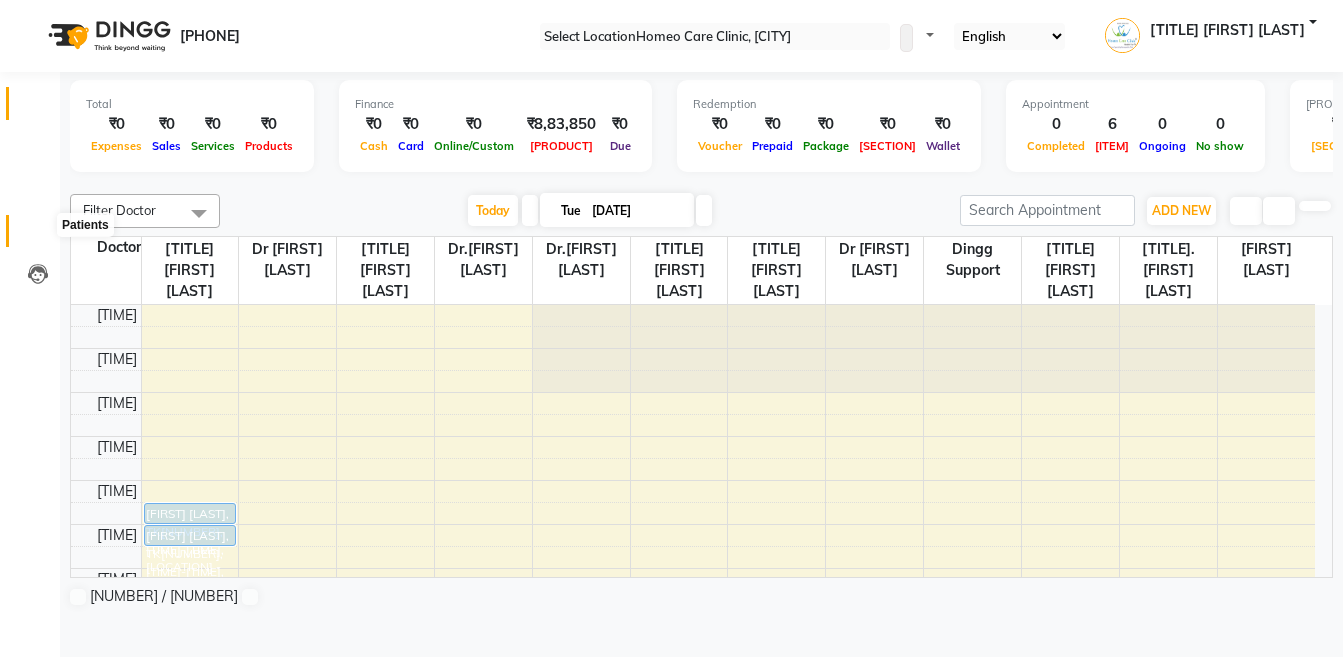 scroll, scrollTop: 0, scrollLeft: 0, axis: both 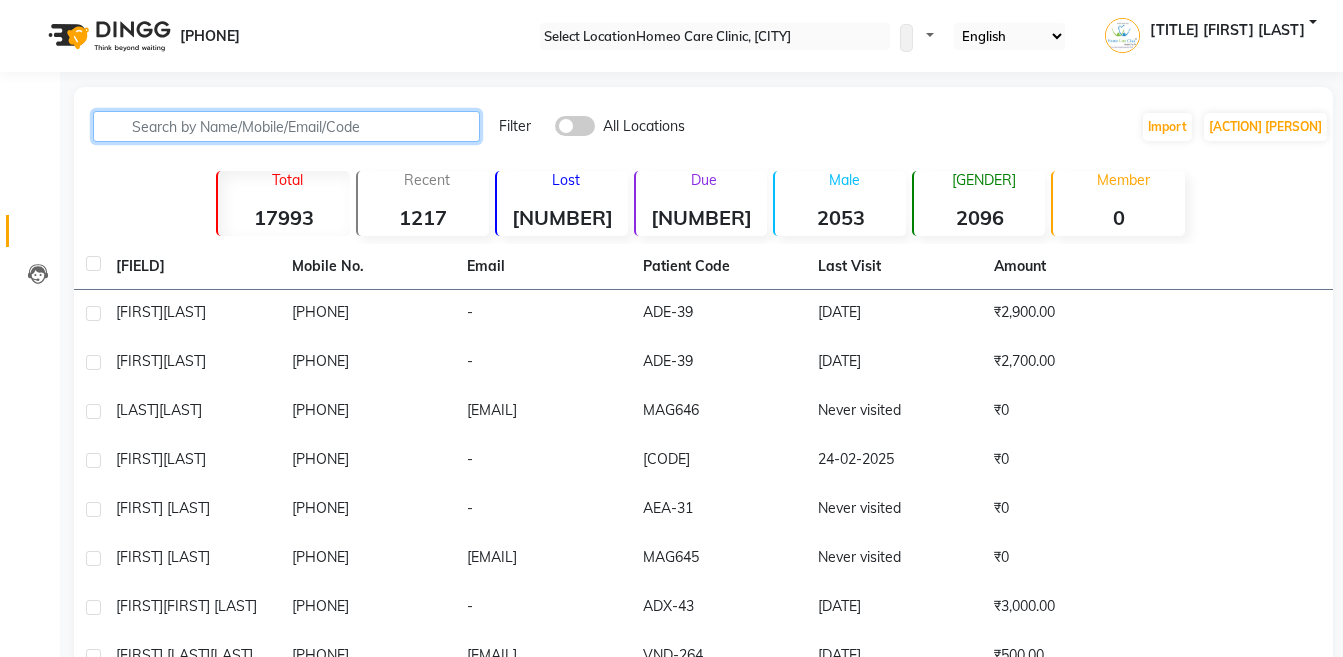 click at bounding box center (286, 126) 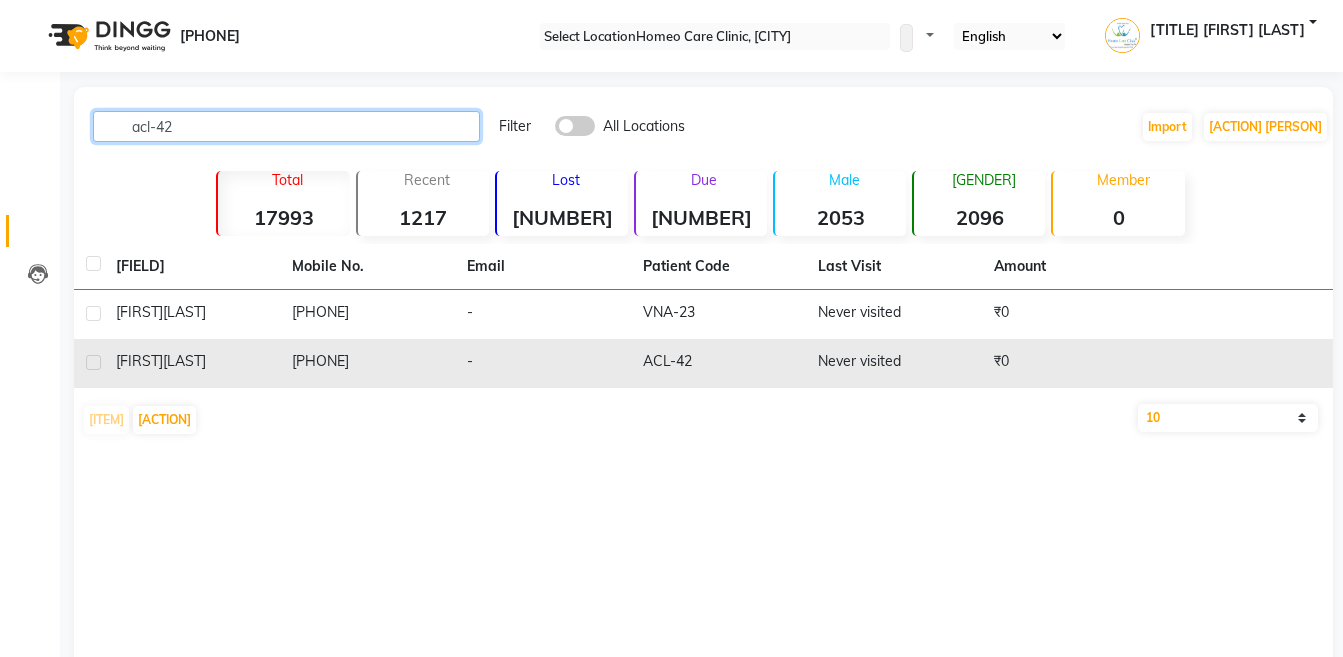 type on "acl-42" 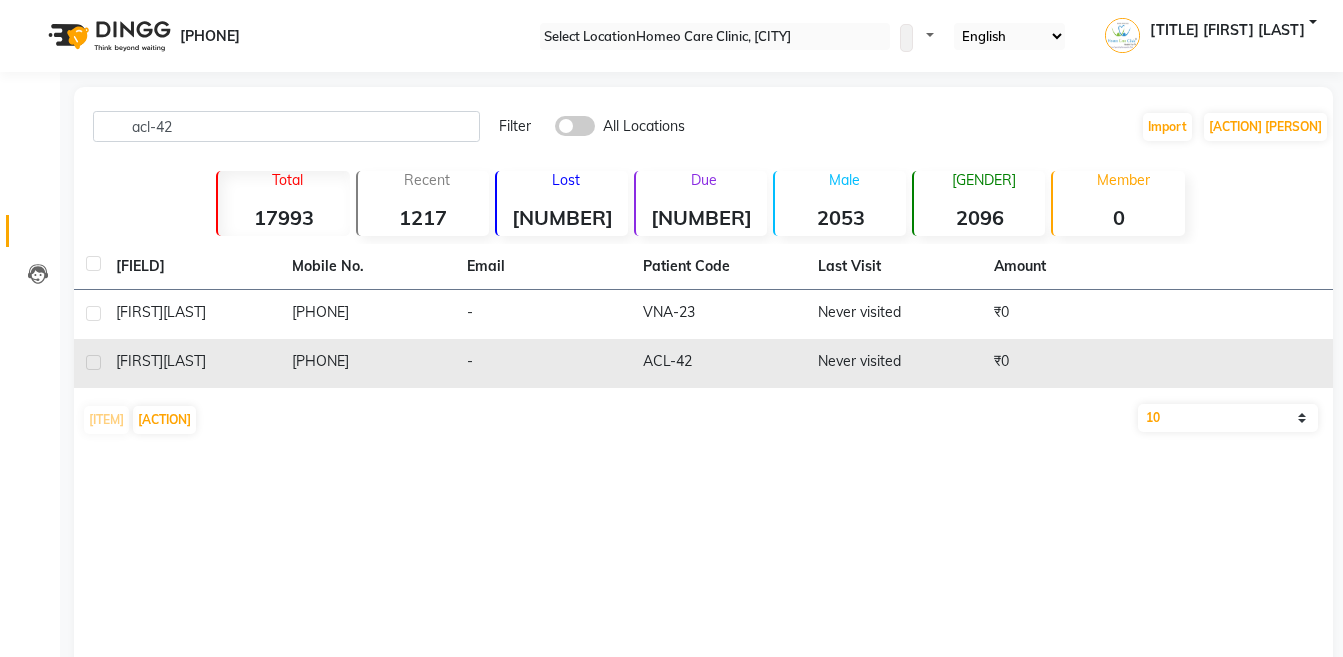 click on "[FIRST] [LAST]" at bounding box center (192, 312) 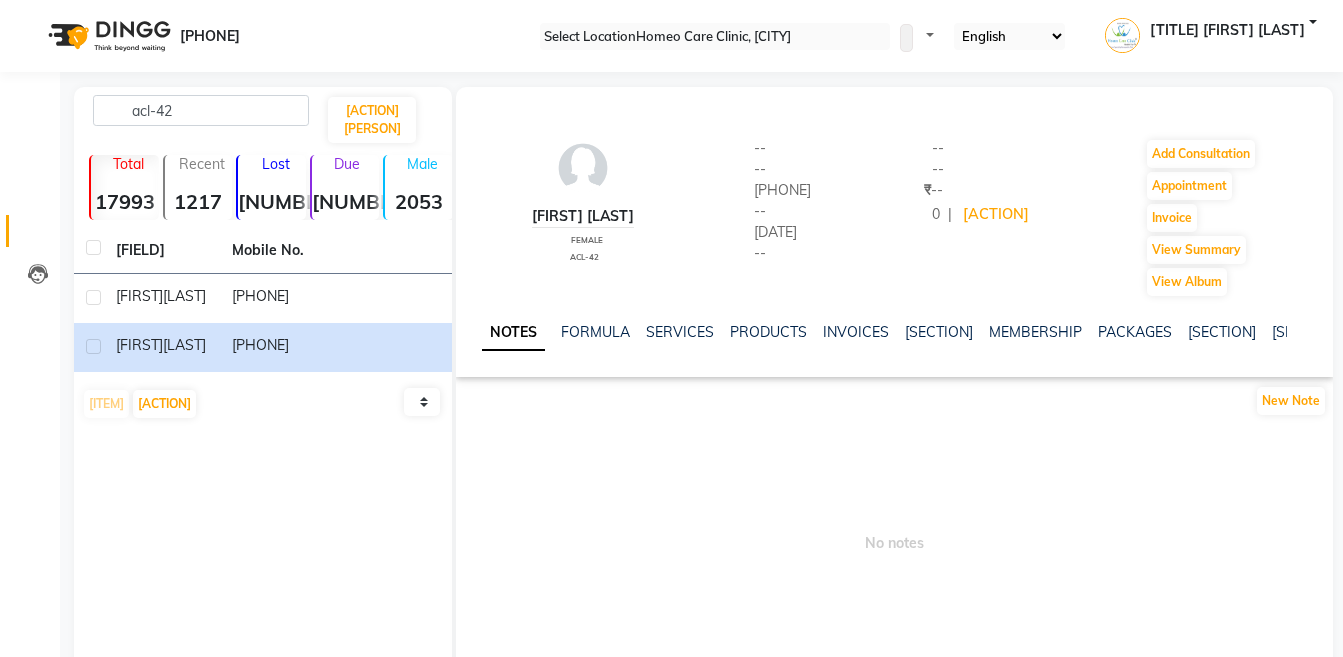 click at bounding box center (1302, 330) 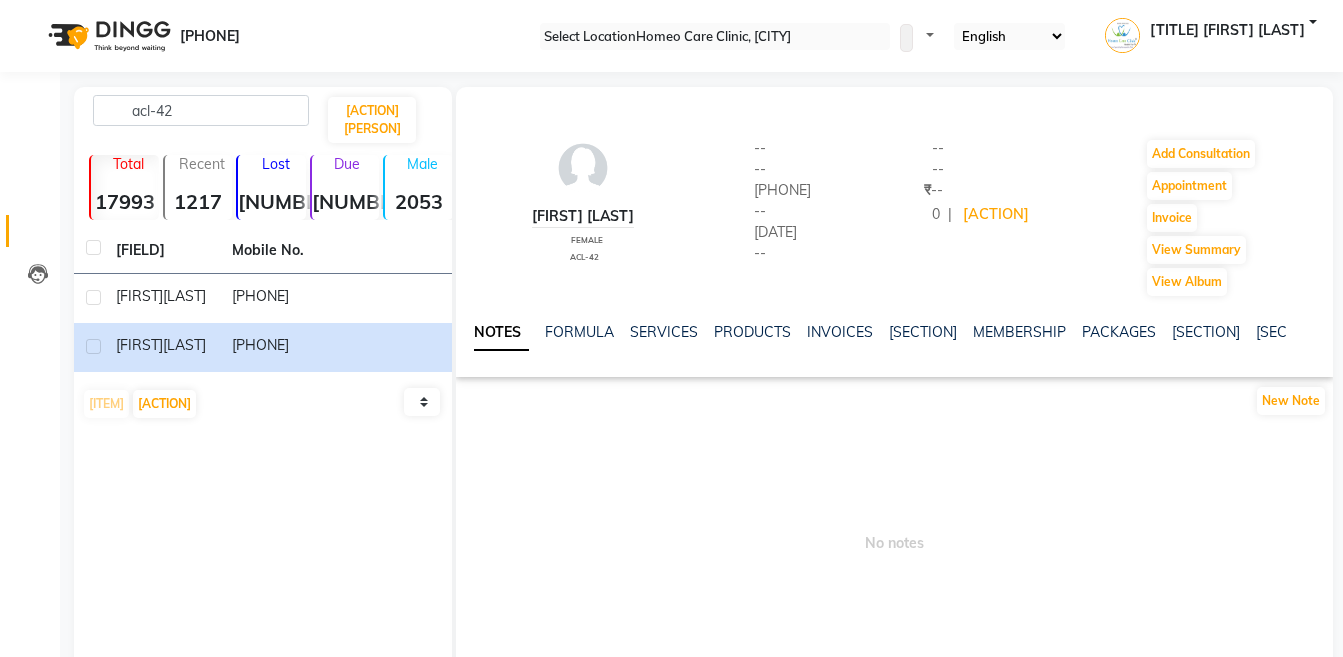 click at bounding box center [1302, 330] 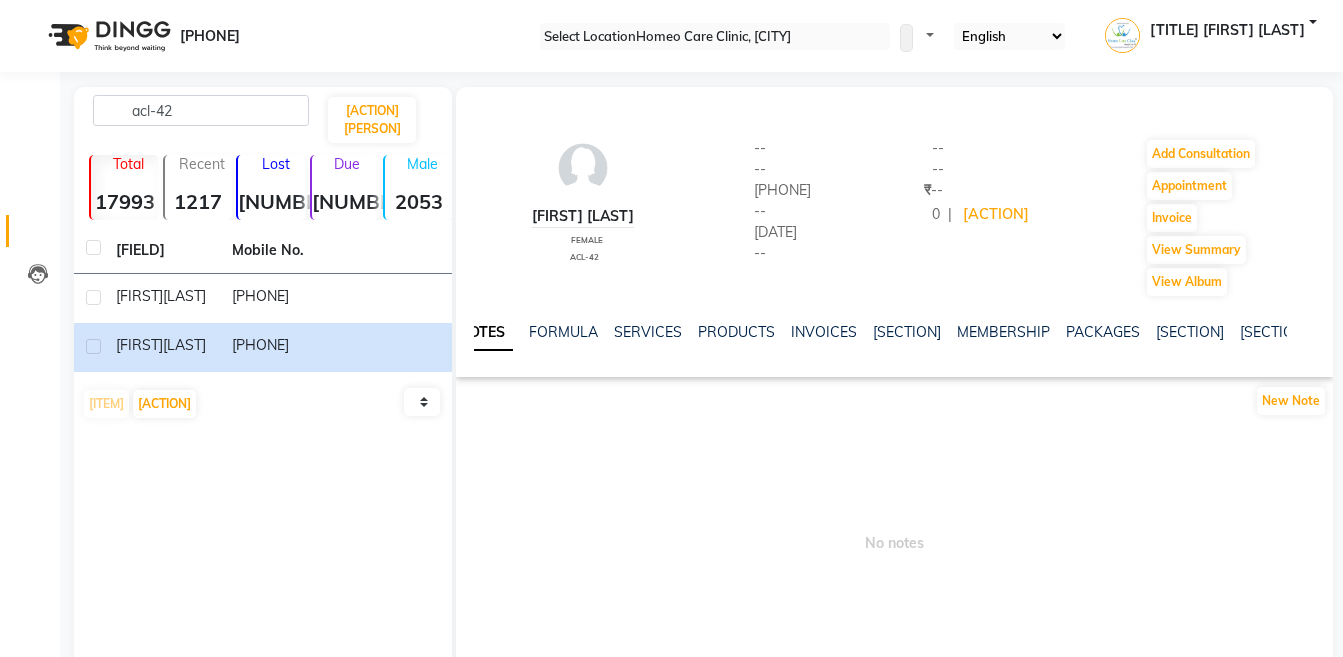 click at bounding box center (1302, 330) 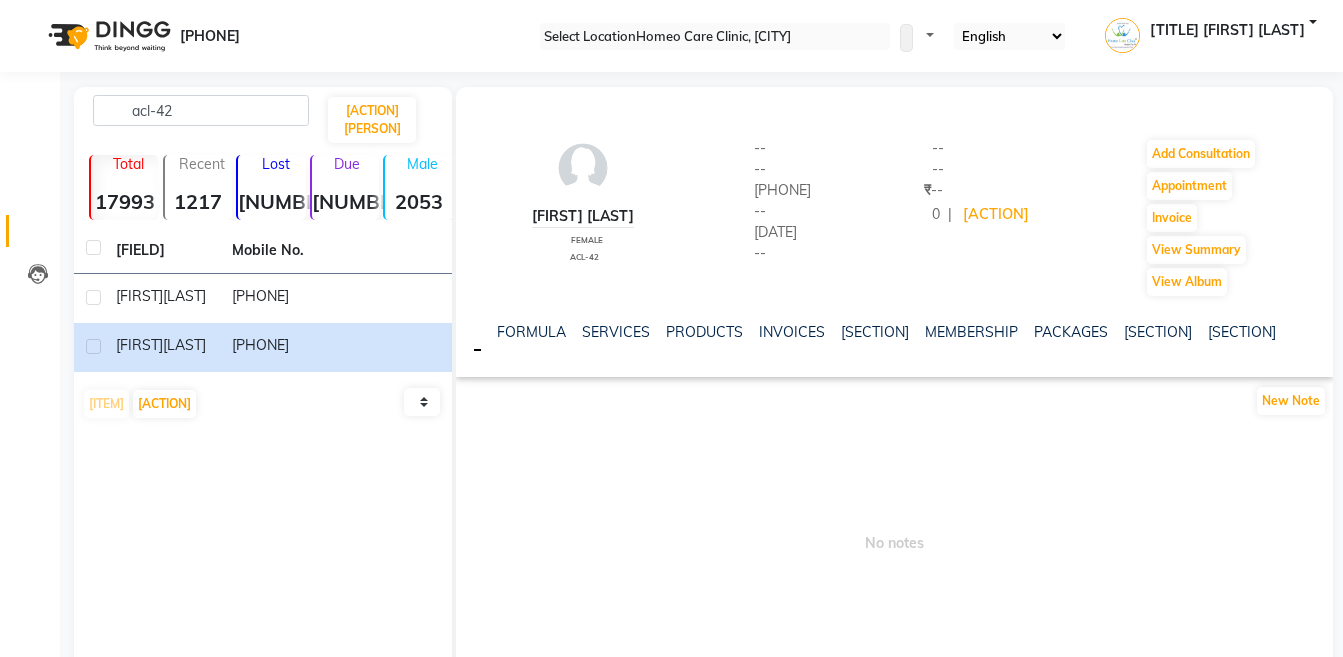 click at bounding box center [1302, 330] 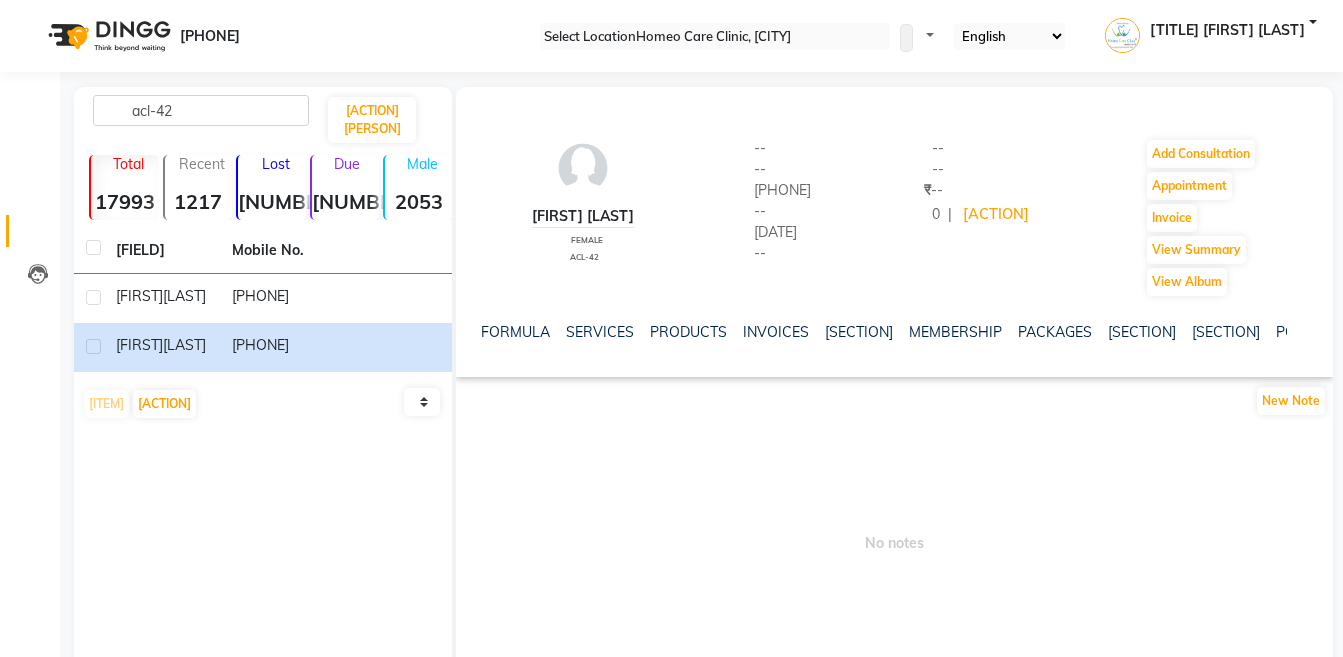 click at bounding box center [1302, 330] 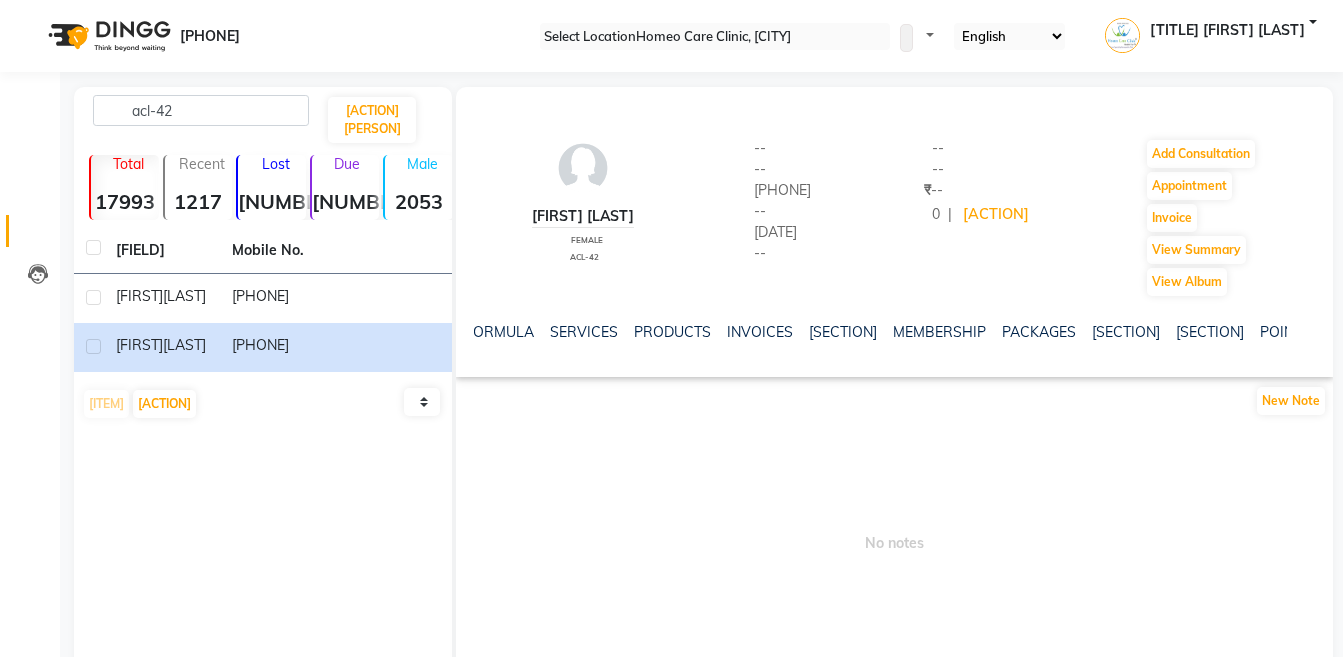 click at bounding box center [1302, 330] 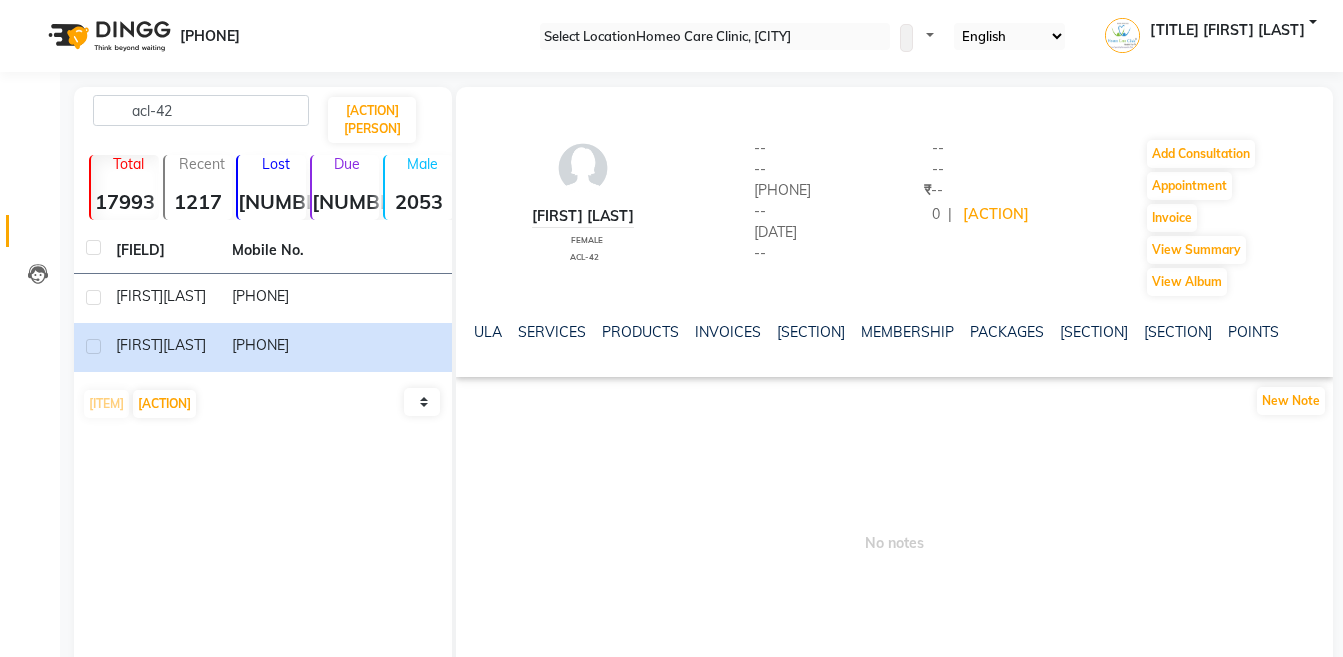 click at bounding box center [1302, 330] 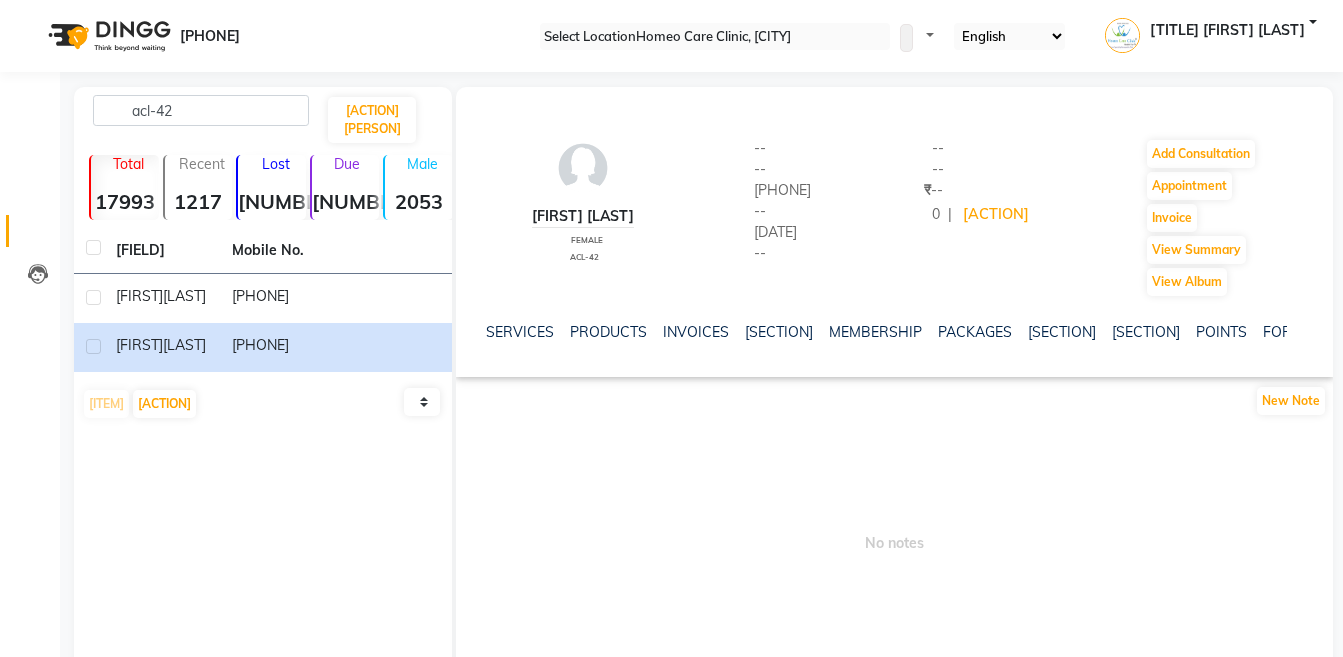 click at bounding box center (1302, 330) 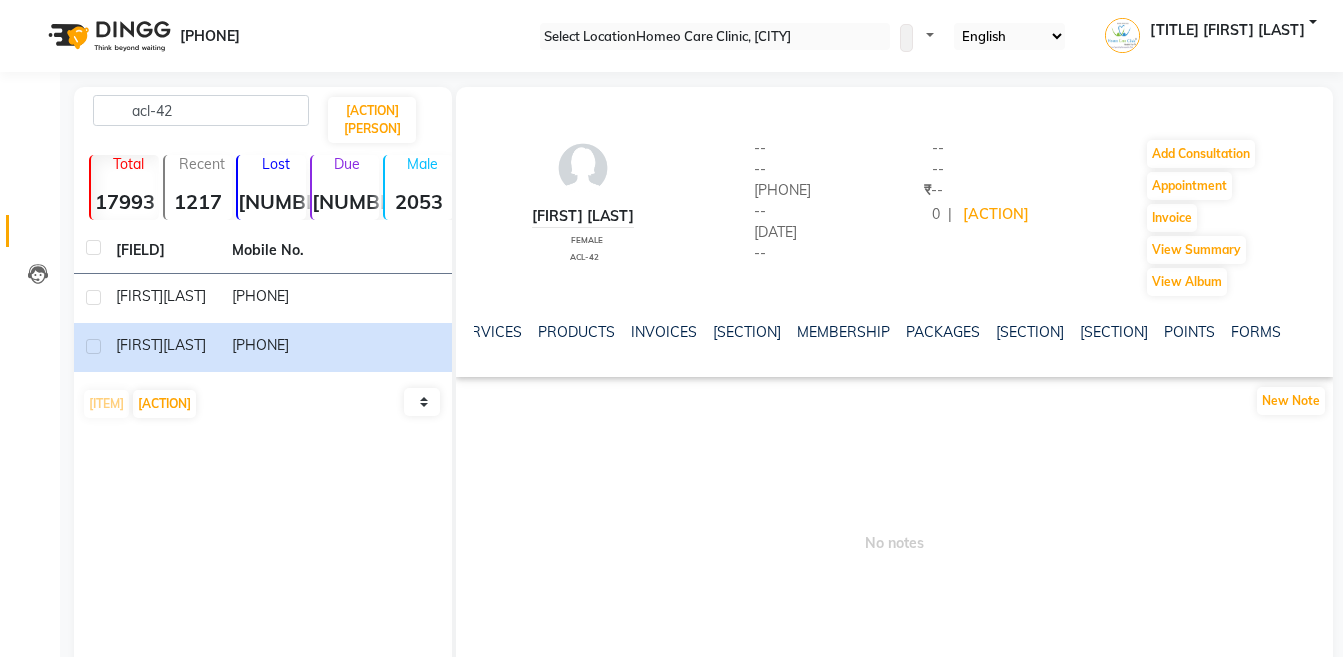 click at bounding box center [1302, 330] 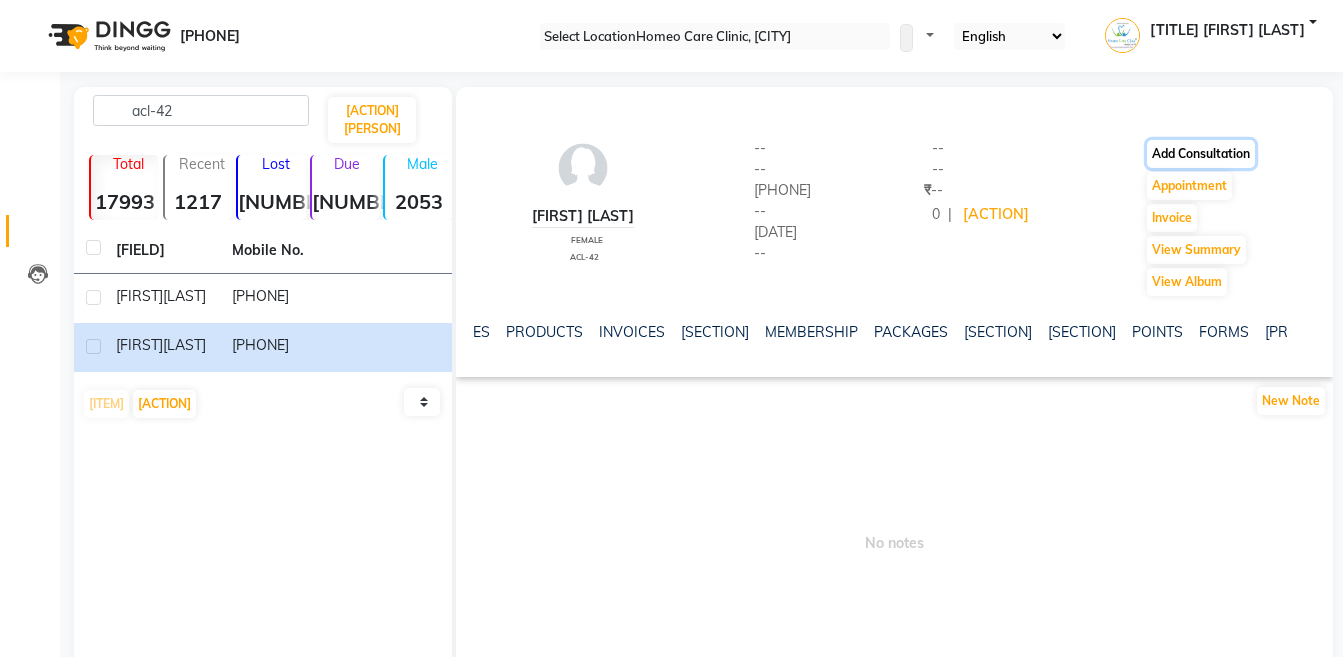 click on "Add Consultation" at bounding box center [1201, 154] 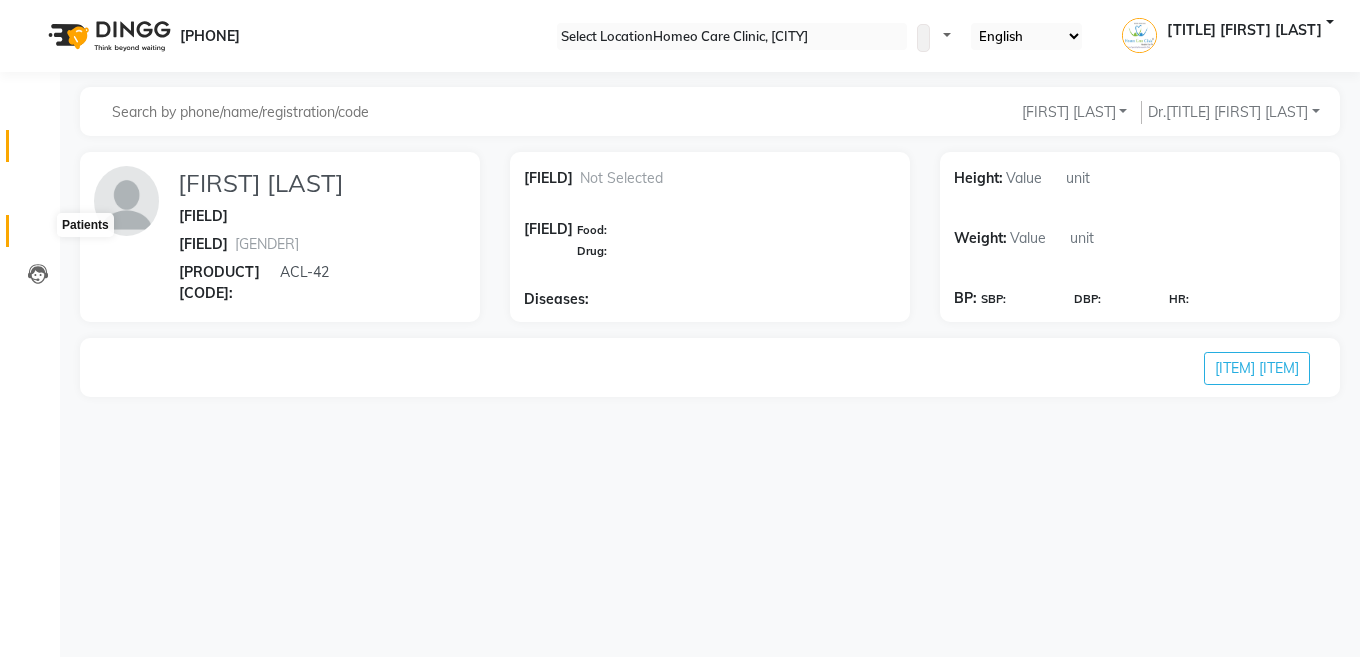 click at bounding box center [38, 236] 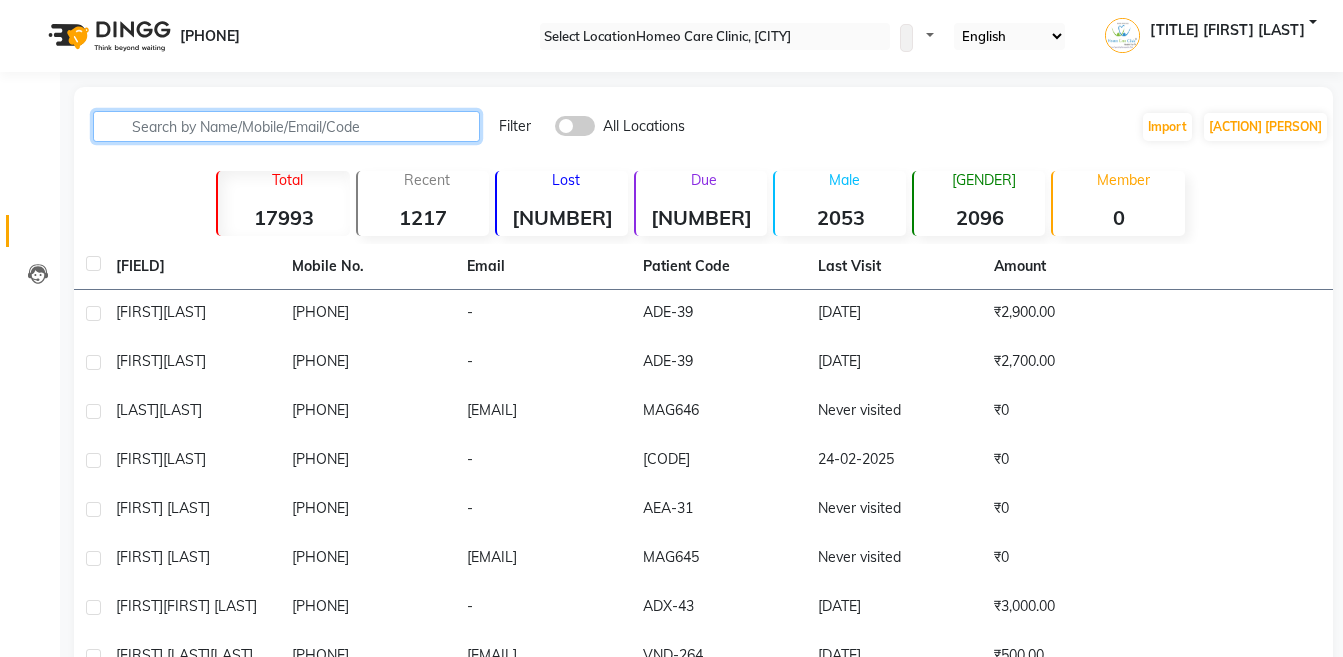 click at bounding box center [286, 126] 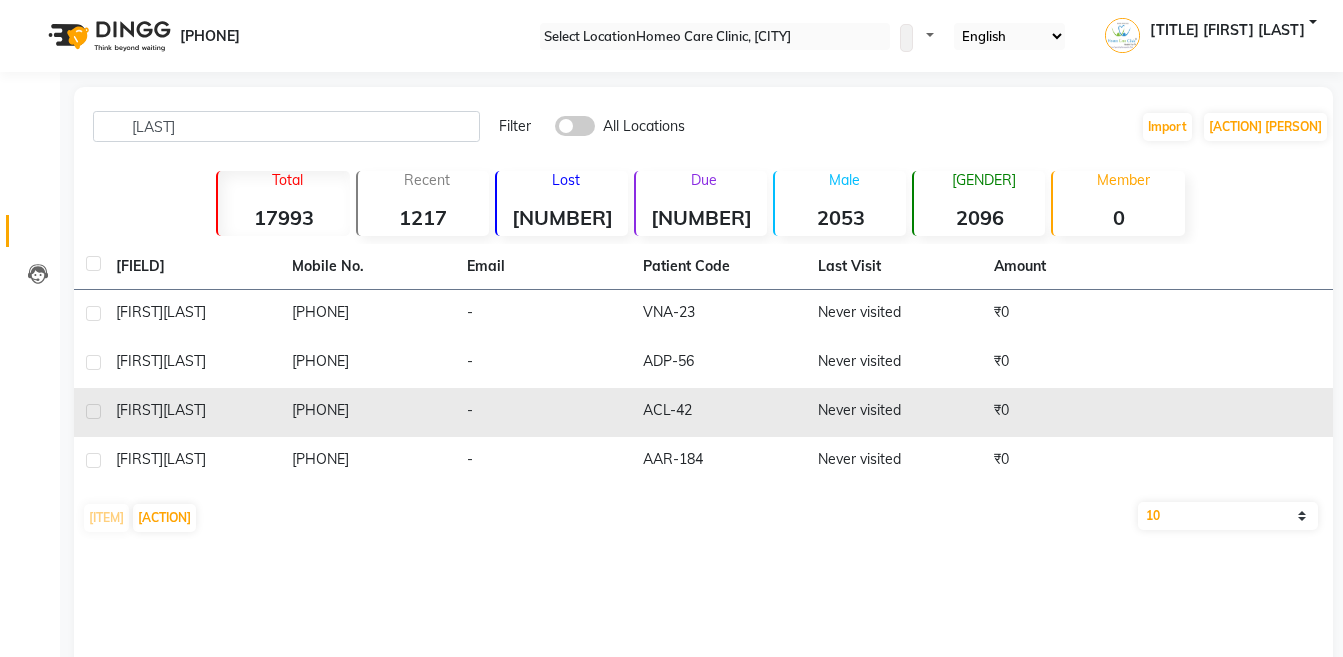 click on "[LAST]" at bounding box center [184, 312] 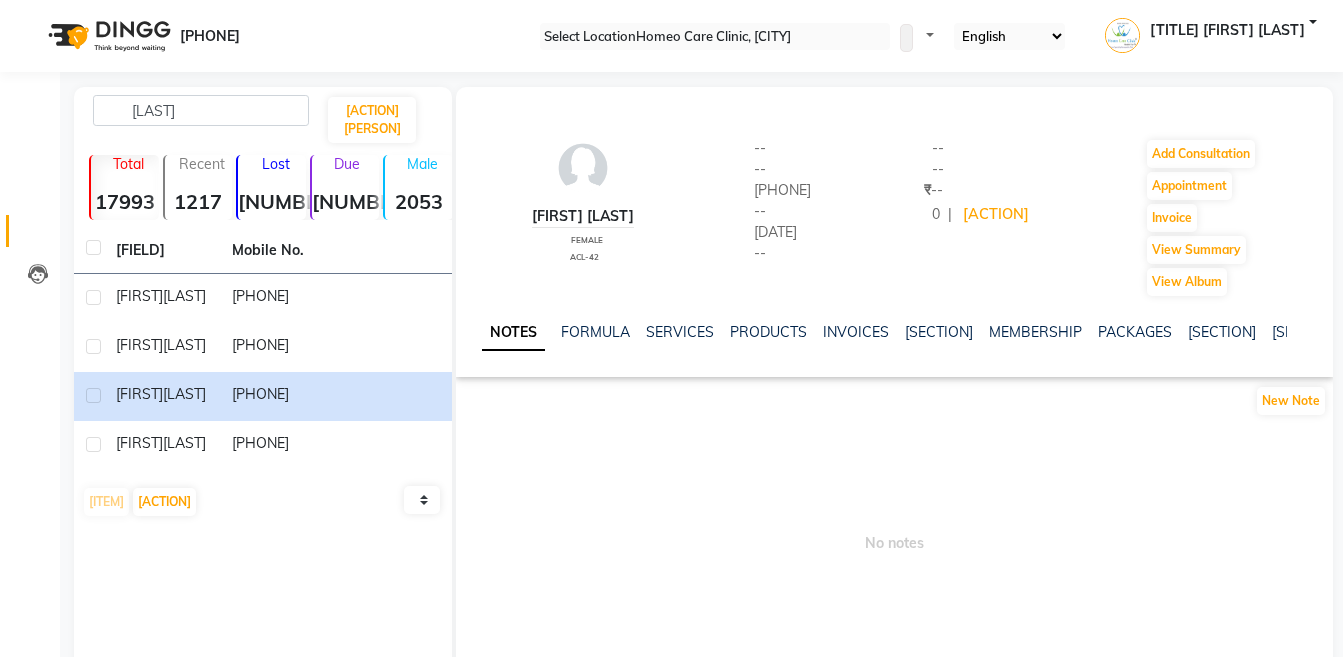 click at bounding box center [1302, 330] 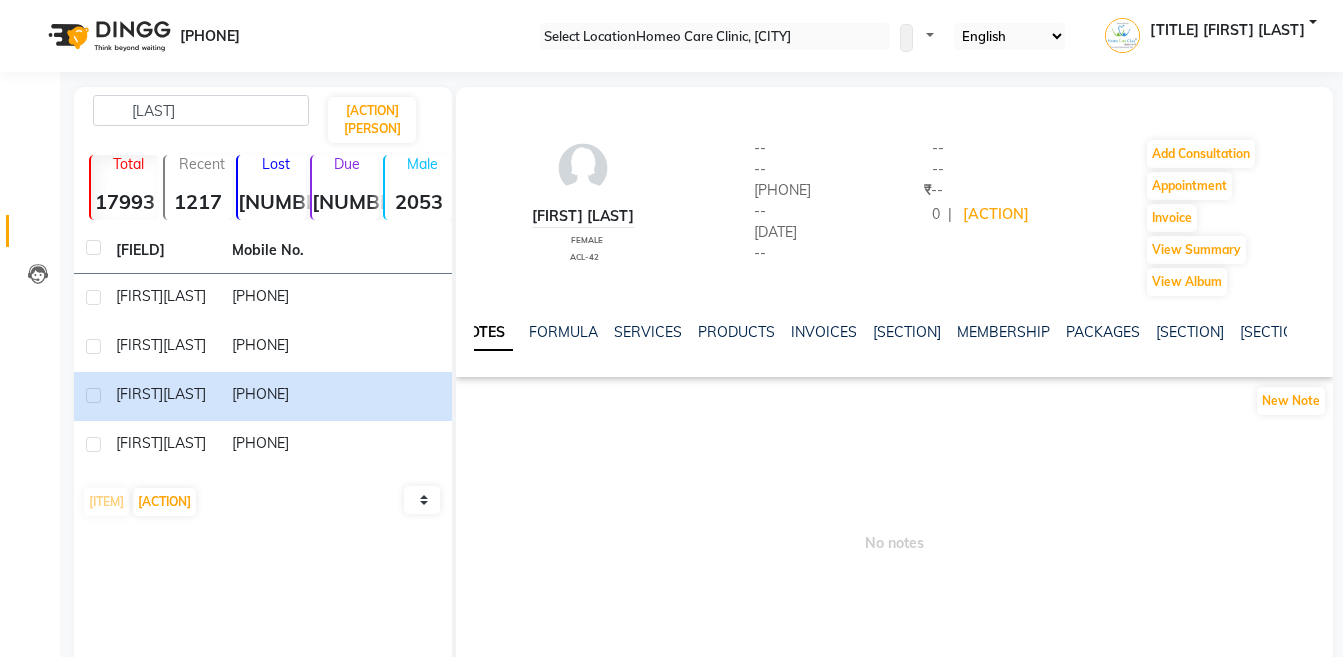 click at bounding box center [1302, 330] 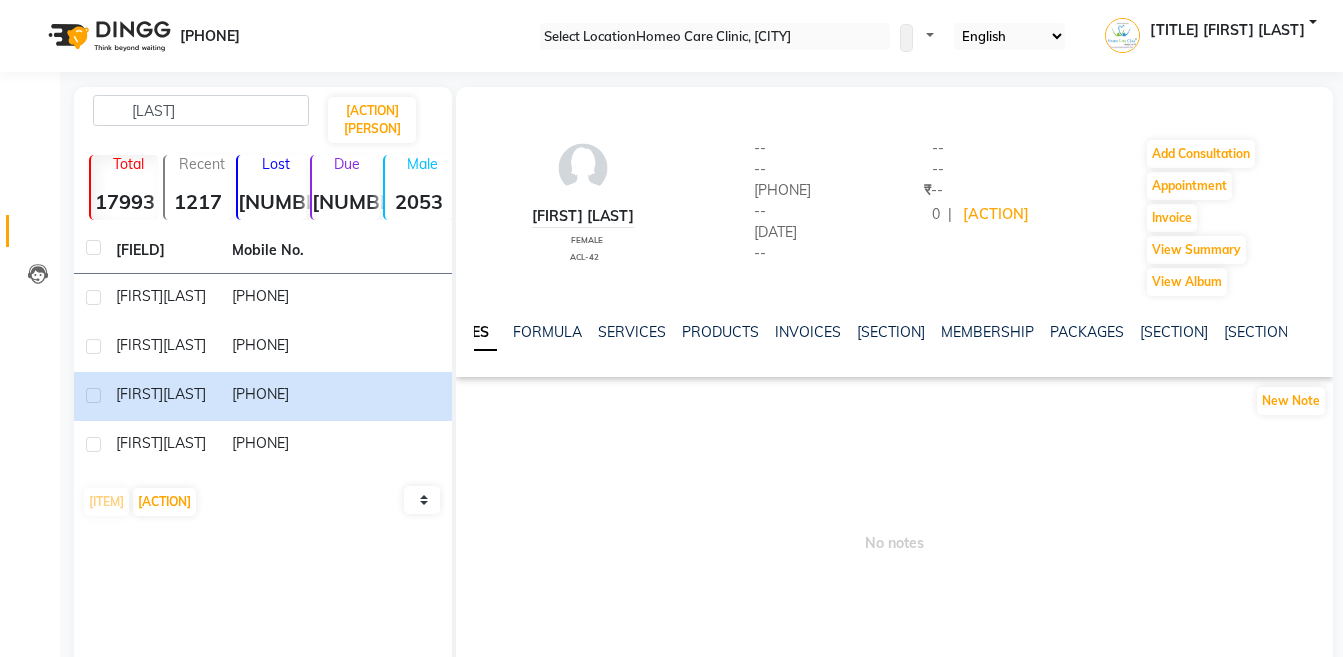 click at bounding box center (1302, 330) 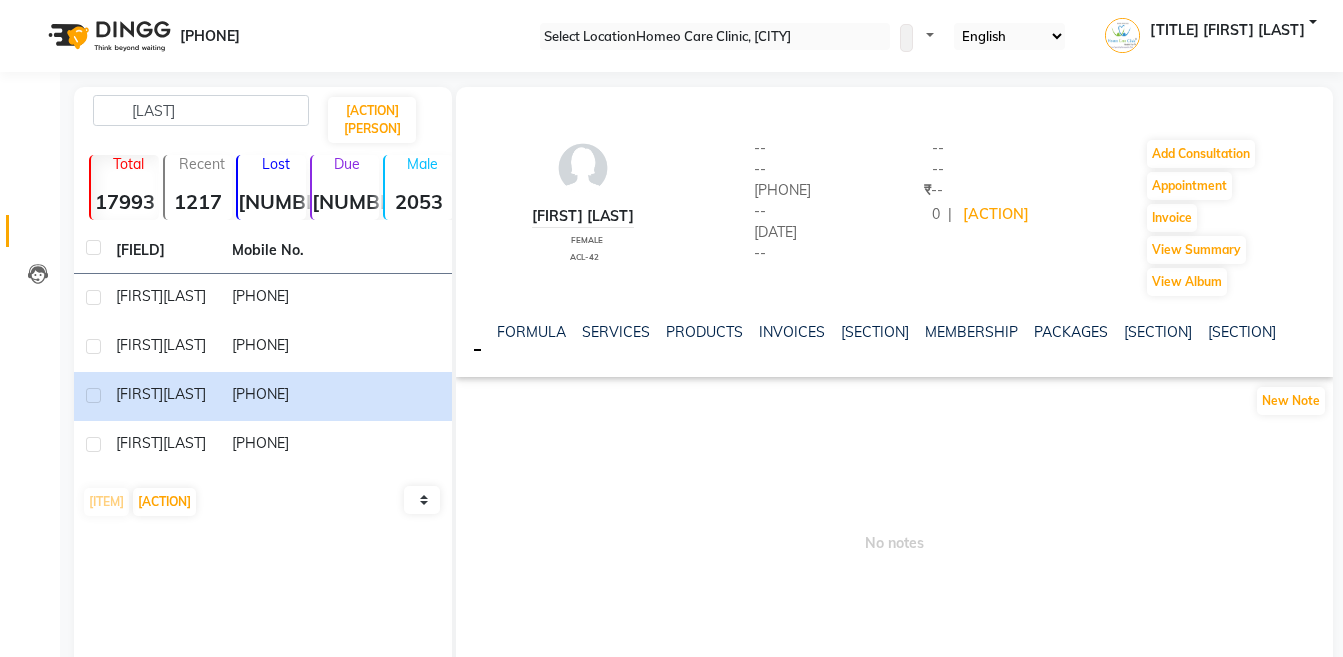 click at bounding box center [1302, 330] 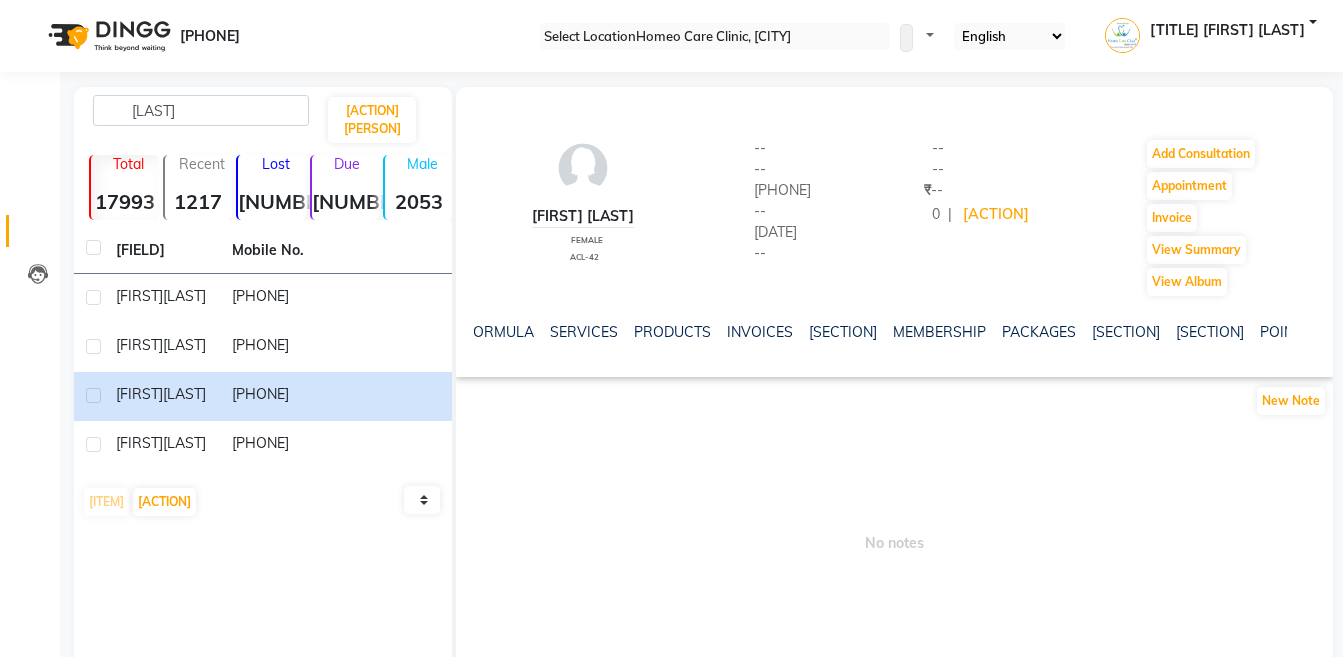 click at bounding box center (1302, 330) 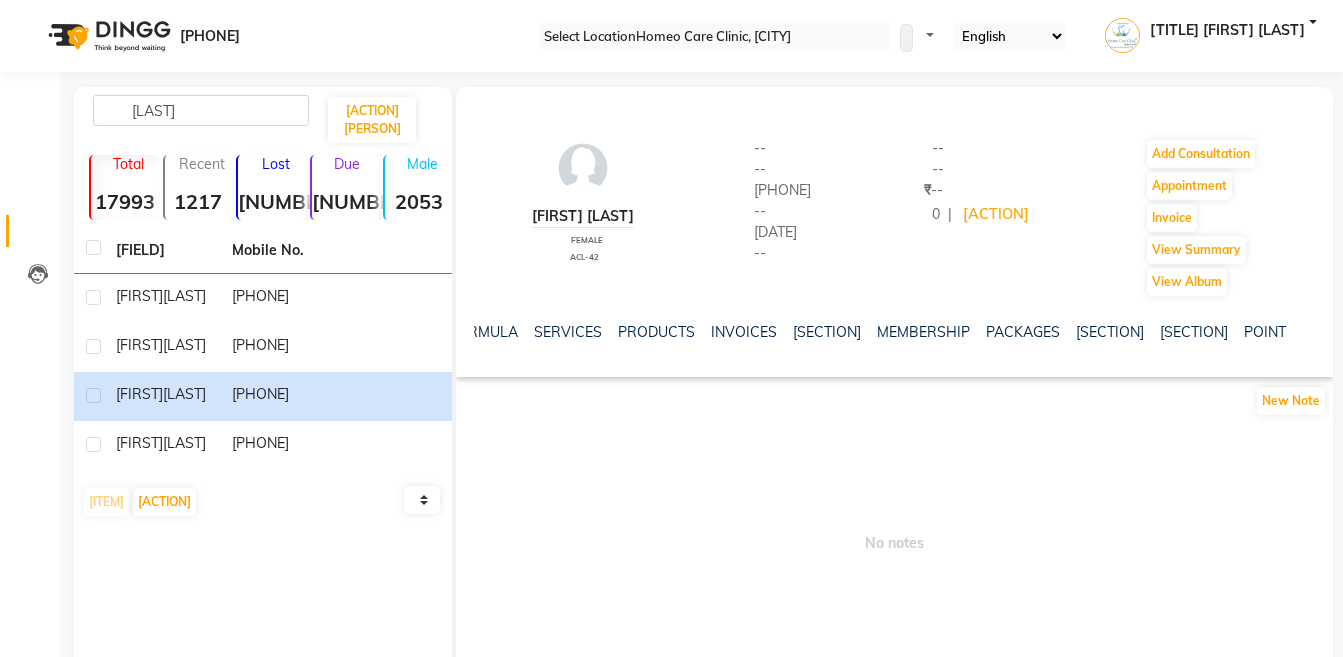 click at bounding box center (1302, 330) 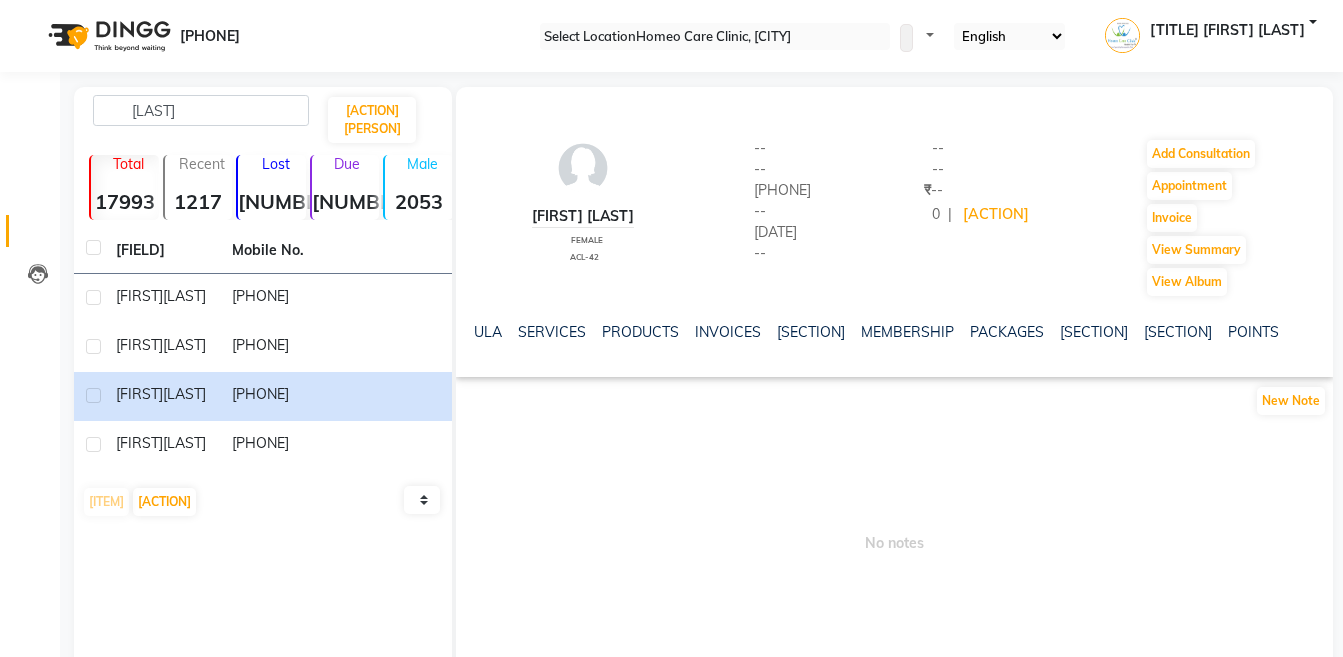 click at bounding box center (1302, 330) 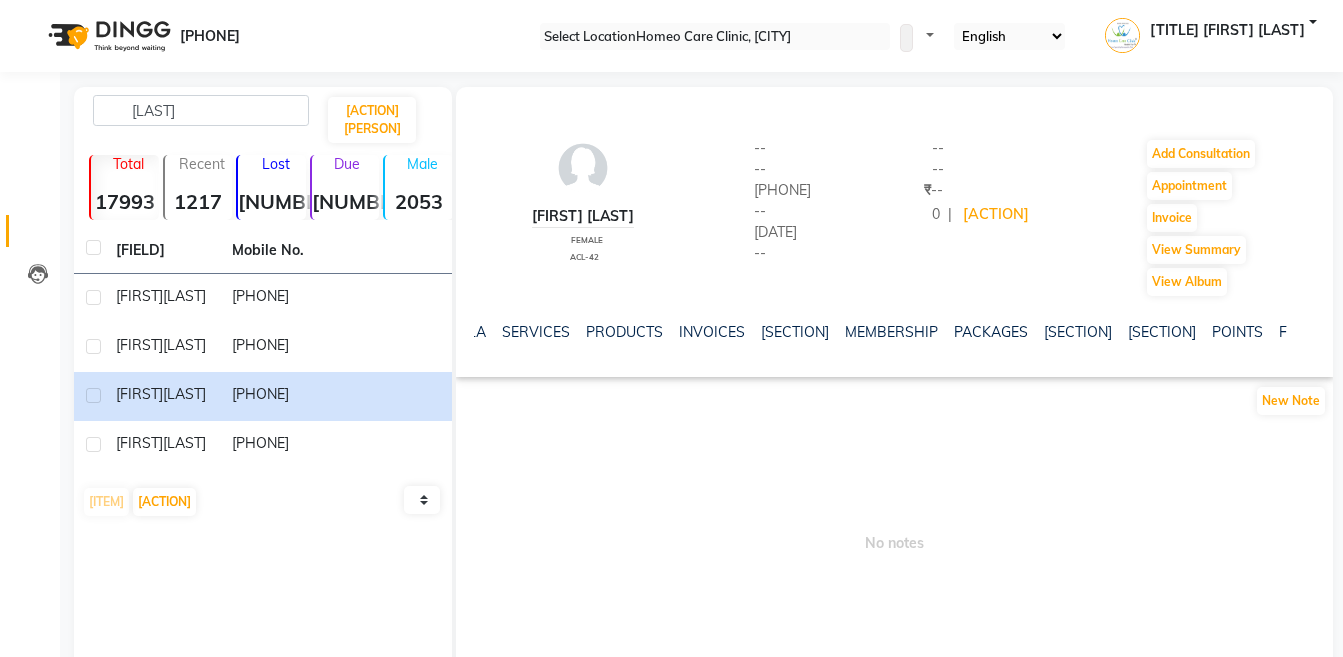 click at bounding box center (1302, 330) 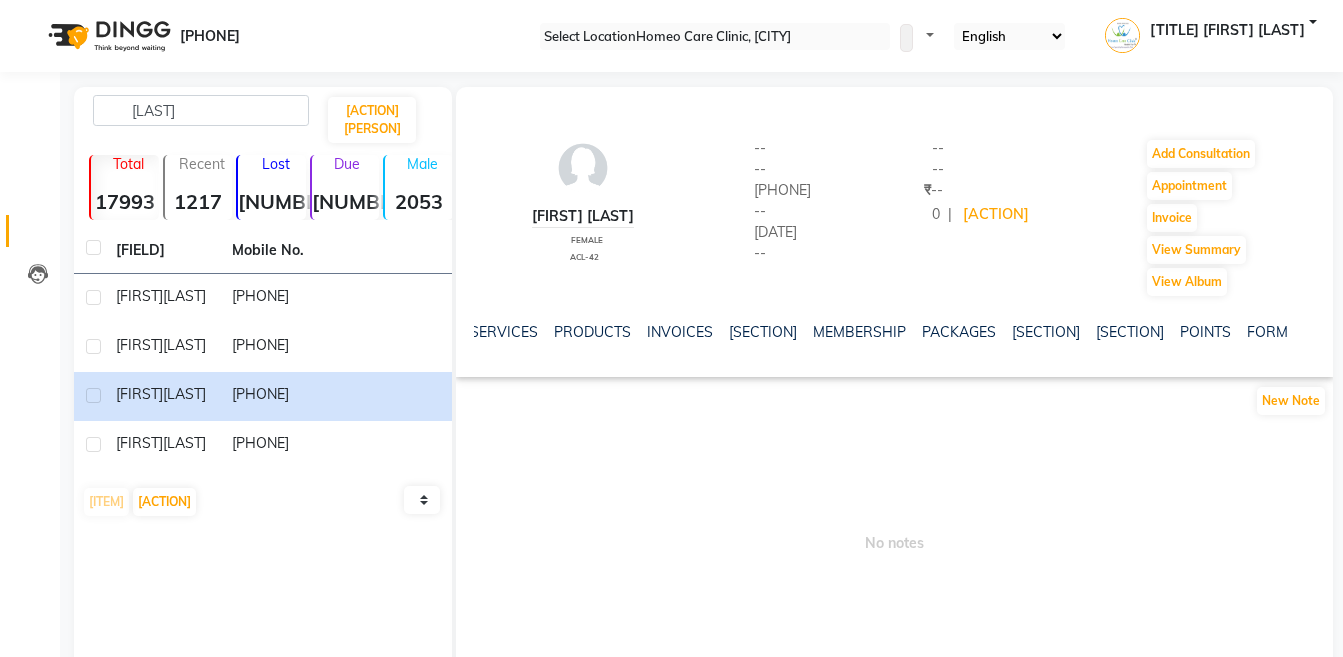 click at bounding box center (1302, 330) 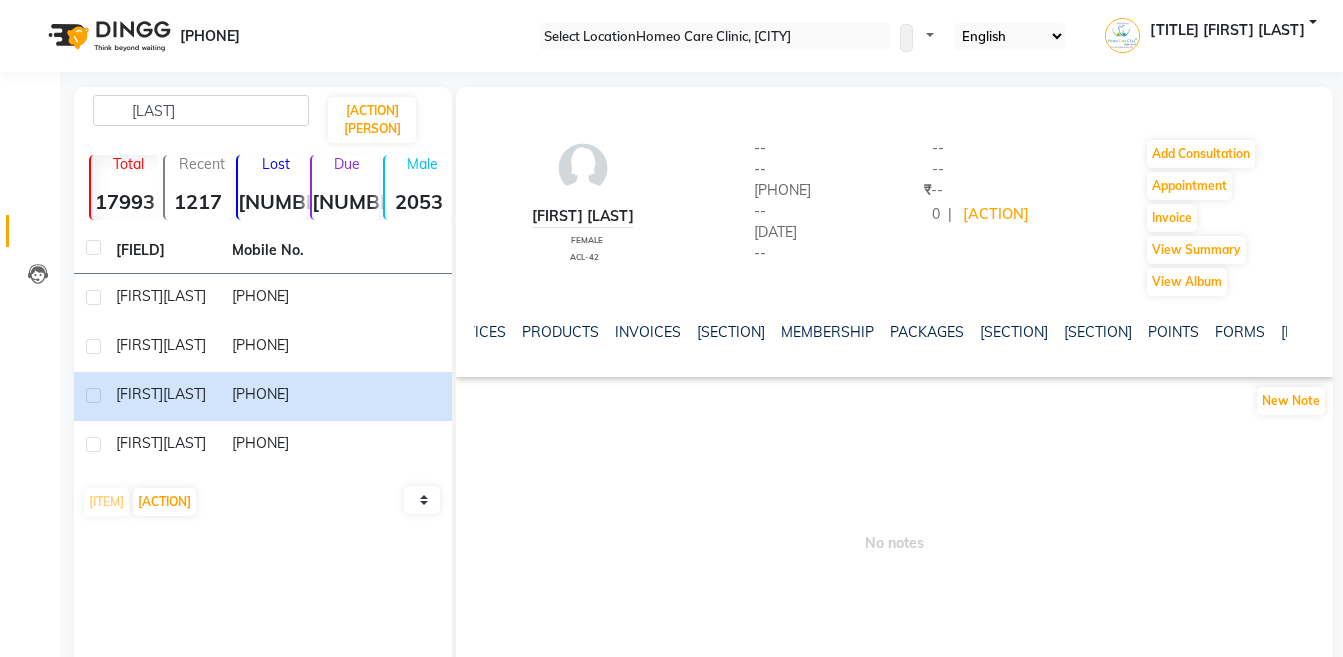 click at bounding box center [1302, 330] 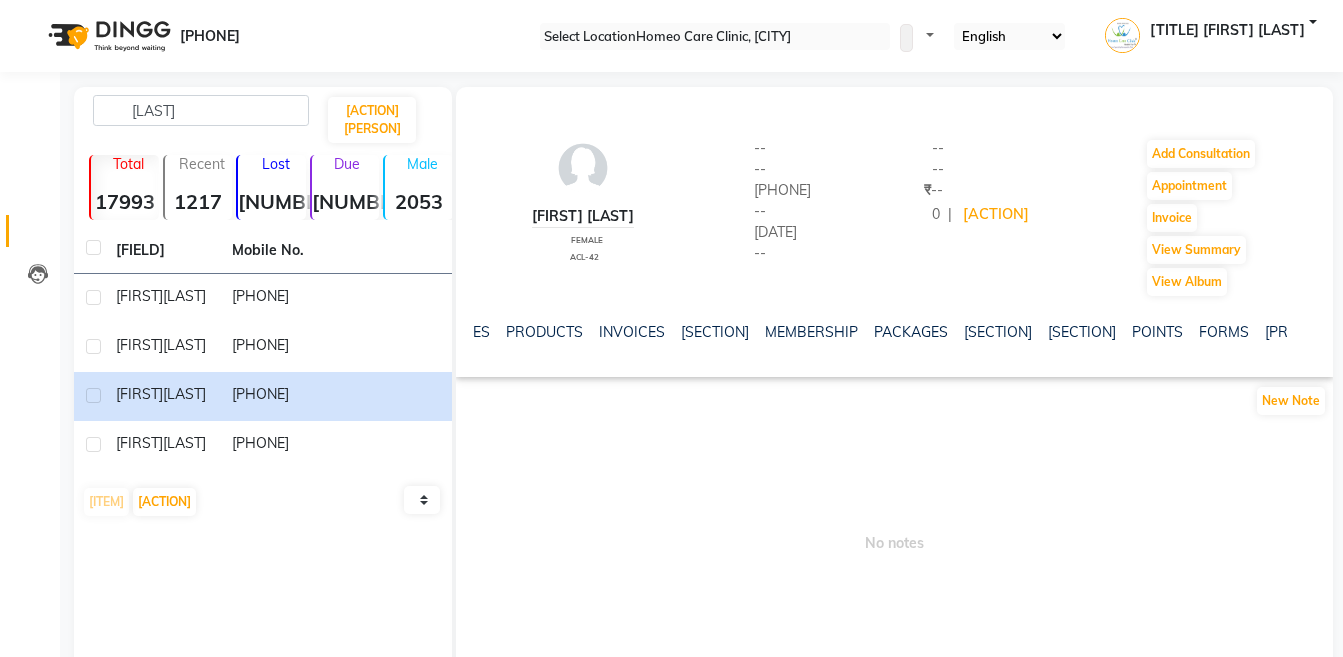 click on "NOTES FORMULA SERVICES PRODUCTS INVOICES APPOINTMENTS MEMBERSHIP PACKAGES VOUCHERS GIFTCARDS POINTS FORMS FAMILY CARDS WALLET" at bounding box center (894, 332) 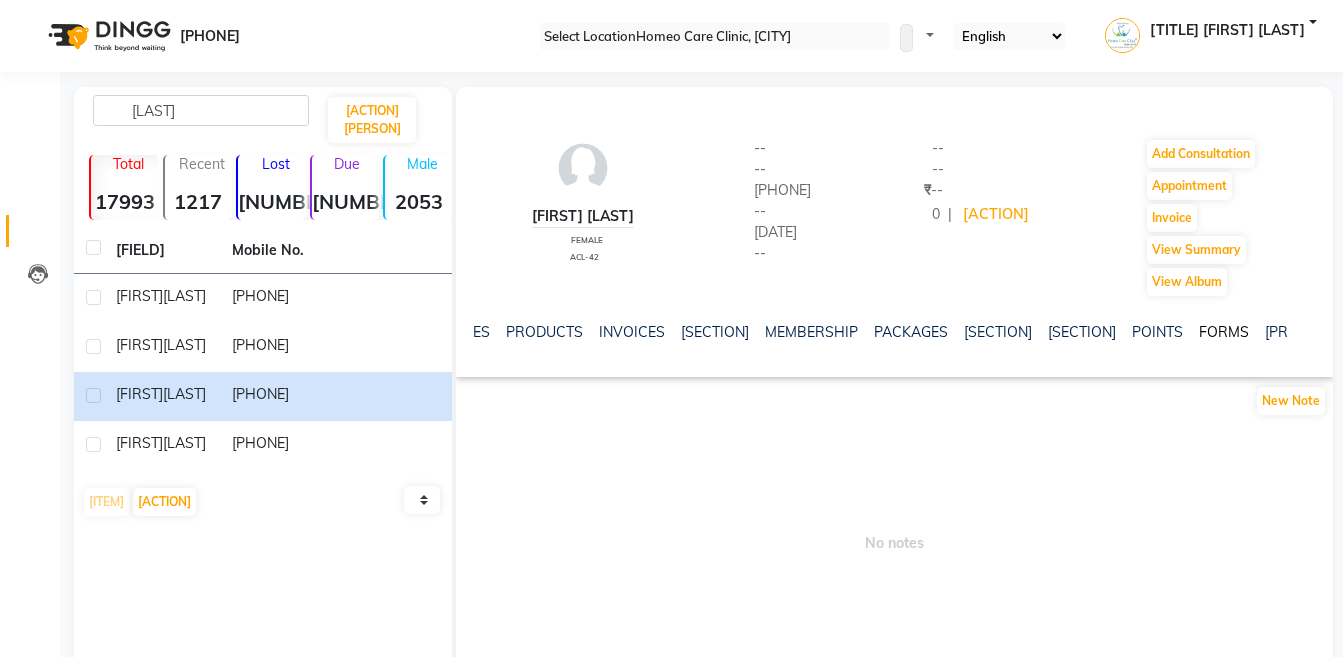 click on "FORMS" at bounding box center [1224, 332] 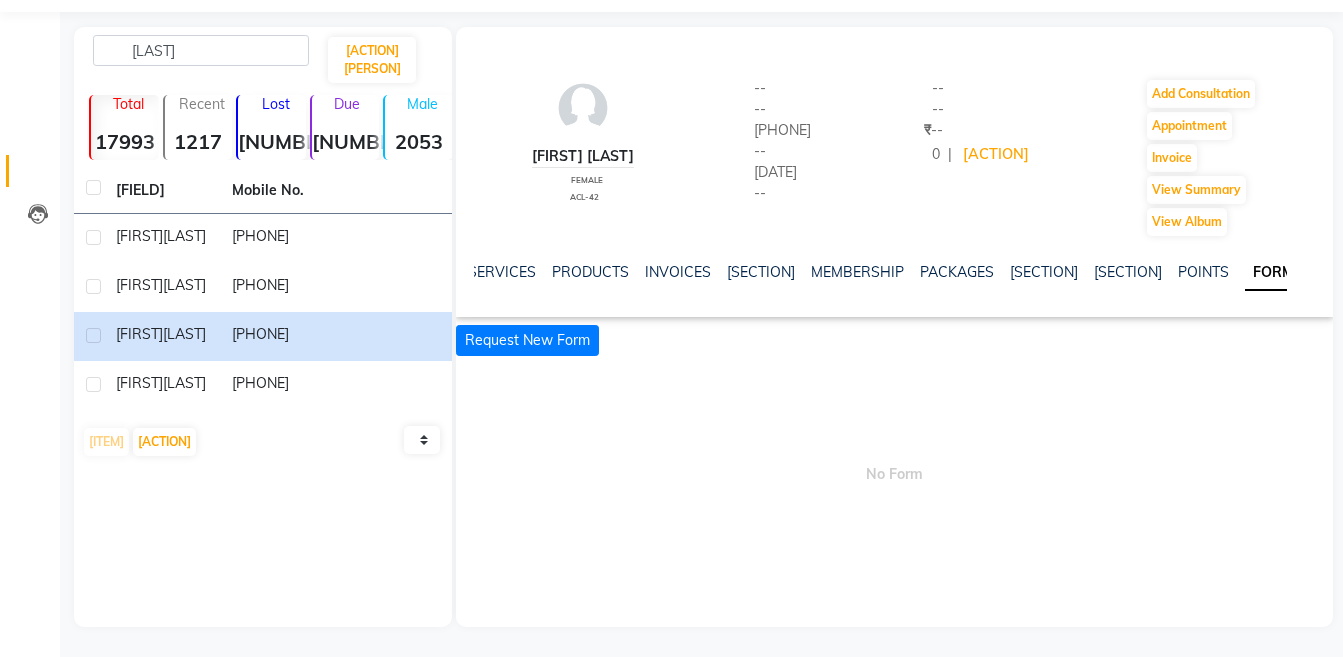 scroll, scrollTop: 0, scrollLeft: 0, axis: both 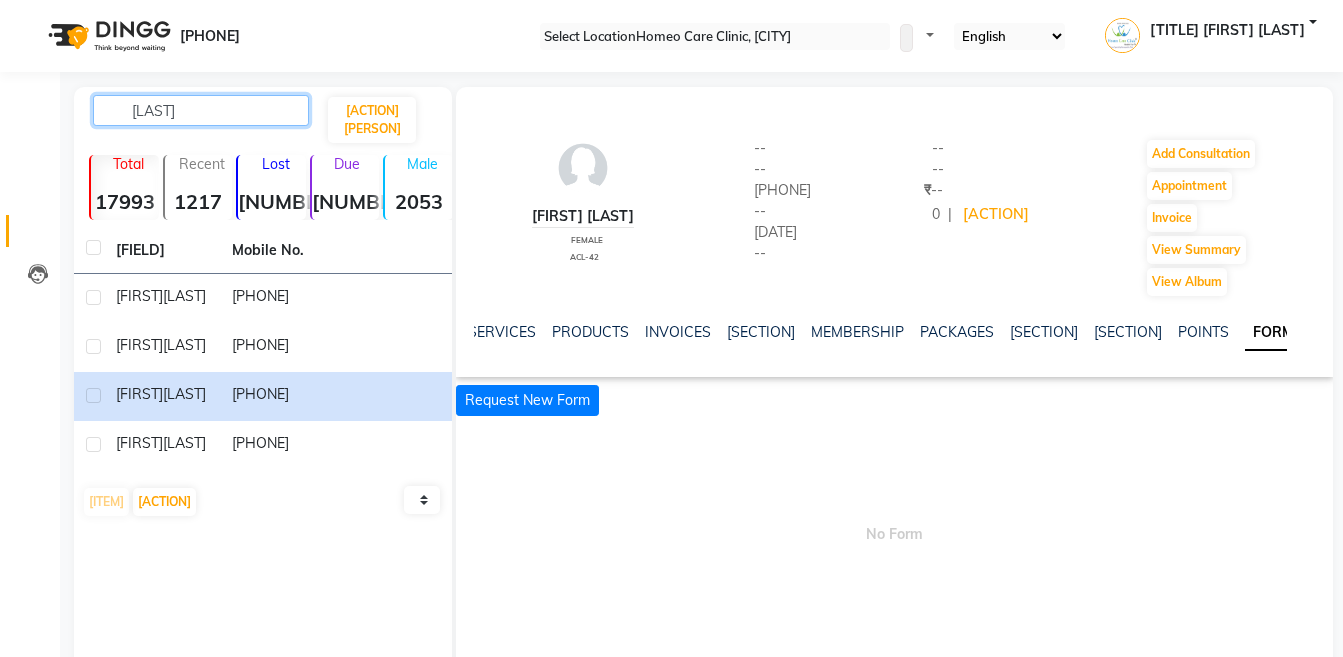 click on "[LAST]" at bounding box center [201, 110] 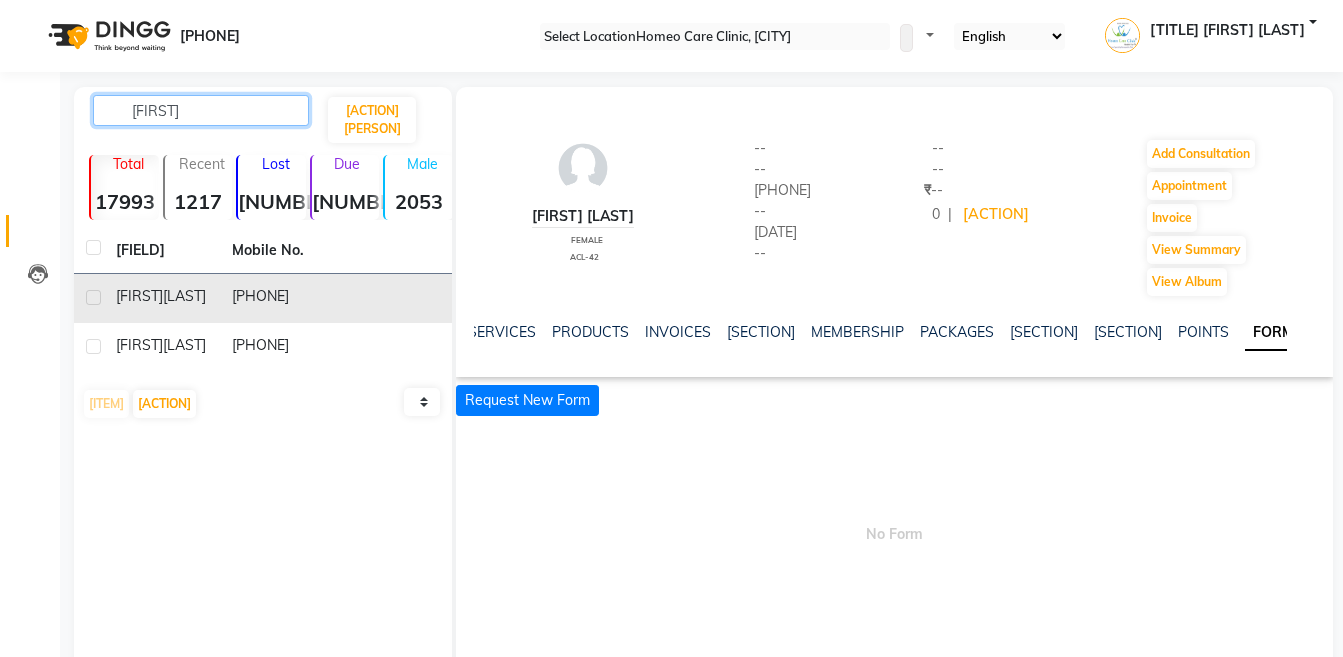 type on "[FIRST]" 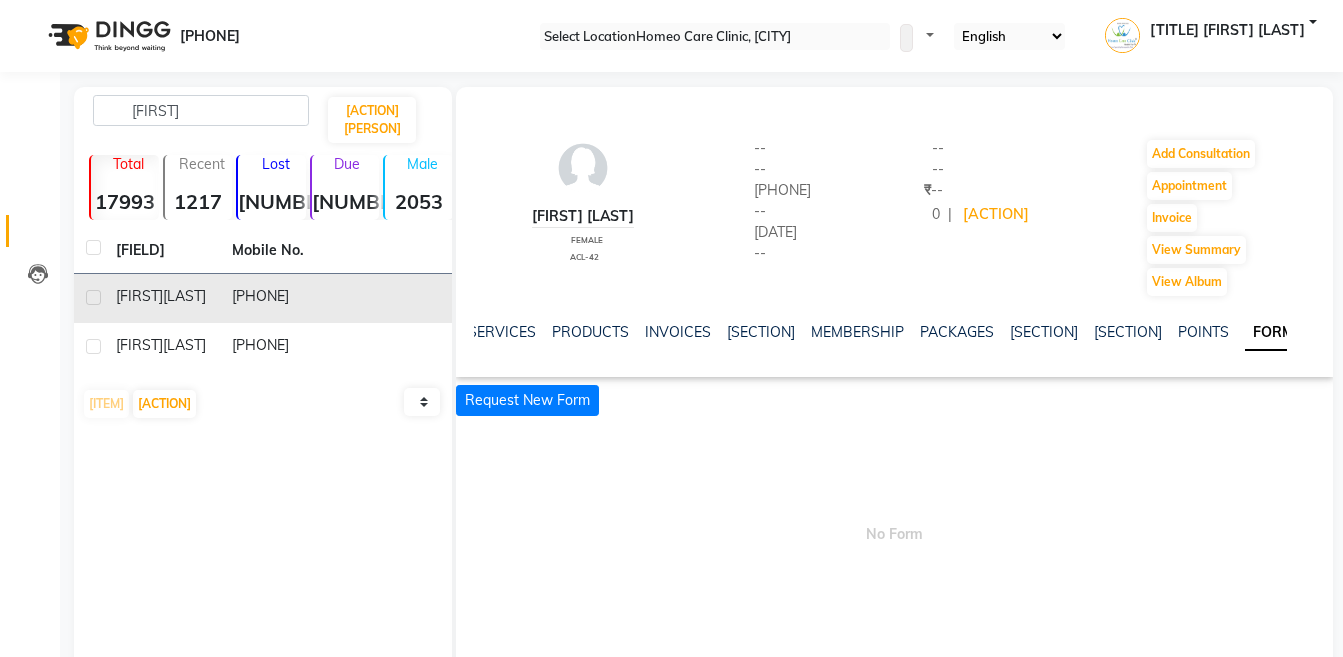 click on "[FIRST] [LAST]" at bounding box center [162, 296] 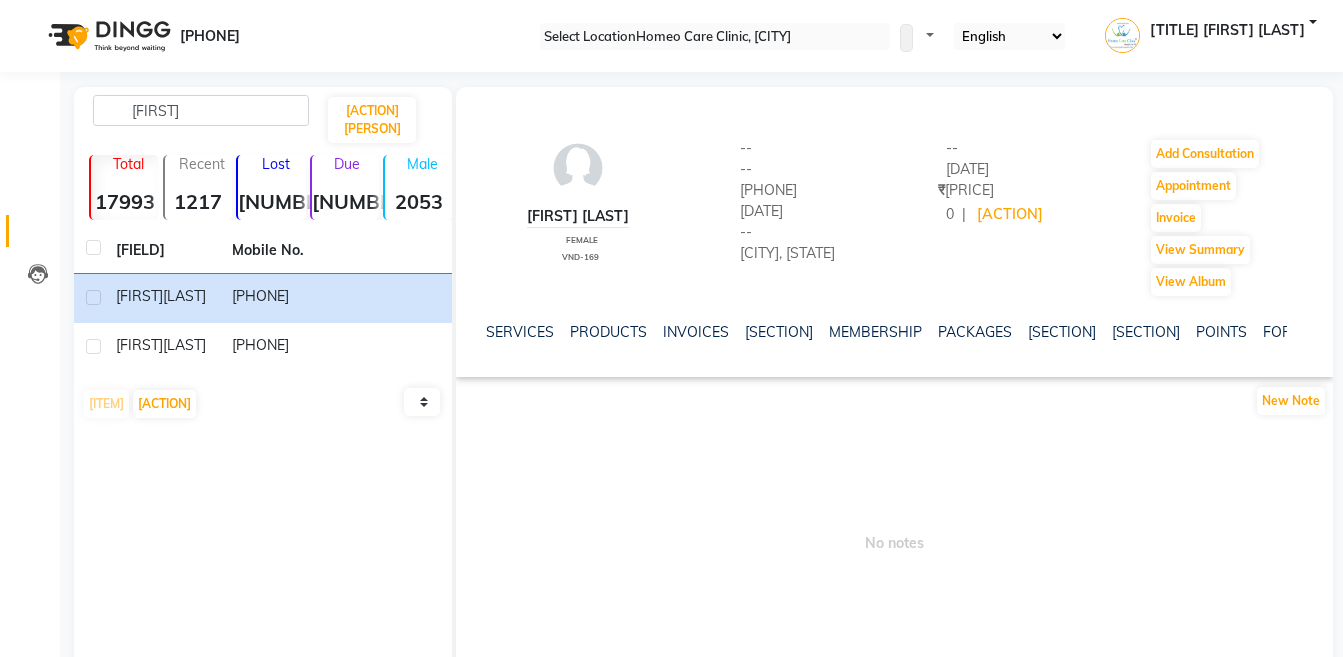 click at bounding box center (1302, 330) 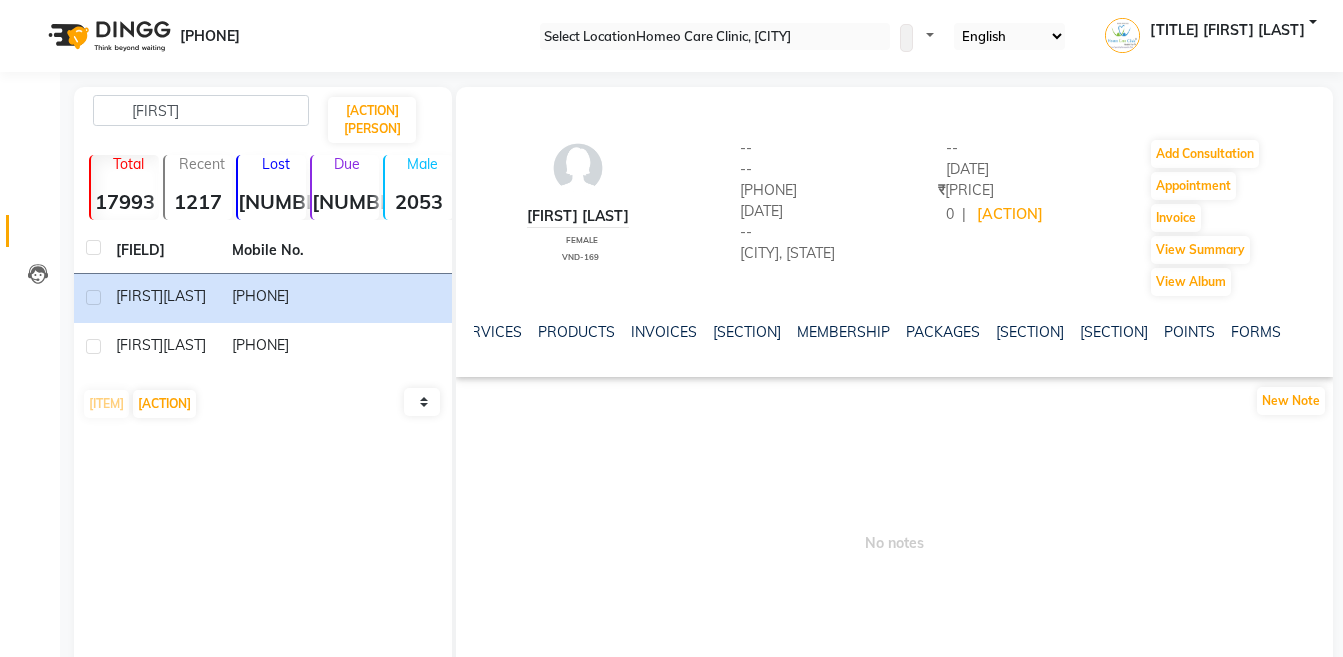 click at bounding box center [1302, 330] 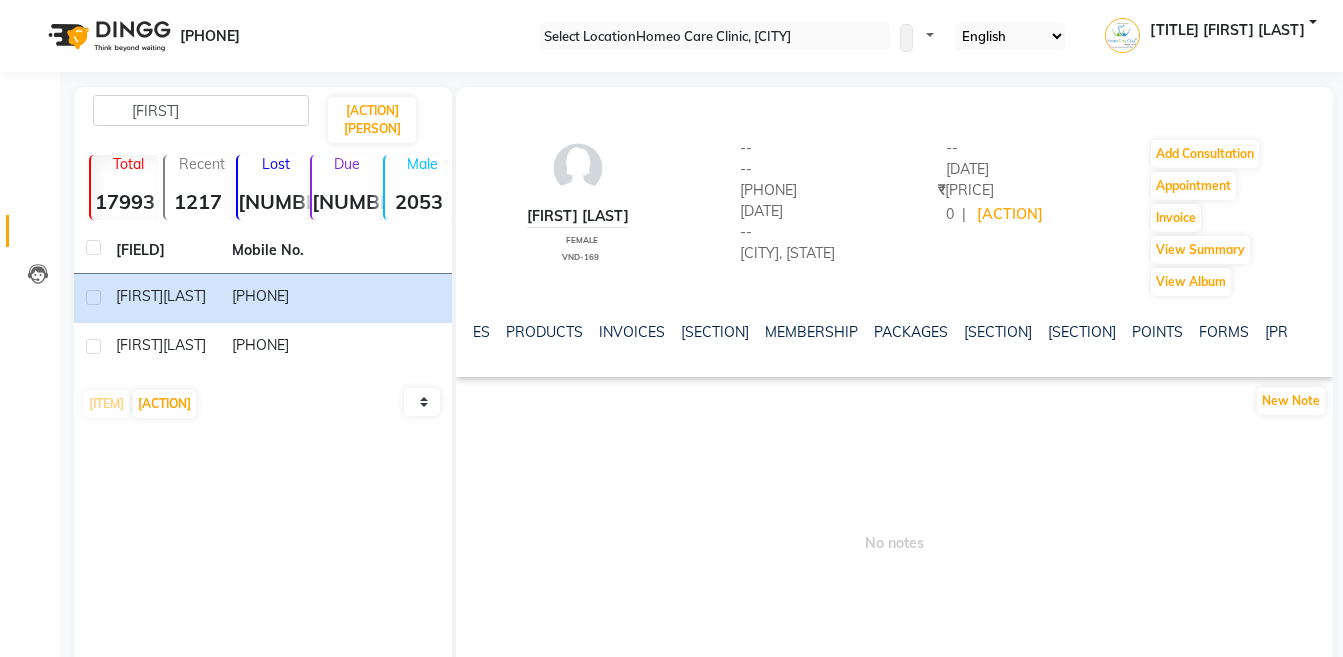 click on "NOTES FORMULA SERVICES PRODUCTS INVOICES APPOINTMENTS MEMBERSHIP PACKAGES VOUCHERS GIFTCARDS POINTS FORMS FAMILY CARDS WALLET" at bounding box center [894, 332] 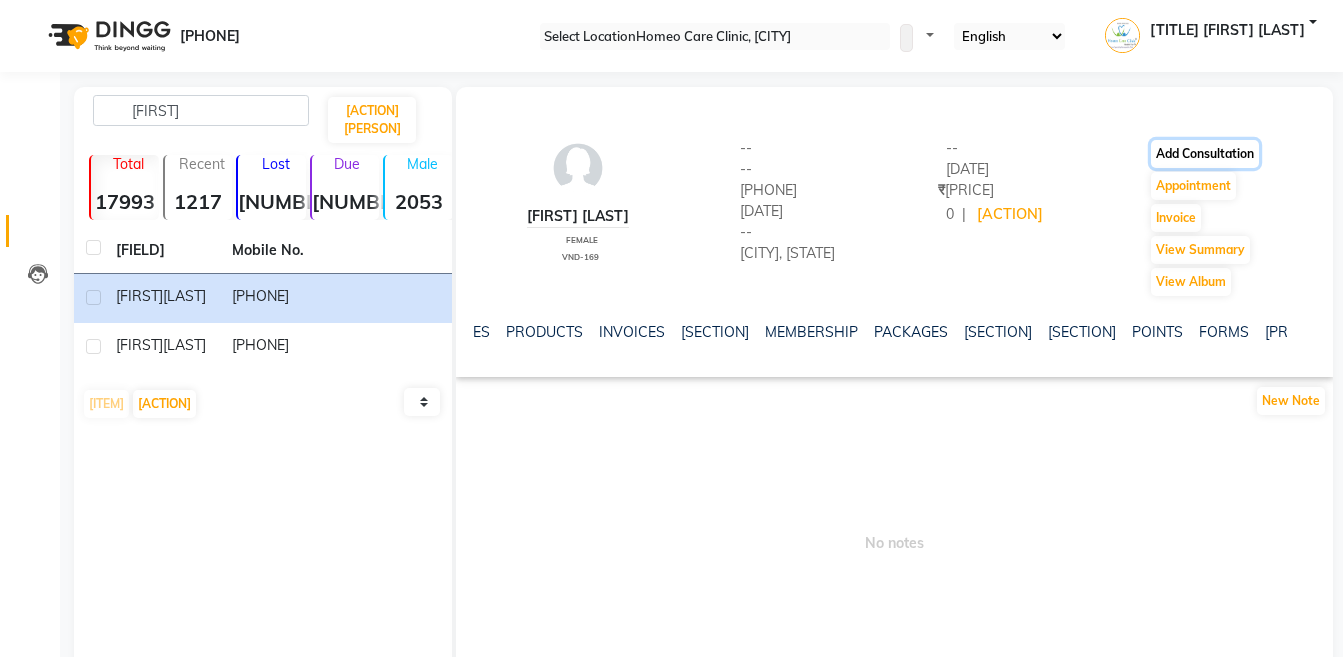 click on "Add Consultation" at bounding box center [1205, 154] 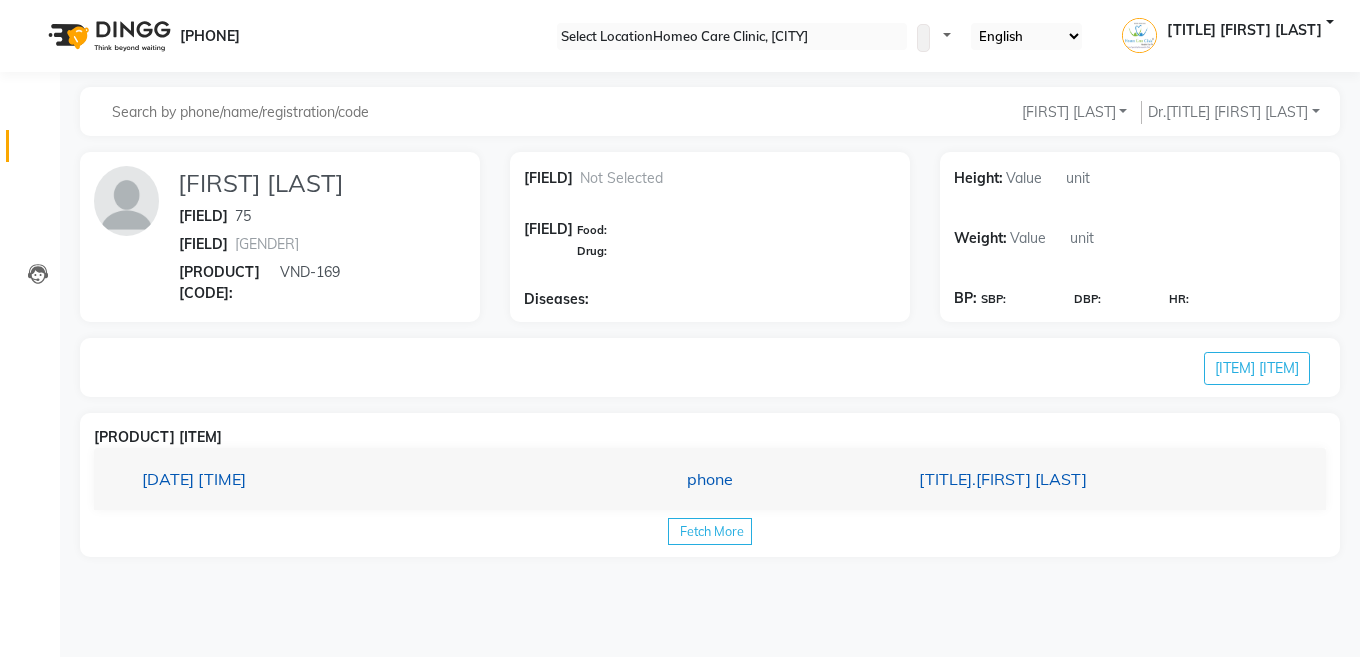click on "phone" at bounding box center (710, 479) 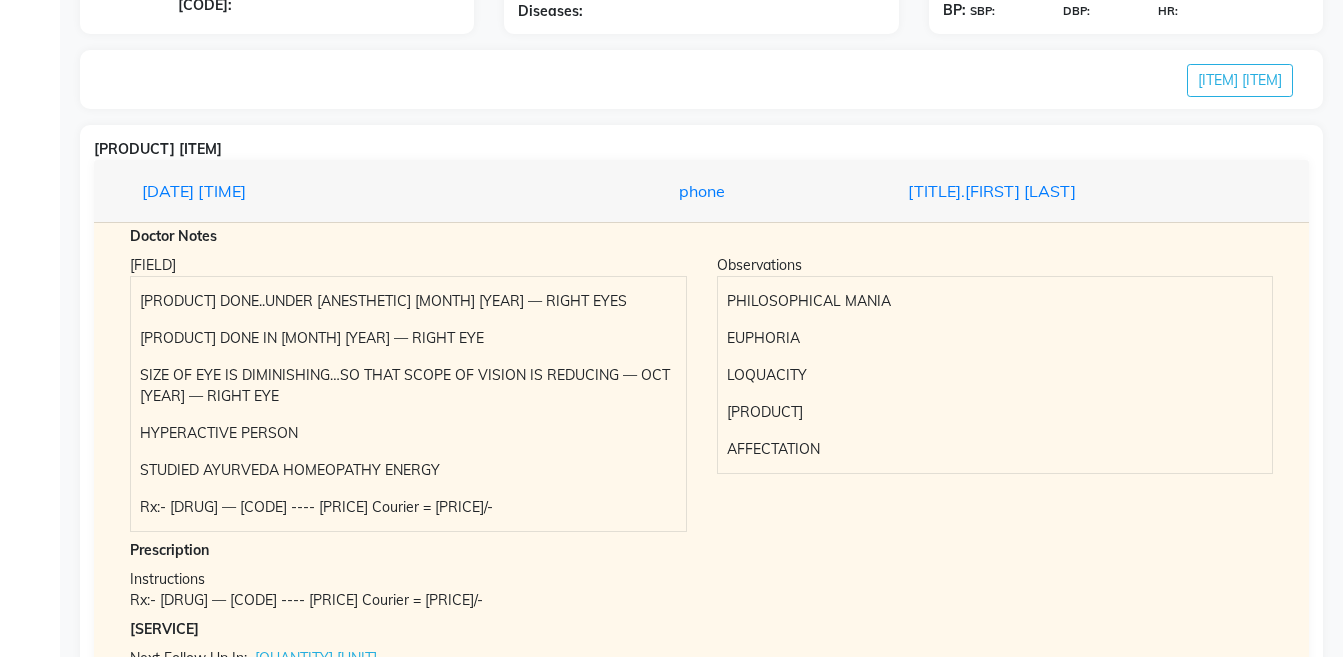 scroll, scrollTop: 352, scrollLeft: 0, axis: vertical 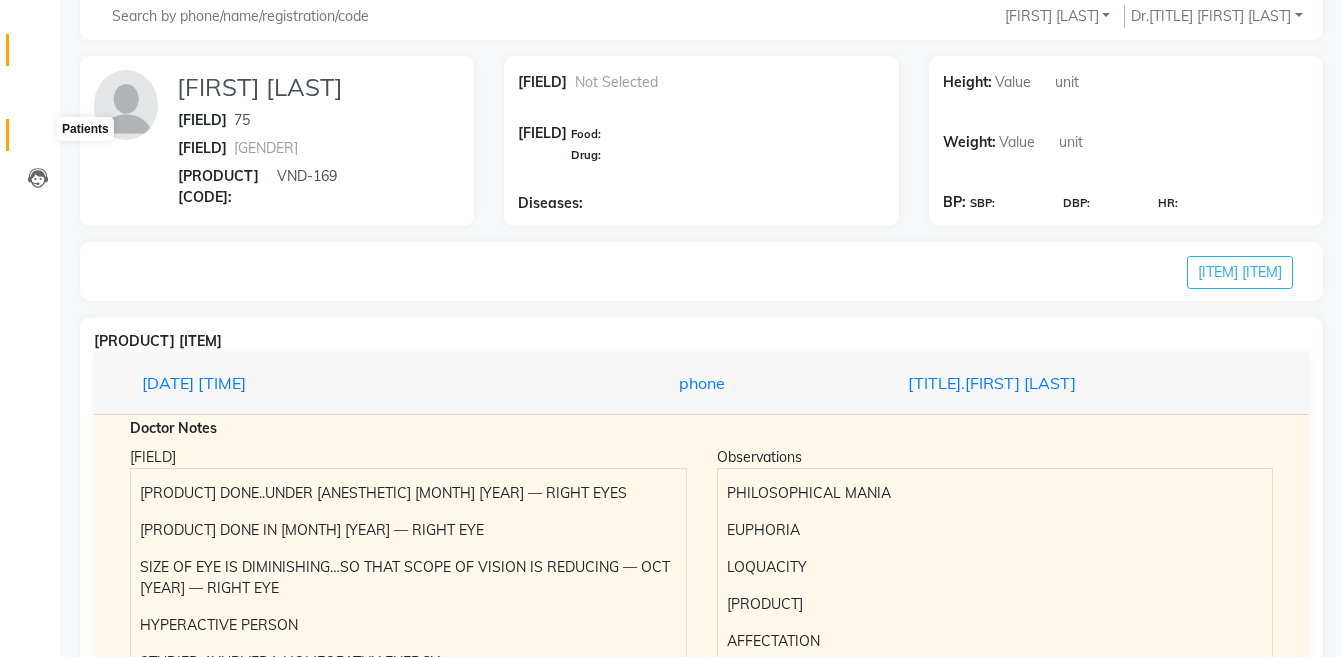 click at bounding box center (37, 140) 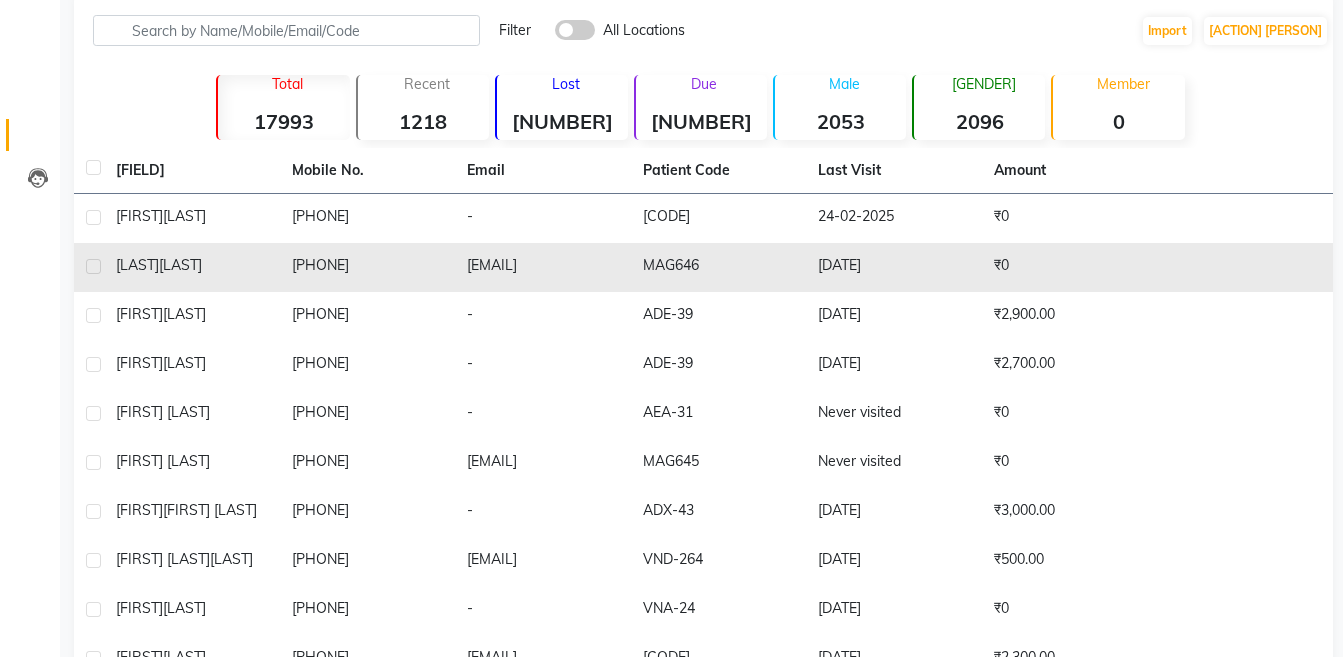click on "[PHONE]" at bounding box center (368, 218) 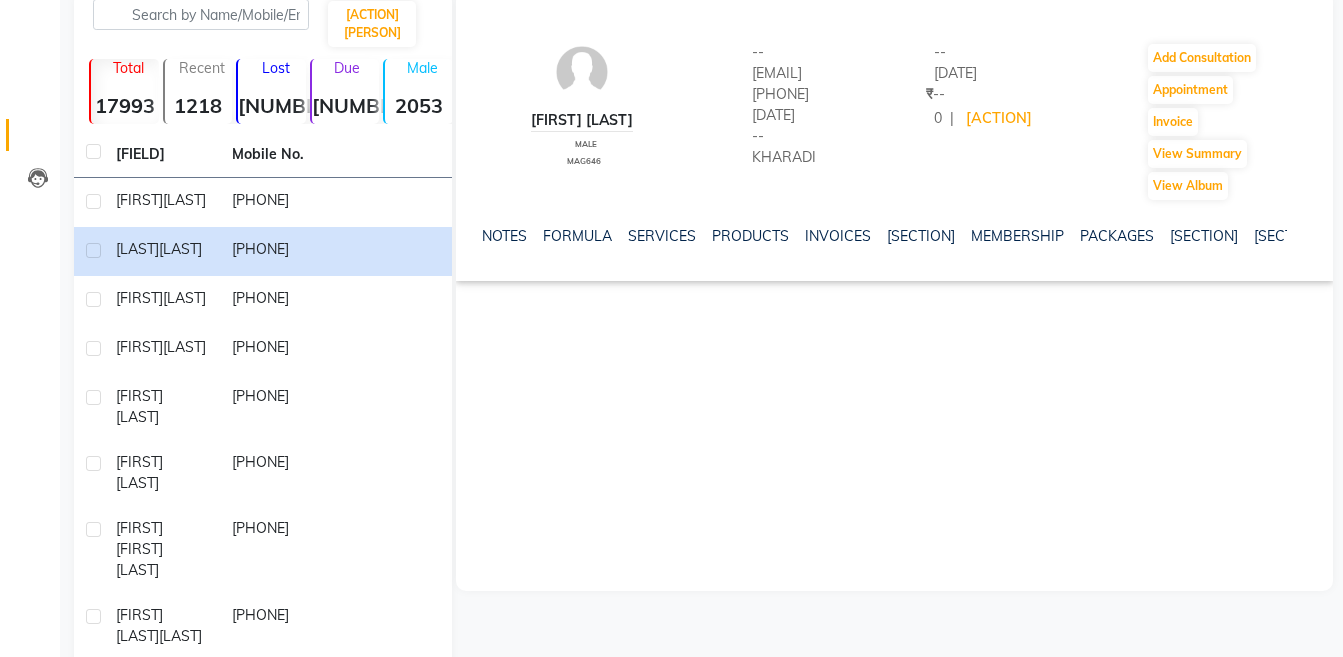 click at bounding box center (1302, 234) 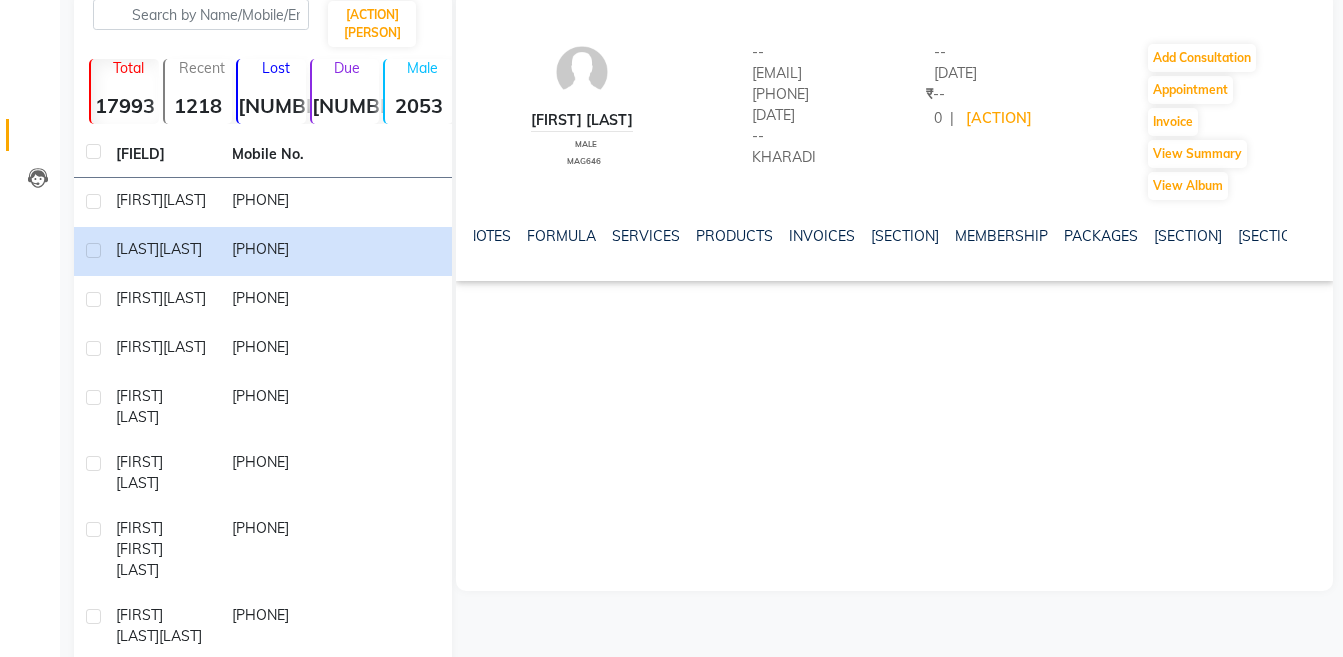 click at bounding box center (1302, 234) 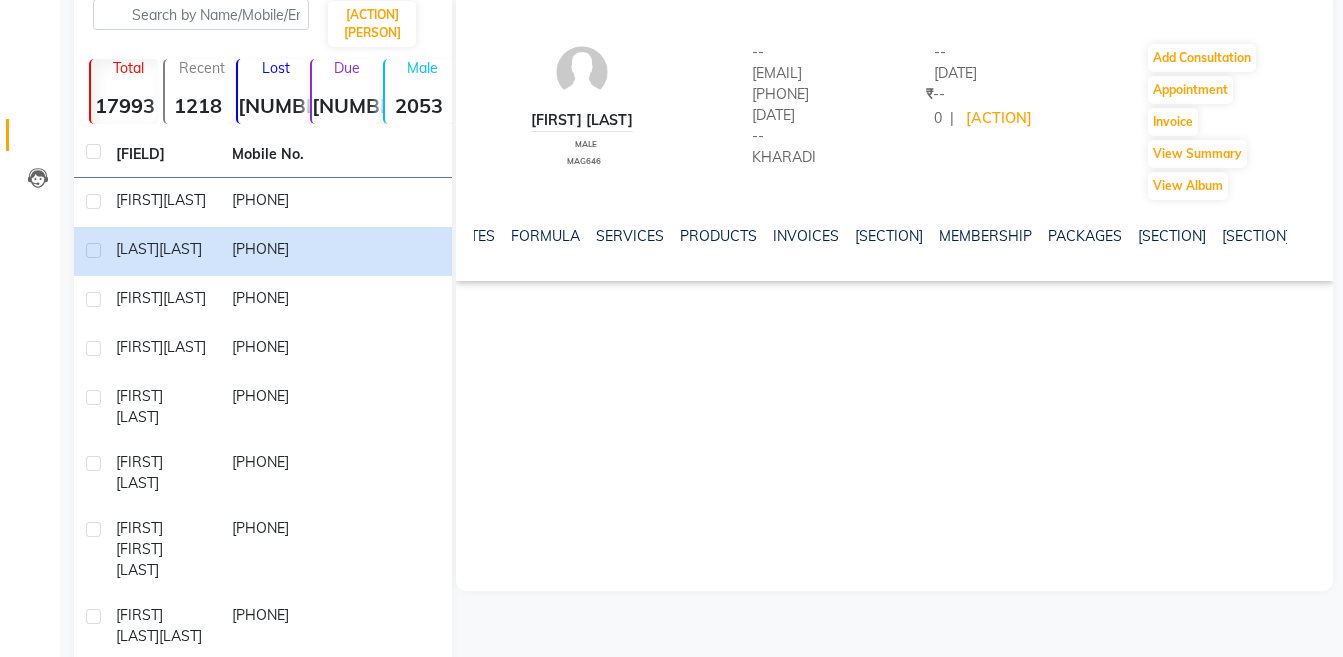 click at bounding box center [1302, 234] 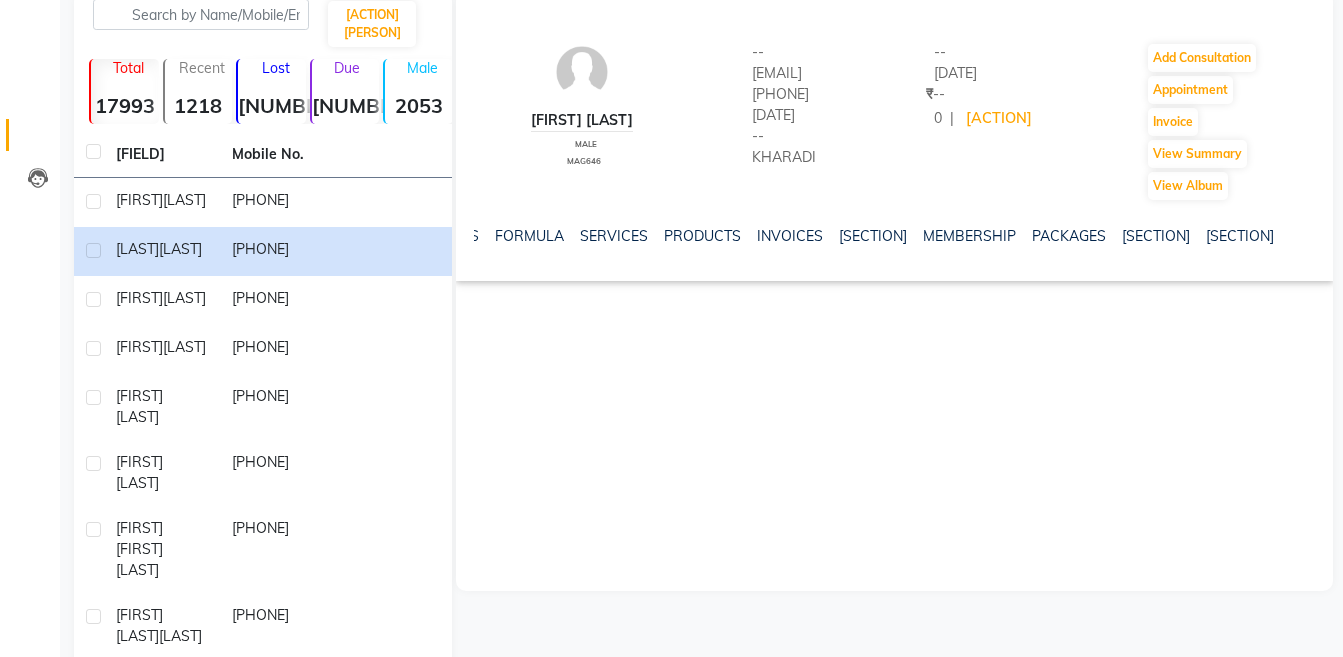 click at bounding box center [1302, 234] 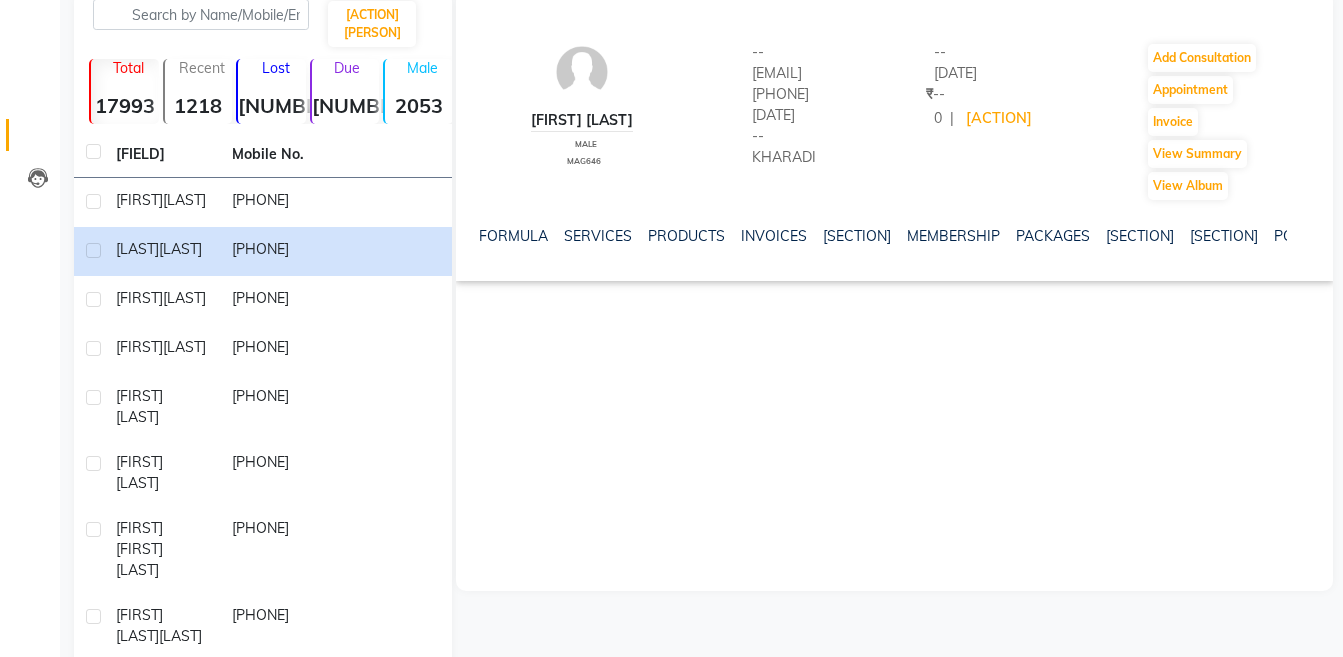 click at bounding box center (1302, 234) 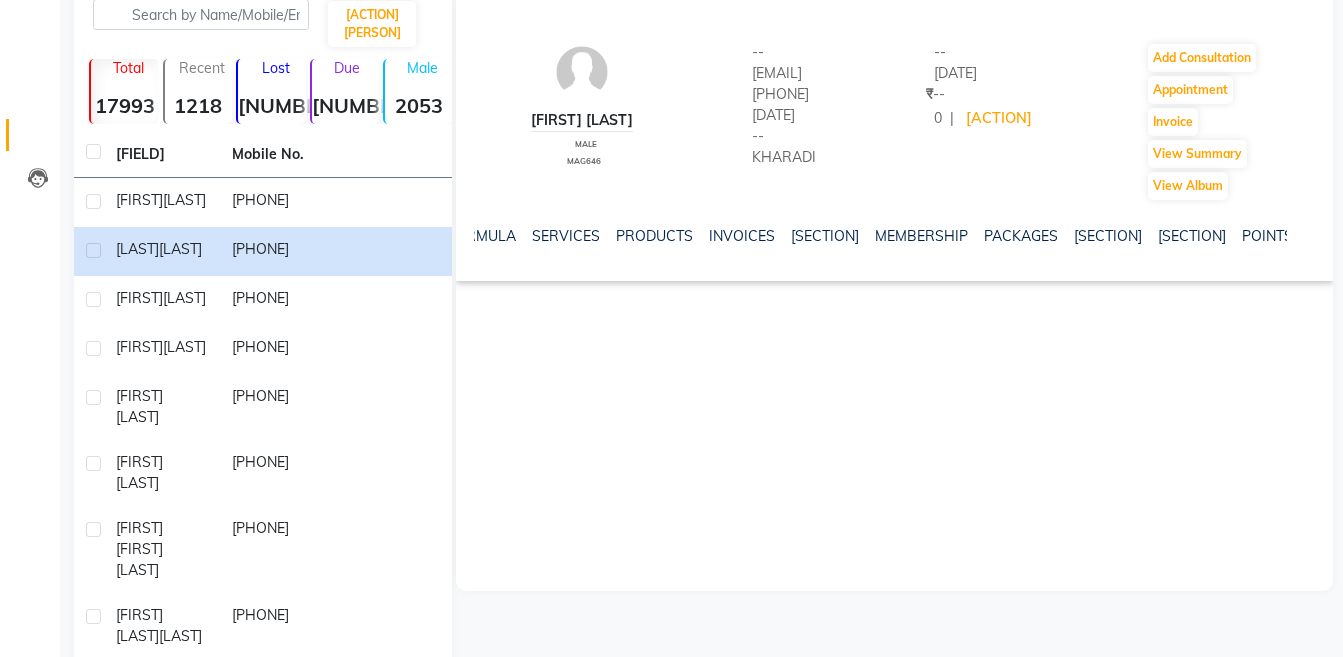 click at bounding box center [1302, 234] 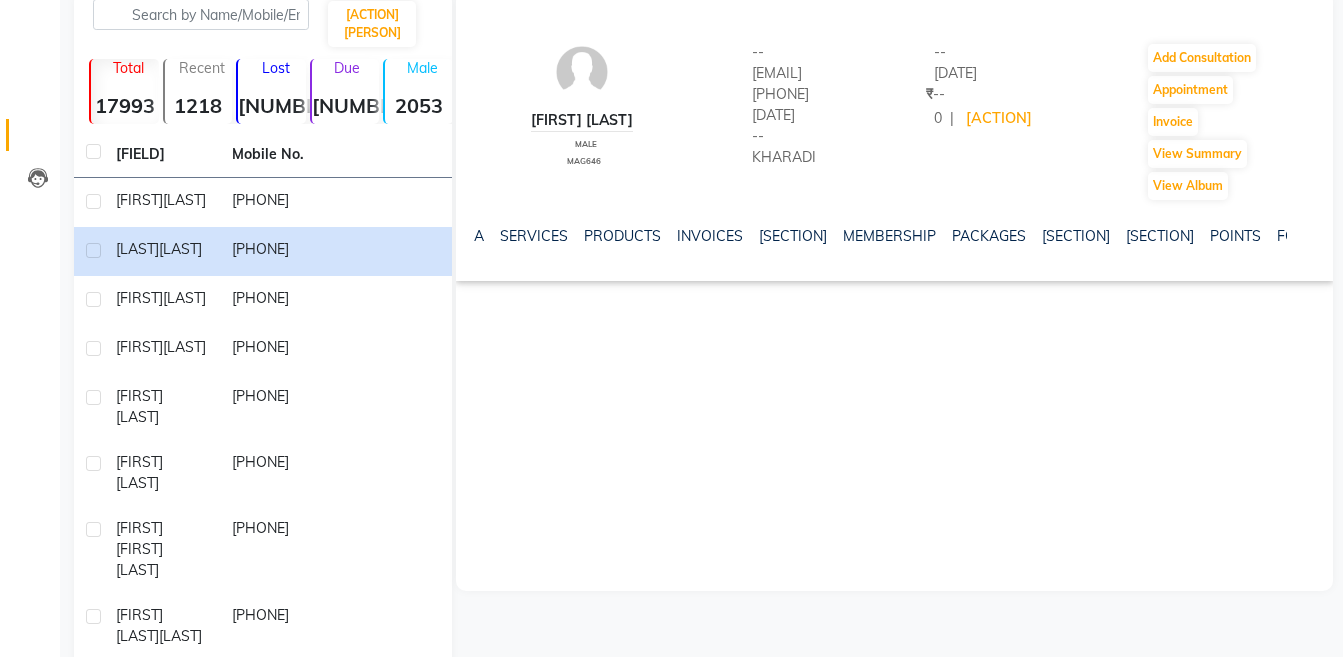 click at bounding box center (1302, 234) 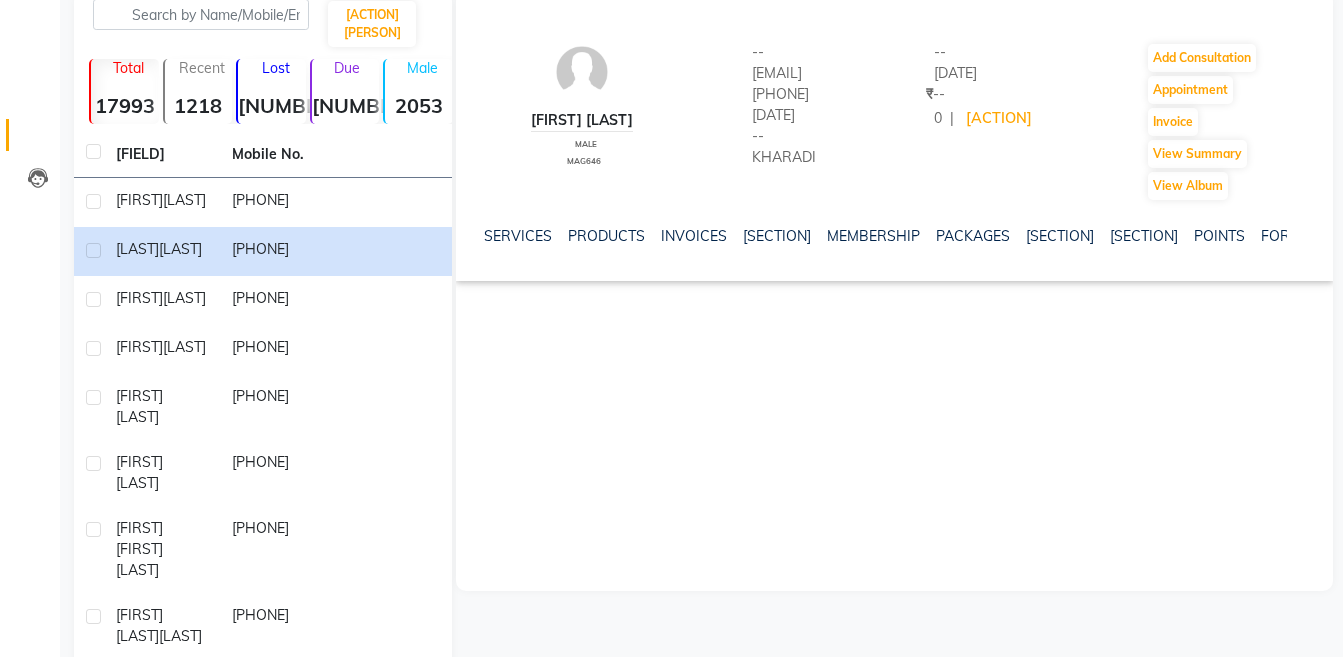 click at bounding box center (1302, 234) 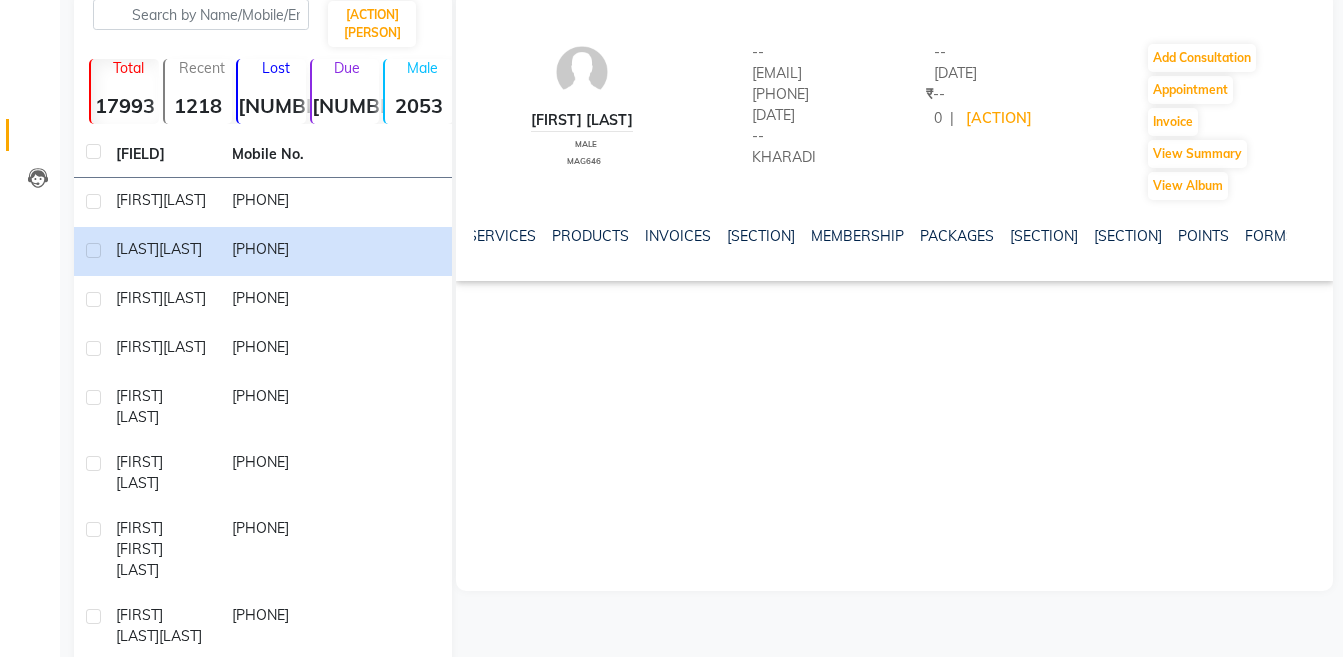 click at bounding box center (1302, 234) 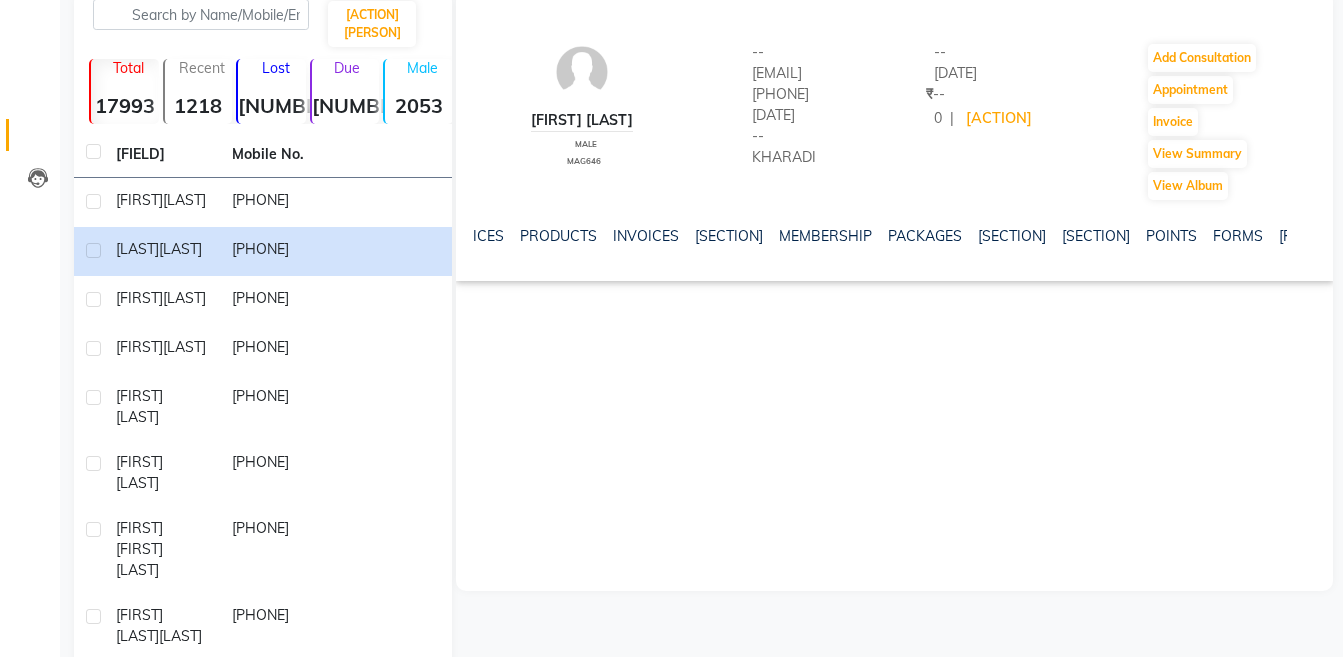click at bounding box center (1302, 234) 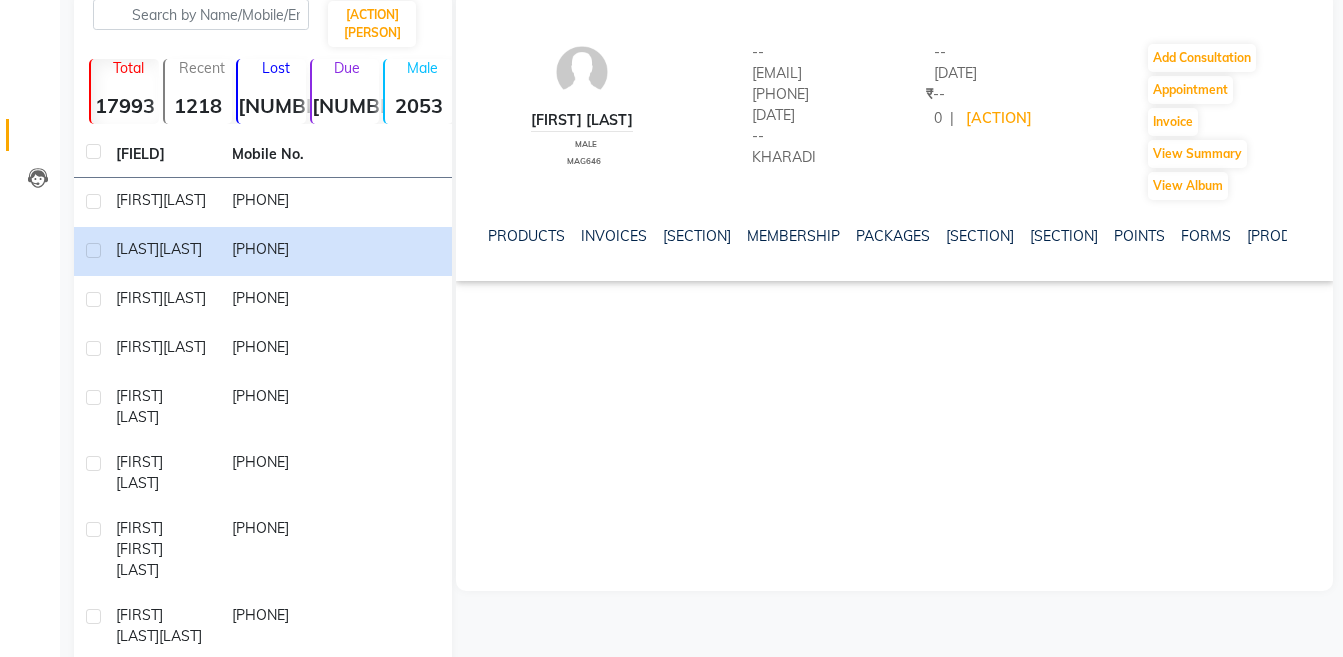click on "NOTES FORMULA SERVICES PRODUCTS INVOICES APPOINTMENTS MEMBERSHIP PACKAGES VOUCHERS GIFTCARDS POINTS FORMS FAMILY CARDS WALLET" at bounding box center (894, 236) 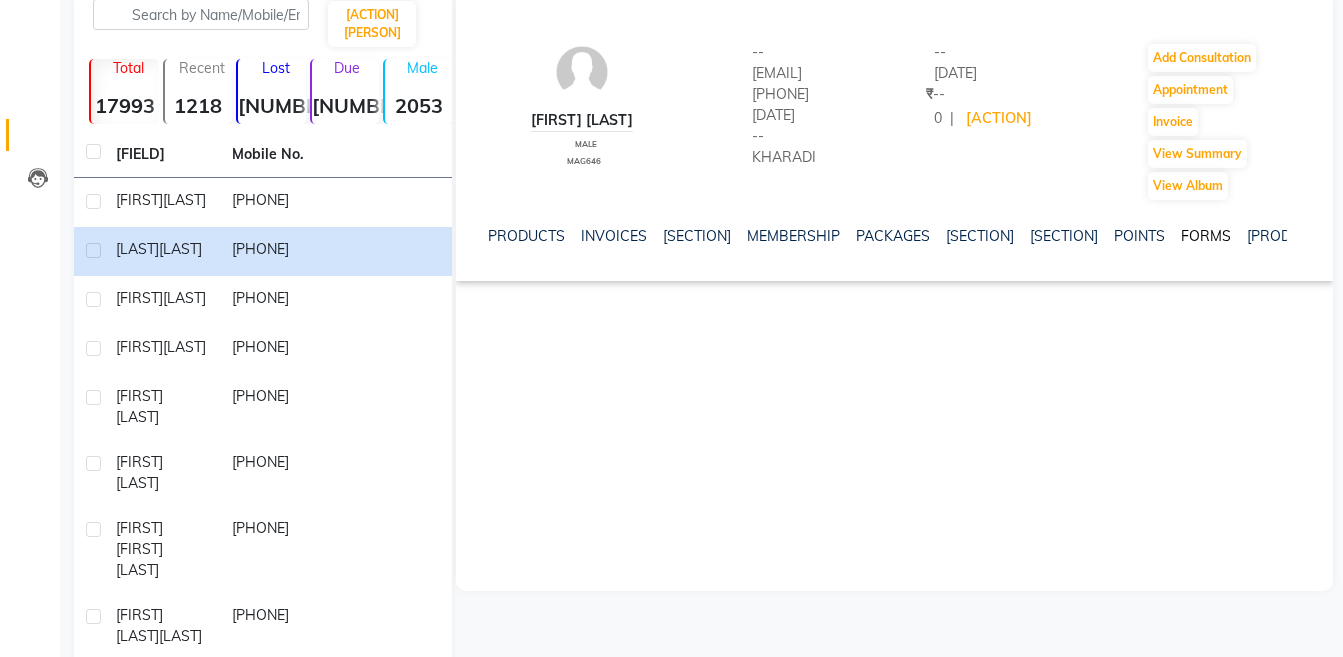 click on "FORMS" at bounding box center (1206, 236) 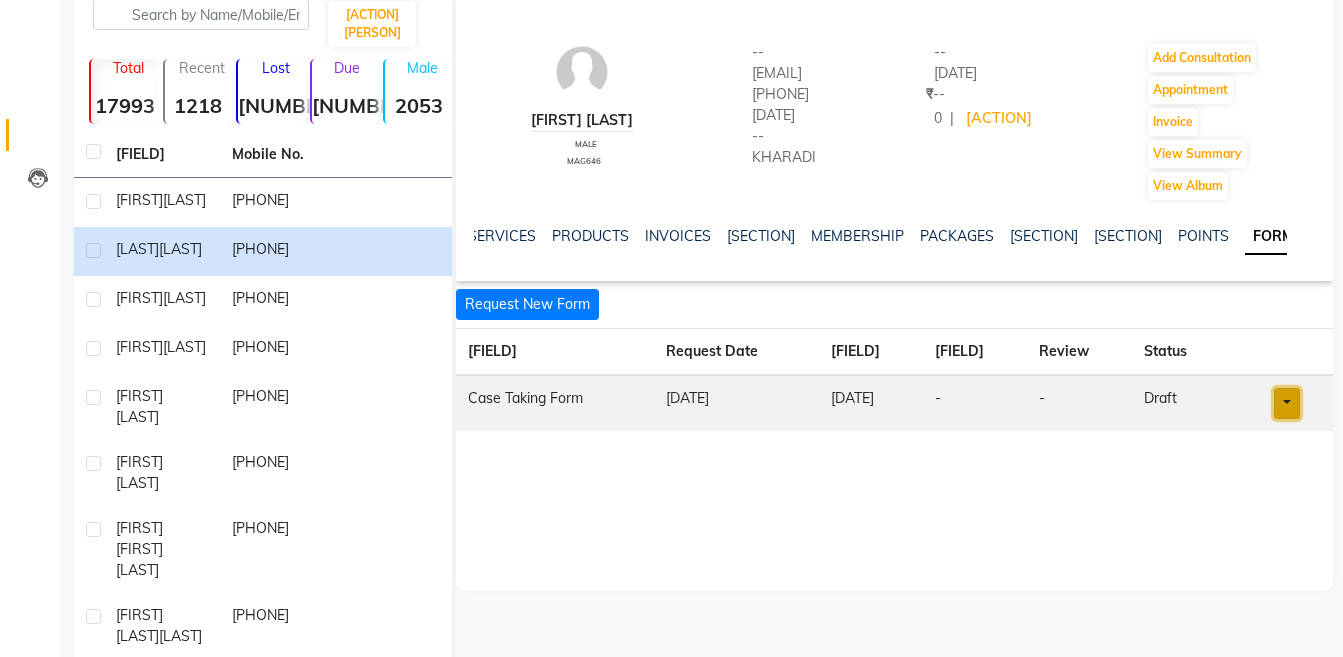click at bounding box center [1287, 403] 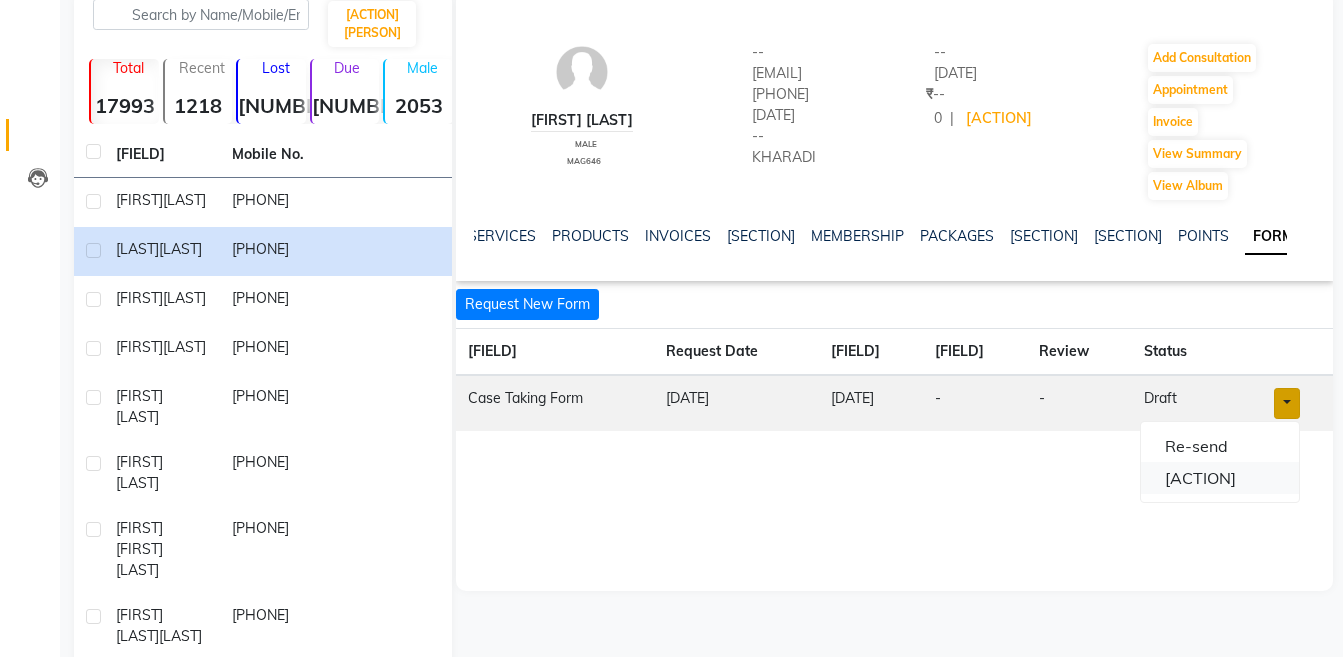 click on "Open in staff mode" at bounding box center [1220, 478] 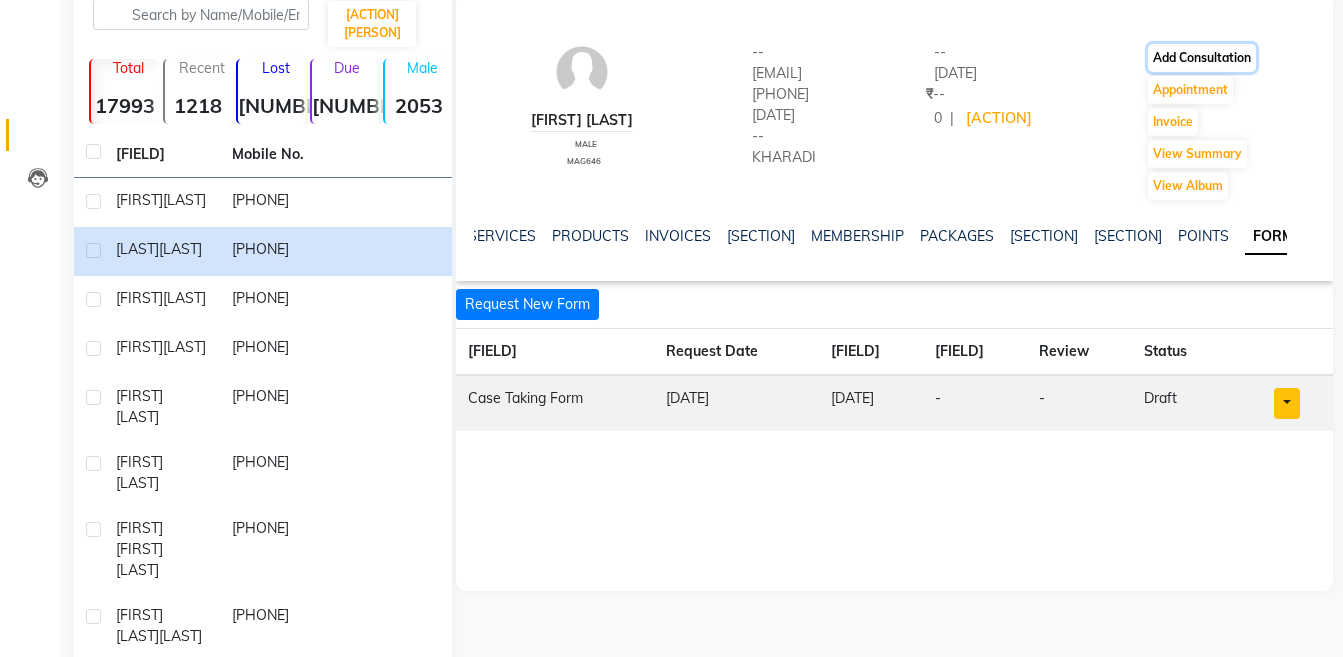 click on "••• ••••••••••••" at bounding box center [1202, 58] 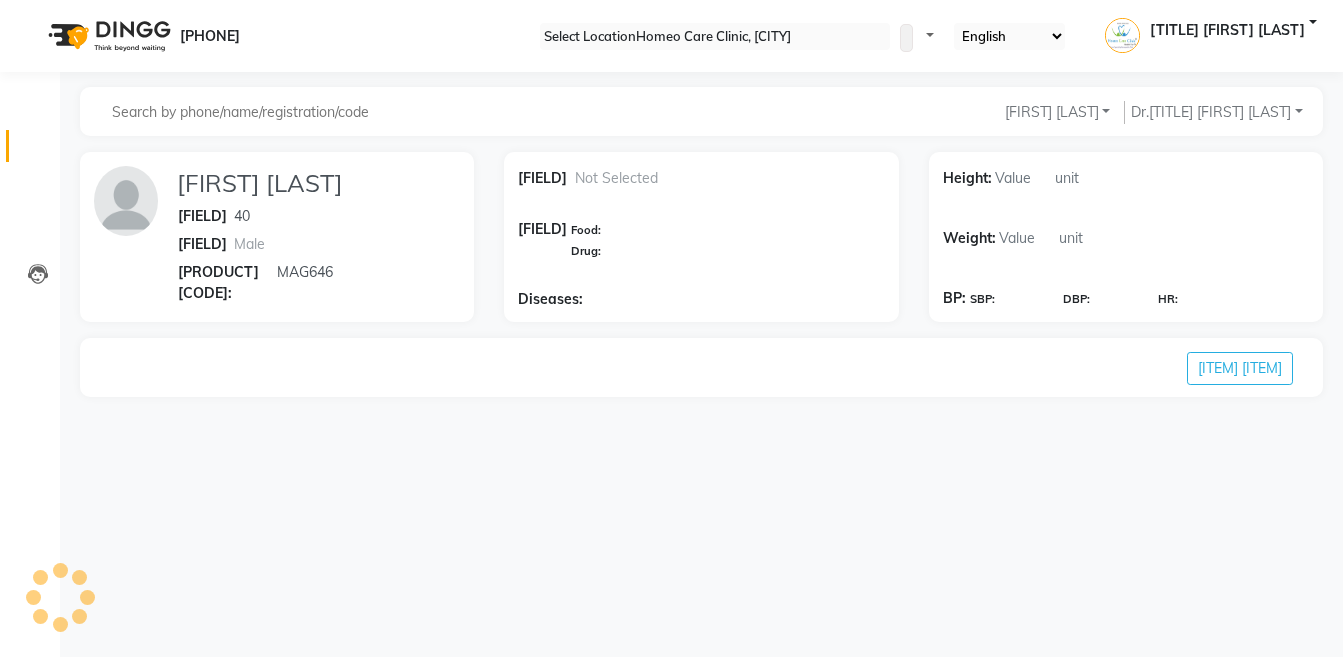 scroll, scrollTop: 0, scrollLeft: 0, axis: both 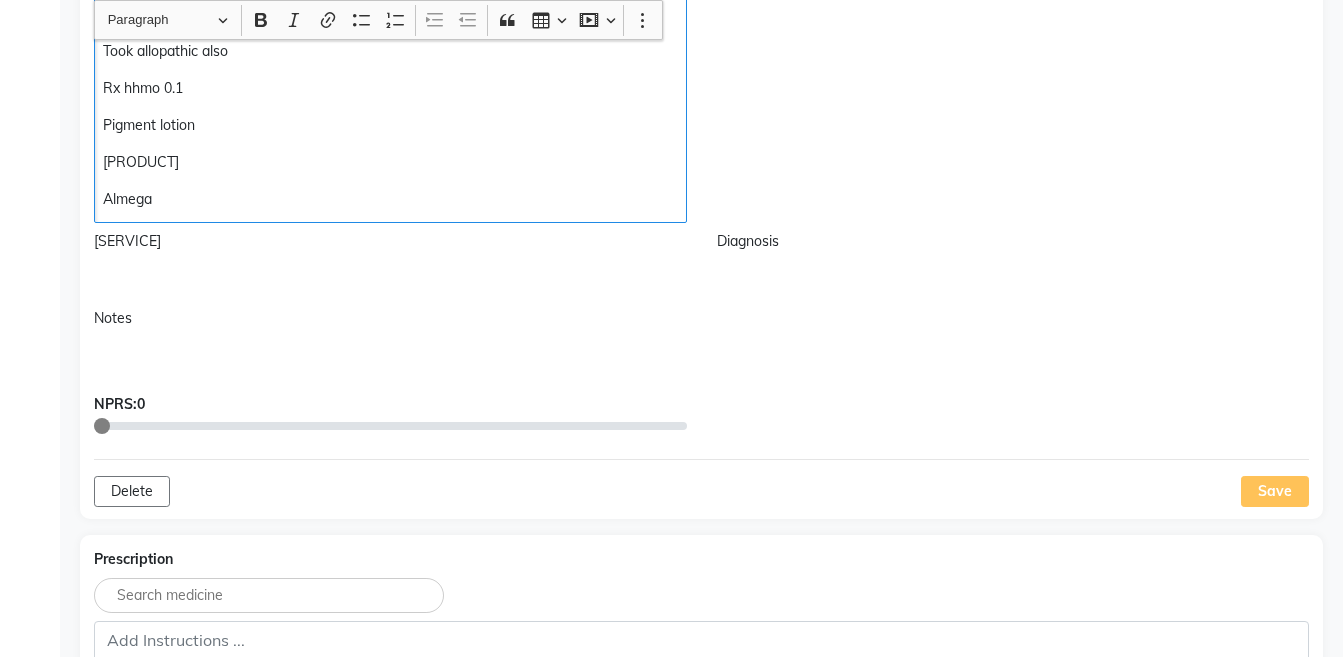 click on "Almega" at bounding box center (390, 199) 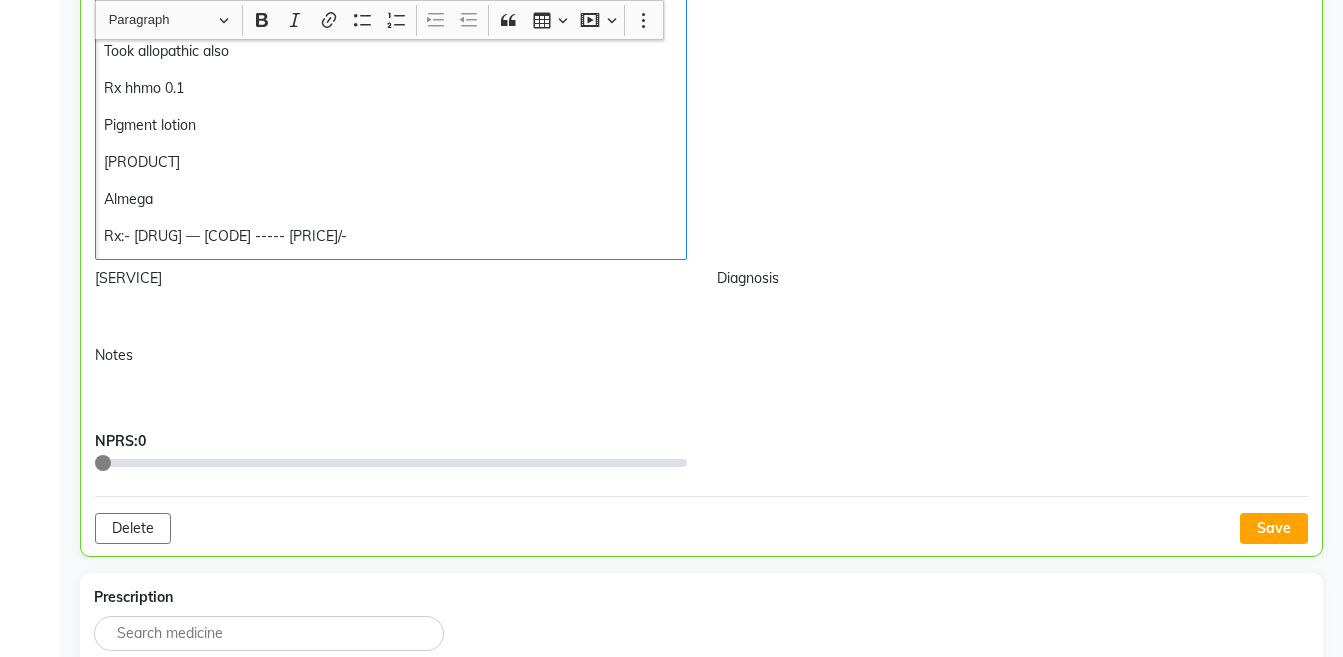 copy on "Rx:- Lyco 200 — V2M4S8 ----- 500+1800=2300/-" 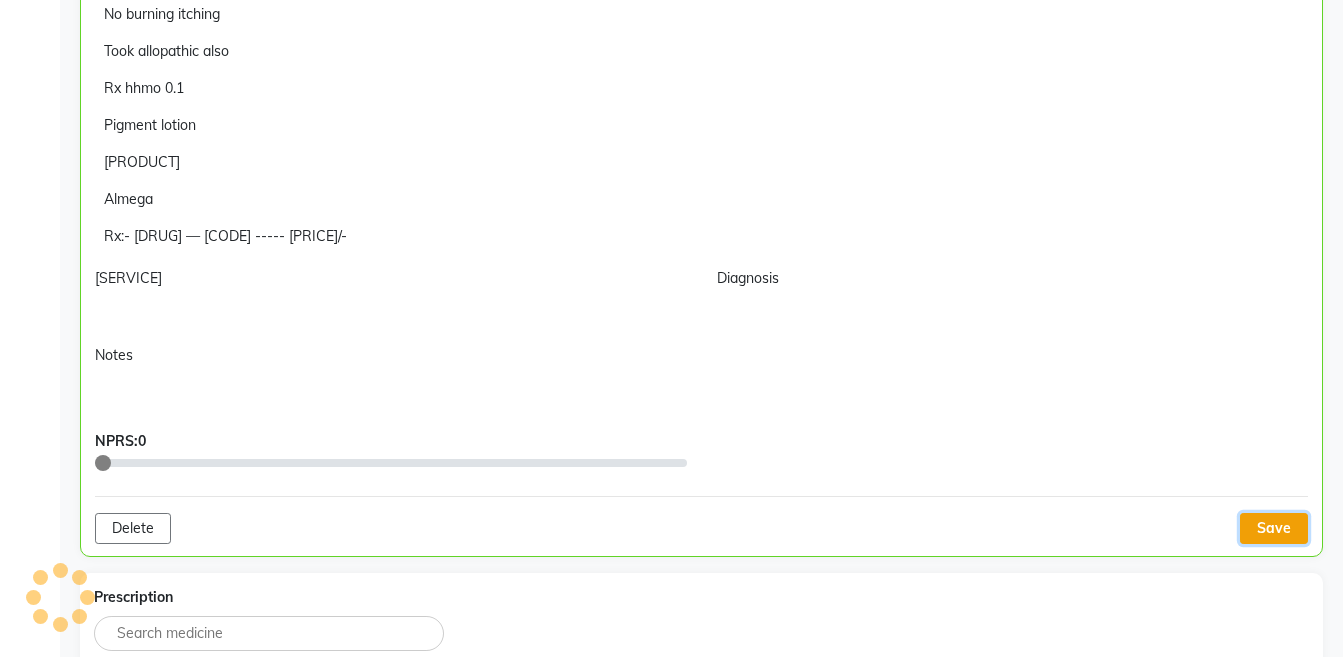 click on "••••" at bounding box center [1274, 528] 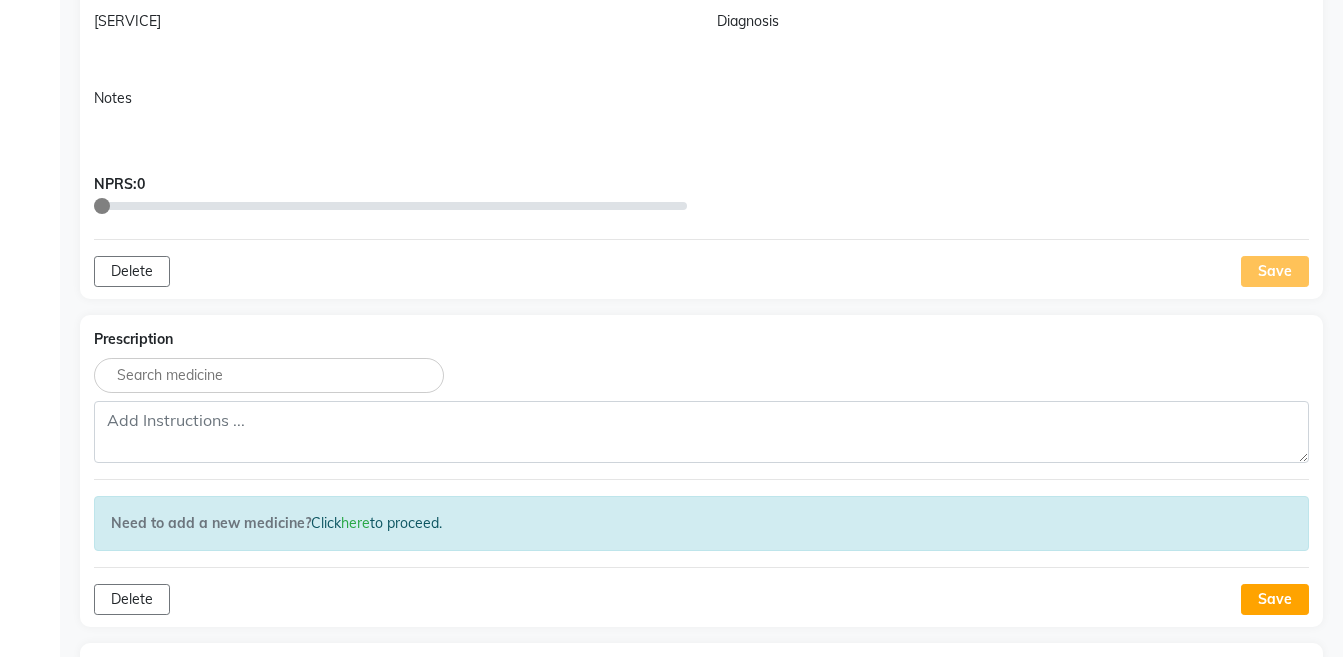 scroll, scrollTop: 933, scrollLeft: 0, axis: vertical 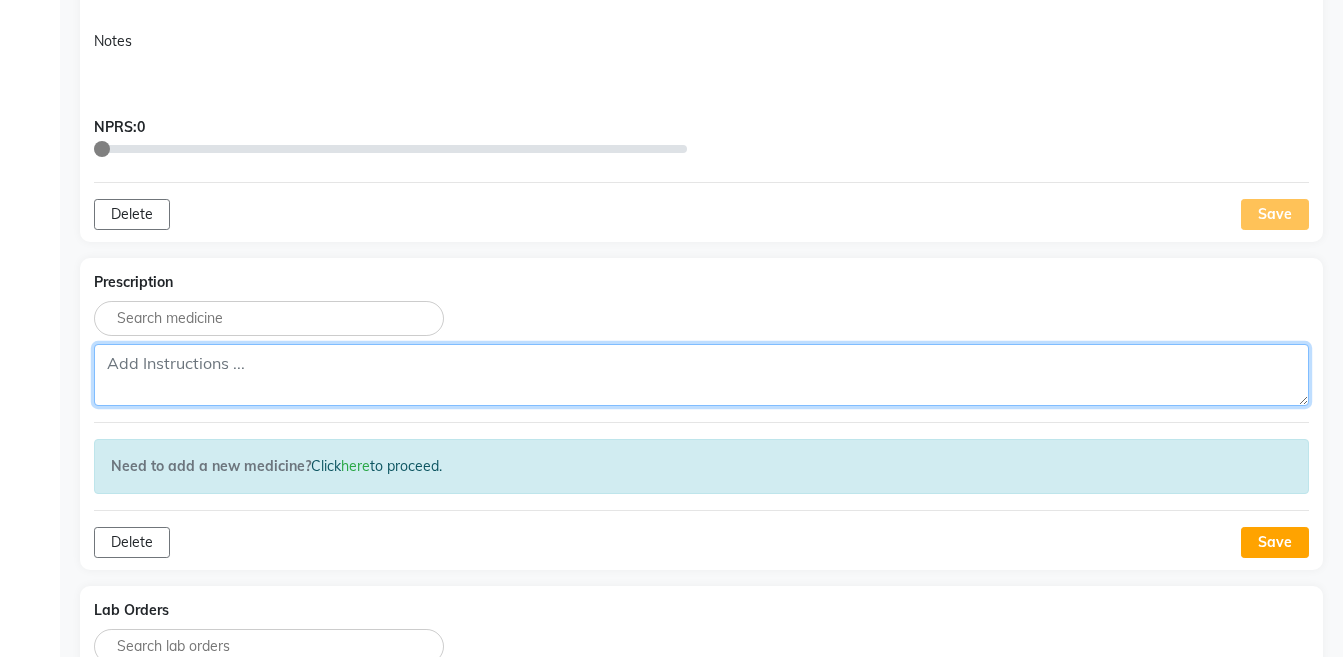 click at bounding box center [701, 375] 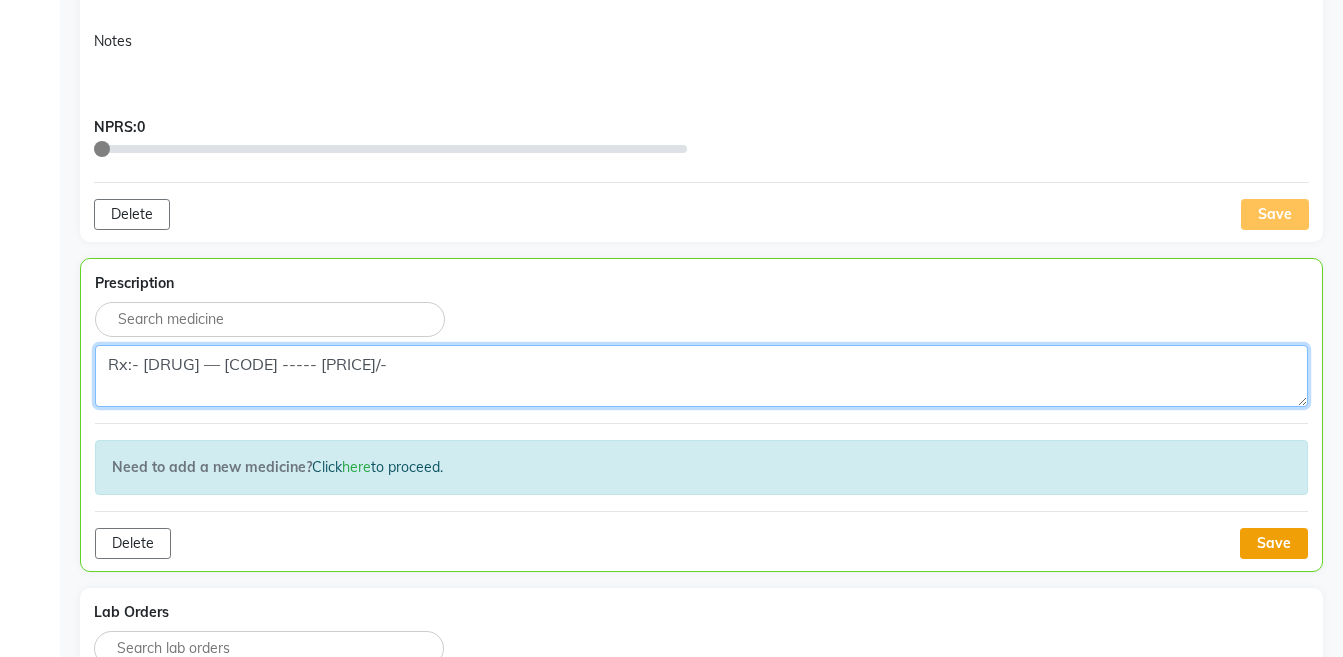 type on "Rx:- Lyco 200 — V2M4S8 ----- 500+1800=2300/-" 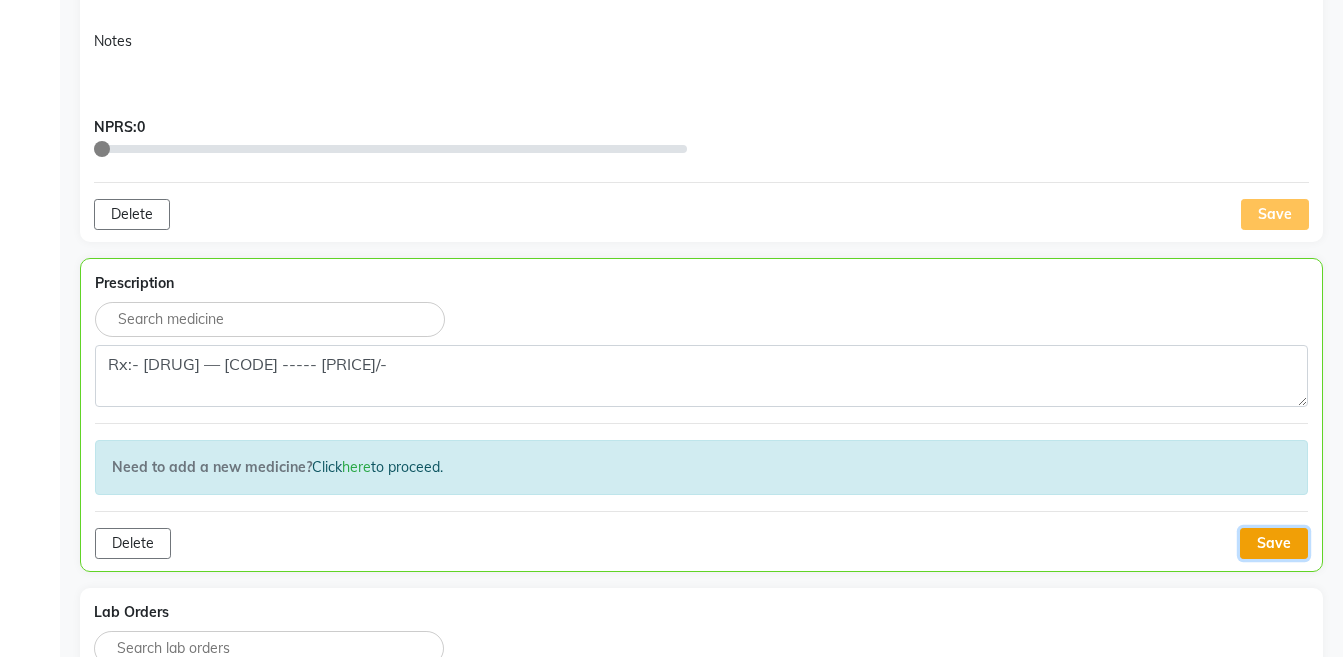 click on "••••" at bounding box center (1274, 543) 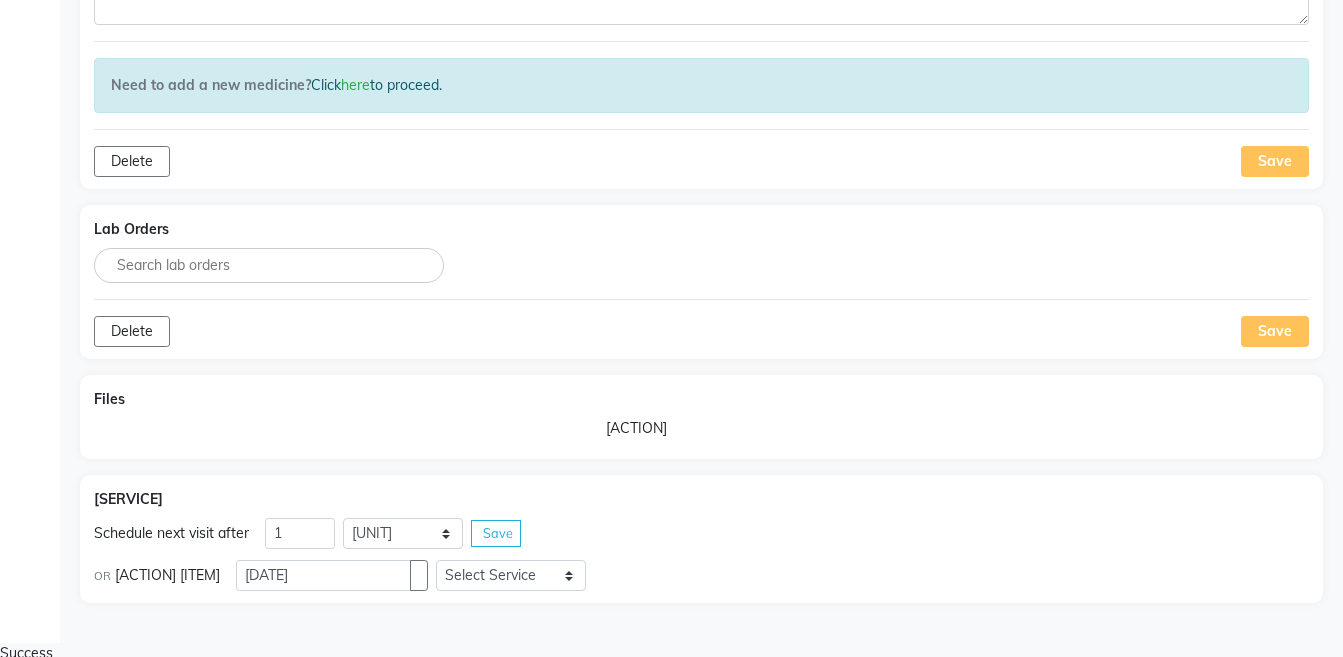 scroll, scrollTop: 1315, scrollLeft: 0, axis: vertical 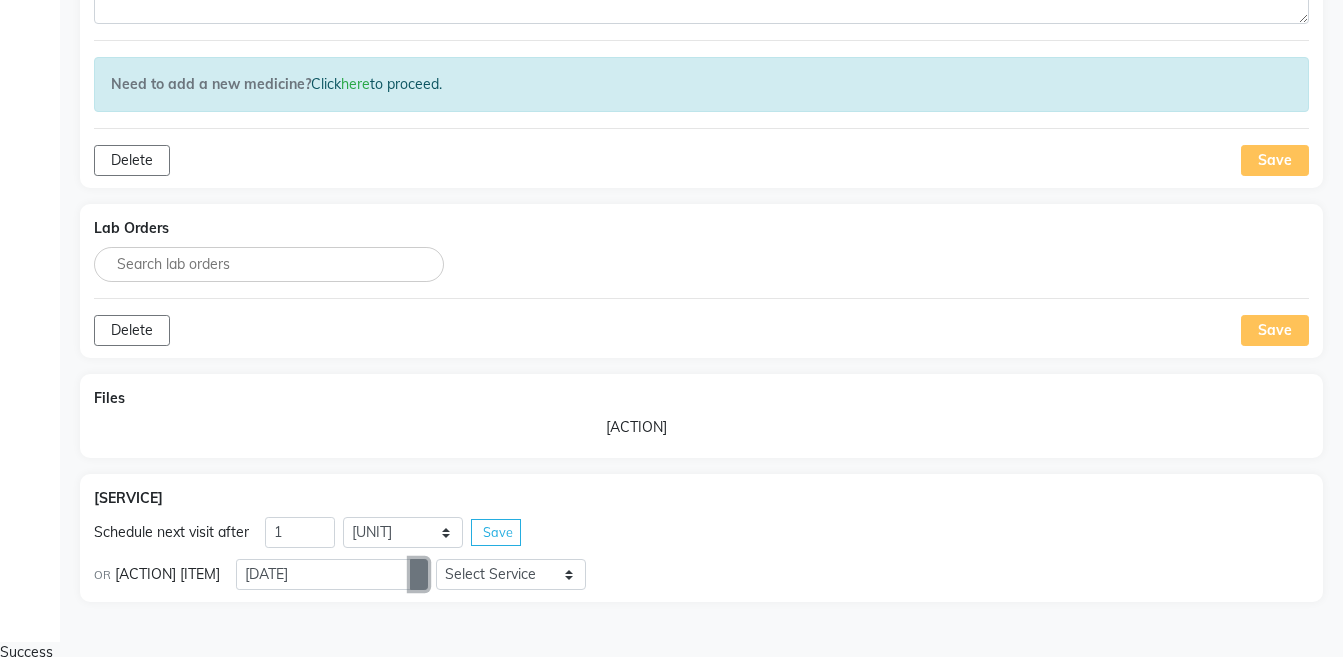 click at bounding box center [419, 574] 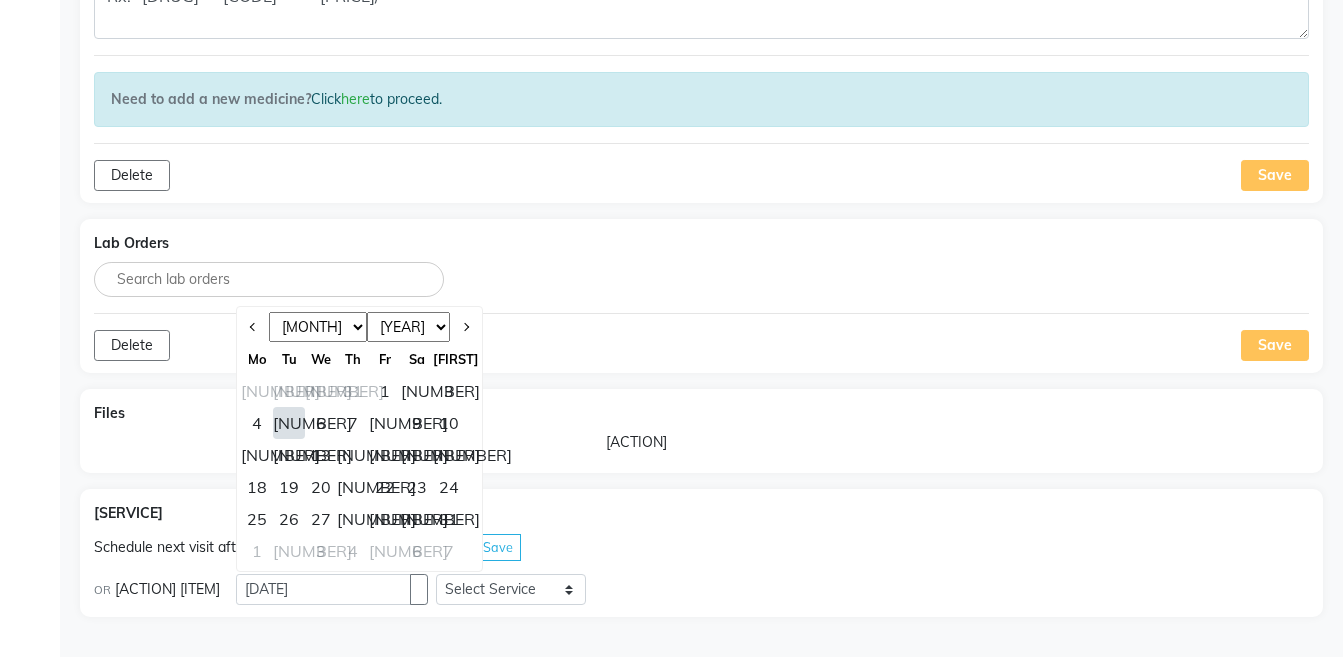 click on "[NUMBER]" at bounding box center [385, 423] 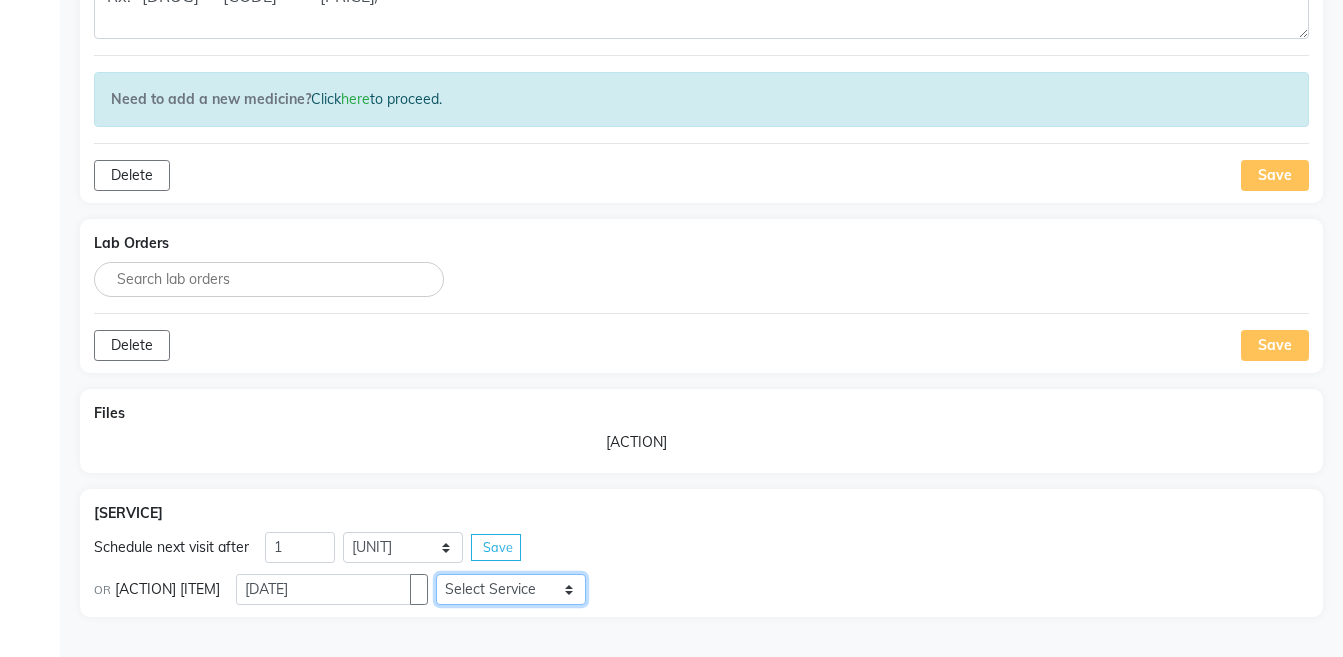 click on "Select Service Medicine Medicine 1 Hydra Facial Medi Facial Vampire Facial With Plasma Oxigeneo Facial Anti Aging Facial Korean Glass GLow Facial Full Face Upper Lip Chin Underarms Full Legs & arms Back-side Chest Abdomen Yellow Peel Black Peel Party Peel Glow Peel Argi Peel Under-arm Peel Depigmento Peel Anti Aging Peel Lip Peel Hair PRP GFC PRP Mesotherapy / Dermaroller Under Eye PRP Face PRP Dermapen / Mesotherapt for Full Face Dermapen / Mesotherapt for Scars Carbon Peel LASER BLEECH Laser Bleech BB Glow Indian Glass Glow In Person - Consultation Courier Charges in City Courier Charges out of City In Person - Follow Up Hair Treatment Skin Treatment Online - Consultation Online - Follow Up" at bounding box center (511, 589) 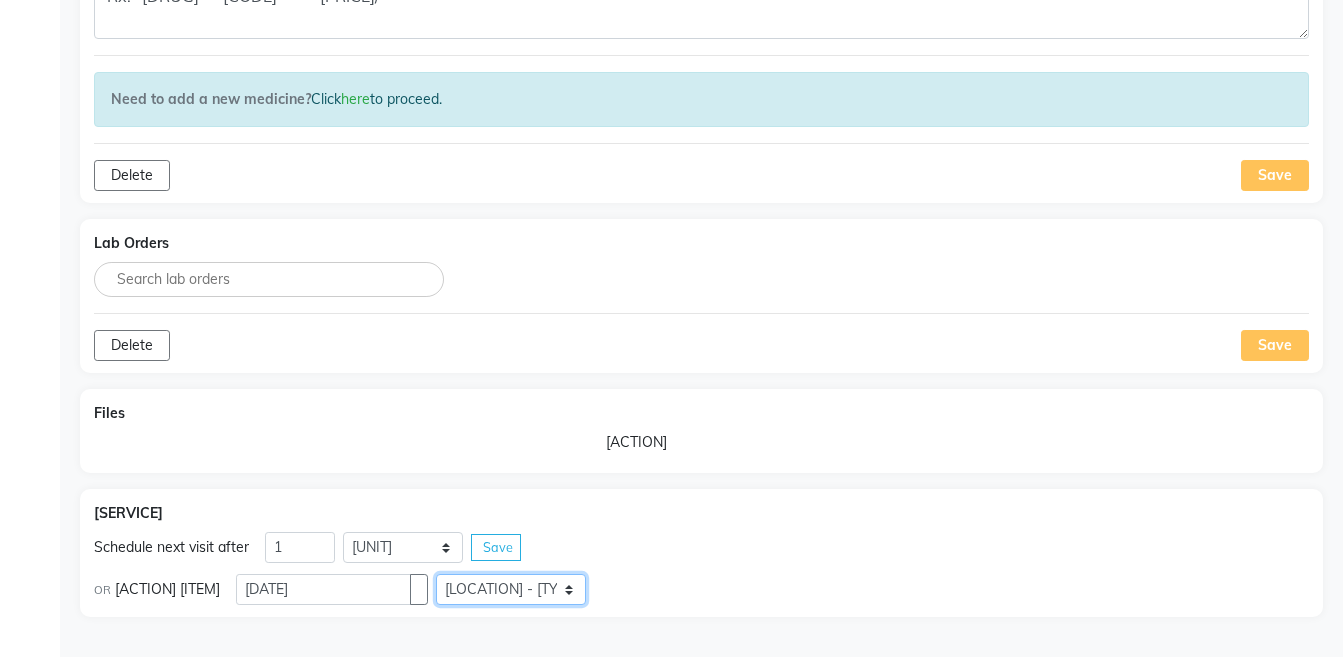 click on "Select Service Medicine Medicine 1 Hydra Facial Medi Facial Vampire Facial With Plasma Oxigeneo Facial Anti Aging Facial Korean Glass GLow Facial Full Face Upper Lip Chin Underarms Full Legs & arms Back-side Chest Abdomen Yellow Peel Black Peel Party Peel Glow Peel Argi Peel Under-arm Peel Depigmento Peel Anti Aging Peel Lip Peel Hair PRP GFC PRP Mesotherapy / Dermaroller Under Eye PRP Face PRP Dermapen / Mesotherapt for Full Face Dermapen / Mesotherapt for Scars Carbon Peel LASER BLEECH Laser Bleech BB Glow Indian Glass Glow In Person - Consultation Courier Charges in City Courier Charges out of City In Person - Follow Up Hair Treatment Skin Treatment Online - Consultation Online - Follow Up" at bounding box center (511, 589) 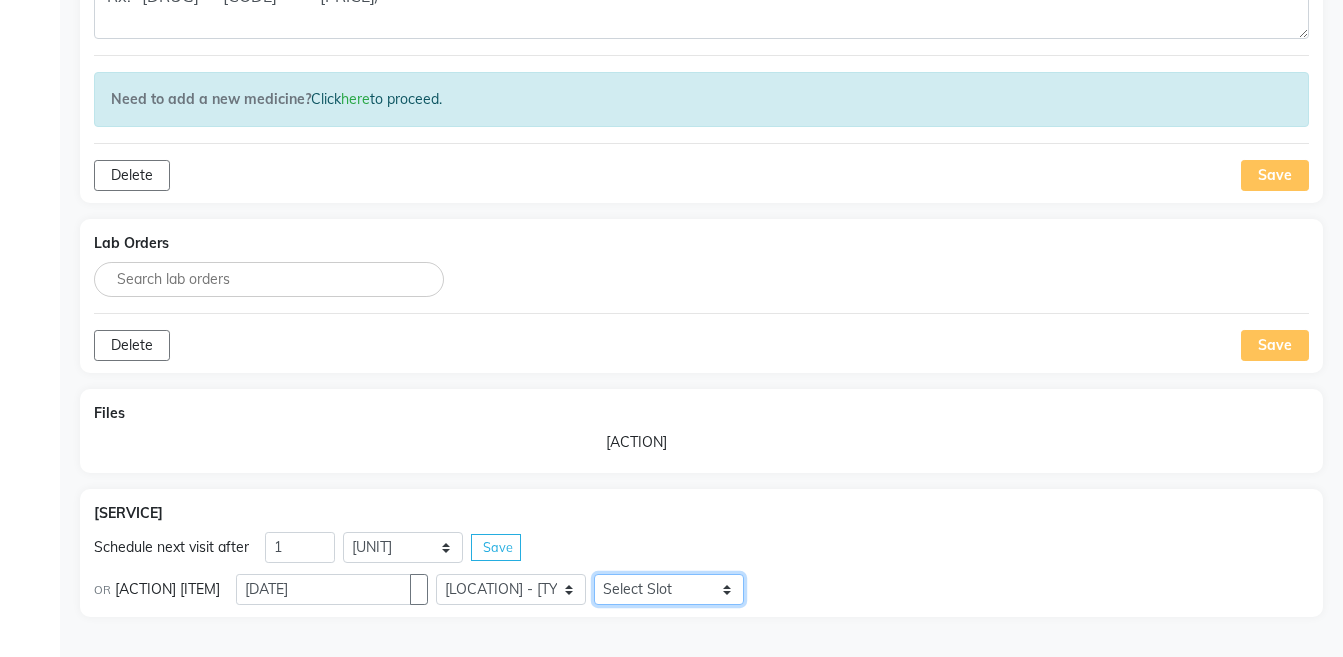 click on "Select Slot [TIME] [TIME] [TIME] [TIME] [TIME] [TIME] [TIME] [TIME] [TIME] [TIME] [TIME] [TIME] [TIME] [TIME] [TIME] [TIME] [TIME] [TIME] [TIME] [TIME] [TIME] [TIME] [TIME] [TIME] [TIME] [TIME] [TIME] [TIME] [TIME] [TIME] [TIME] [TIME] [TIME] [TIME] [TIME] [TIME] [TIME] [TIME] [TIME] [TIME] [TIME] [TIME] [TIME]" at bounding box center (669, 589) 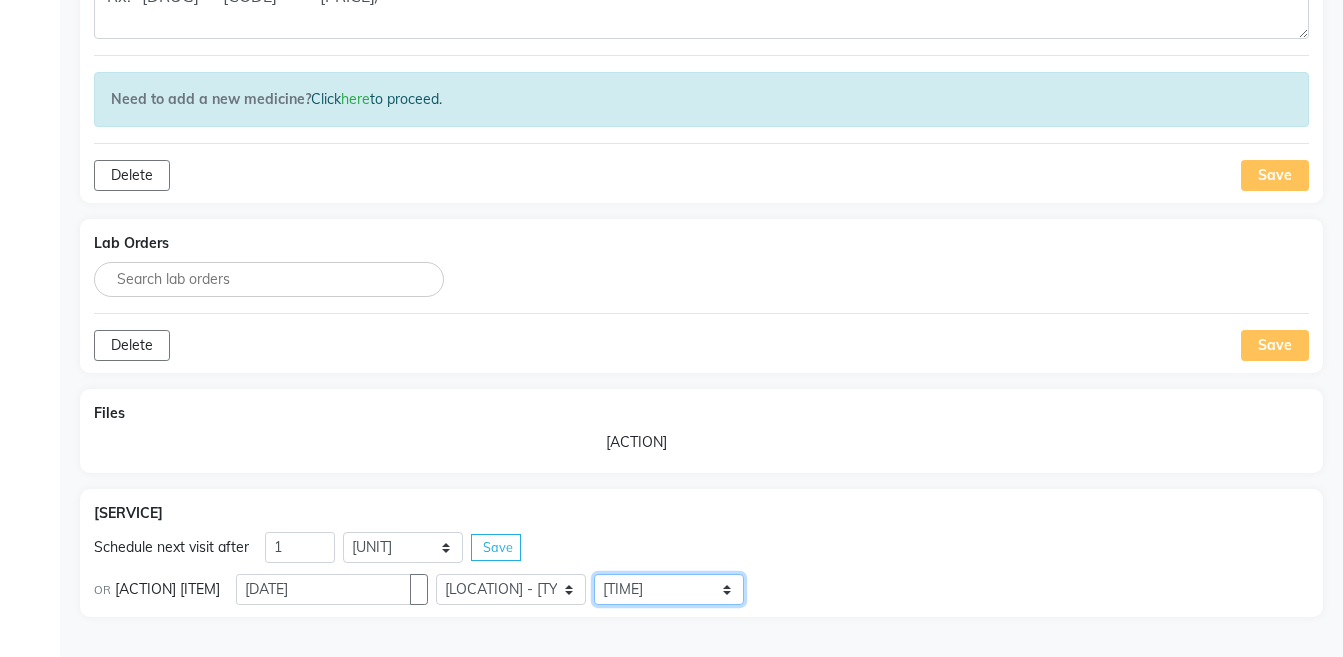 click on "Select Slot [TIME] [TIME] [TIME] [TIME] [TIME] [TIME] [TIME] [TIME] [TIME] [TIME] [TIME] [TIME] [TIME] [TIME] [TIME] [TIME] [TIME] [TIME] [TIME] [TIME] [TIME] [TIME] [TIME] [TIME] [TIME] [TIME] [TIME] [TIME] [TIME] [TIME] [TIME] [TIME] [TIME] [TIME] [TIME] [TIME] [TIME] [TIME] [TIME] [TIME] [TIME] [TIME] [TIME]" at bounding box center (669, 589) 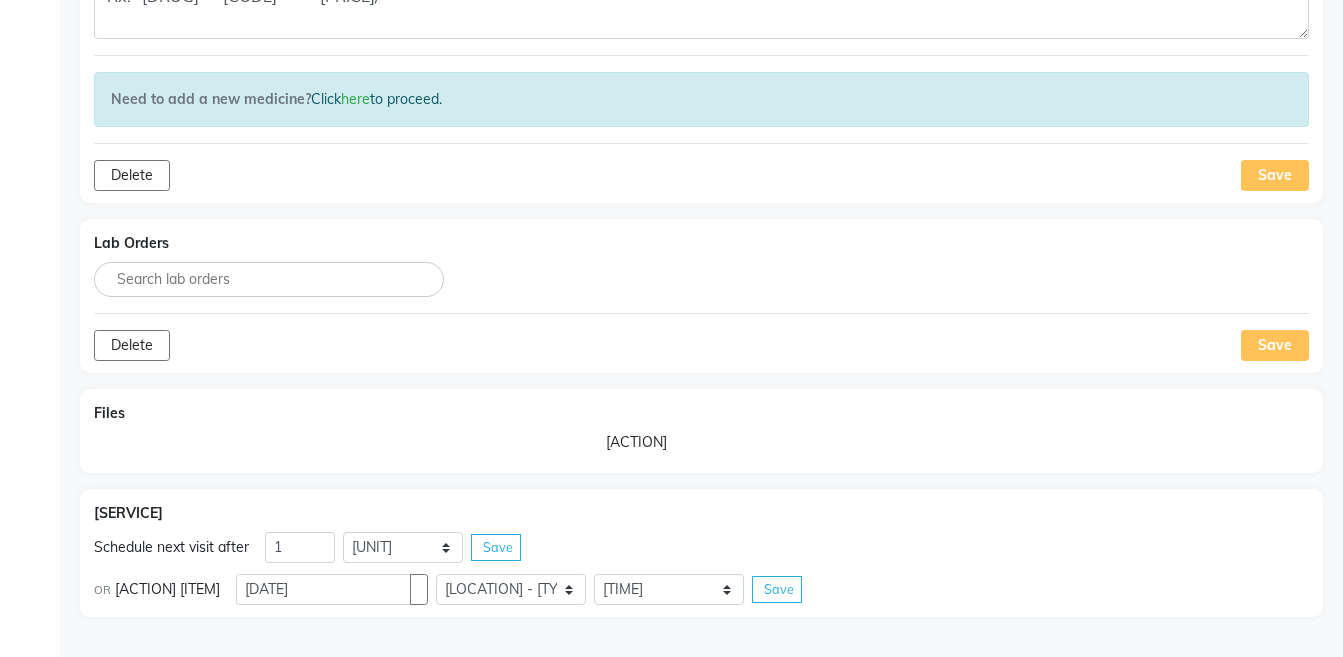 click on "••••" at bounding box center (779, 589) 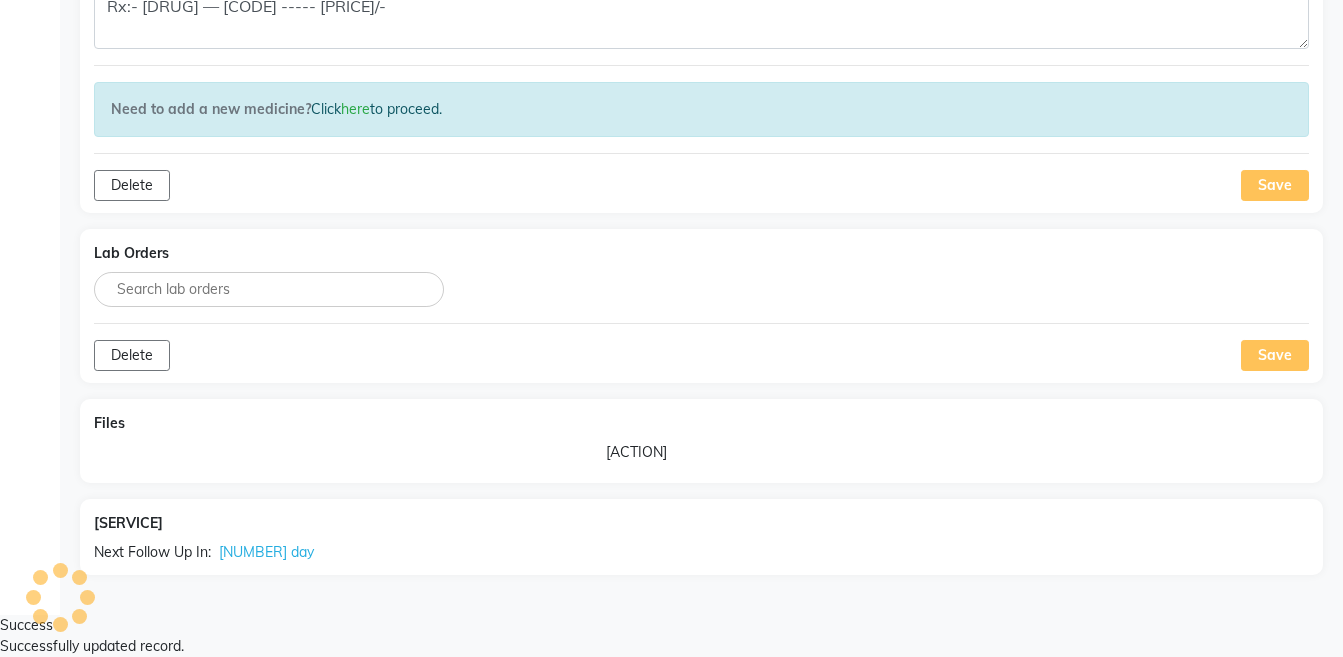 scroll, scrollTop: 1263, scrollLeft: 0, axis: vertical 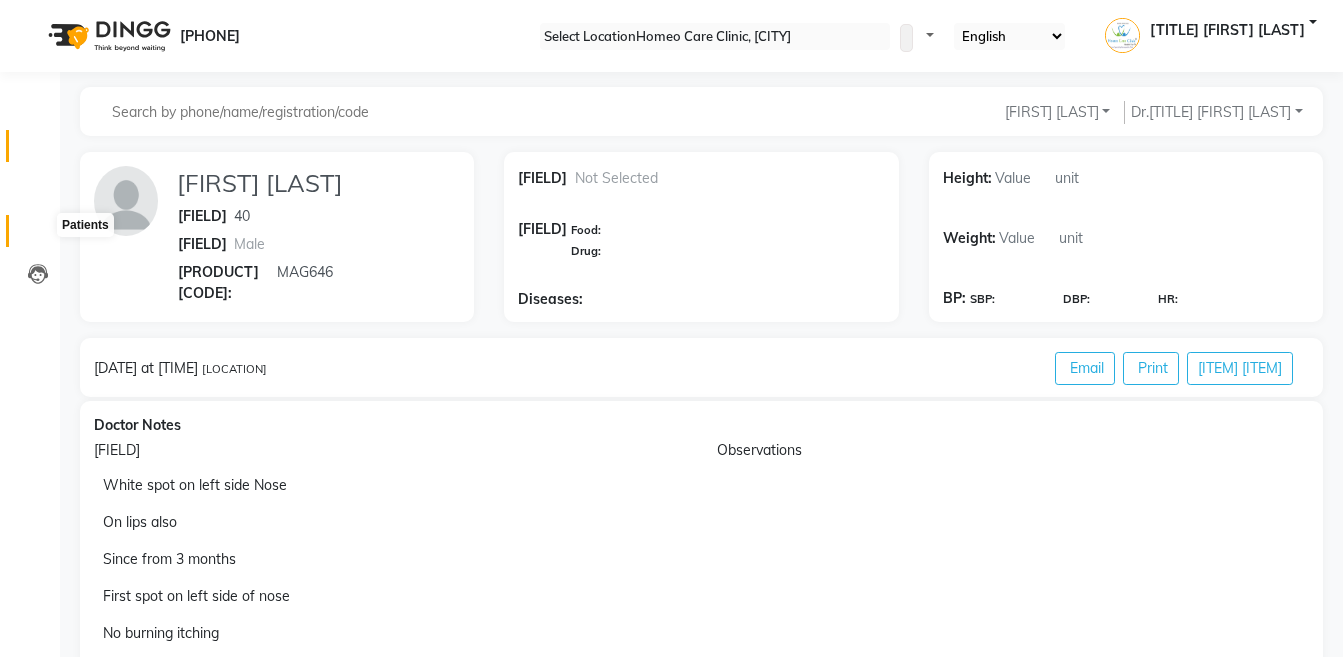 click at bounding box center [38, 236] 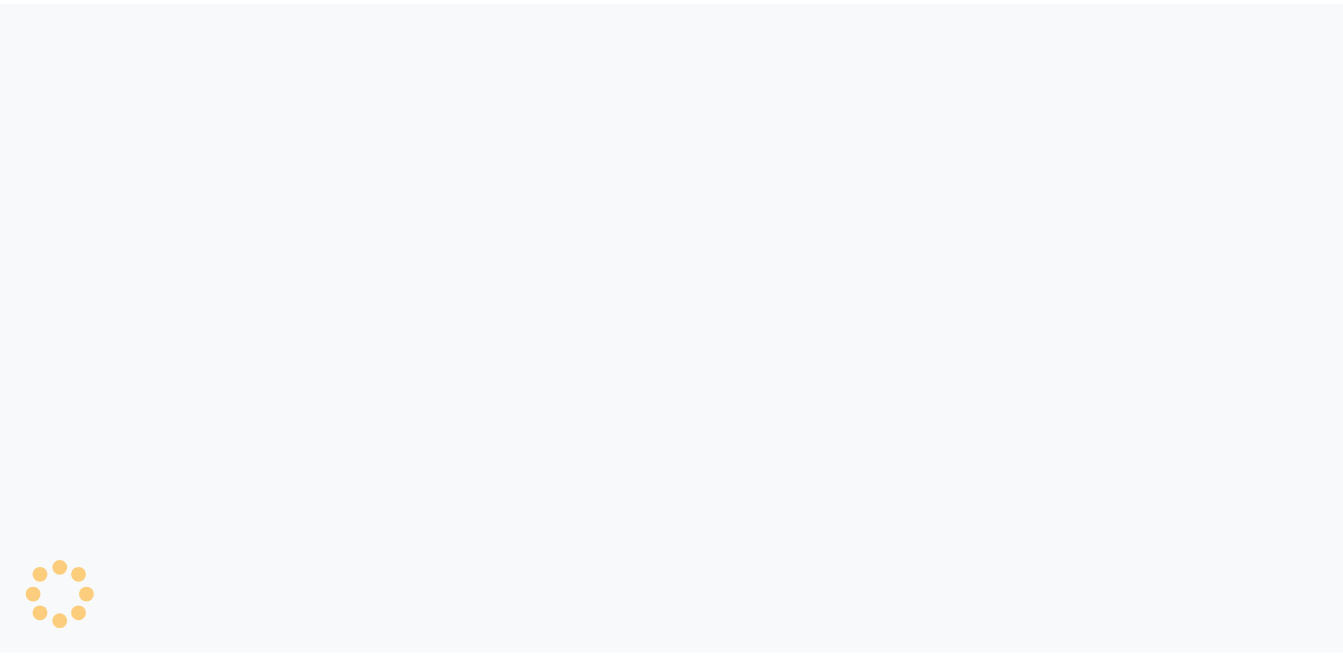 scroll, scrollTop: 0, scrollLeft: 0, axis: both 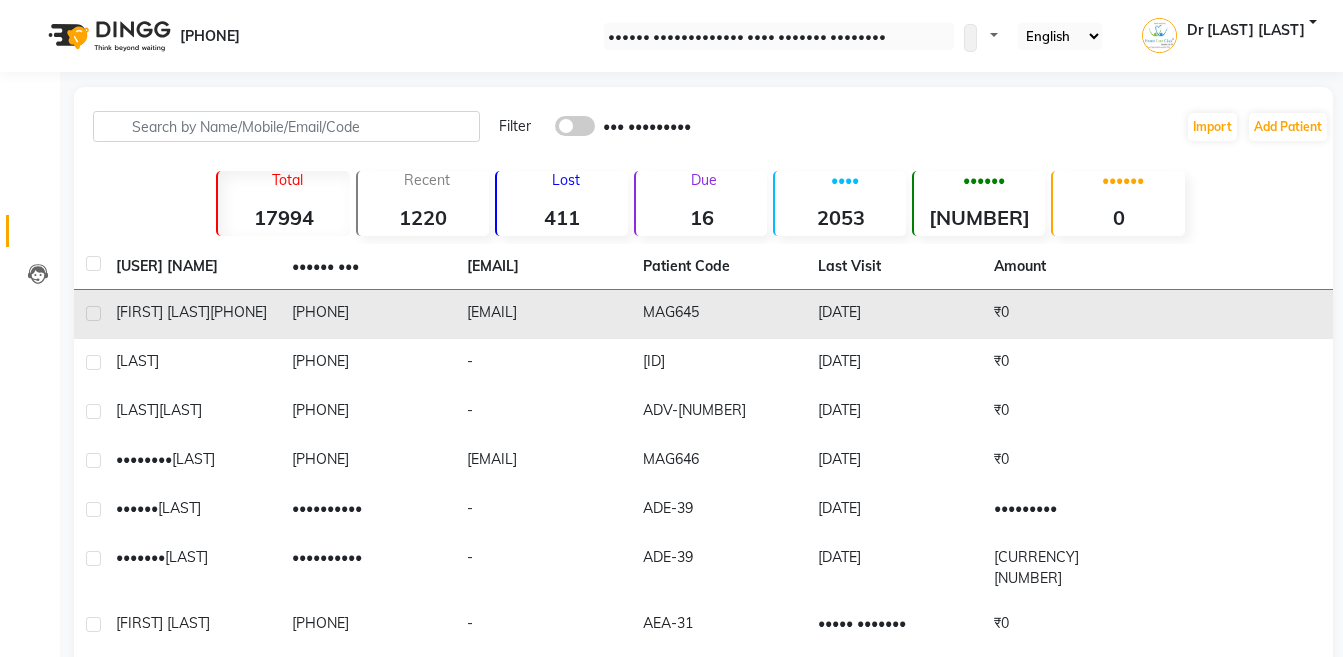 click on "MAG645" at bounding box center [719, 314] 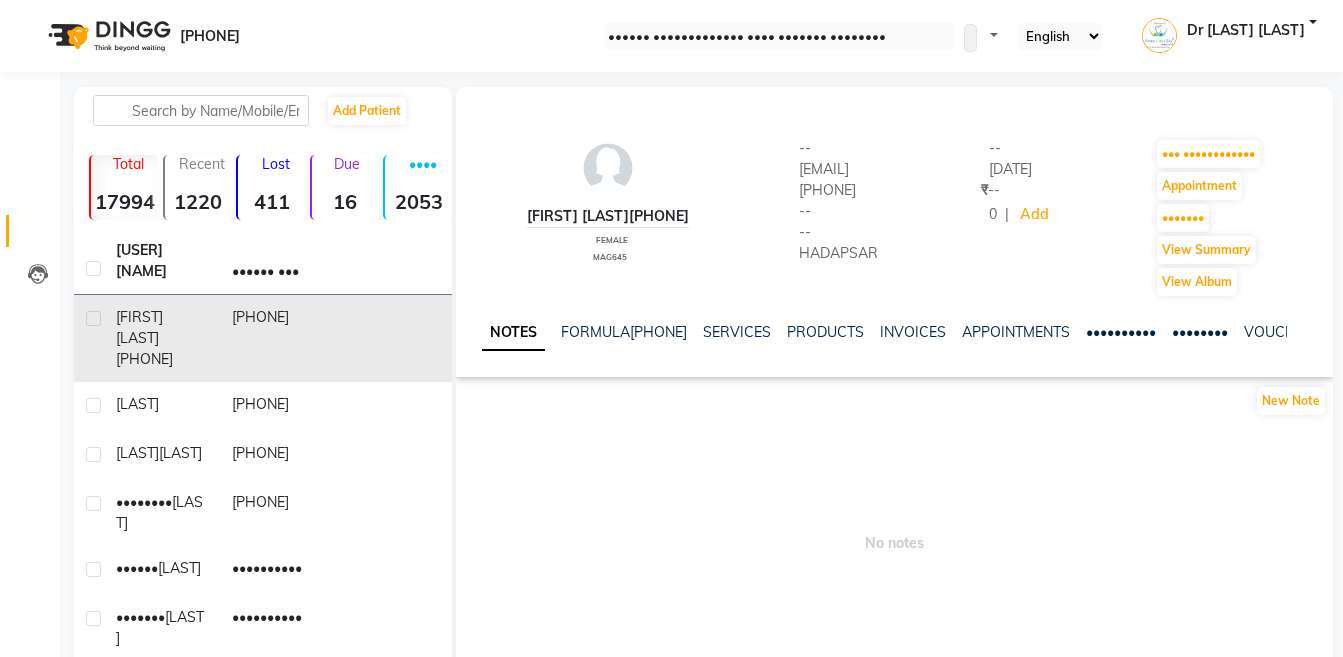 click at bounding box center [1302, 330] 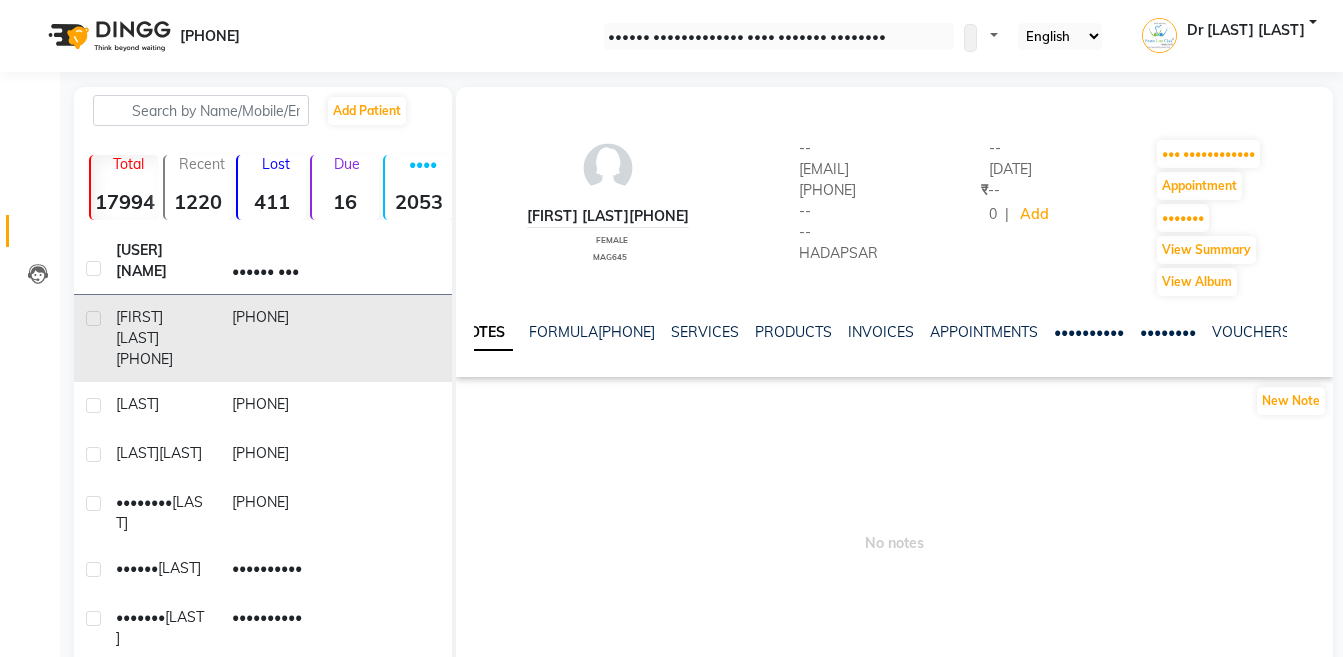 click at bounding box center [1302, 330] 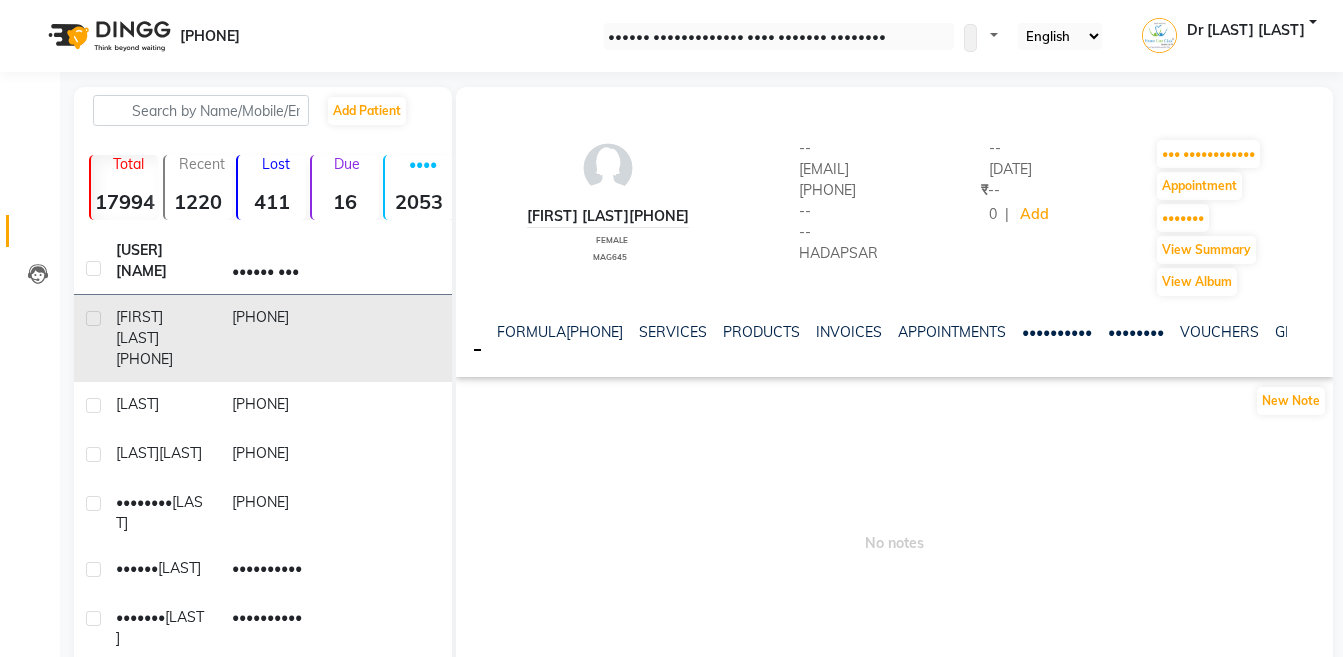 click at bounding box center [1302, 330] 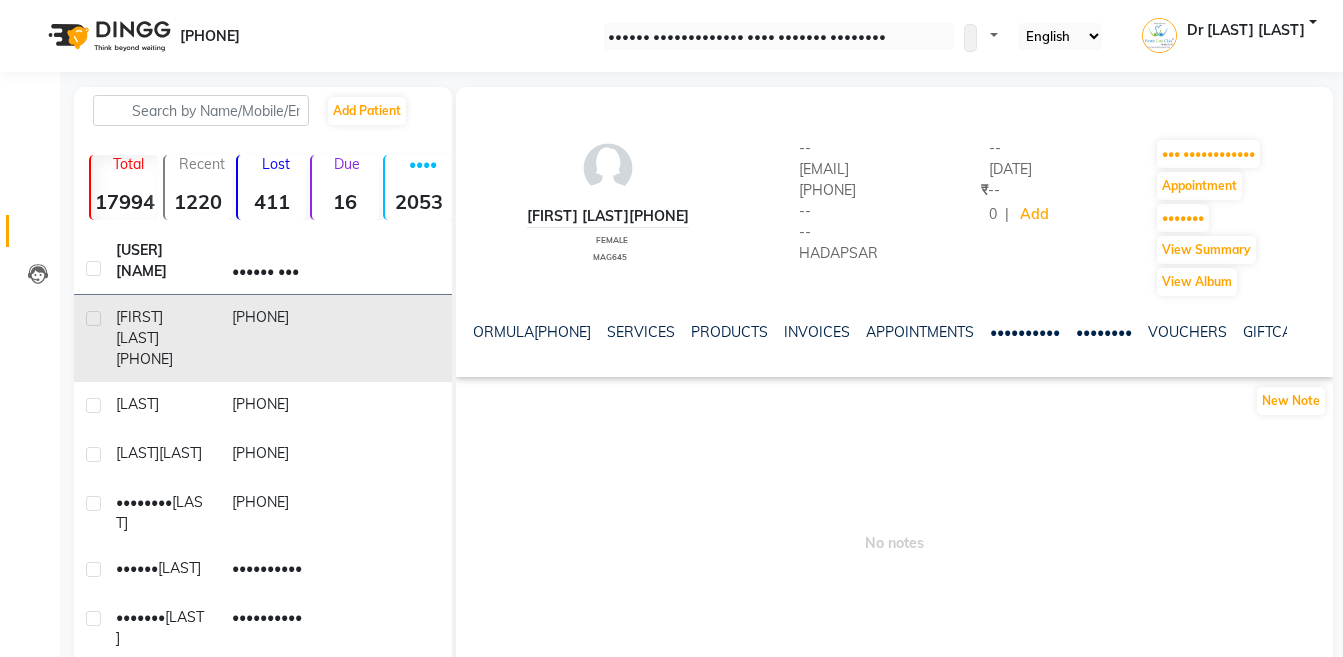 click at bounding box center (1302, 330) 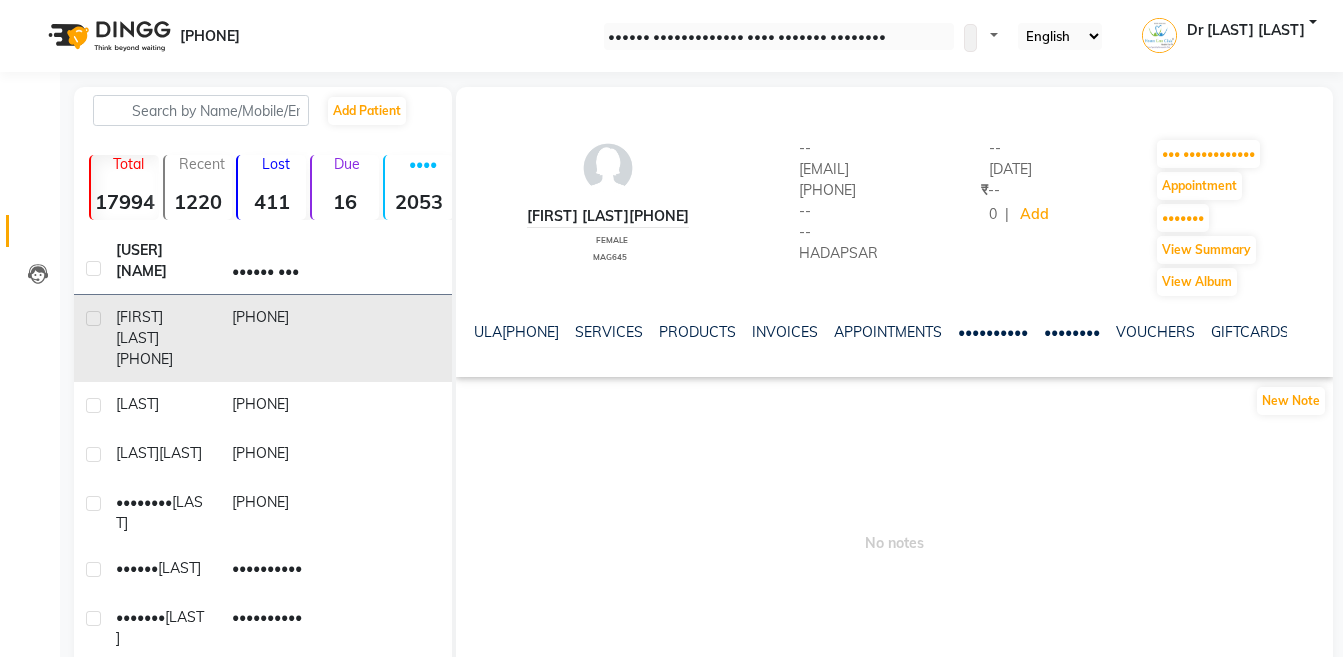 click at bounding box center [1302, 330] 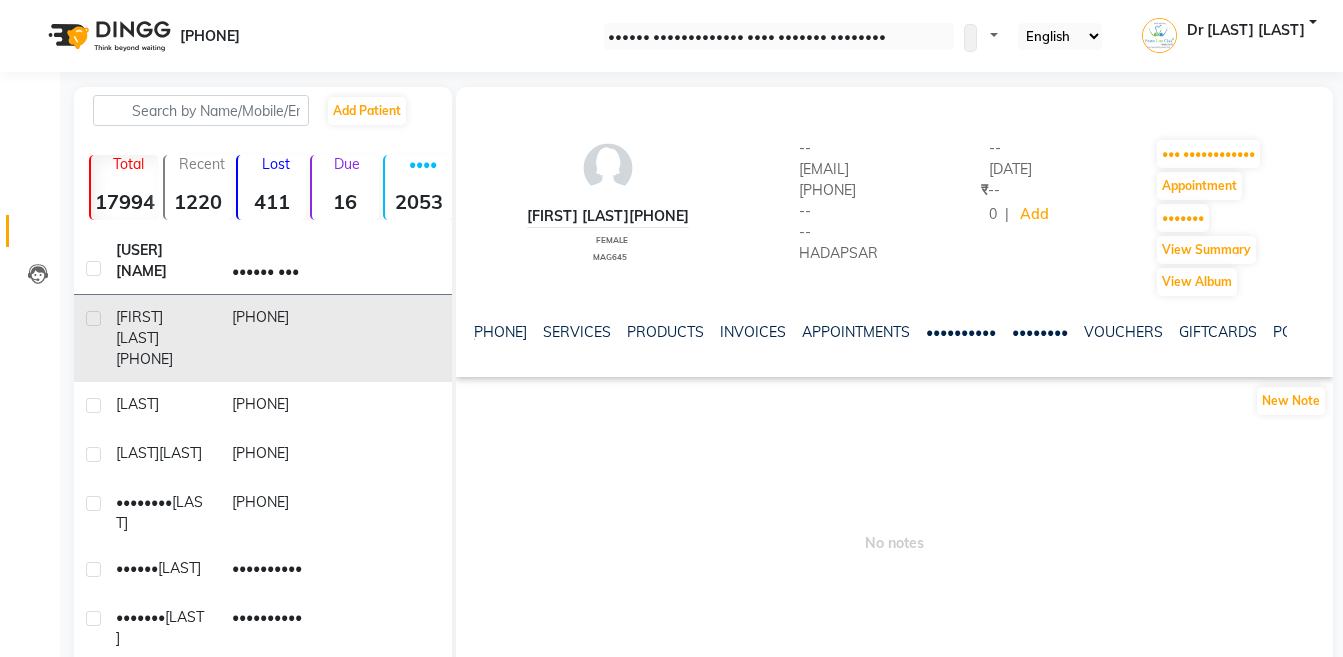 click at bounding box center (1302, 330) 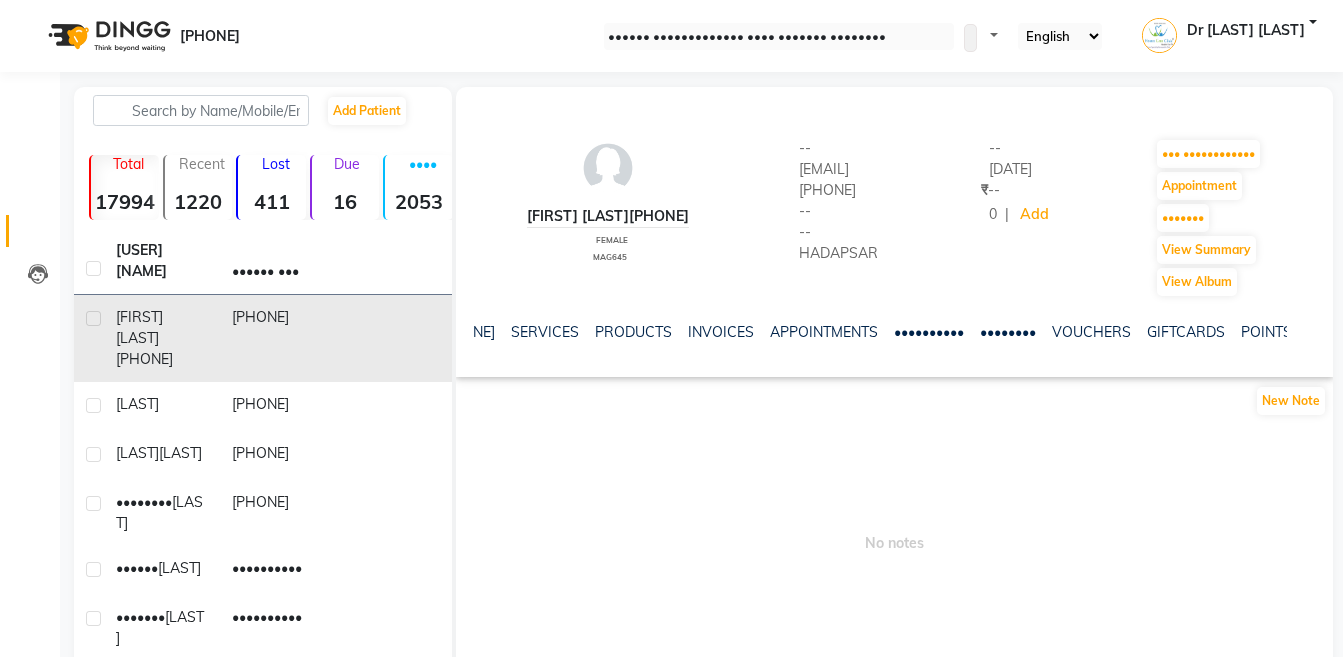 click at bounding box center [1302, 330] 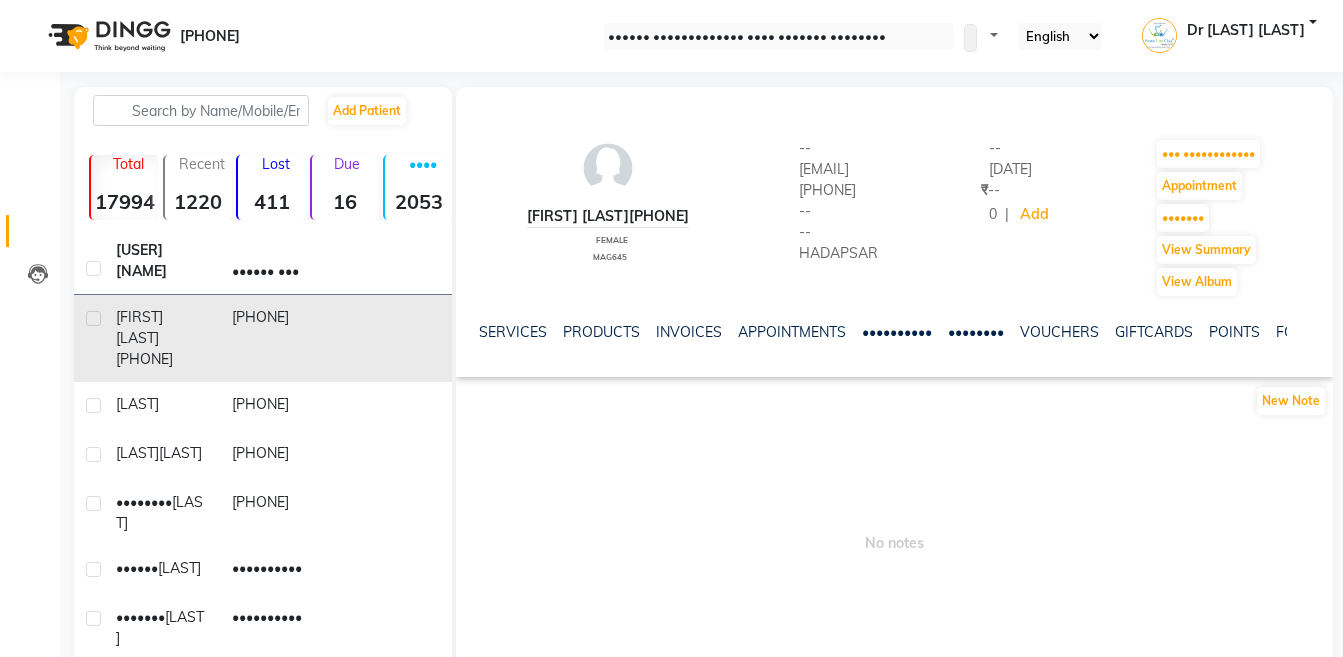 click on "NOTES FORMULA SERVICES PRODUCTS INVOICES APPOINTMENTS MEMBERSHIP PACKAGES VOUCHERS GIFTCARDS POINTS FORMS FAMILY CARDS WALLET" at bounding box center (894, 332) 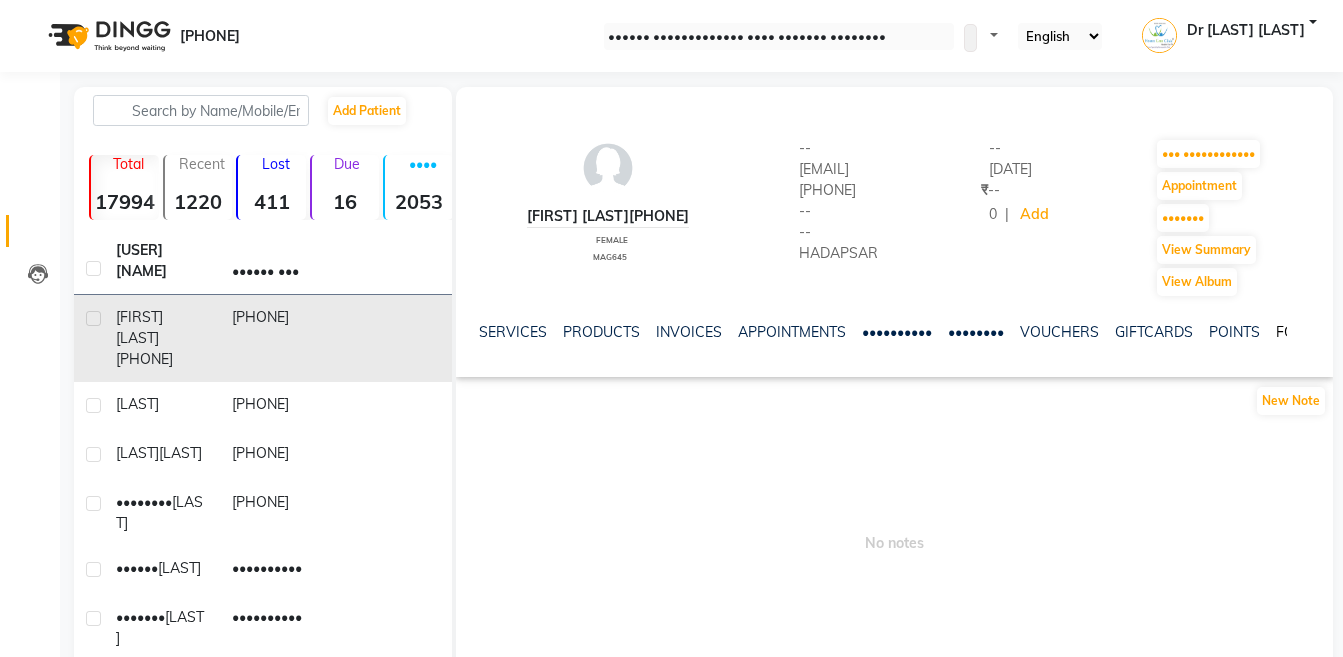 click on "FORMS" at bounding box center (1301, 332) 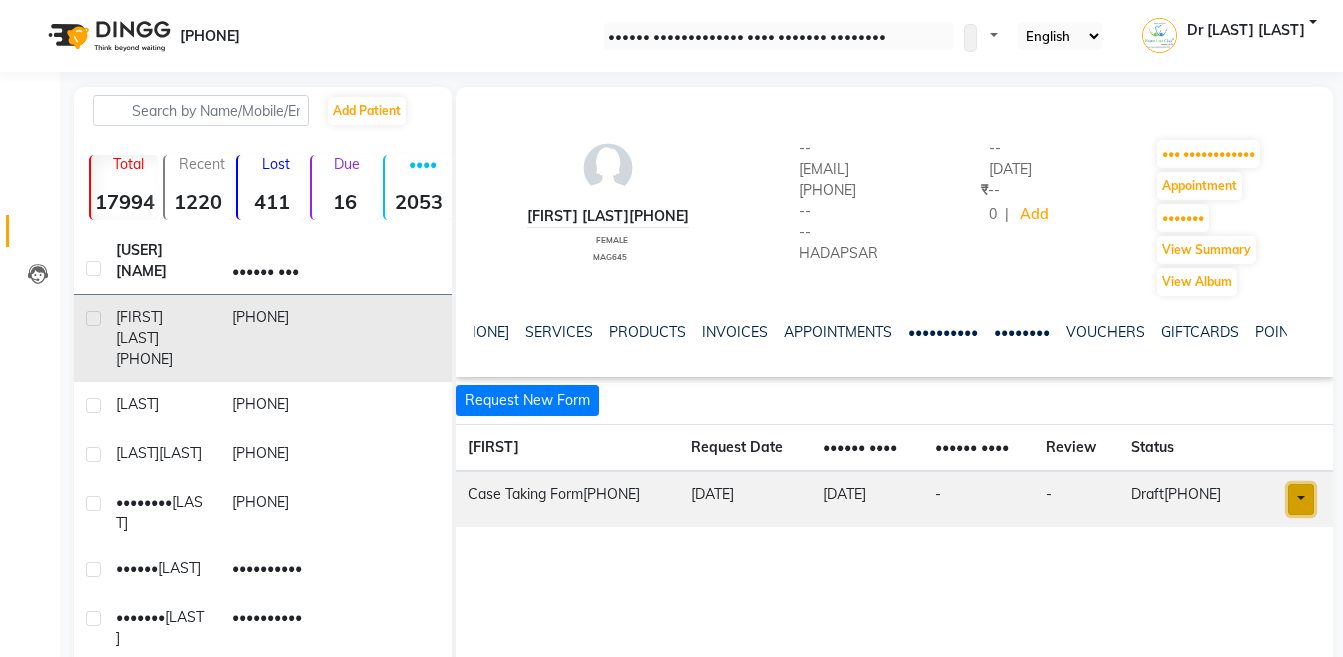 click at bounding box center (1301, 499) 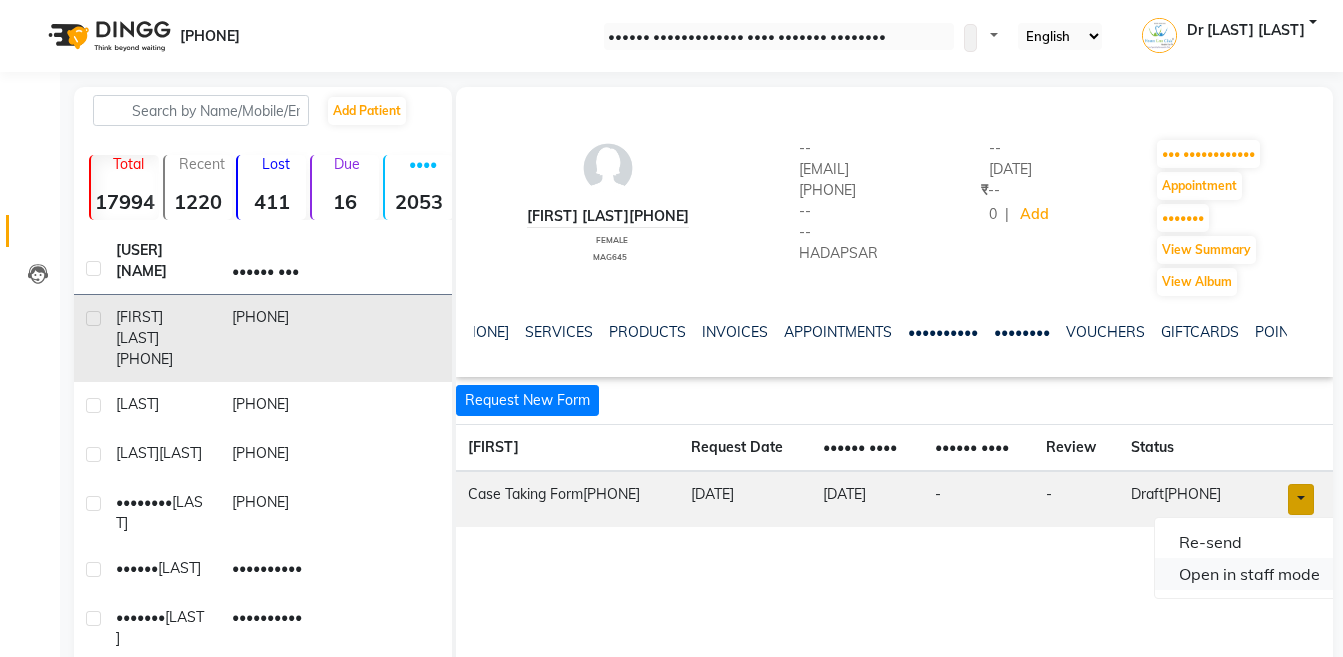 click on "Open in staff mode" at bounding box center (1249, 574) 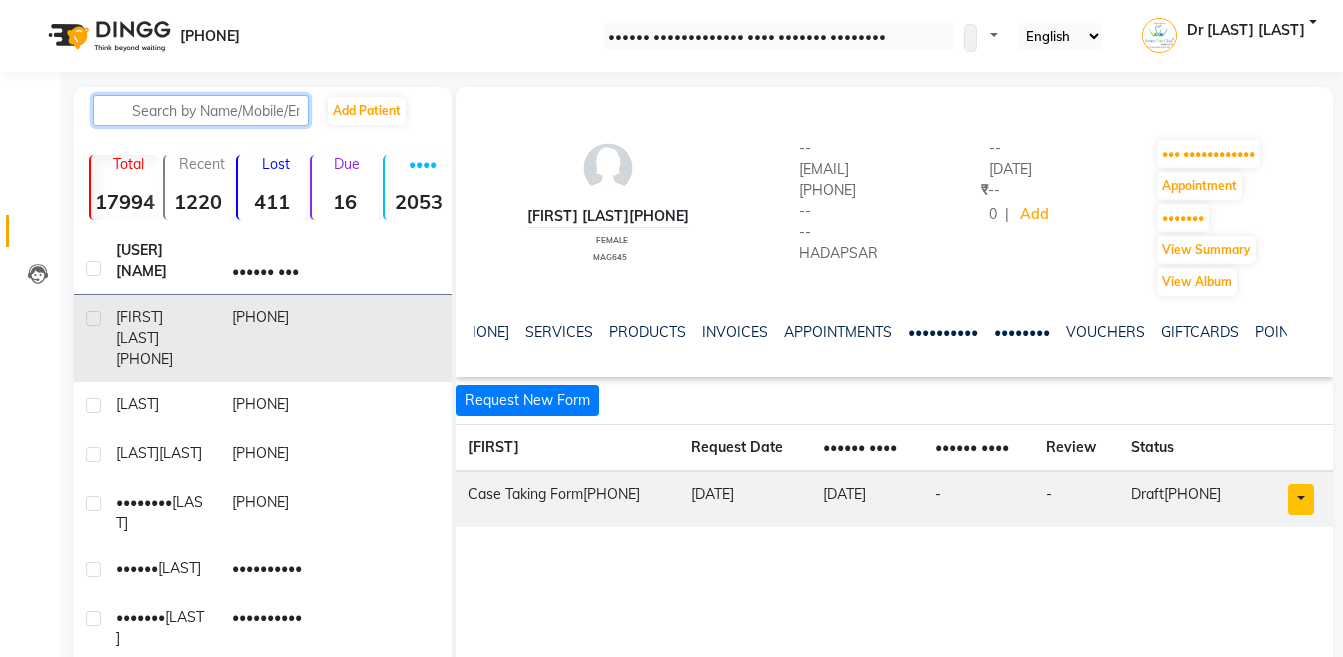 click at bounding box center (201, 110) 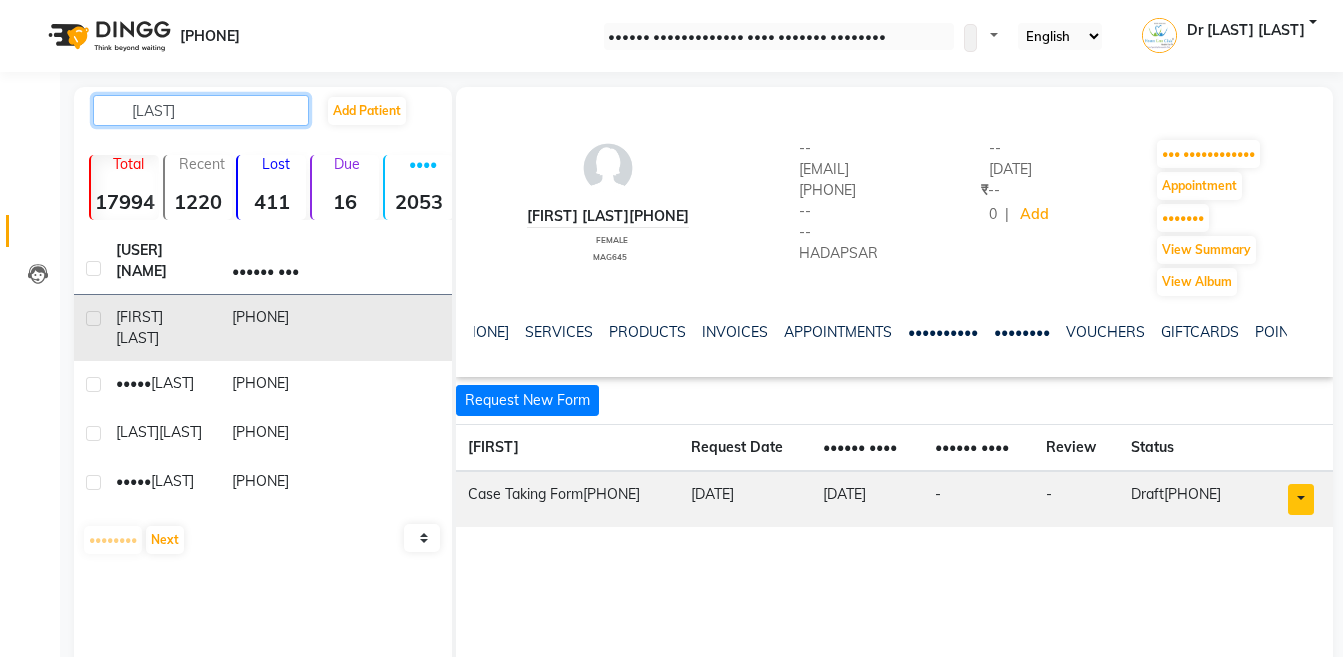 type on "[LAST]" 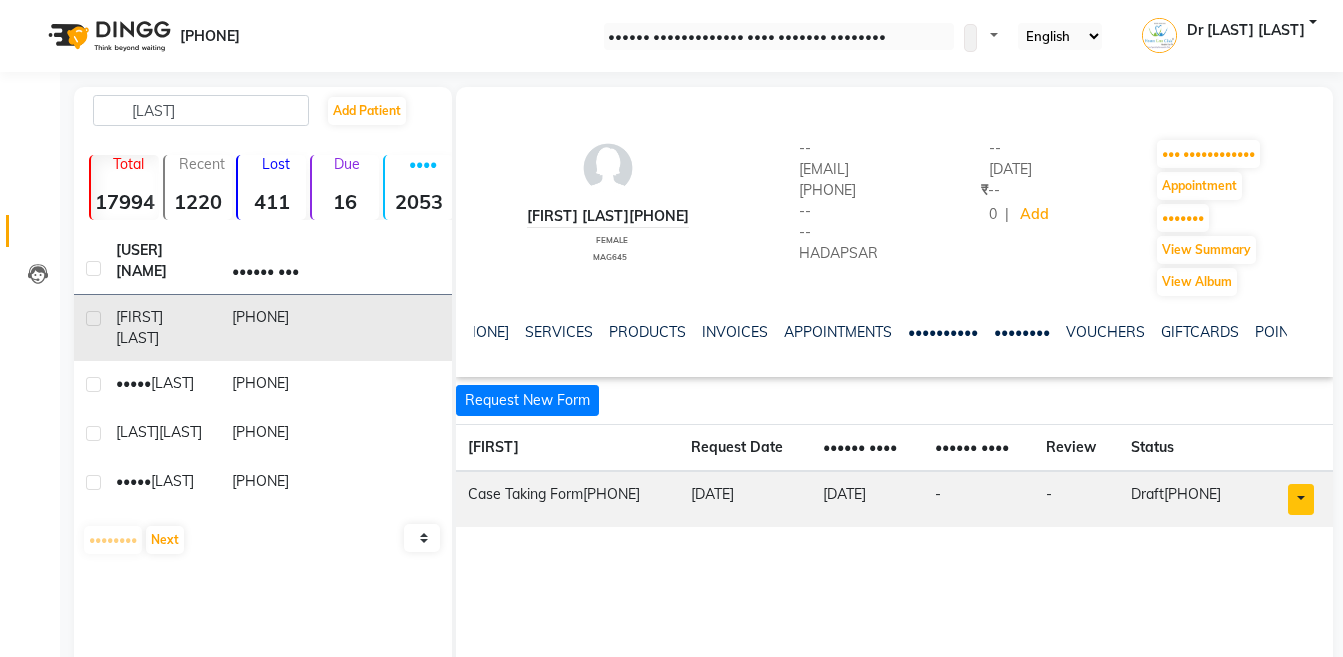 click on "[PHONE]" at bounding box center [278, 328] 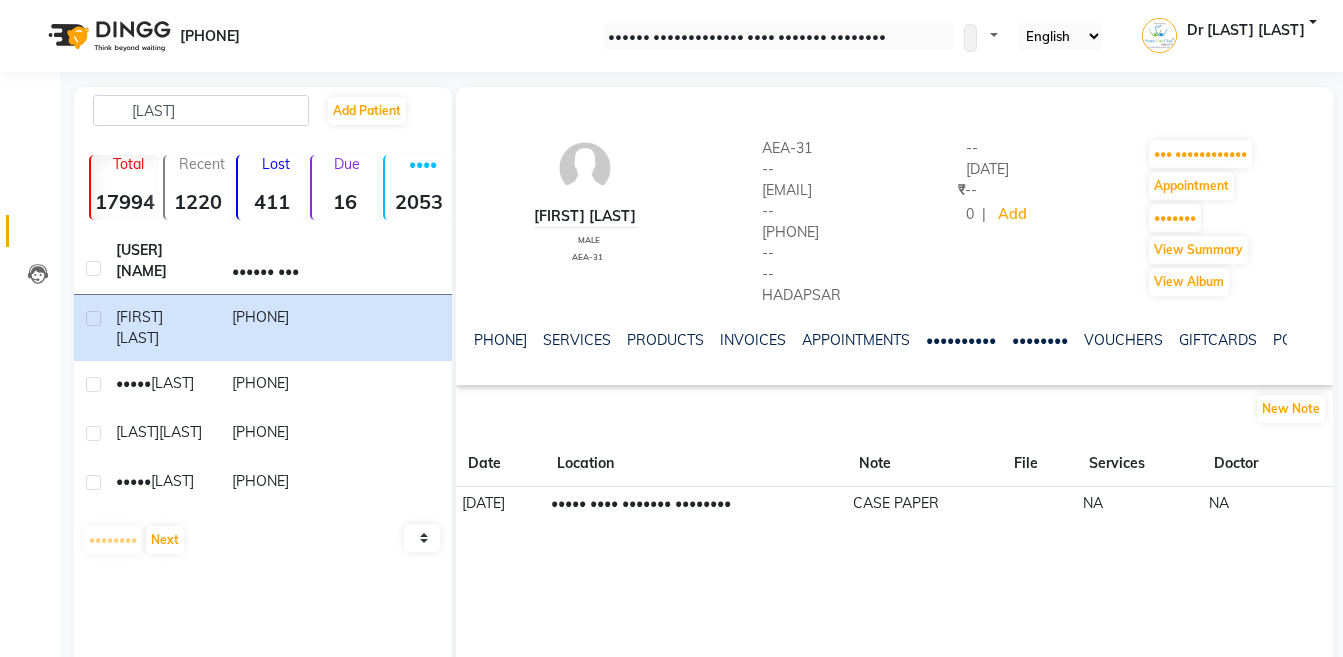 click at bounding box center [1008, 493] 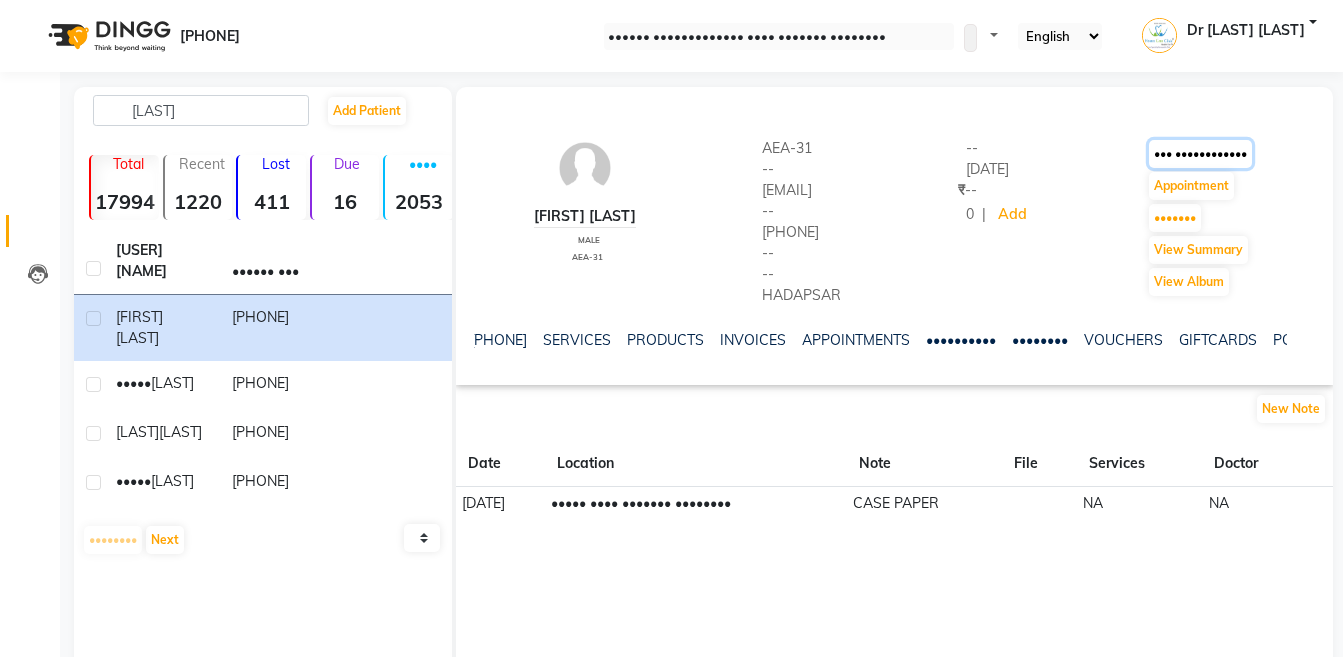 click on "••• ••••••••••••" at bounding box center [1200, 154] 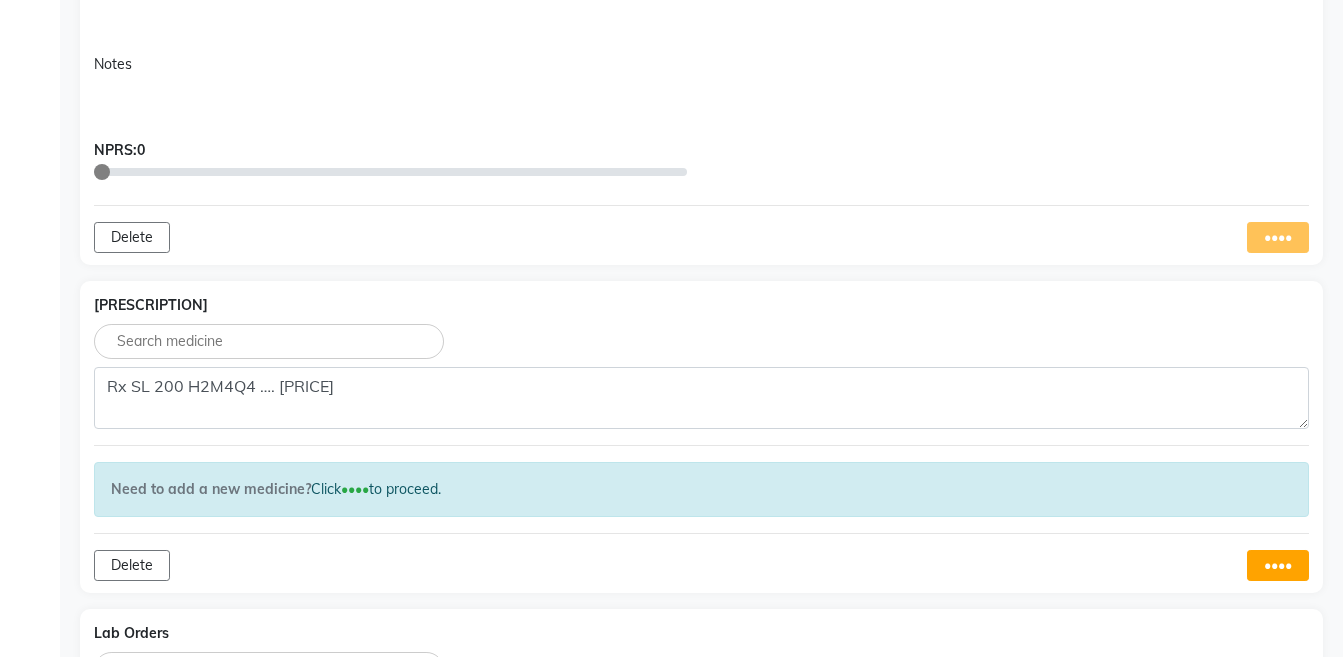 scroll, scrollTop: 1302, scrollLeft: 0, axis: vertical 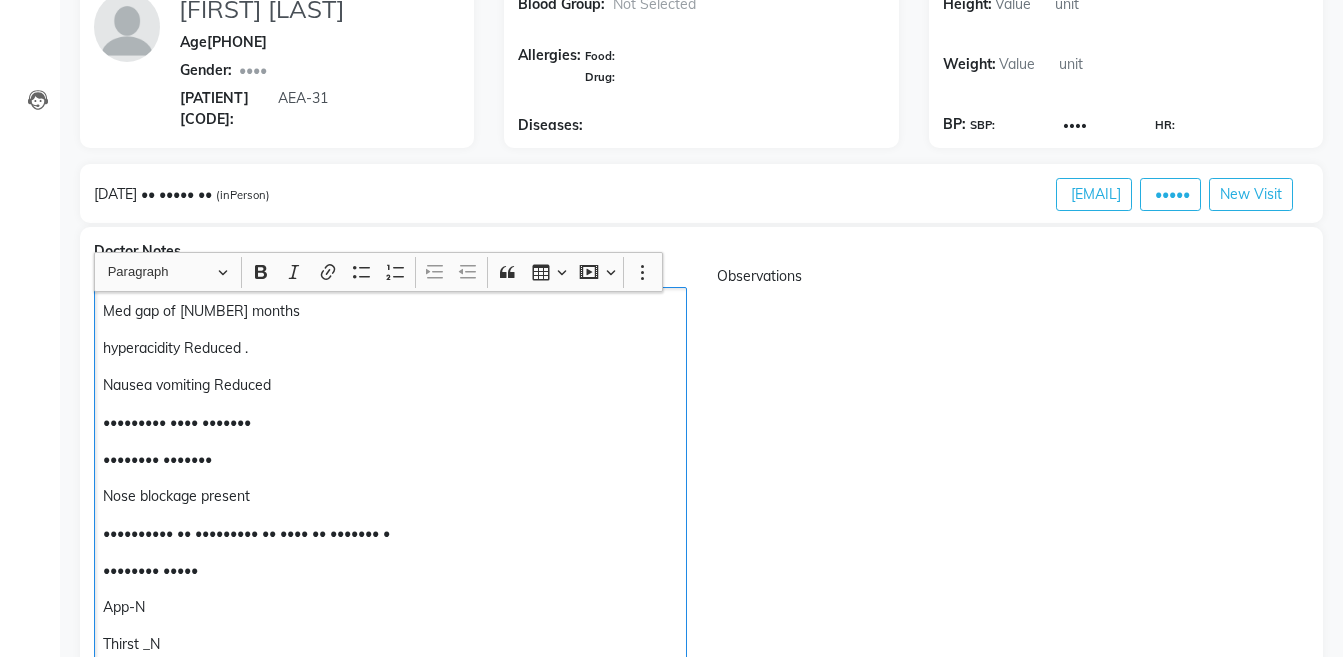 click on "Nose blockage present" at bounding box center [390, 496] 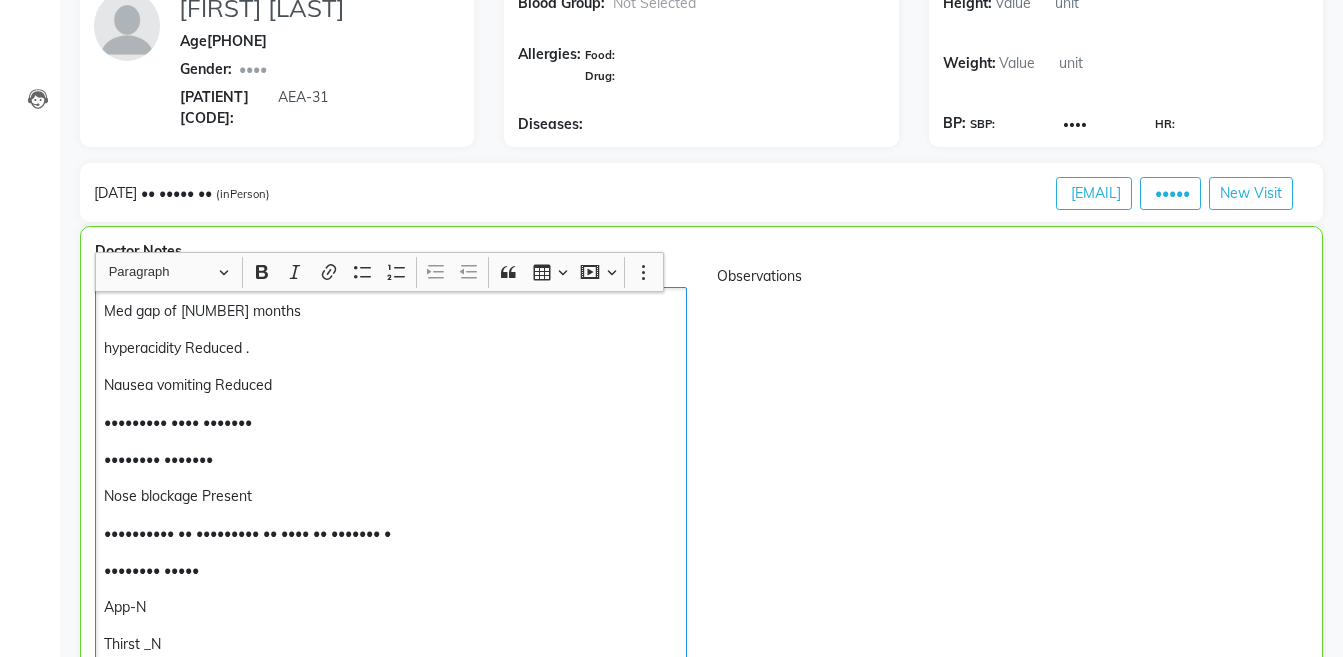 click on "•••••••••• •• ••••••••• •• •••• •• ••••••• •" at bounding box center (390, 533) 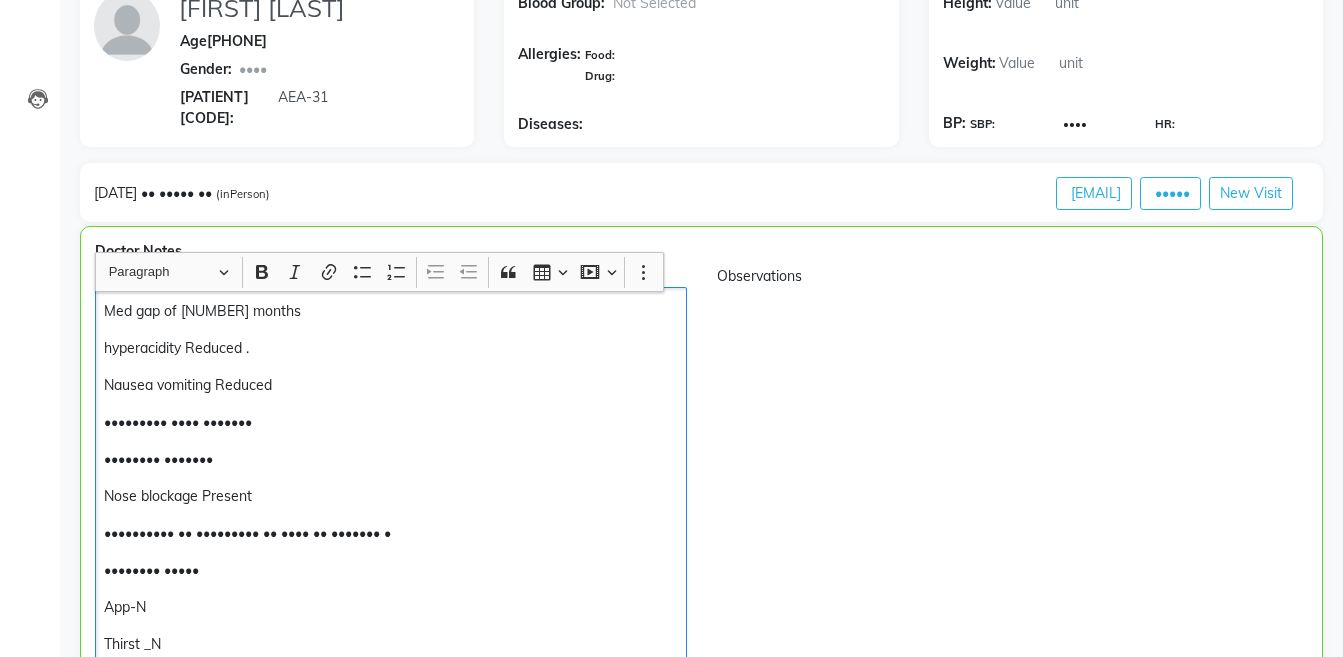click on "Nose blockage Present" at bounding box center [390, 496] 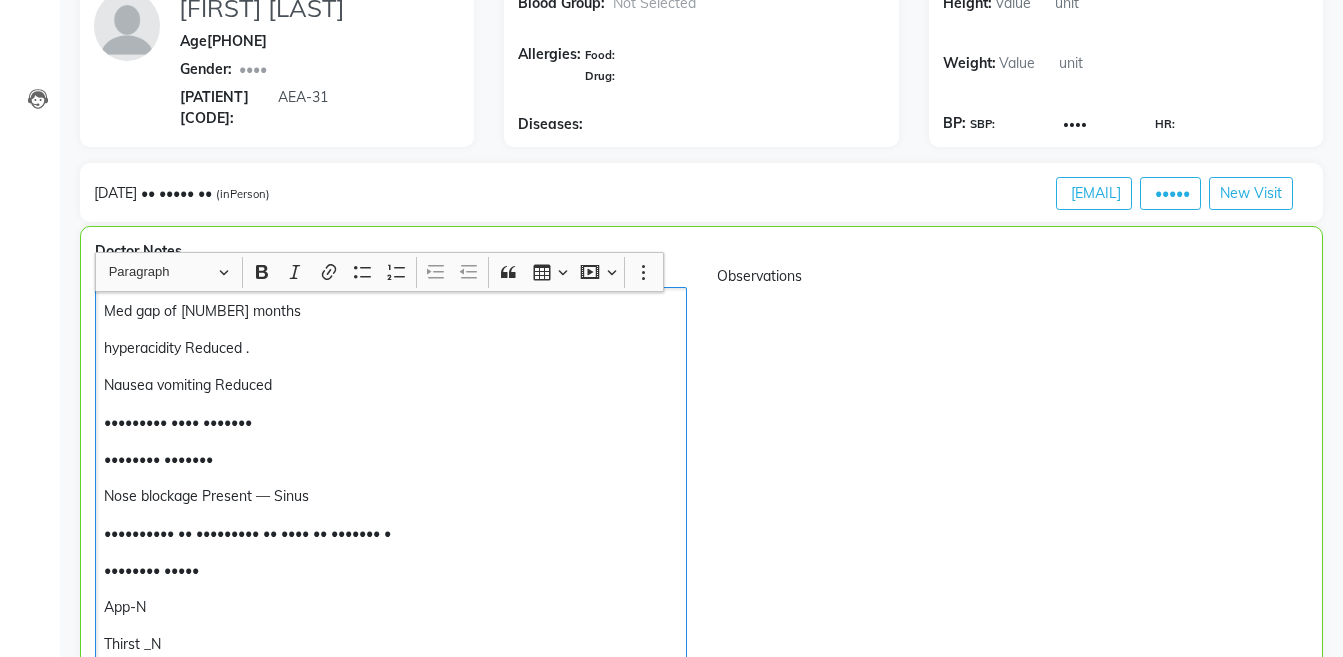 click on "•••••••• •••••" at bounding box center (390, 570) 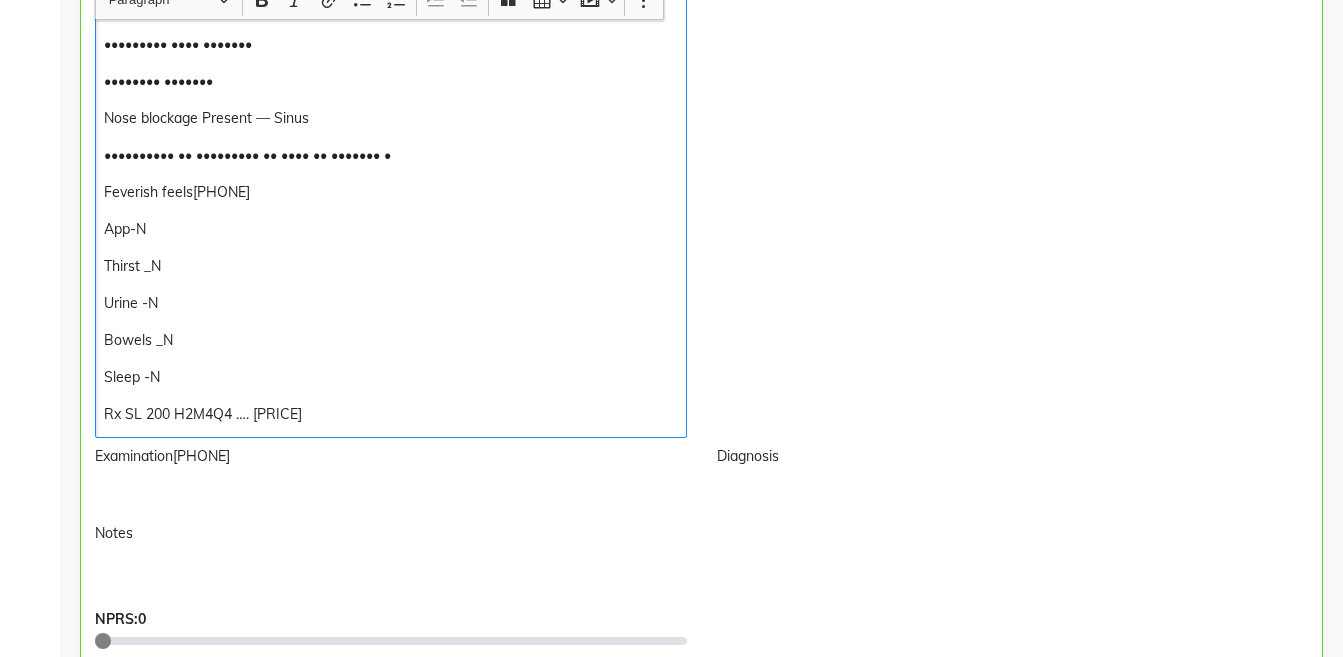 scroll, scrollTop: 556, scrollLeft: 0, axis: vertical 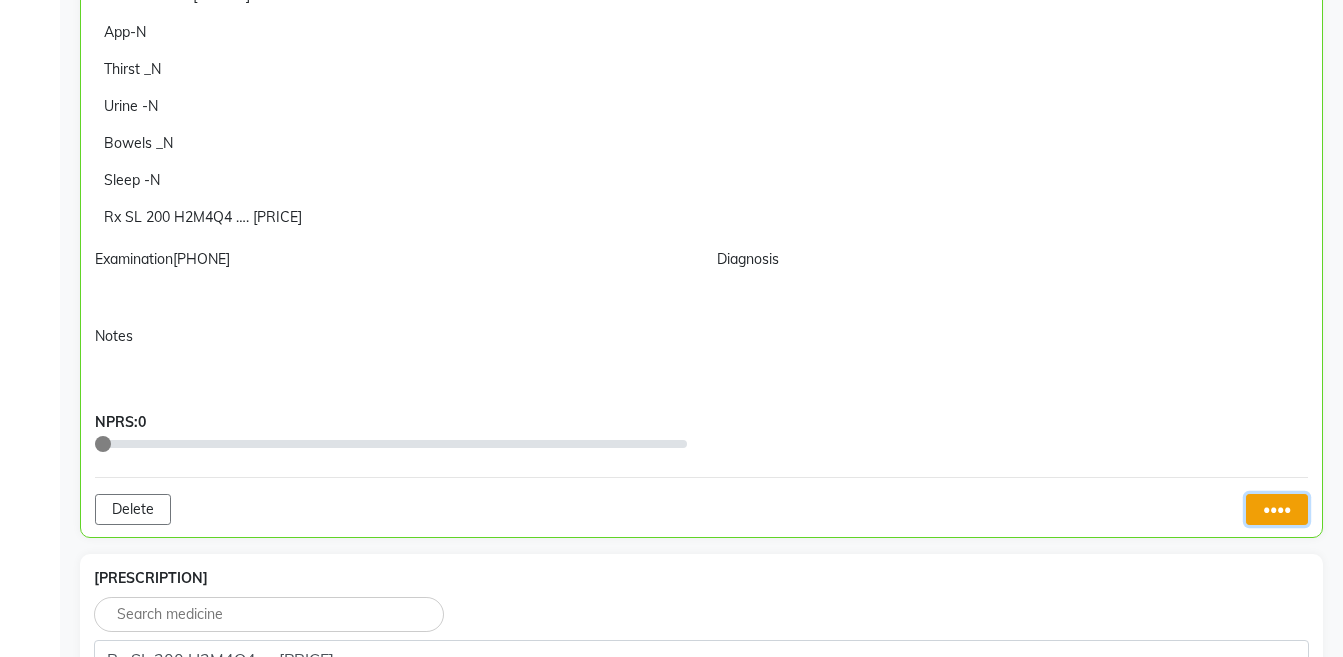 click on "••••" at bounding box center (1277, 509) 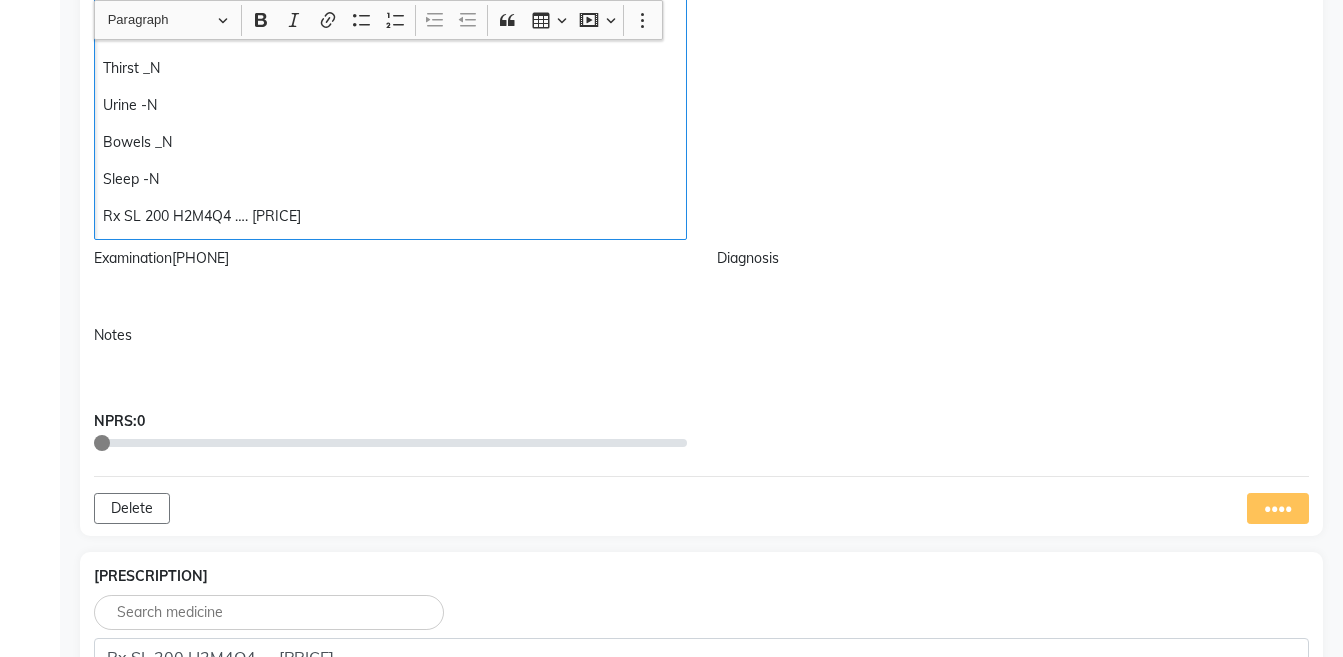 click on "Rx SL 200 H2M4Q4 …. [PRICE]" at bounding box center [390, 216] 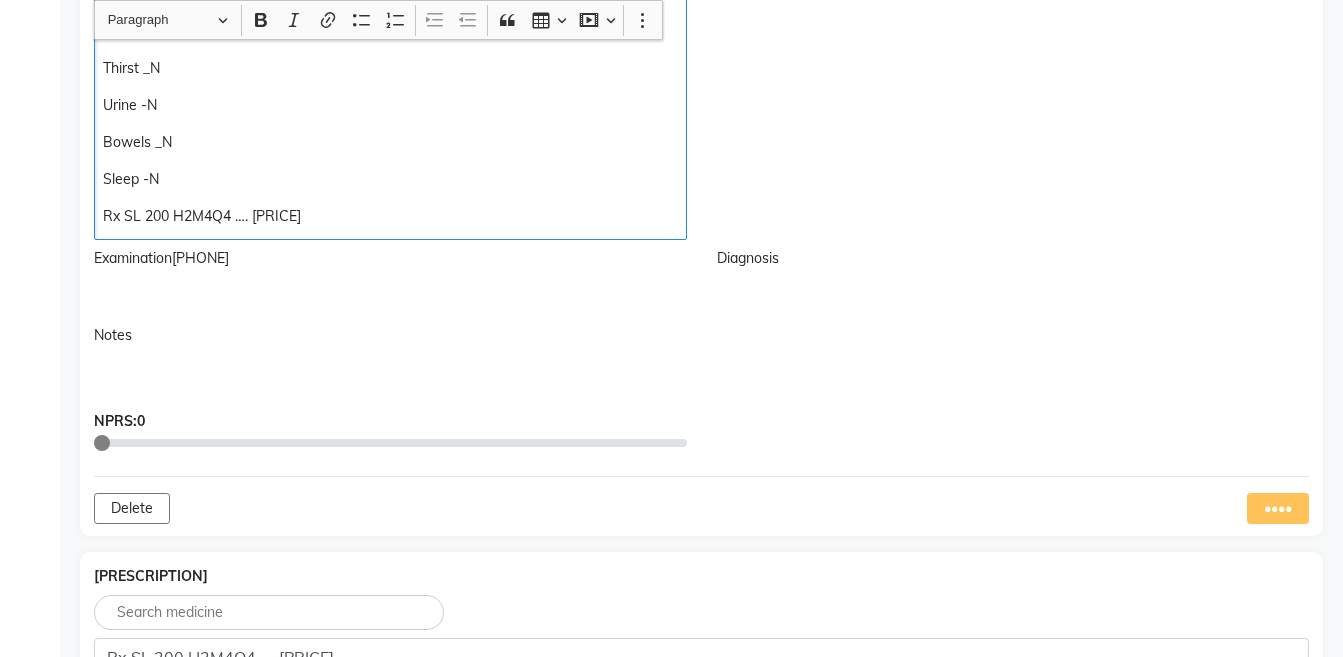 scroll, scrollTop: 751, scrollLeft: 0, axis: vertical 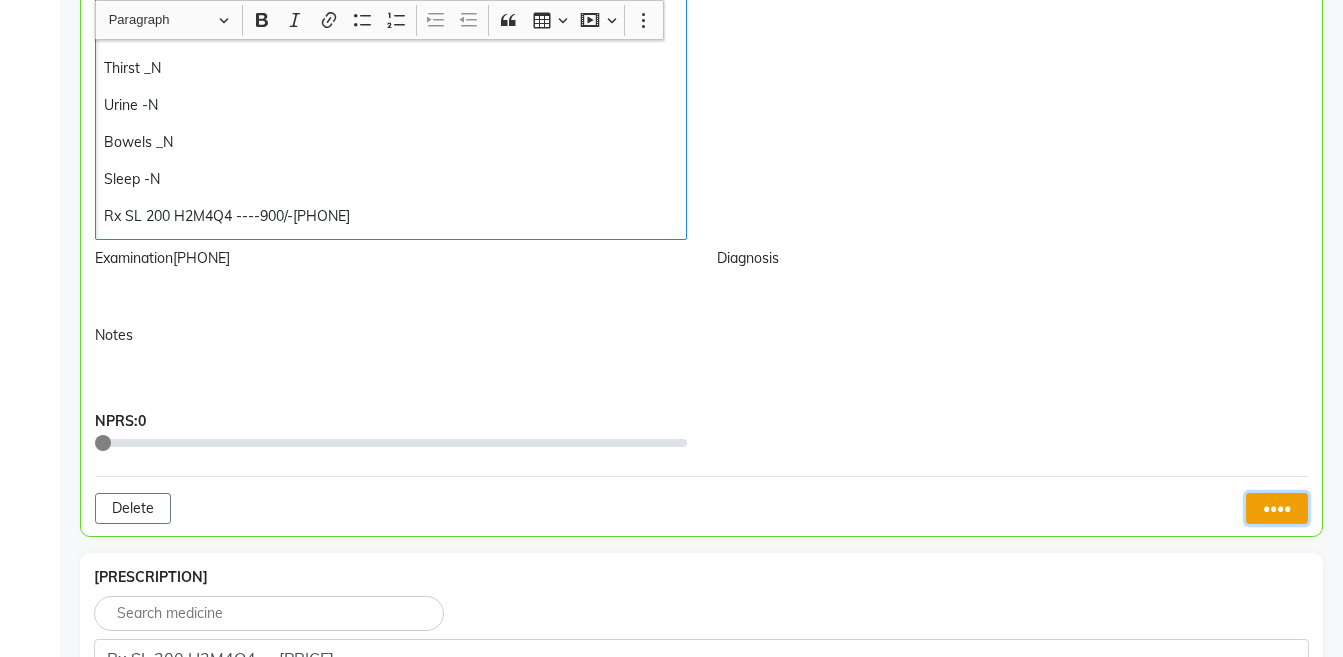 click on "••••" at bounding box center [1277, 508] 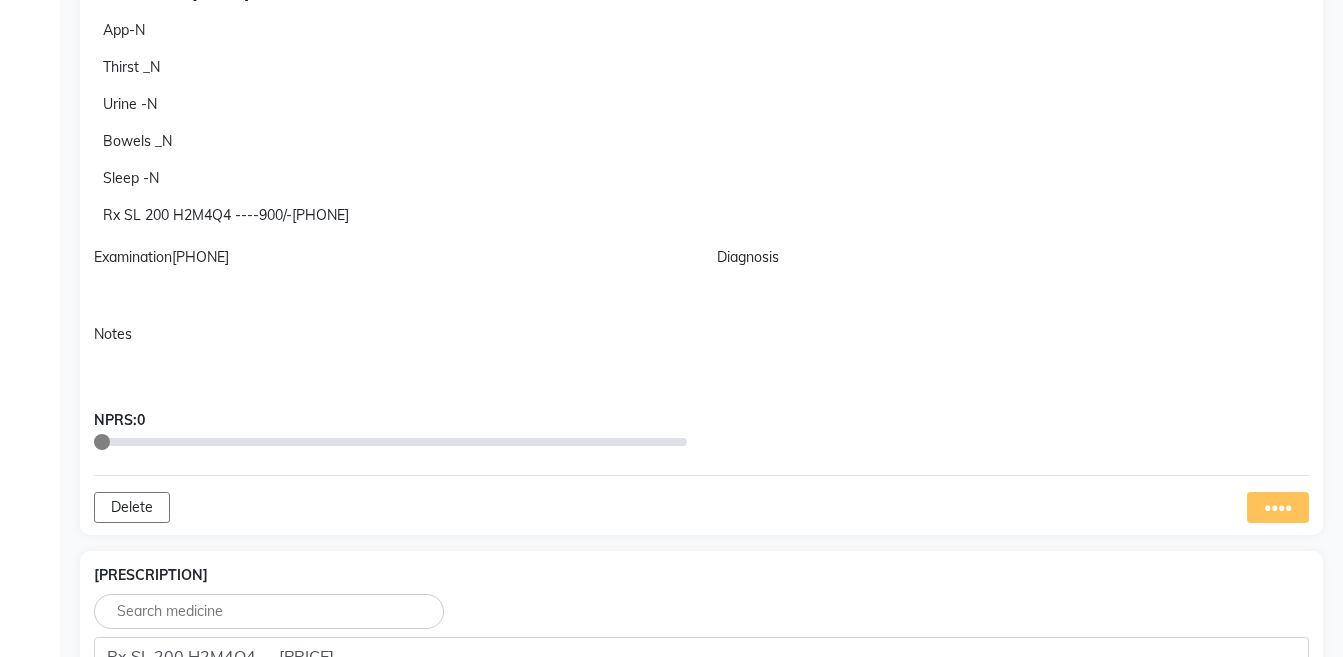 scroll, scrollTop: 1200, scrollLeft: 0, axis: vertical 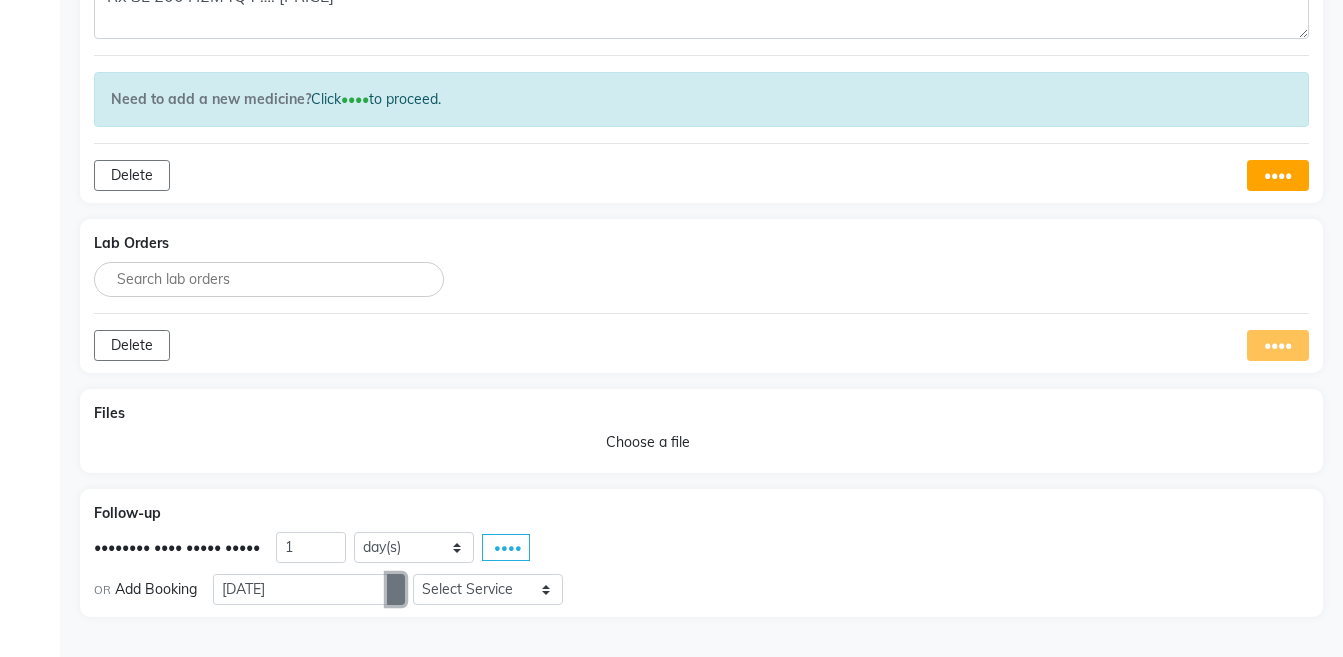 click at bounding box center (396, 589) 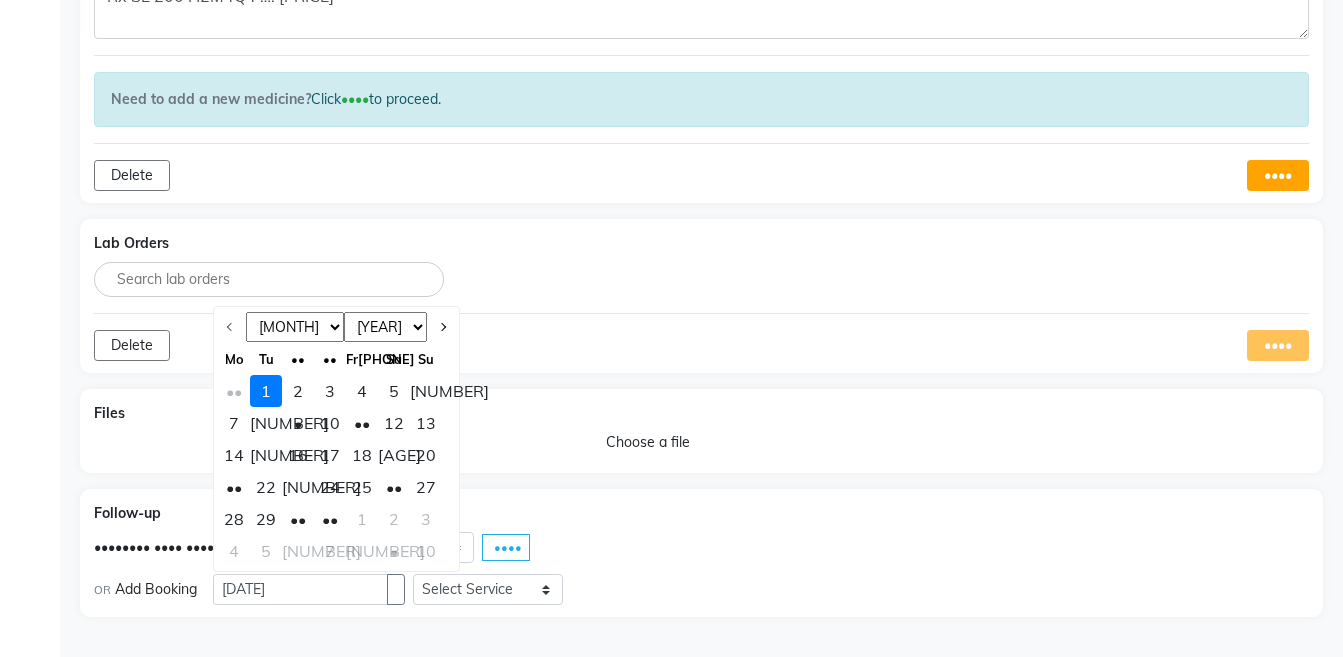 click on "[AGE]" at bounding box center [394, 455] 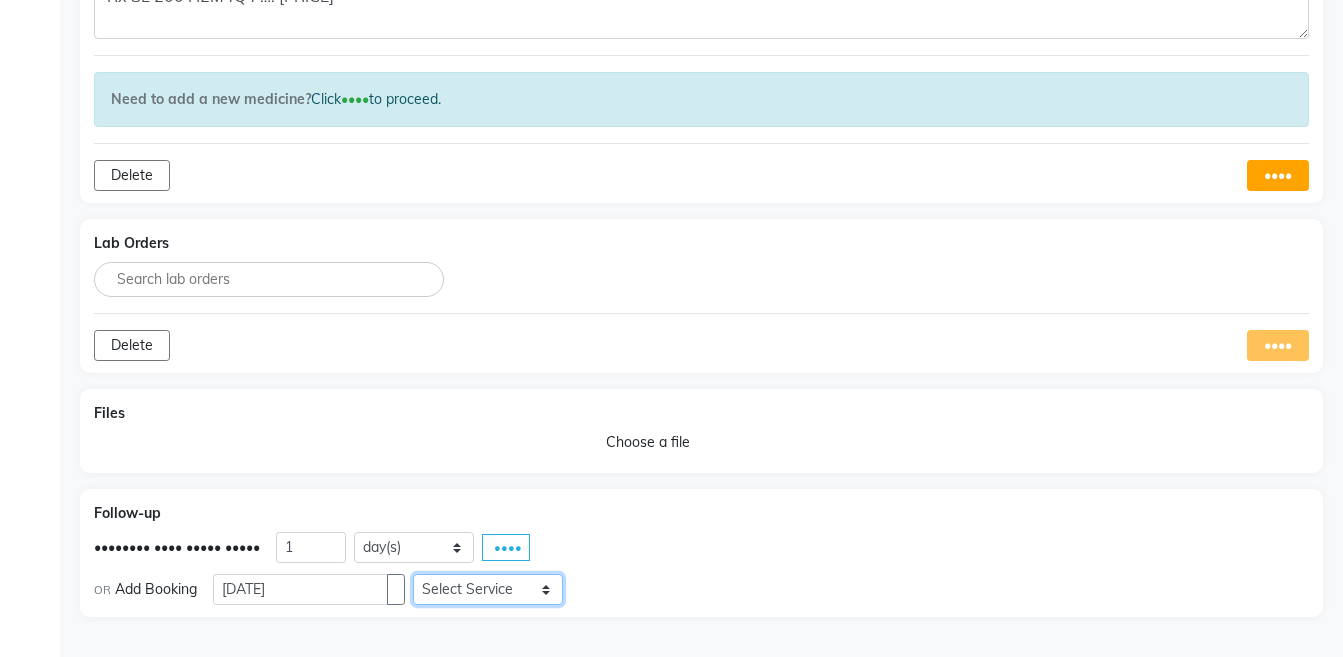 click on "Select Service Medicine Medicine 1 Hydra Facial Medi Facial Vampire Facial With Plasma Oxigeneo Facial Anti Aging Facial Korean Glass GLow Facial Full Face Upper Lip Chin Underarms Full Legs & arms Back-side Chest Abdomen Yellow Peel Black Peel Party Peel Glow Peel Argi Peel Under-arm Peel Depigmento Peel Anti Aging Peel Lip Peel Hair PRP GFC PRP Mesotherapy / Dermaroller Under Eye PRP Face PRP Dermapen / Mesotherapt for Full Face Dermapen / Mesotherapt for Scars Carbon Peel LASER BLEECH Laser Bleech BB Glow Indian Glass Glow In Person - Consultation Courier Charges in City Courier Charges out of City In Person - Follow Up Hair Treatment Skin Treatment Online - Consultation Online - Follow Up" at bounding box center [488, 589] 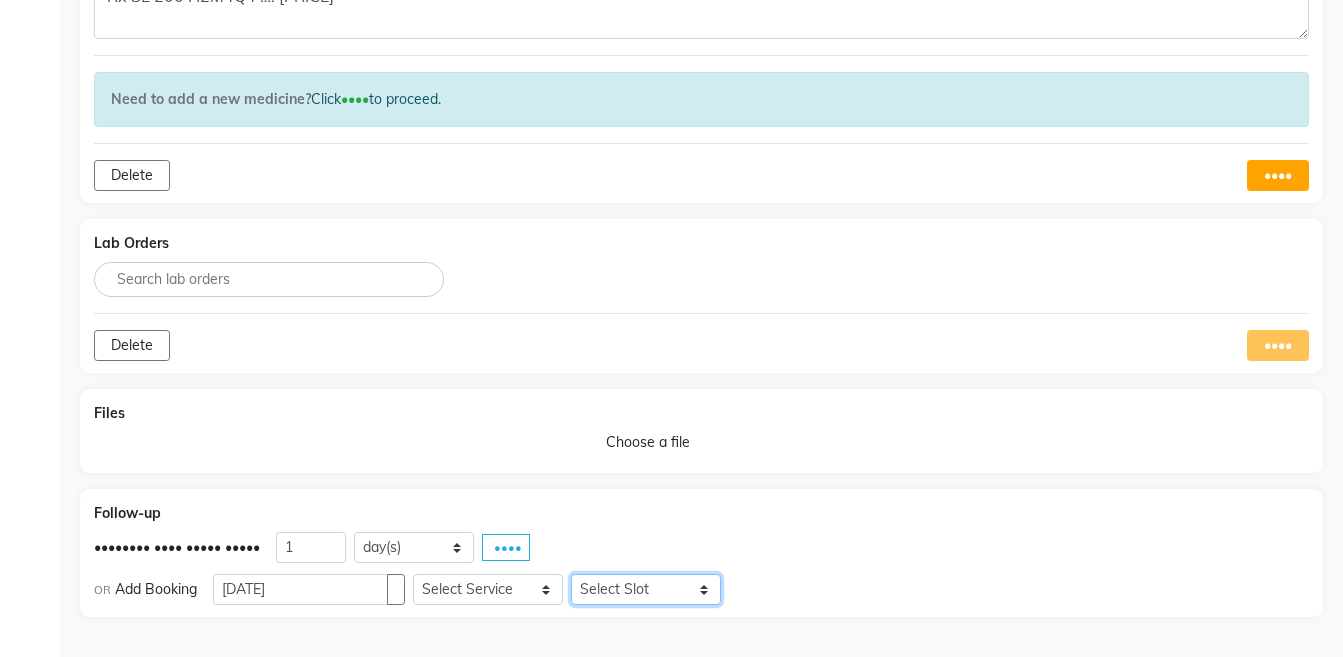 click on "Select Slot [TIME] [TIME] [TIME] [TIME] [TIME] [TIME] [TIME] [TIME] [TIME] [TIME] [TIME] [TIME] [TIME] [TIME] [TIME] [TIME] [TIME] [TIME] [TIME] [TIME] [TIME] [TIME] [TIME] [TIME] [TIME] [TIME] [TIME] [TIME] [TIME] [TIME] [TIME] [TIME] [TIME] [TIME] [TIME] [TIME] [TIME] [TIME] [TIME] [TIME] [TIME] [TIME] [TIME]" at bounding box center (646, 589) 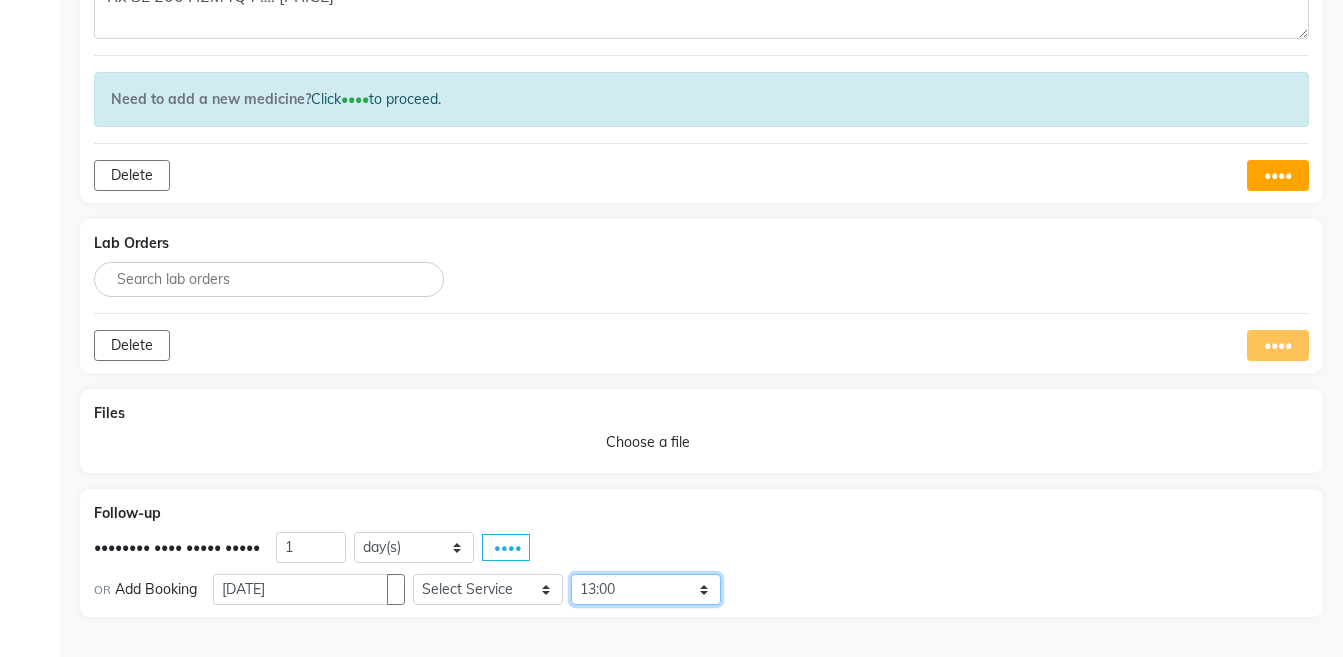 click on "Select Slot [TIME] [TIME] [TIME] [TIME] [TIME] [TIME] [TIME] [TIME] [TIME] [TIME] [TIME] [TIME] [TIME] [TIME] [TIME] [TIME] [TIME] [TIME] [TIME] [TIME] [TIME] [TIME] [TIME] [TIME] [TIME] [TIME] [TIME] [TIME] [TIME] [TIME] [TIME] [TIME] [TIME] [TIME] [TIME] [TIME] [TIME] [TIME] [TIME] [TIME] [TIME] [TIME] [TIME]" at bounding box center [646, 589] 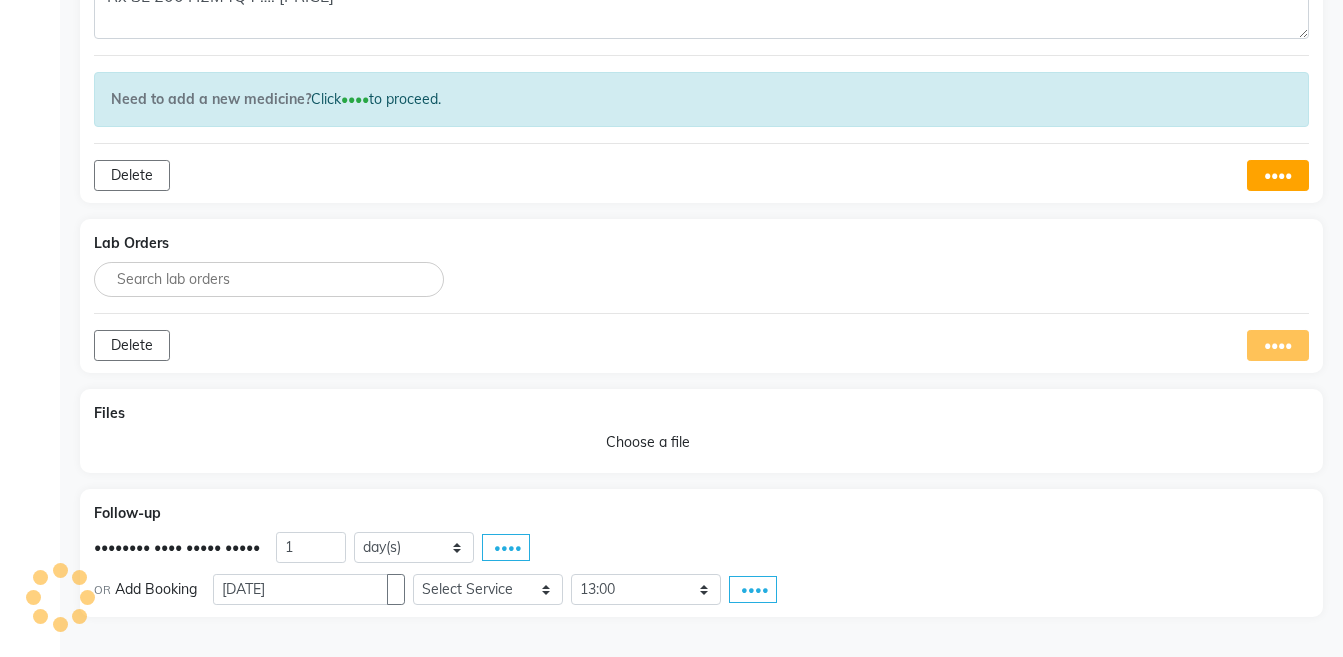 click on "••••" at bounding box center [755, 589] 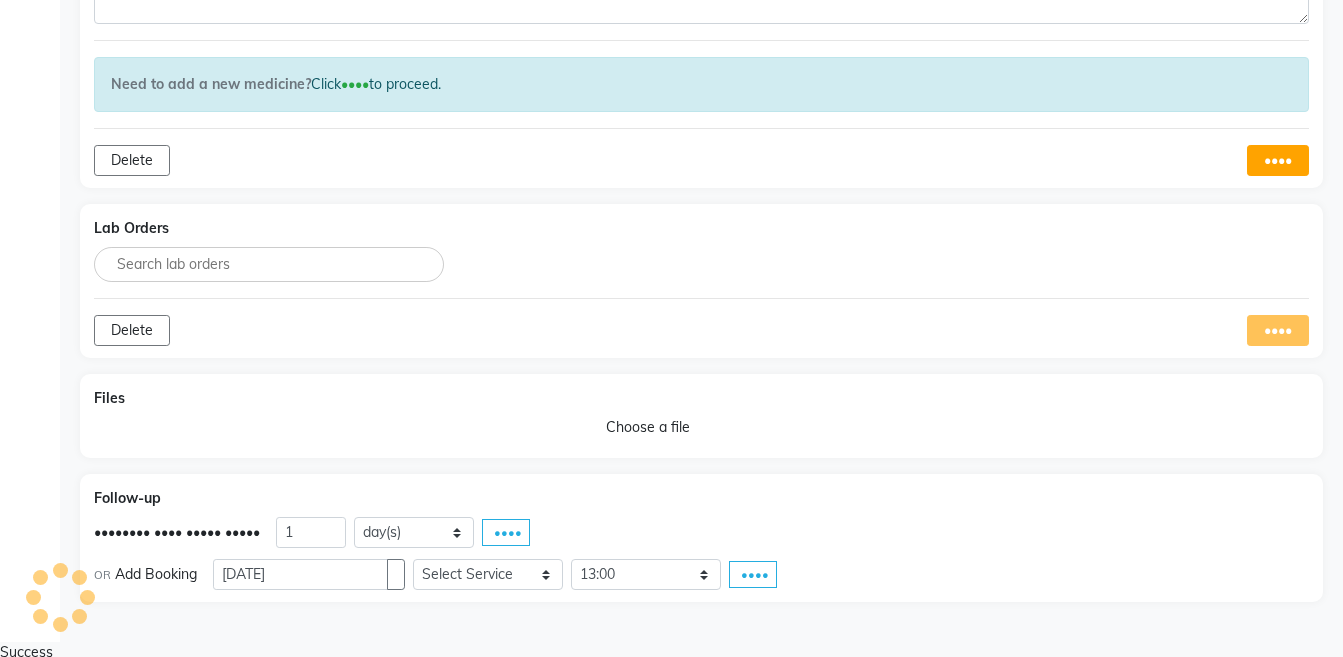 scroll, scrollTop: 1374, scrollLeft: 0, axis: vertical 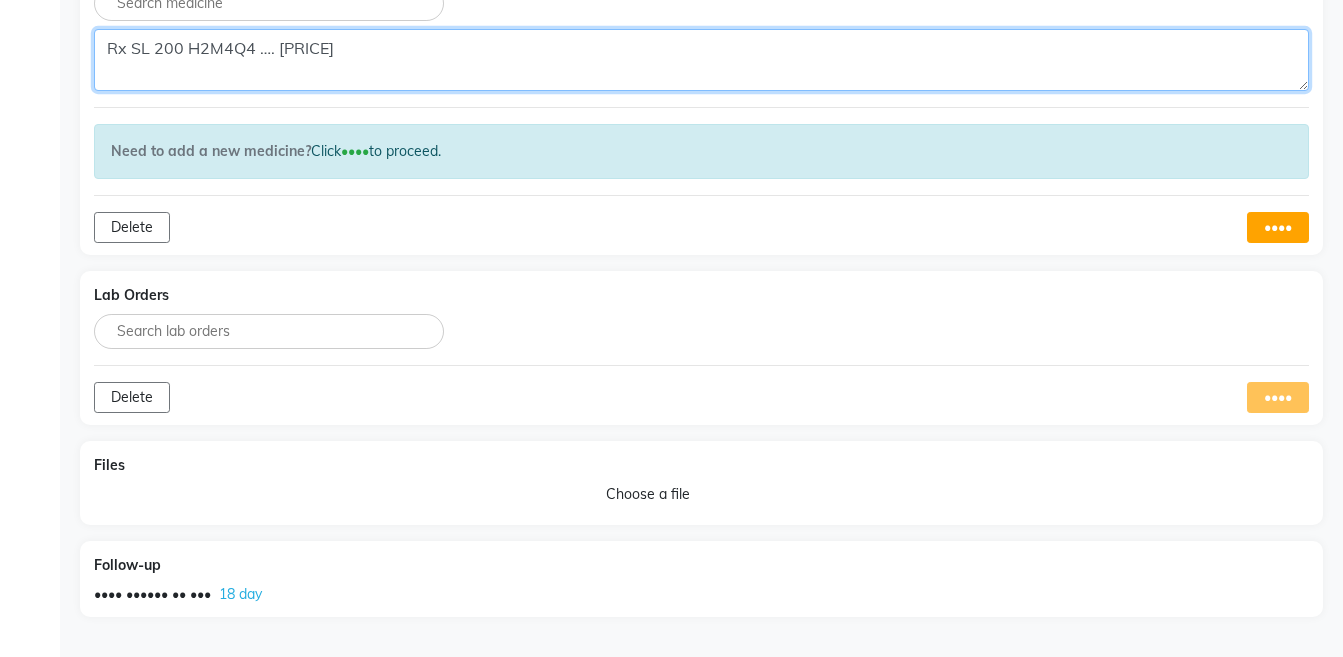click on "Rx SL 200 H2M4Q4 …. [PRICE]" at bounding box center (701, 60) 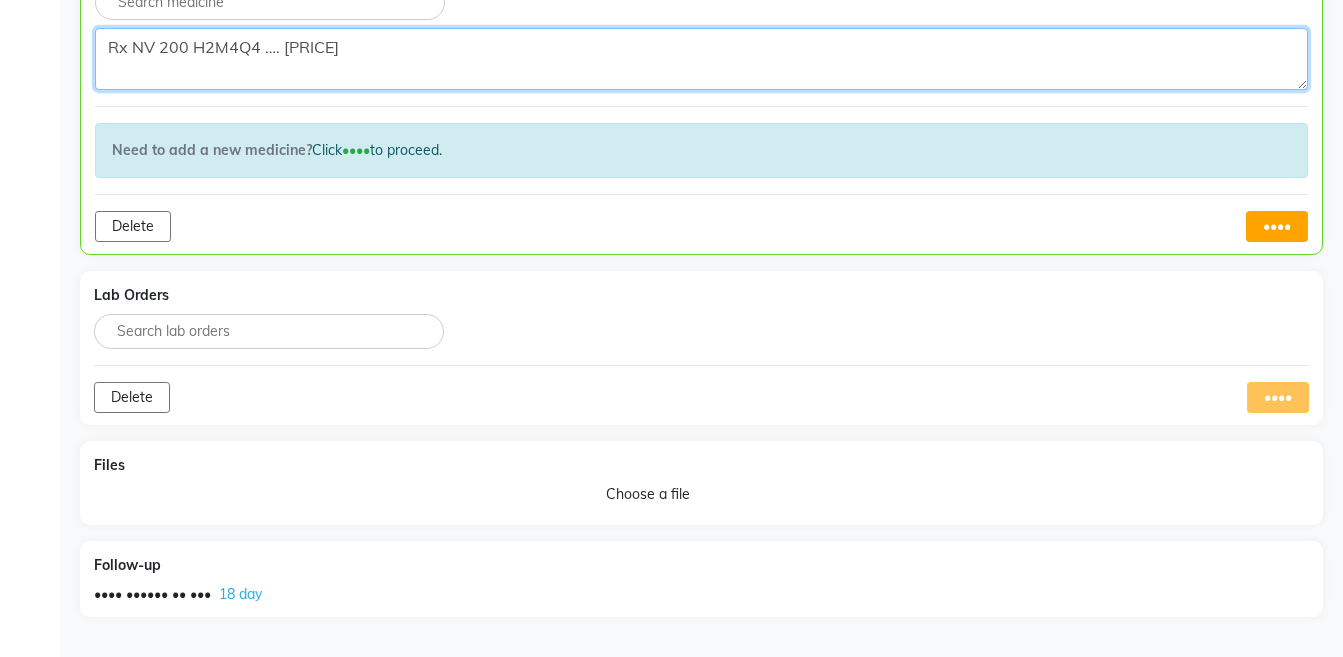 click on "Rx NV 200 H2M4Q4 …. [PRICE]" at bounding box center [701, 59] 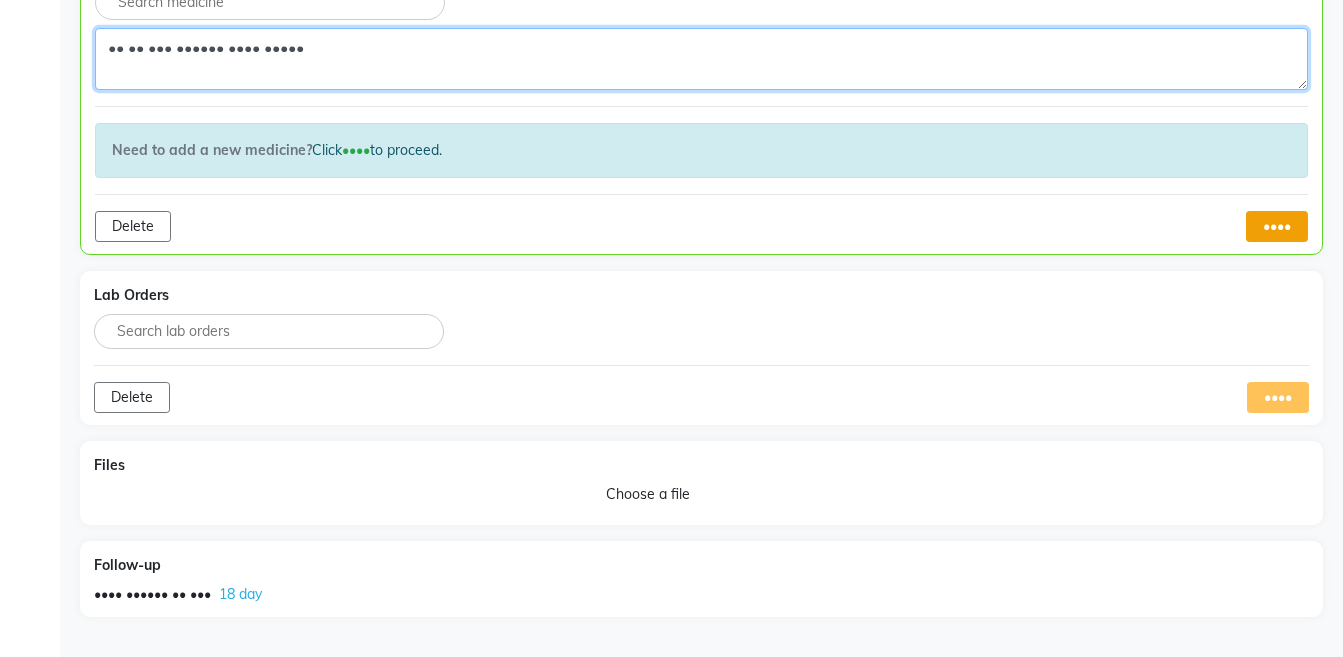 type on "•• •• ••• •••••• •••• •••••" 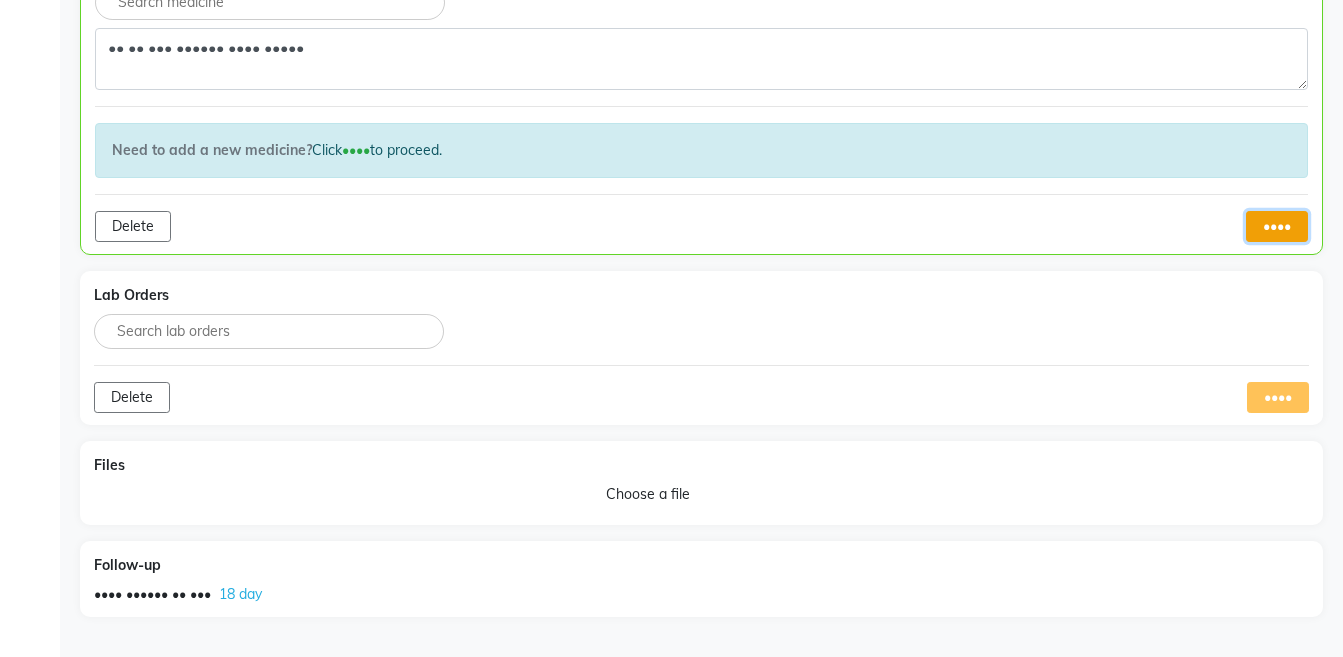 click on "••••" at bounding box center (1277, 226) 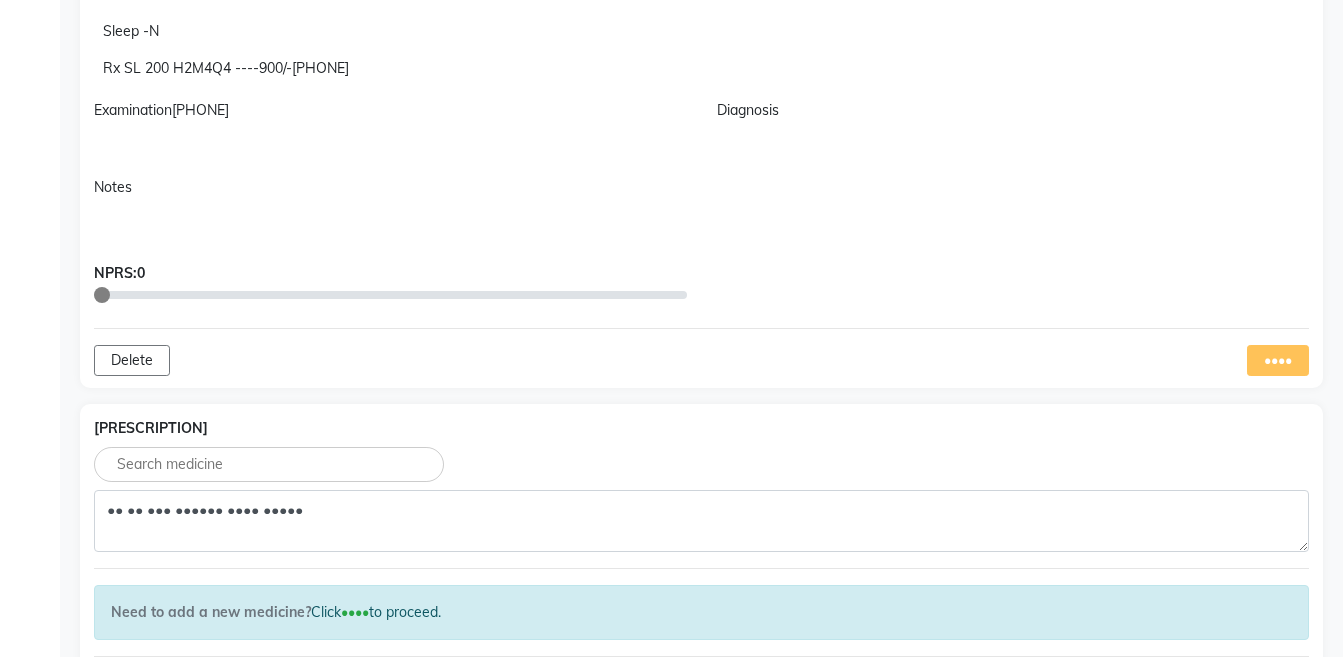 scroll, scrollTop: 888, scrollLeft: 0, axis: vertical 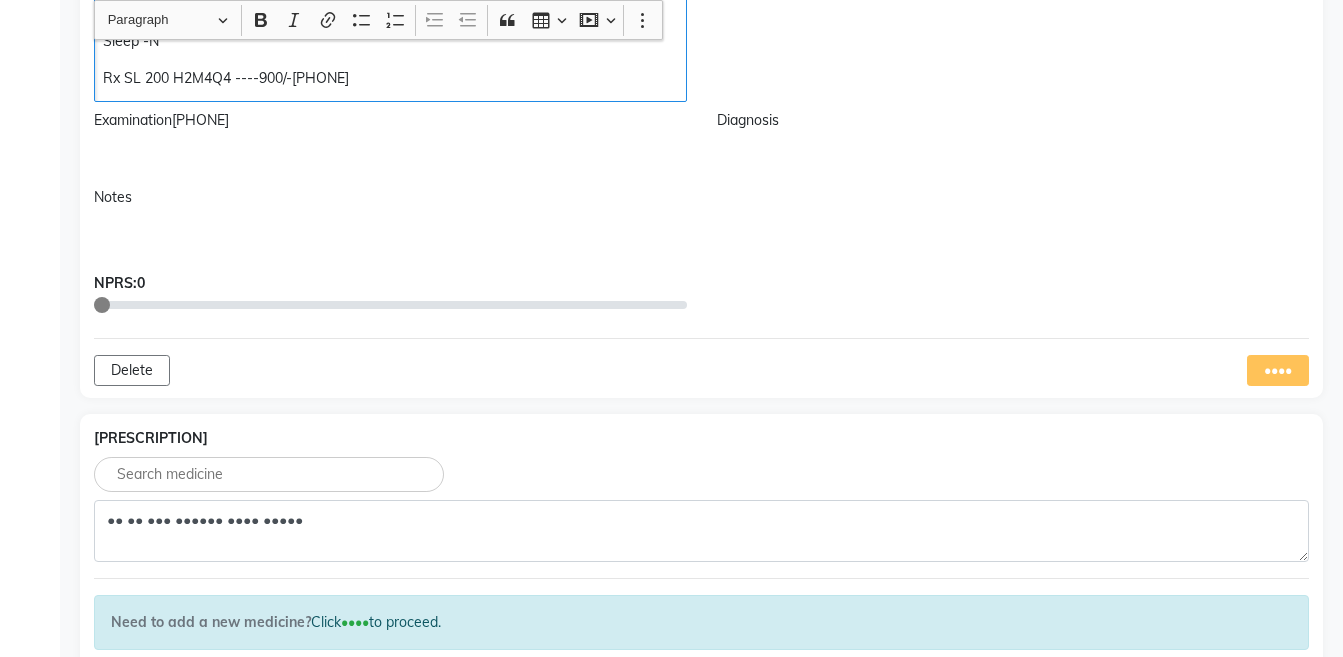 click on "Rx SL 200 H2M4Q4 ----900/-[PHONE]" at bounding box center [390, 78] 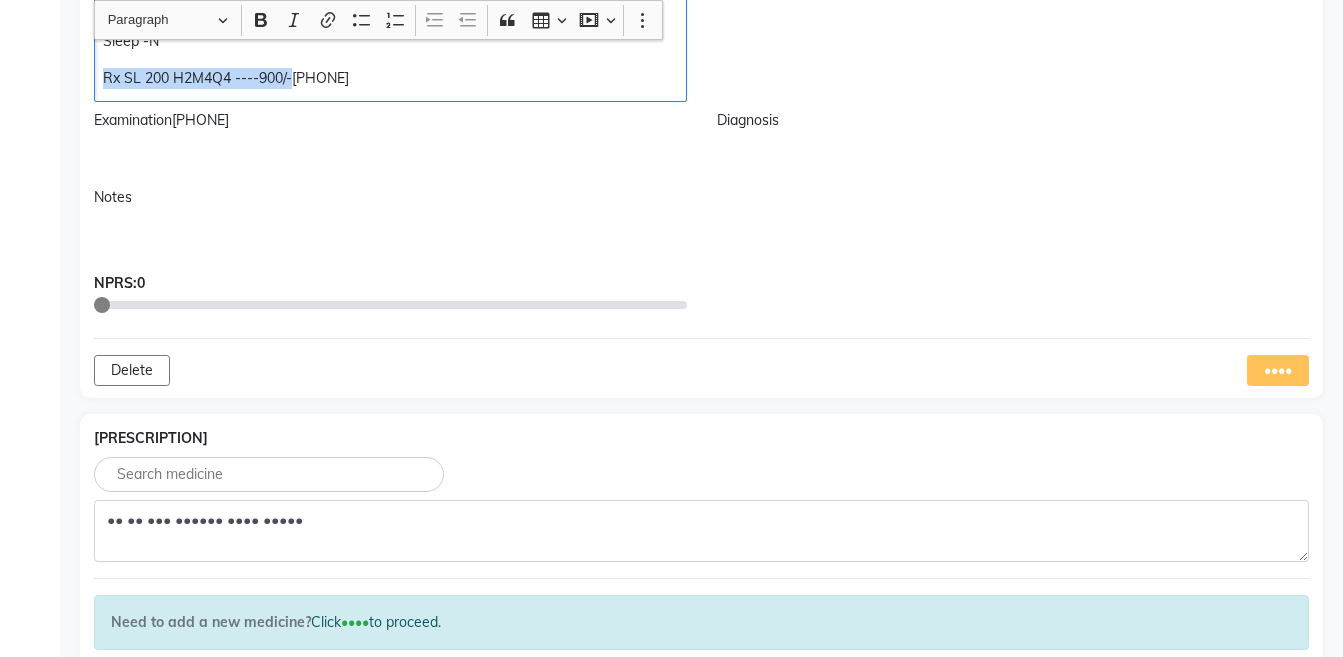 scroll, scrollTop: 889, scrollLeft: 0, axis: vertical 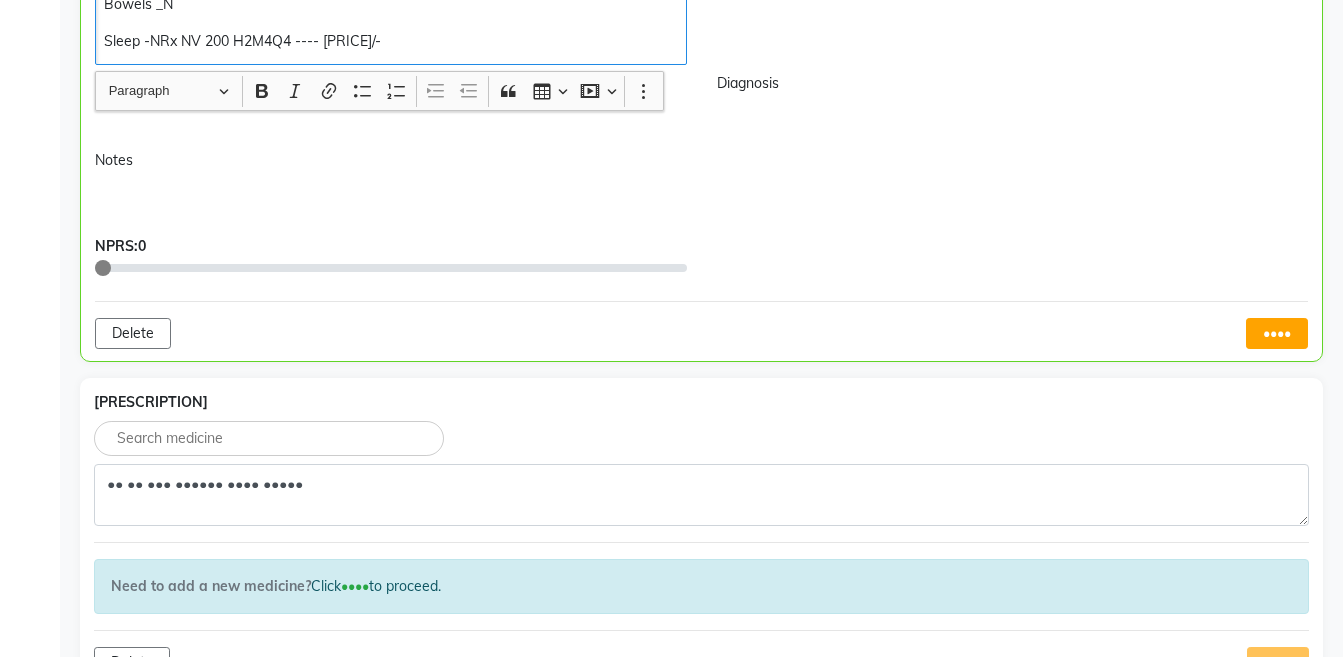 click on "Sleep -NRx NV 200 H2M4Q4 ---- [PRICE]/-" at bounding box center [390, 41] 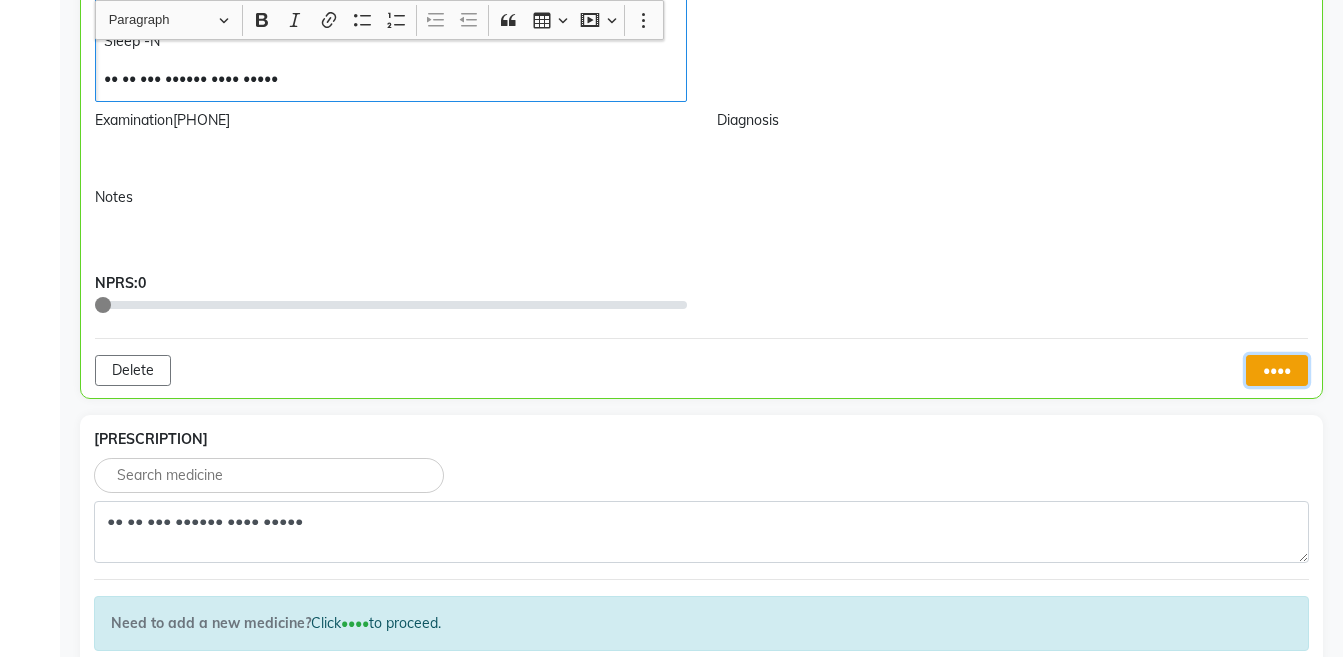 click on "••••" at bounding box center (1277, 370) 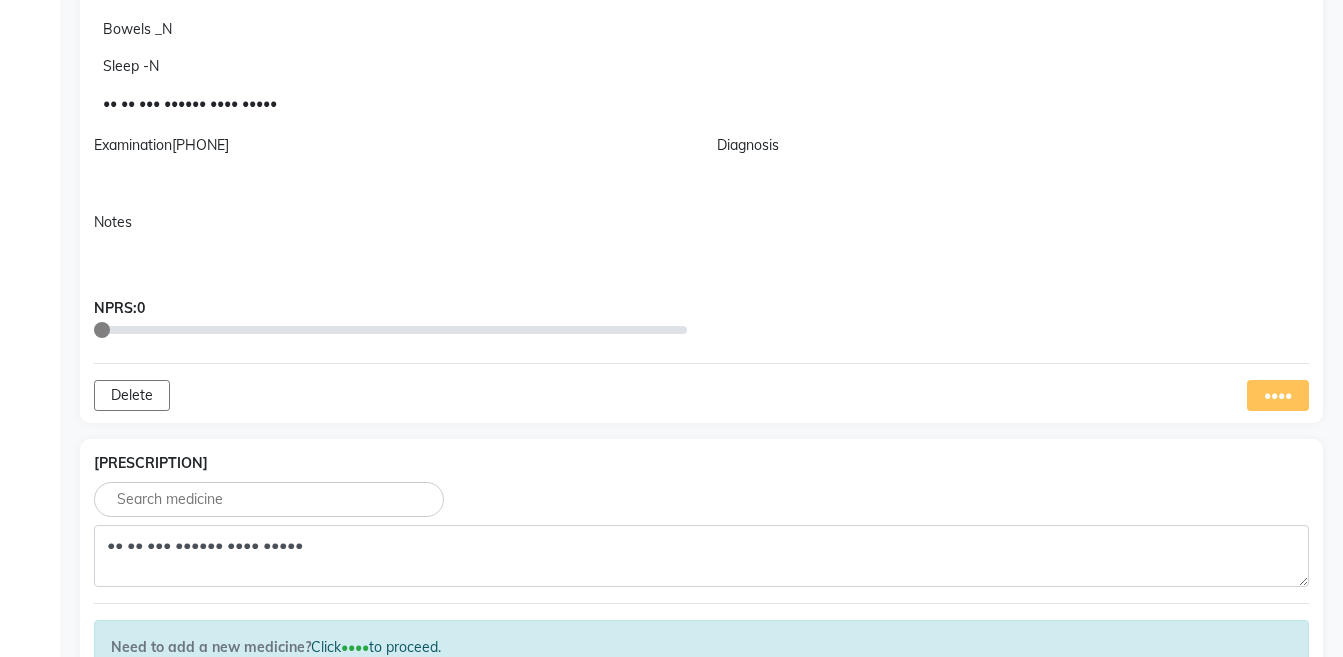 scroll, scrollTop: 487, scrollLeft: 0, axis: vertical 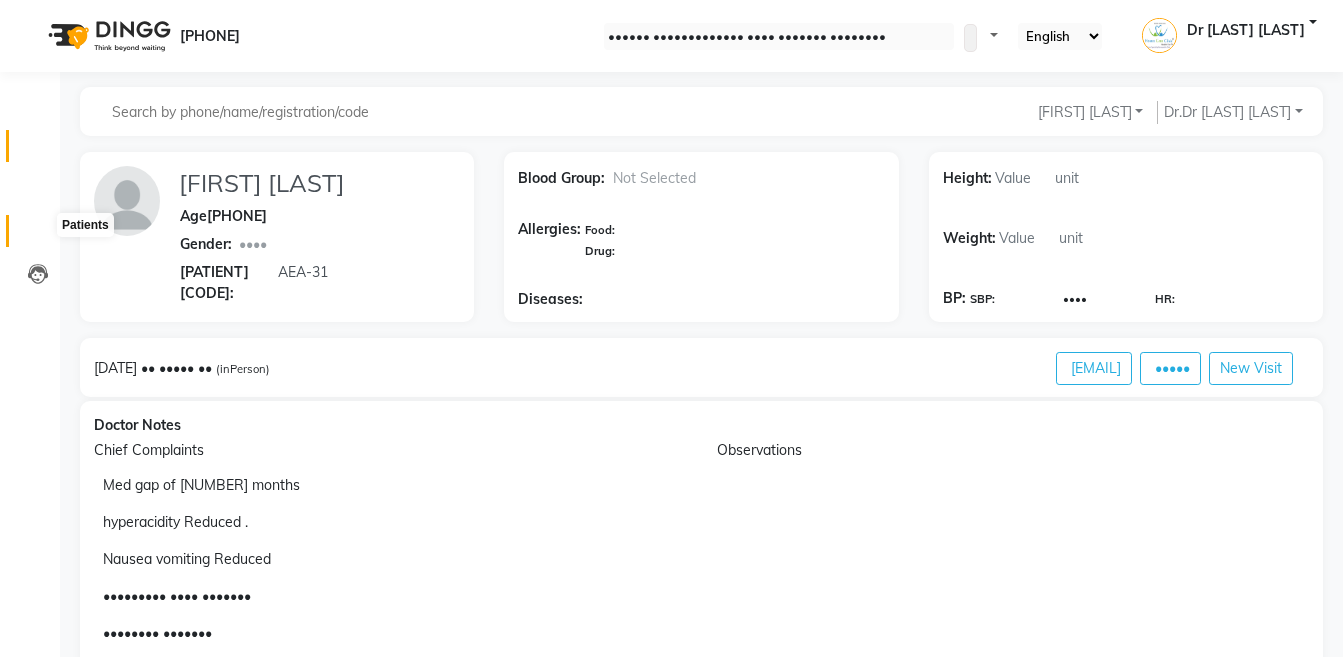 click at bounding box center (38, 236) 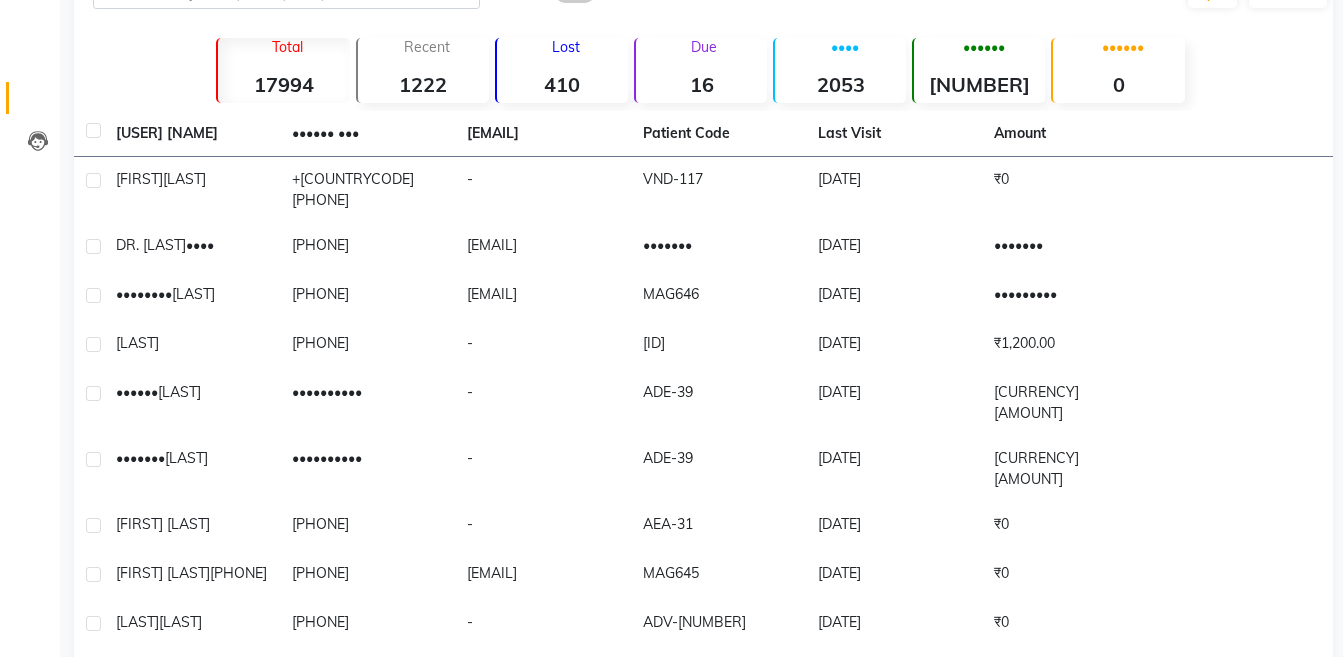 scroll, scrollTop: 141, scrollLeft: 0, axis: vertical 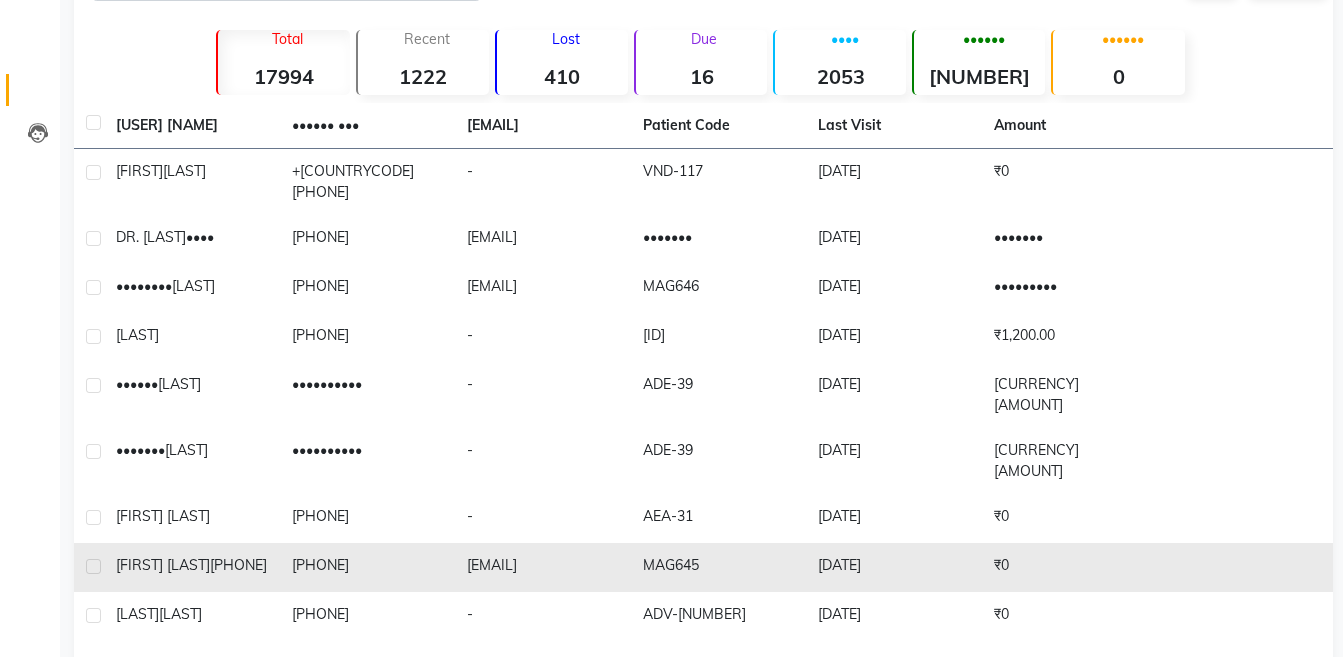 click on "[EMAIL]" at bounding box center [543, 182] 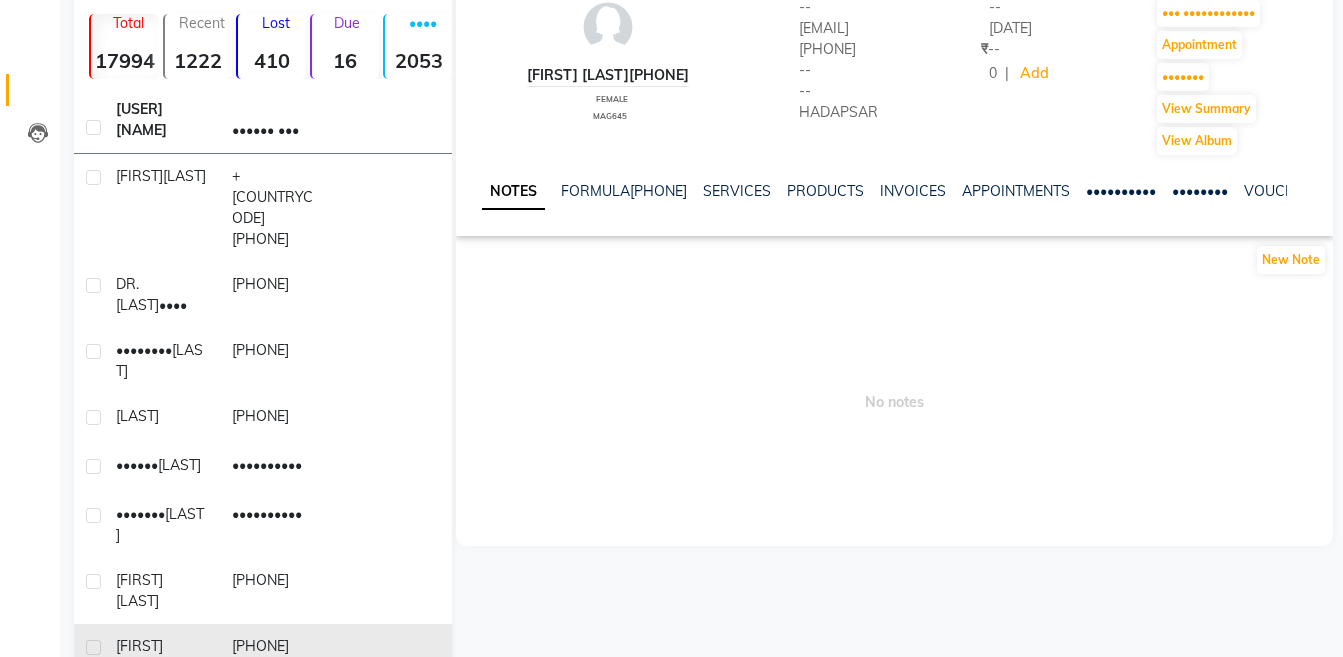 scroll, scrollTop: 0, scrollLeft: 0, axis: both 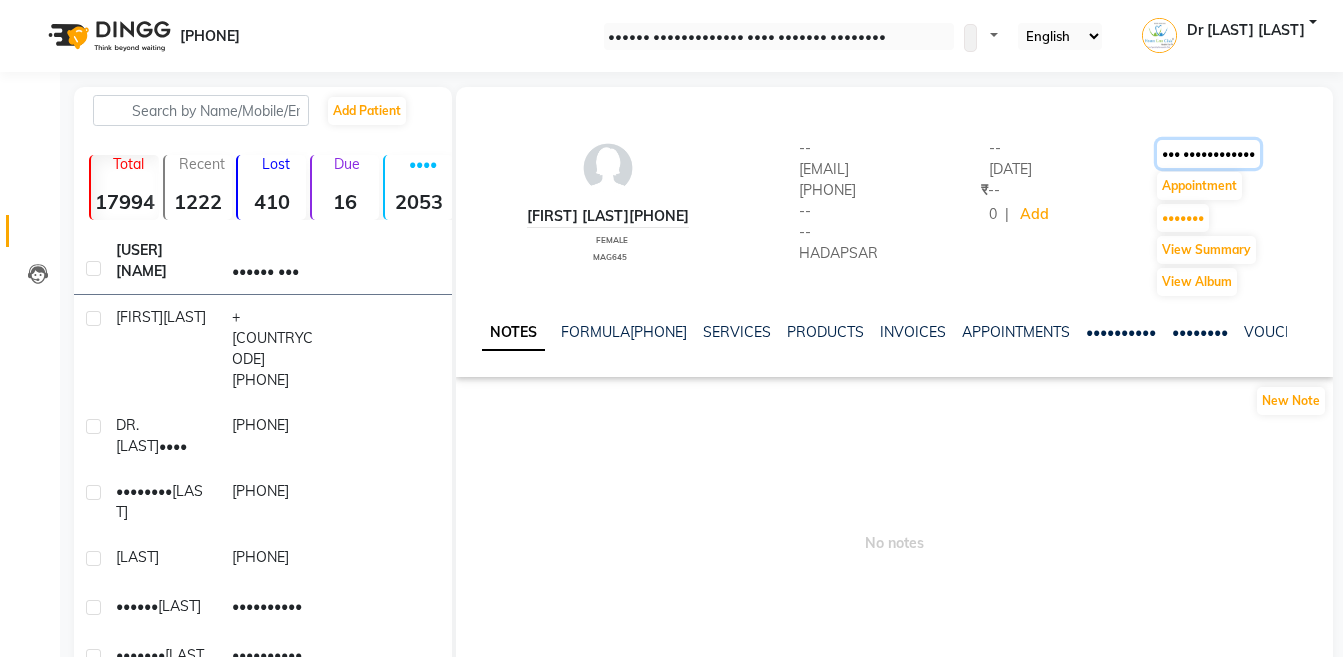 click on "••• ••••••••••••" at bounding box center [1208, 154] 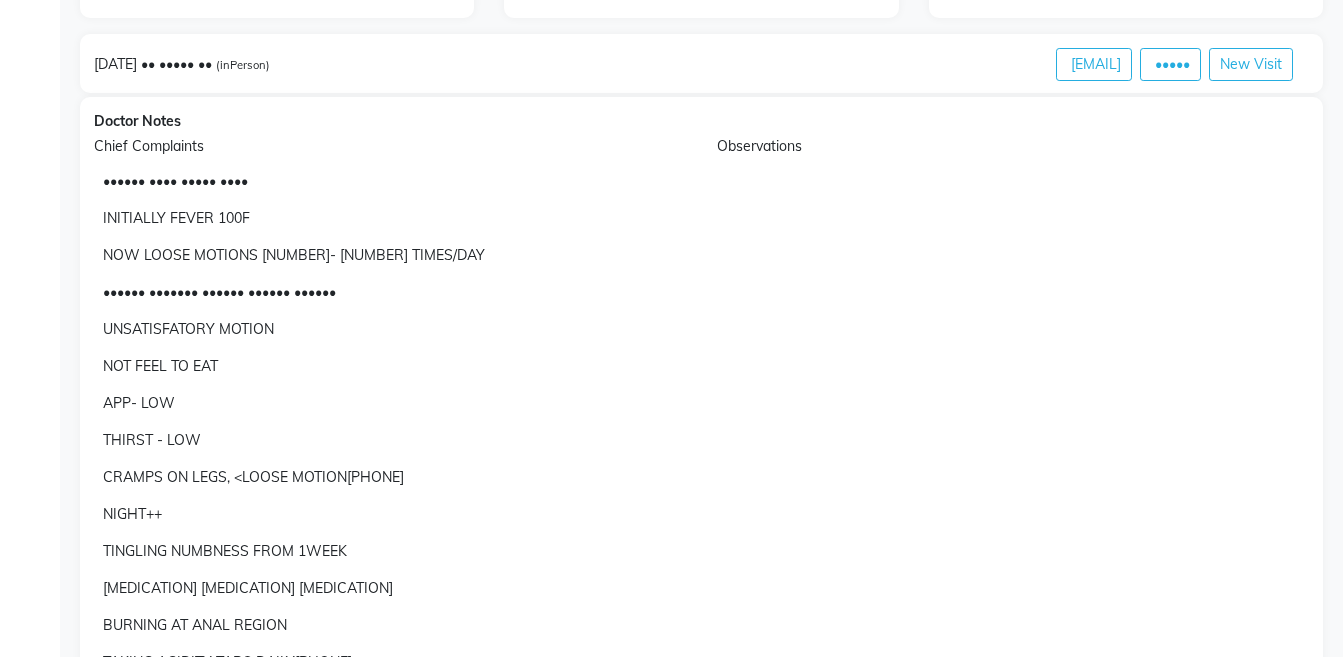 scroll, scrollTop: 317, scrollLeft: 0, axis: vertical 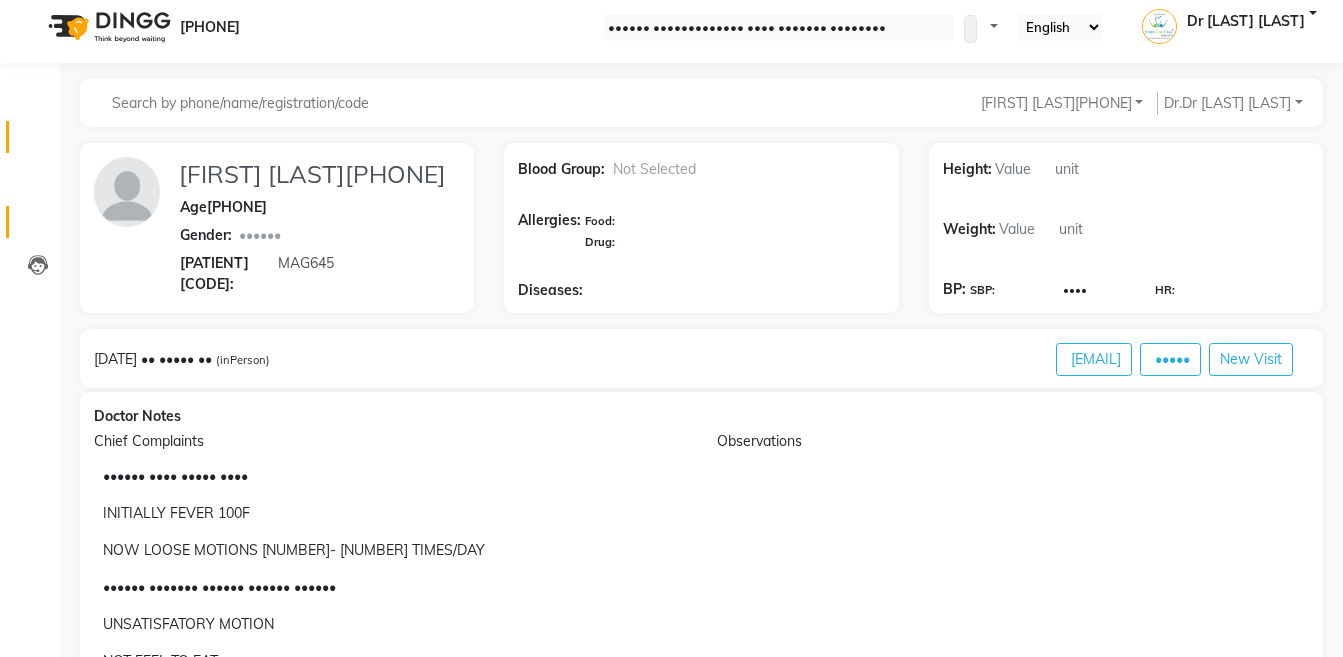 click on "Patients" at bounding box center (30, 222) 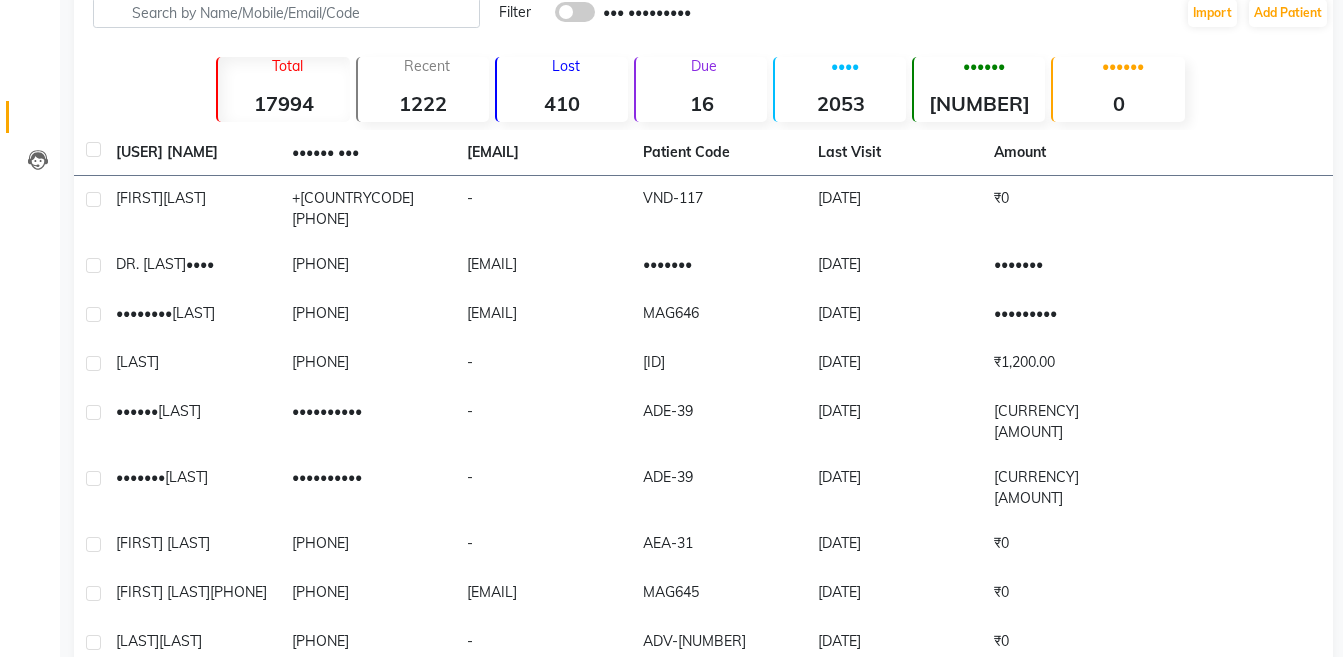 scroll, scrollTop: 120, scrollLeft: 0, axis: vertical 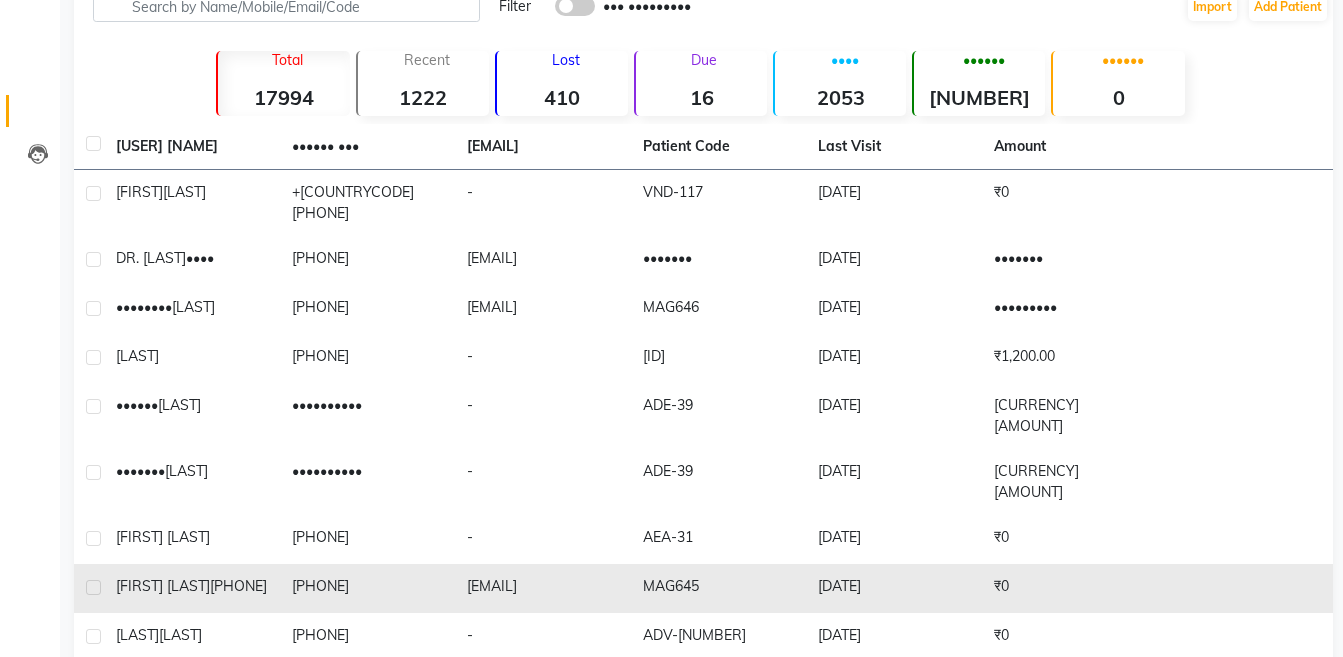 click on "[EMAIL]" at bounding box center (543, 203) 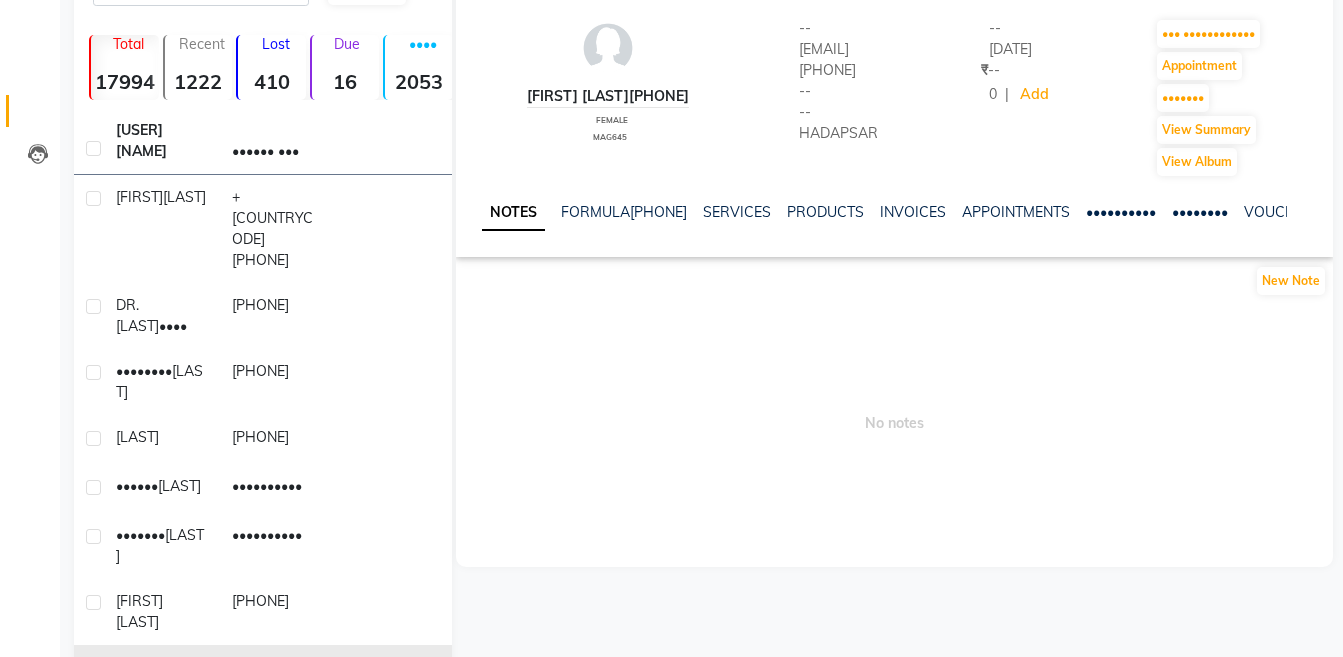 click at bounding box center [1302, 210] 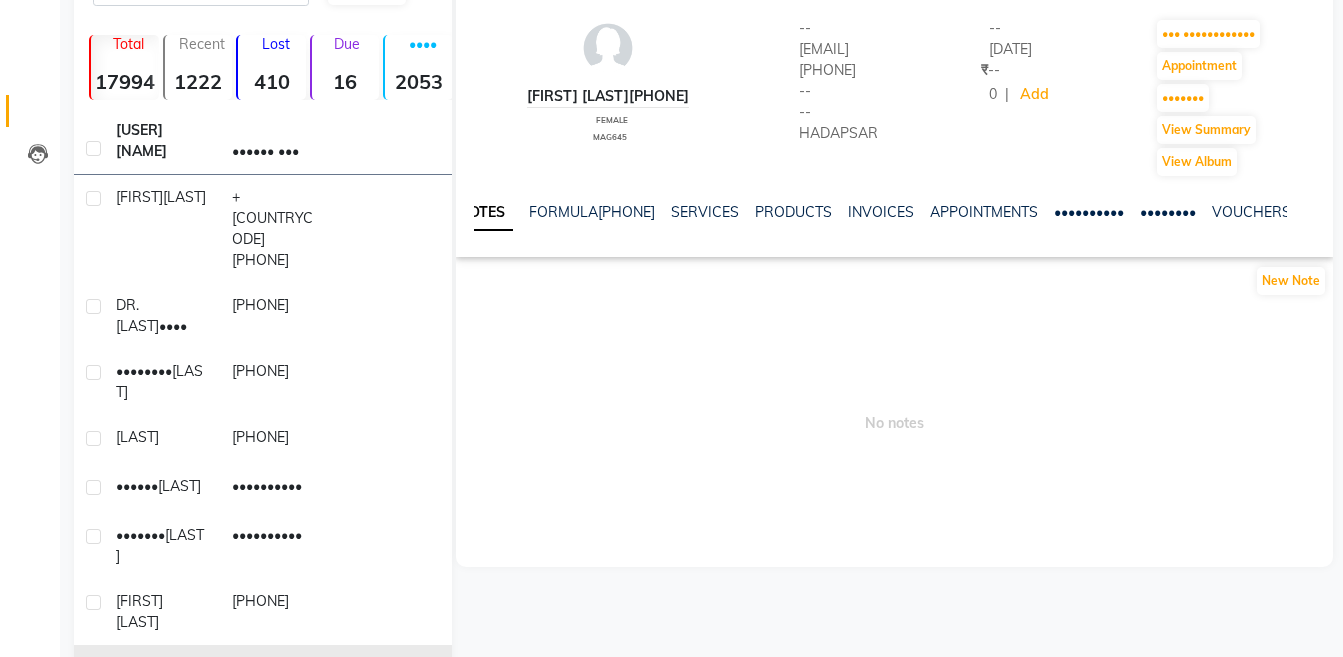click at bounding box center (1302, 210) 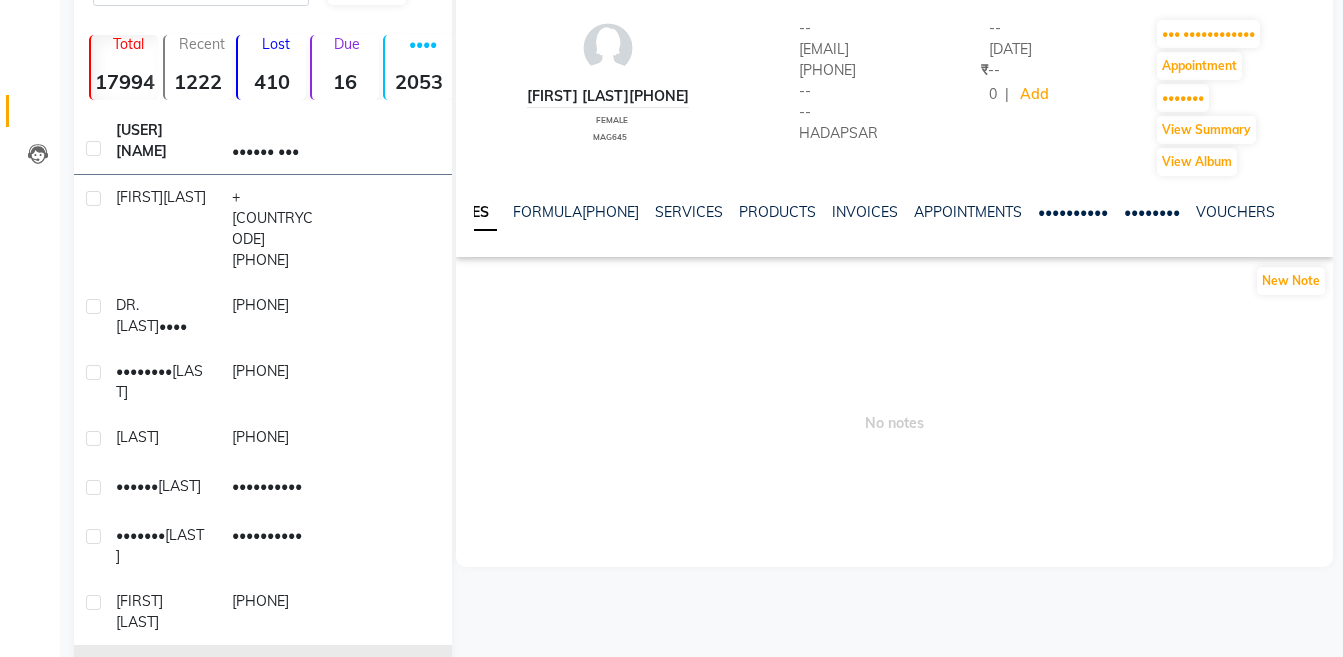 click at bounding box center (1302, 210) 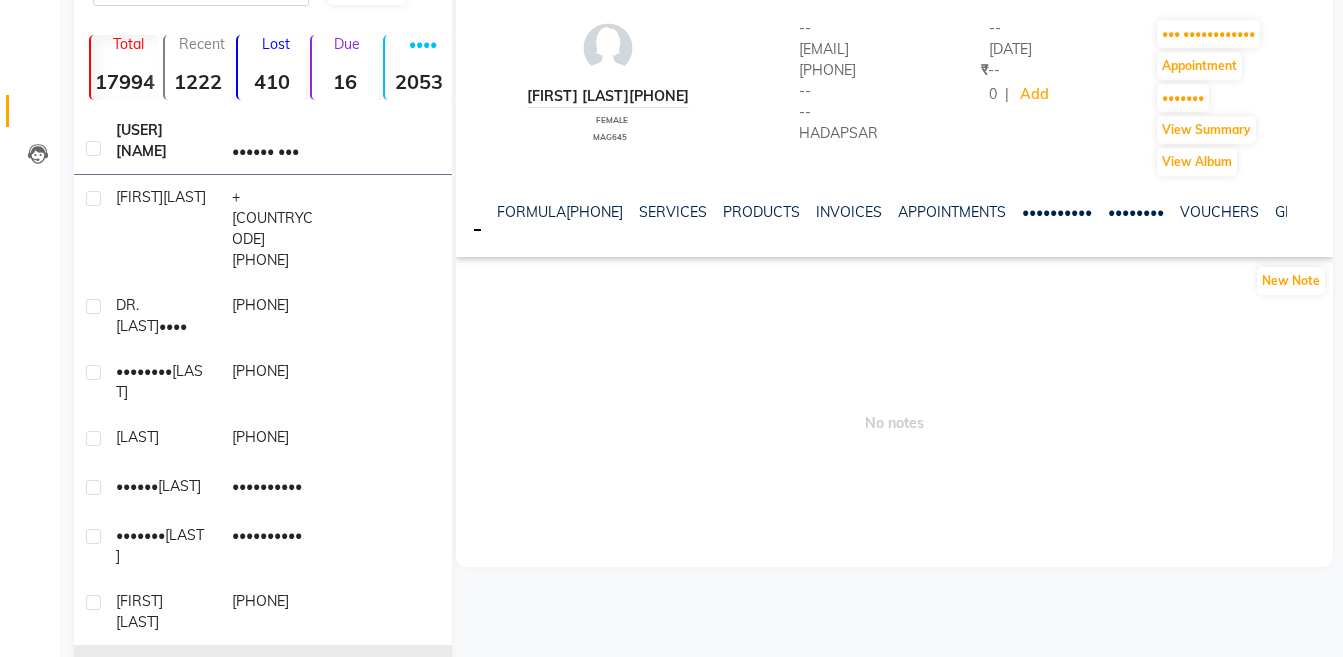 click at bounding box center [1302, 210] 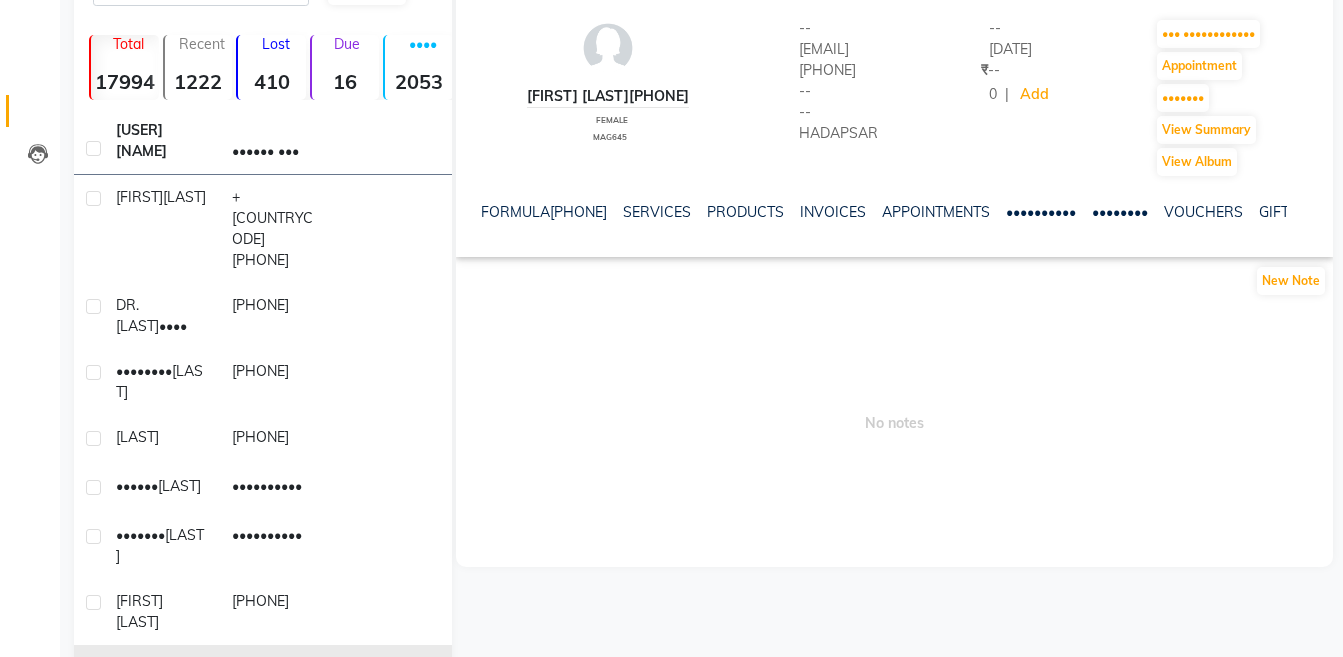click at bounding box center (1302, 210) 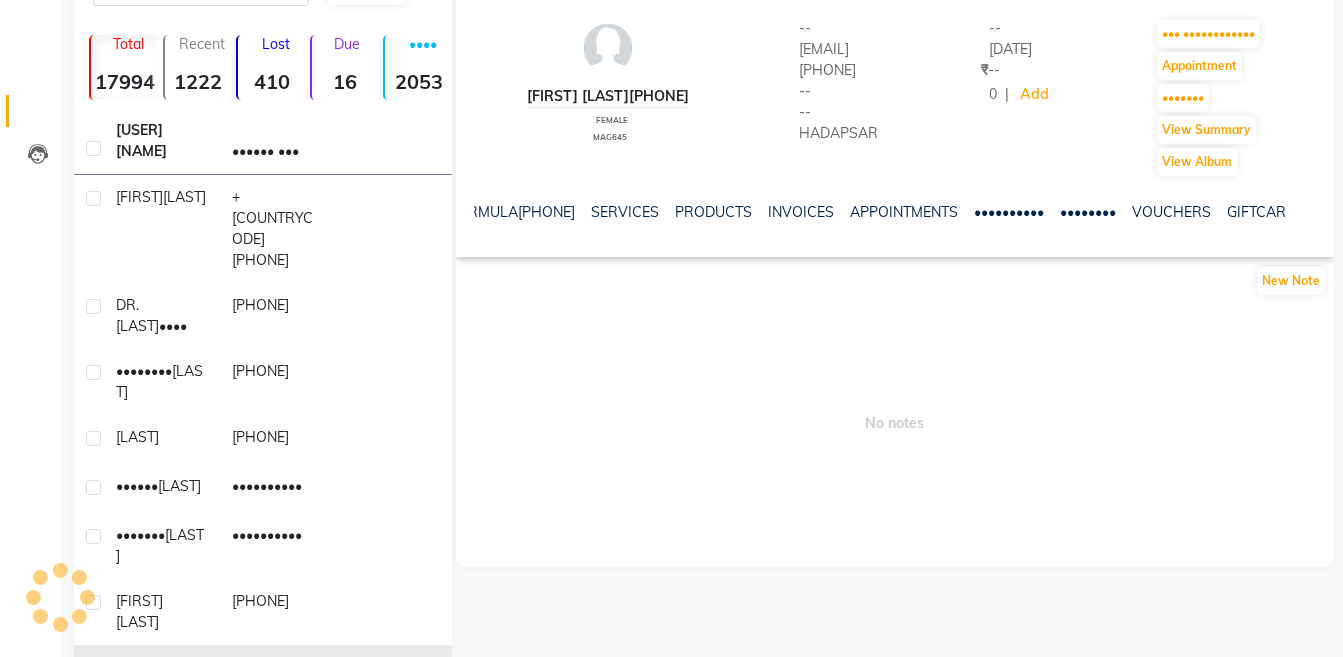 click at bounding box center (1302, 210) 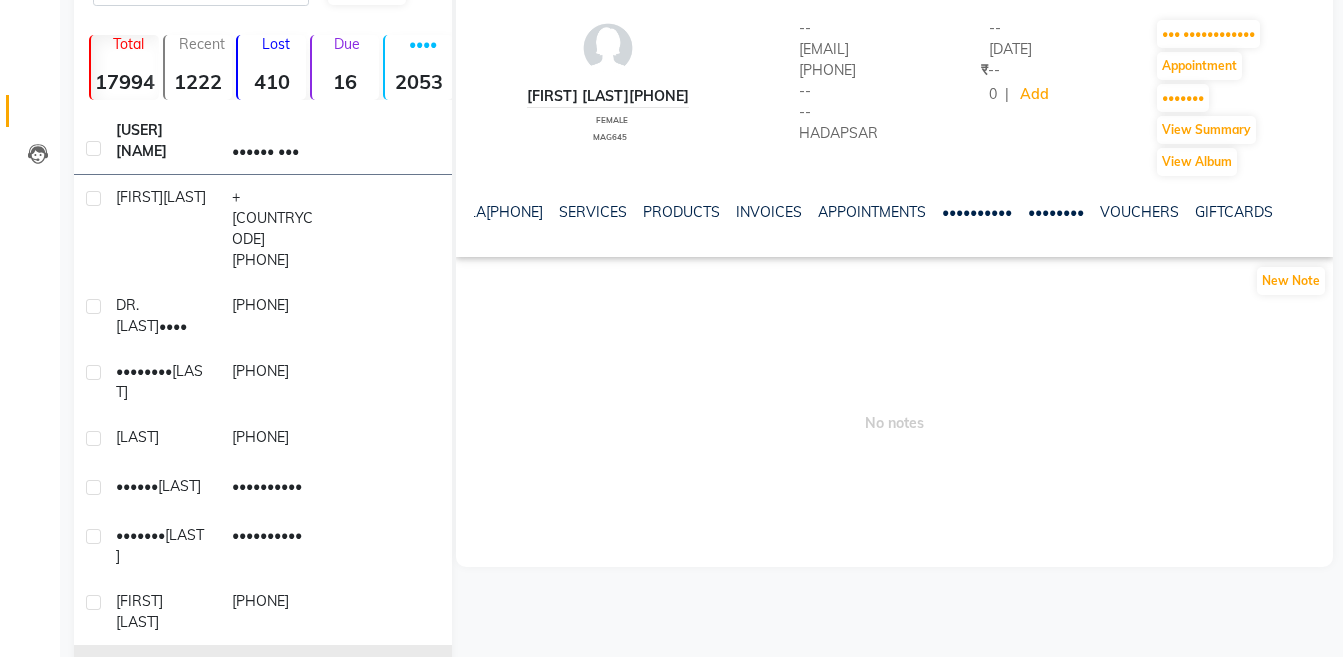 click at bounding box center [1302, 210] 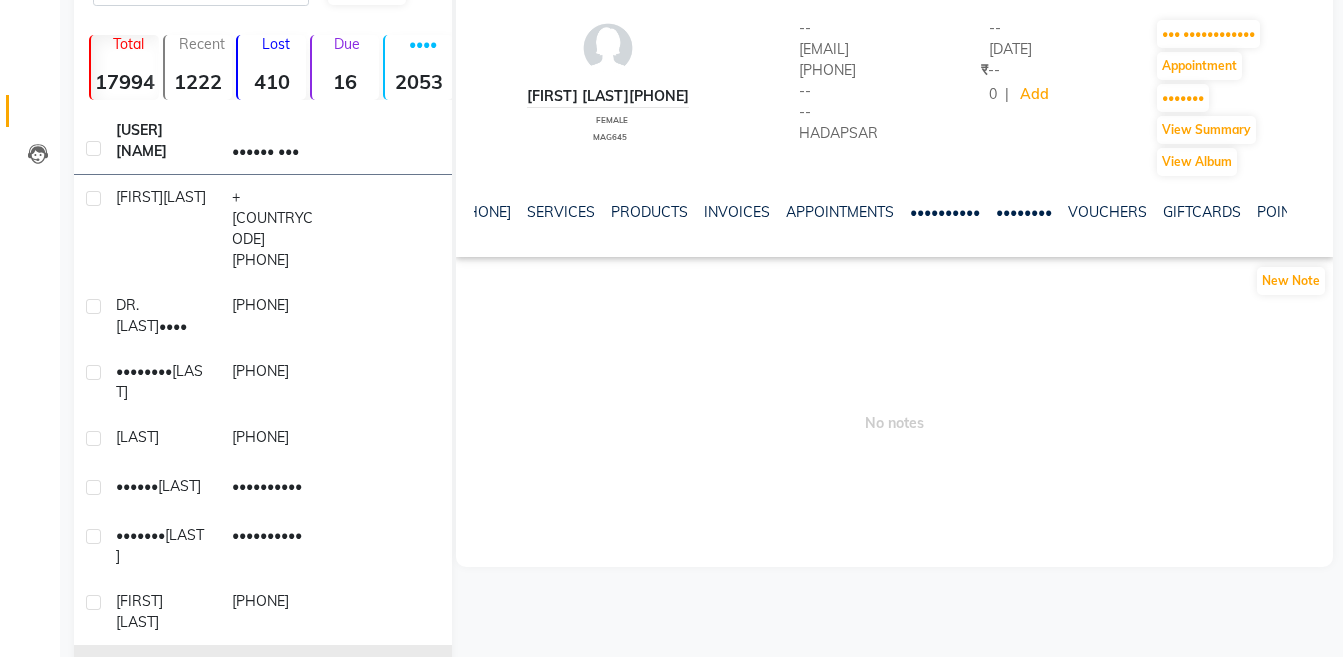 click at bounding box center [1302, 210] 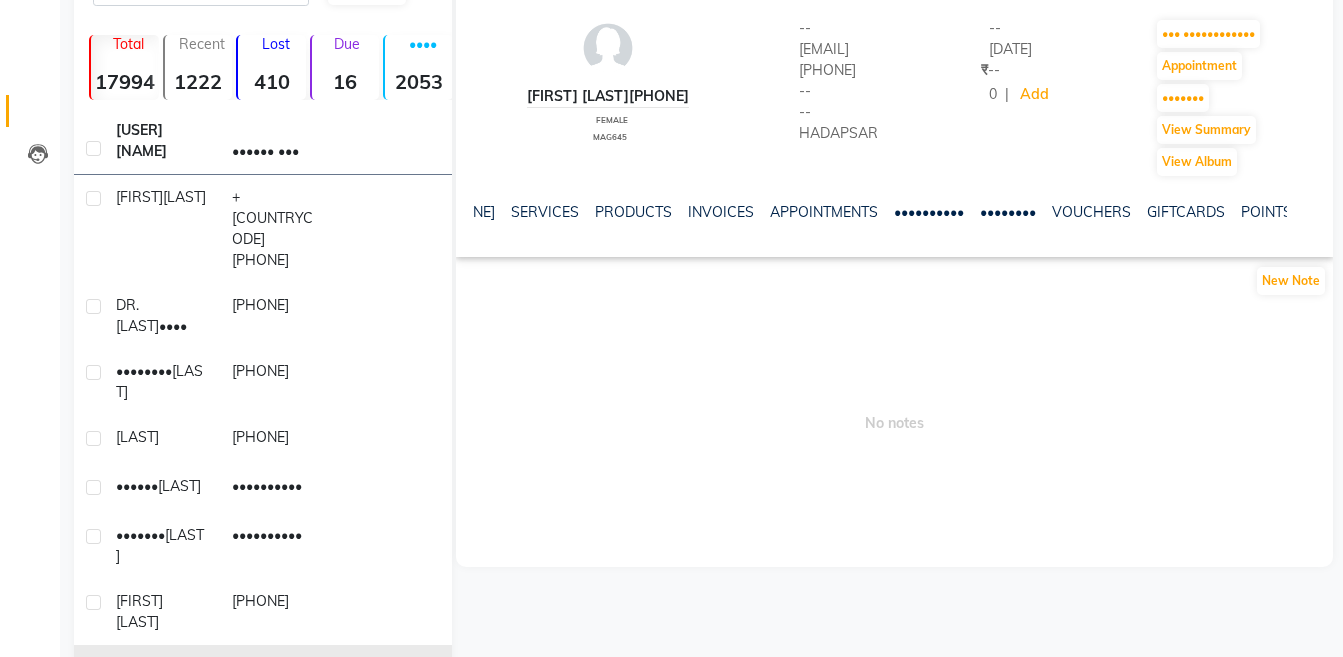 click at bounding box center [1302, 210] 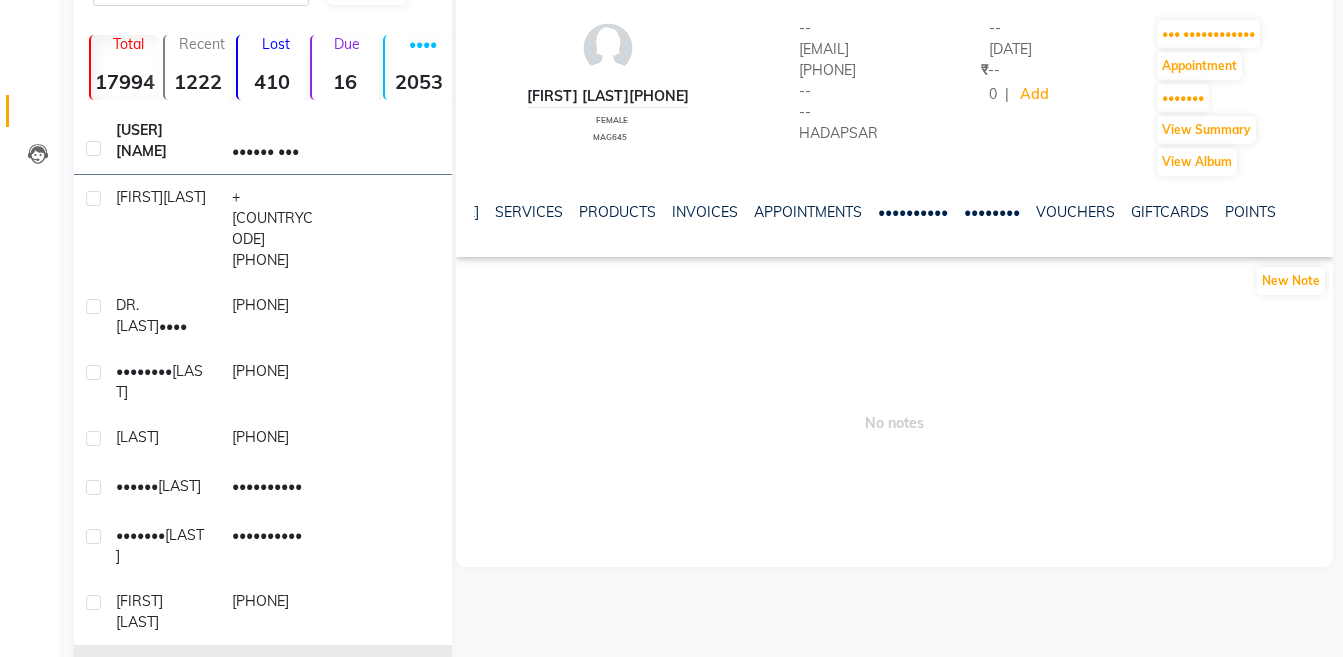 click at bounding box center (1302, 210) 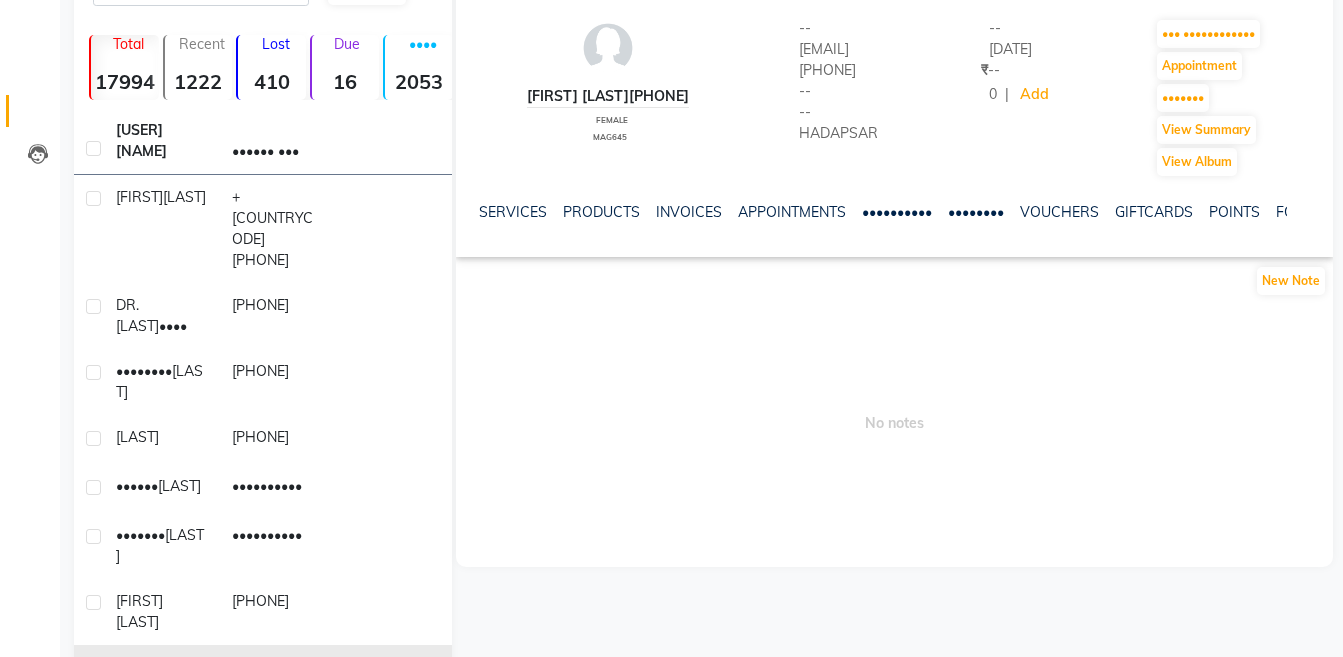 click on "NOTES FORMULA SERVICES PRODUCTS INVOICES APPOINTMENTS MEMBERSHIP PACKAGES VOUCHERS GIFTCARDS POINTS FORMS FAMILY CARDS WALLET" at bounding box center (894, 212) 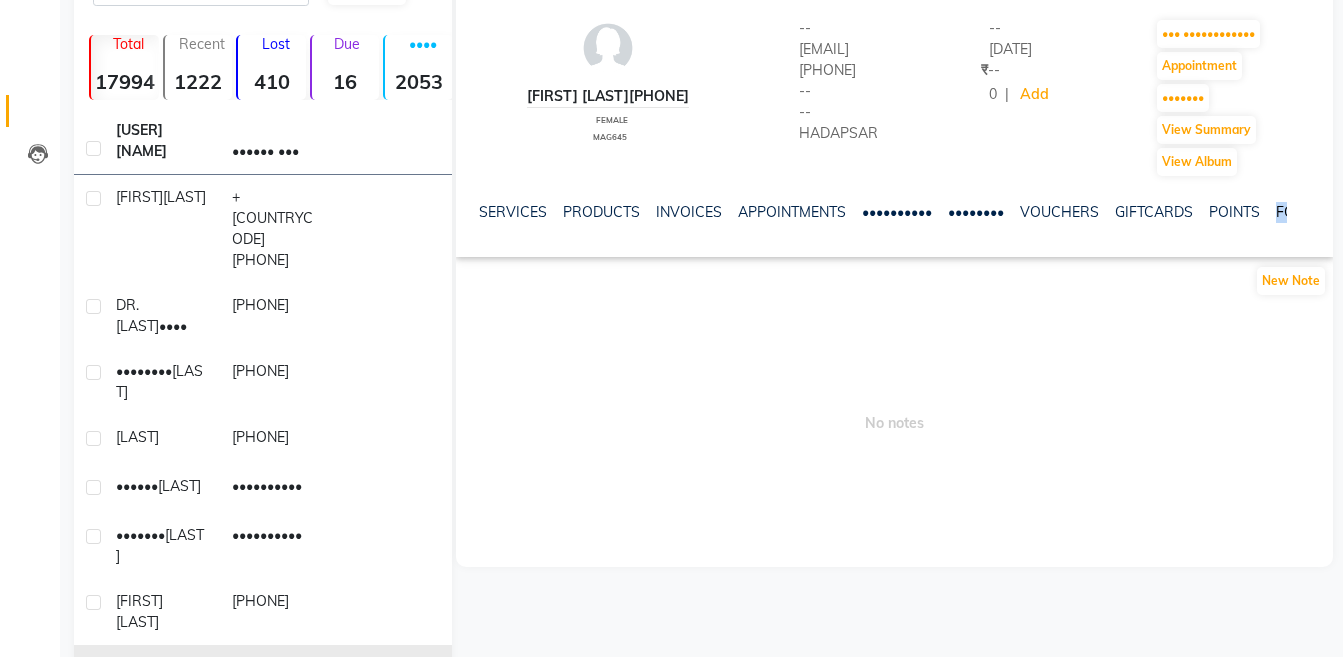 drag, startPoint x: 1290, startPoint y: 226, endPoint x: 1268, endPoint y: 226, distance: 22 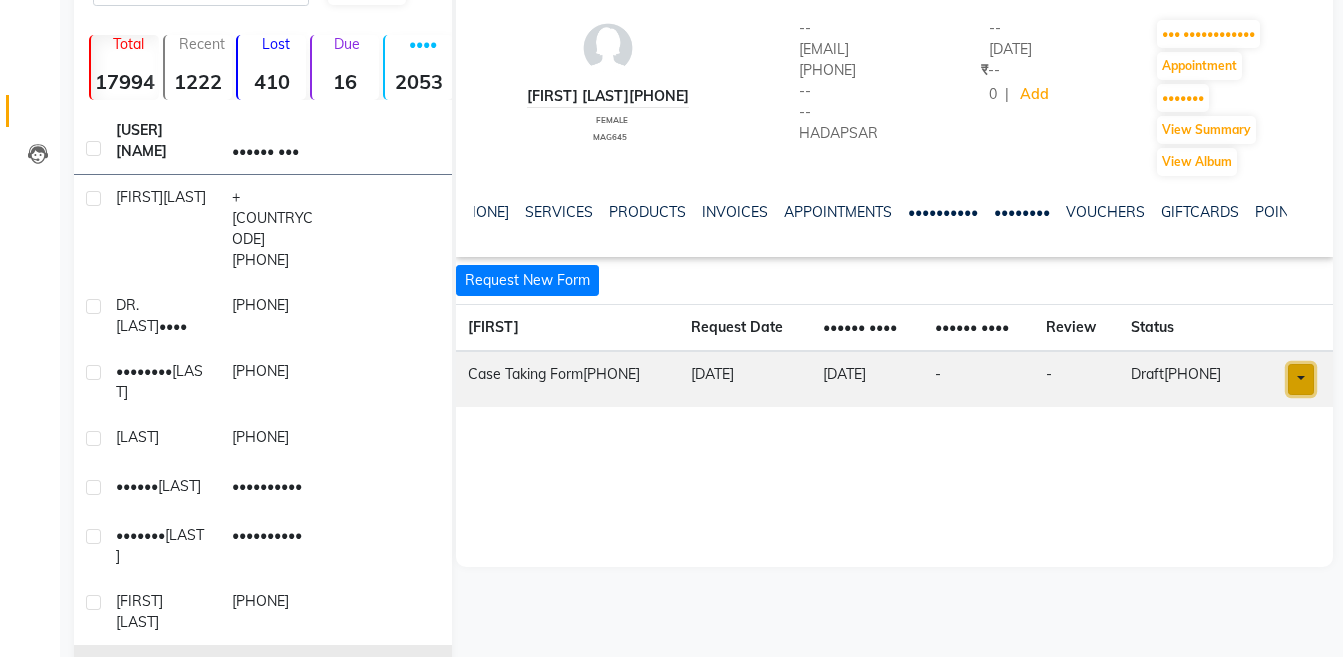 click at bounding box center (1301, 379) 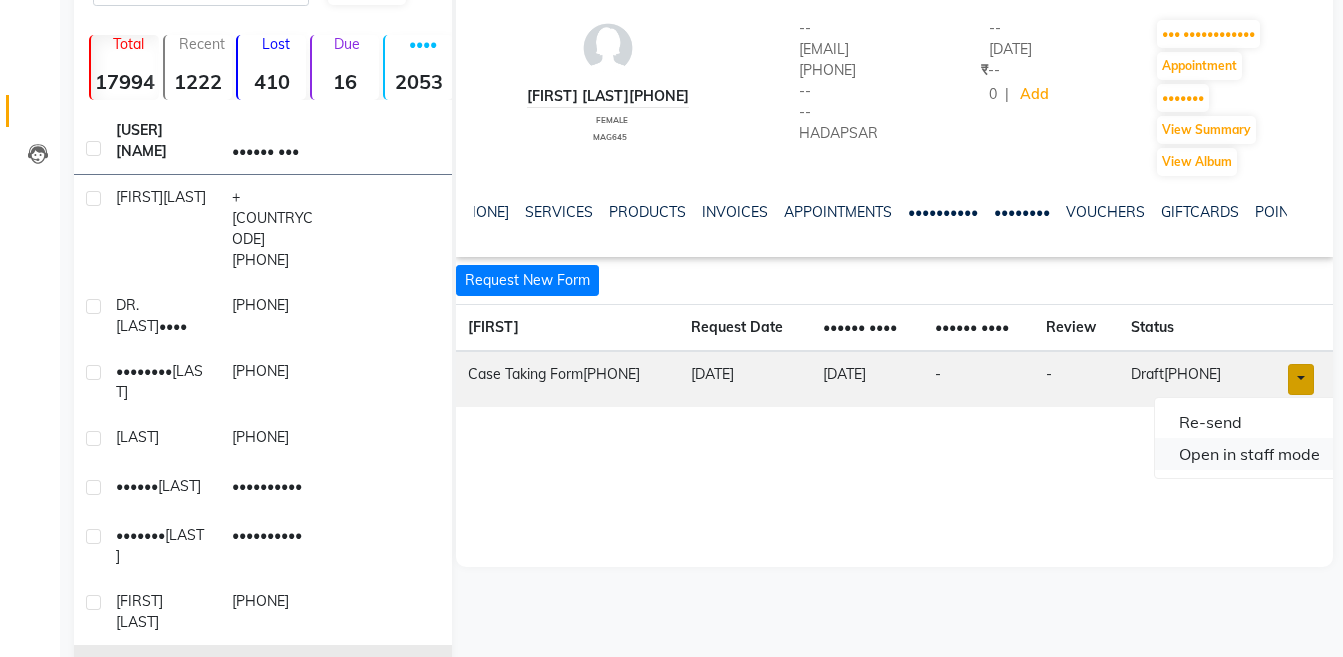 click on "Open in staff mode" at bounding box center (1249, 454) 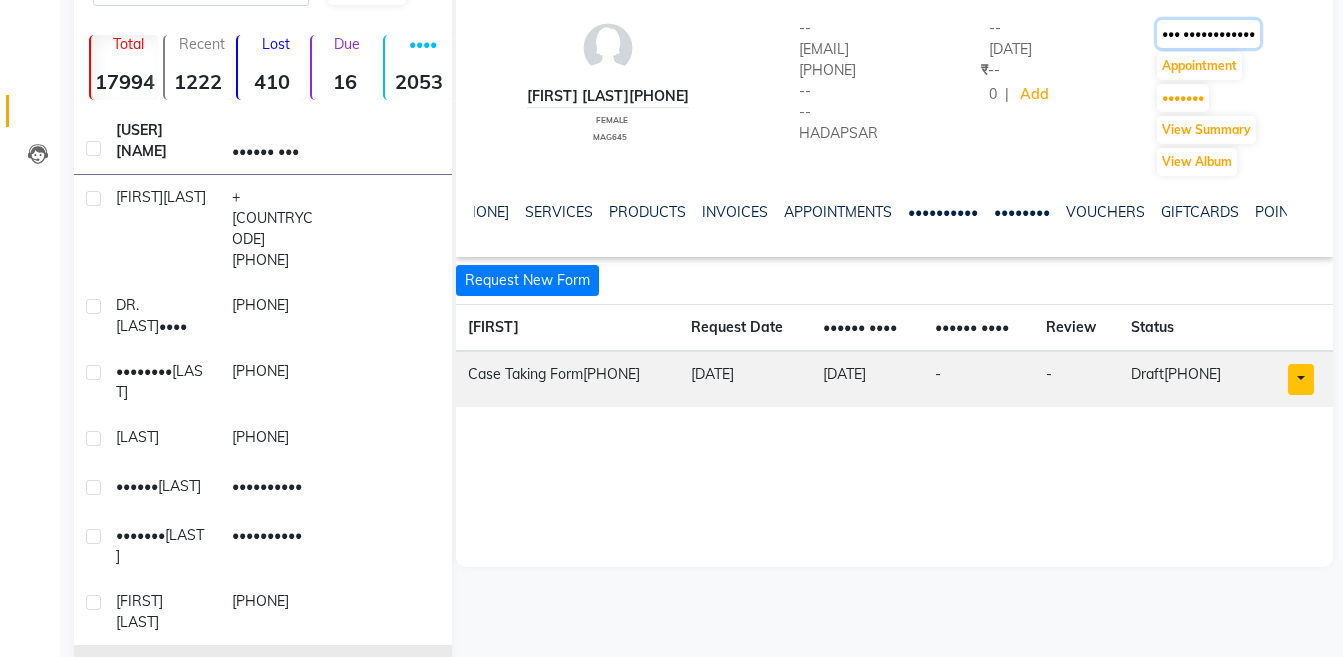 click on "••• ••••••••••••" at bounding box center [1208, 34] 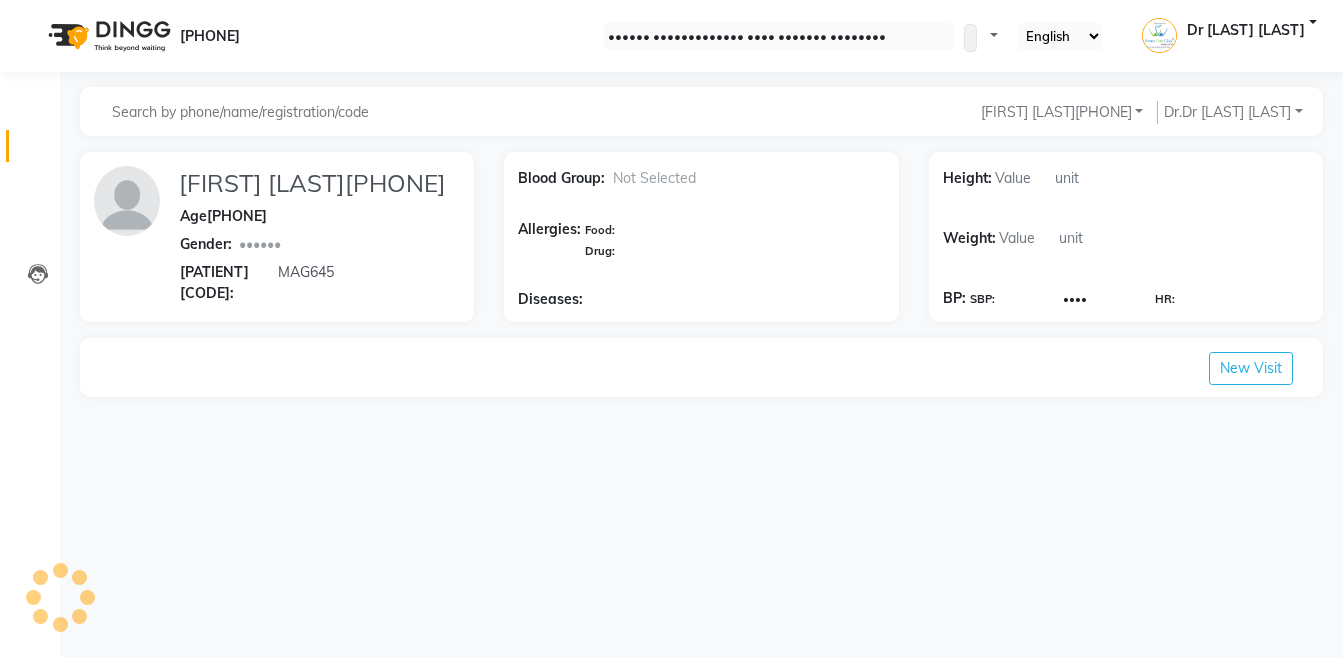scroll, scrollTop: 0, scrollLeft: 0, axis: both 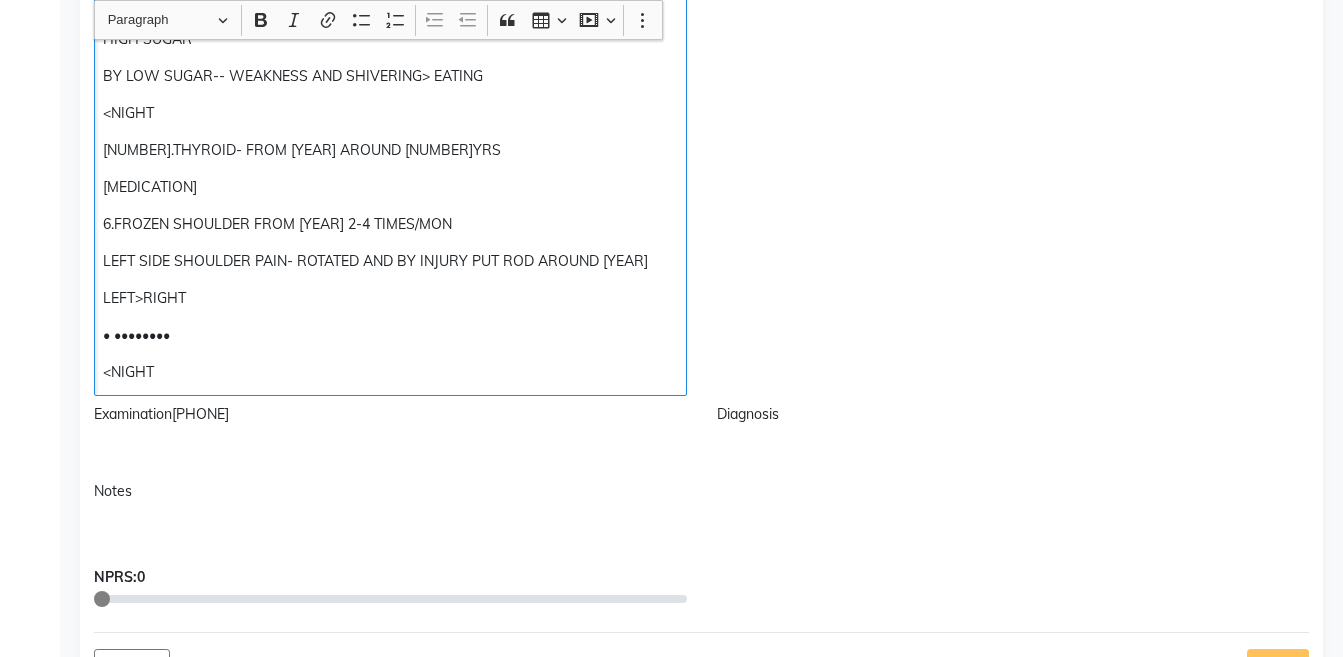 click on "[NUMBER]. [DISEASE]- FROM [MONTH] [YEAR] INITIALLY FEVER [TEMPERATURE]F NOW LOOSE MOTIONS [NUMBER]-[NUMBER] TIMES/DAY BEFORE [NUMBER]DAYS, TWICE, [NUMBER]TIMES MOTION UNSATISFATORY MOTION NOT FEEL TO EAT APP- LOW THIRST - LOW CRAMPS ON LEGS, CLOOSE MOTION NIGHT++ TINGLING NUMBNESS FROM [NUMBER]WEEK [MEDICATION] [MEDICATION] [MEDICATION] BURNING AT ANAL REGION TAKING ACIDITY TABS DAILY NONVEG++ SPICY DELAY FOOD DAYTIME 2. INGUINAL HERNIA -OCT [YEAR] LOWER ABDOMEN PAIN+ GIVEN BELT TO TIE, BUT NOT TYING 3. BP-FROM [YEAR] MOSTLY NORMAL RATIO 4.DIABETES- INSULIN DEPENDANT- [NUMBER]TIMES/ DAILY FROM [YEAR] INITIALLY [NUMBER]YRS SUGAR UPTO [NUMBER]-[NUMBER] LEVEL NOW FROM [NUMBER] YRS- [NUMBER] -[NUMBER] LEVEL ON AND OFF LOW AND HIGH SUGAR BY LOW SUGAR-- WEAKNESS AND SHIVERING EATING NIGHT 5.THYROID- FROM [YEAR] AROUND [NUMBER]YRS THYROXINE - [NUMBER]MCG 6.FROZEN SHOULDER FROM [YEAR] [NUMBER]-[NUMBER] TIMES/MON LEFT SIDE SHOULDER PAIN- ROTATED AND BY INJURY PUT ROD AROUND [YEAR] LEFT RIGHT WINTER++ NIGHT" at bounding box center (390, -249) 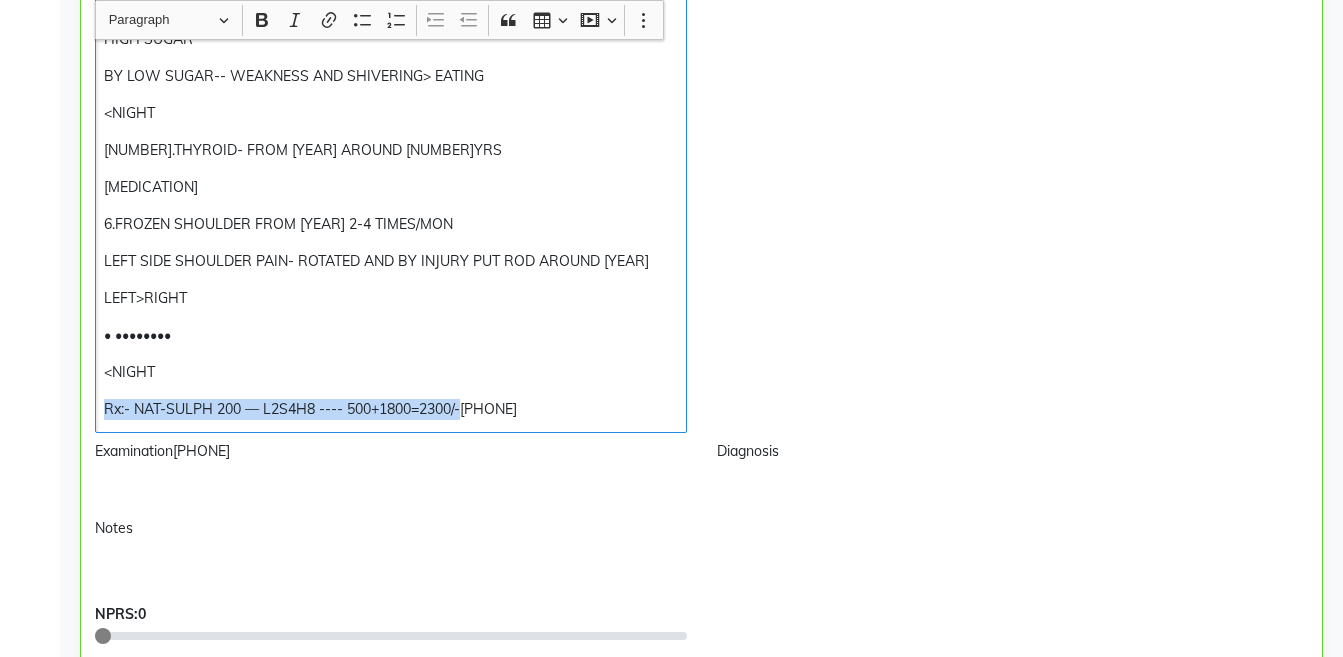 copy on "Rx:- NAT-SULPH 200 — L2S4H8 ---- 500+1800=2300/-[PHONE]" 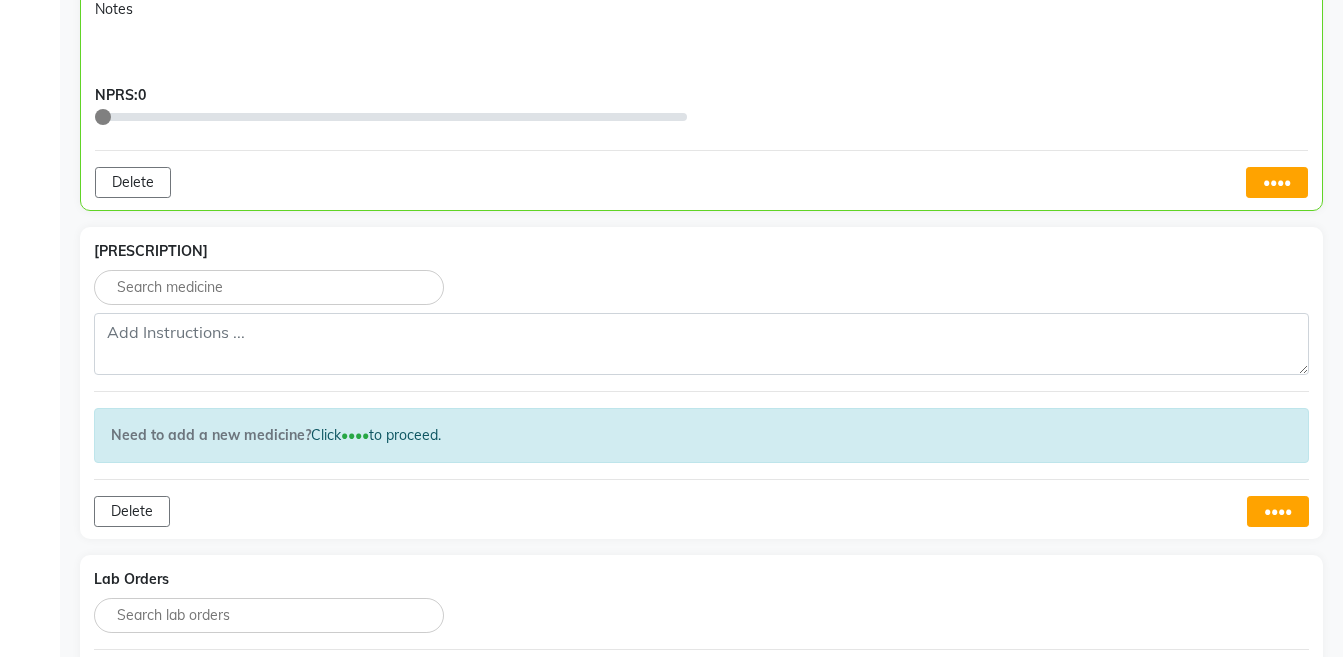 scroll, scrollTop: 1921, scrollLeft: 0, axis: vertical 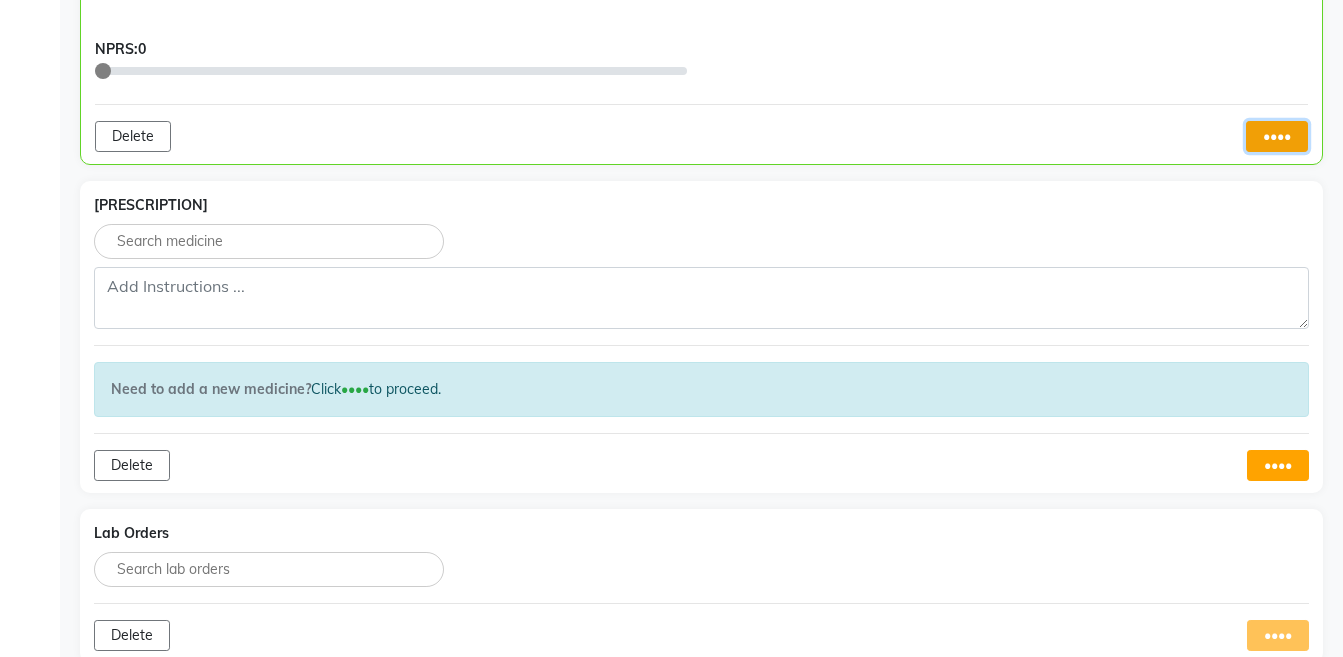 click on "••••" at bounding box center [1277, 136] 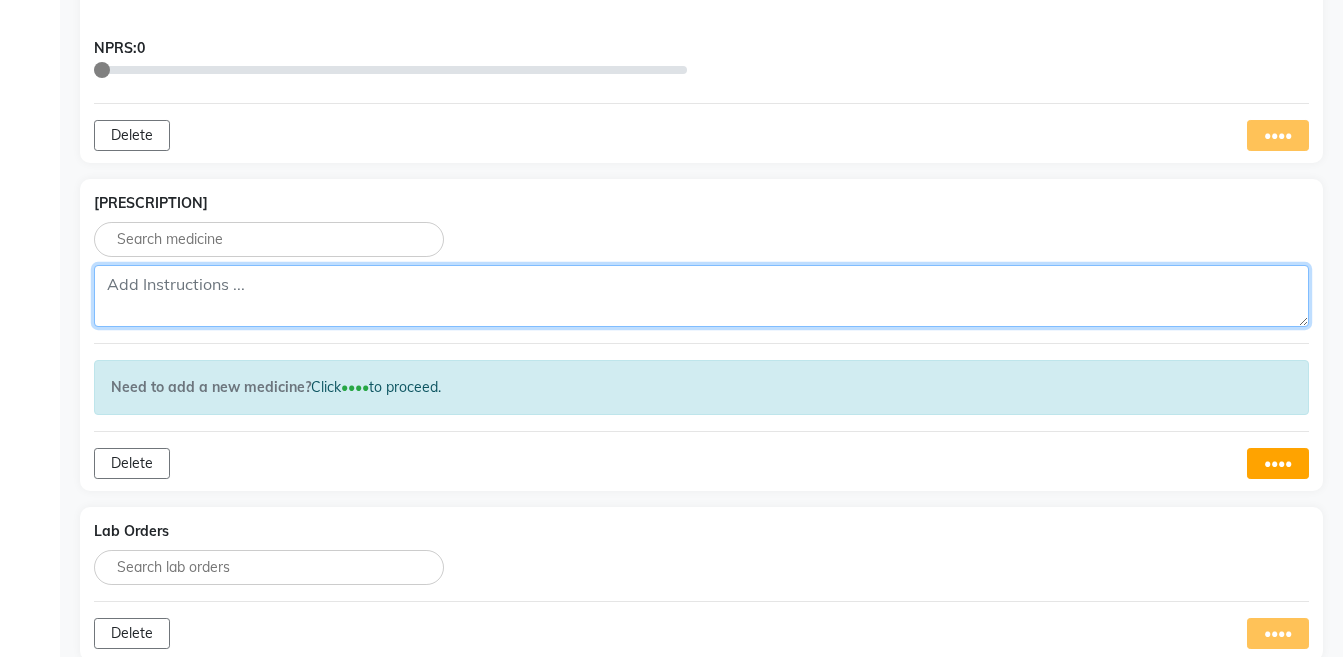 click at bounding box center (701, 296) 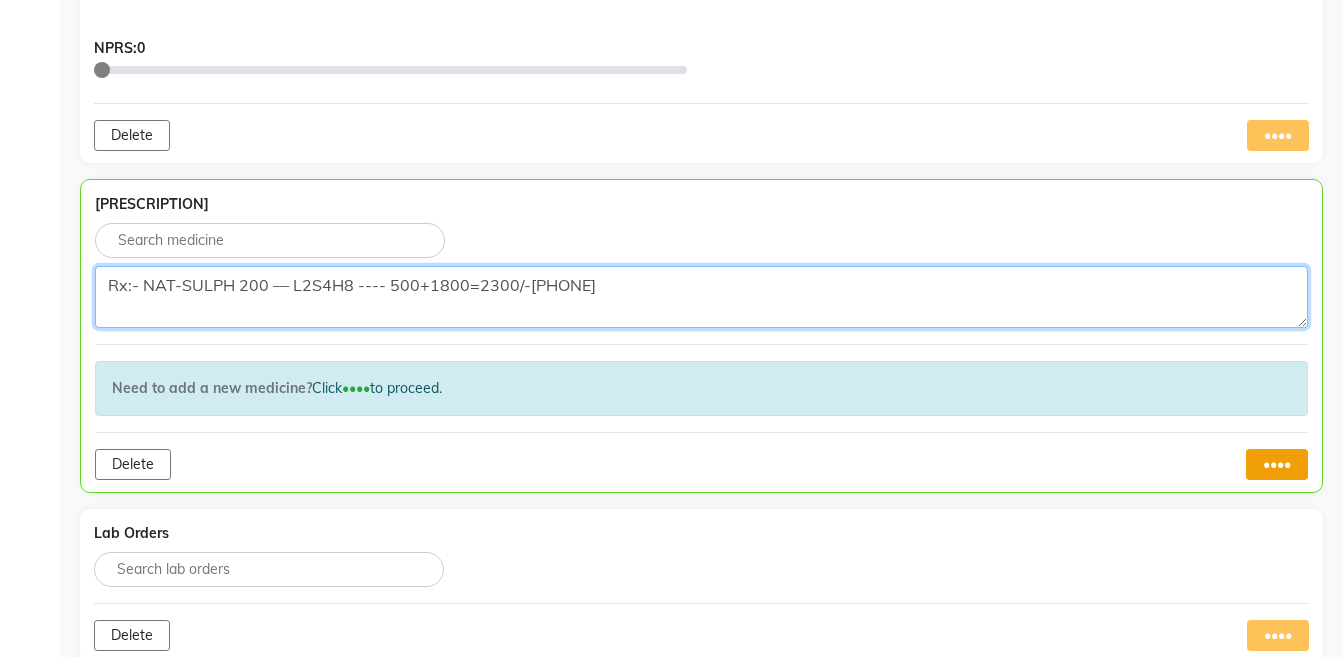 type on "Rx:- NAT-SULPH 200 — L2S4H8 ---- 500+1800=2300/-[PHONE]" 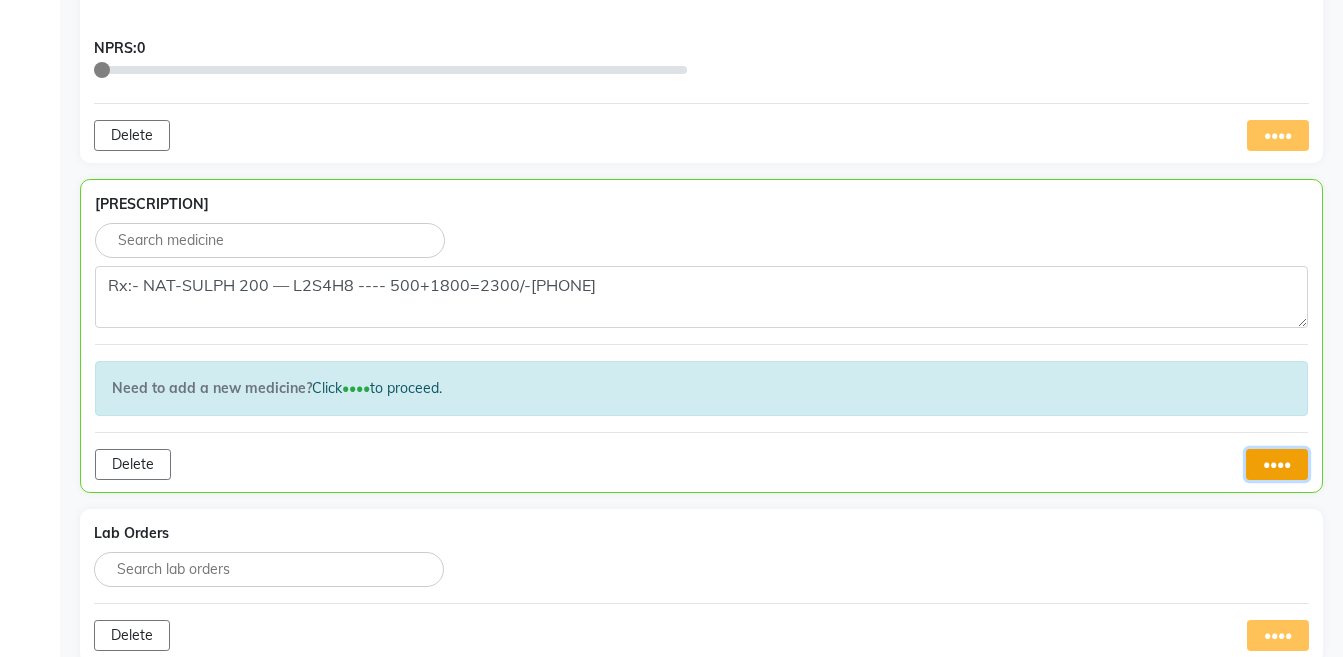 click on "••••" at bounding box center [1277, 464] 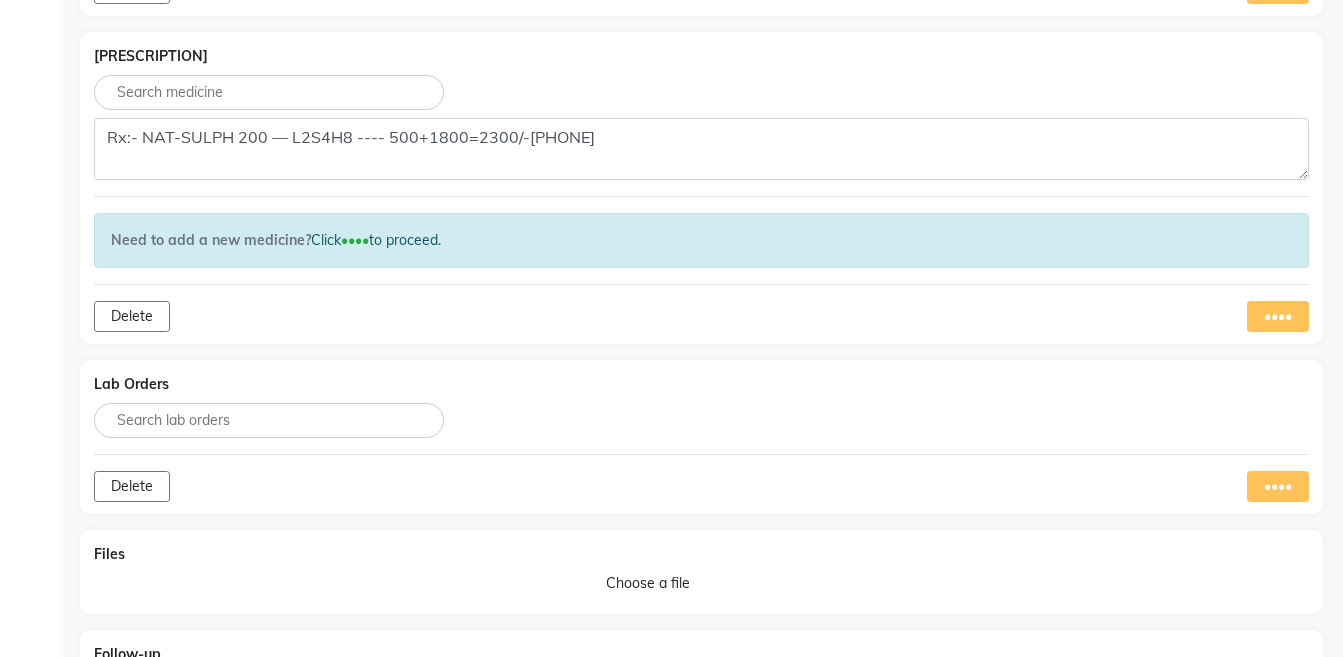 scroll, scrollTop: 2203, scrollLeft: 0, axis: vertical 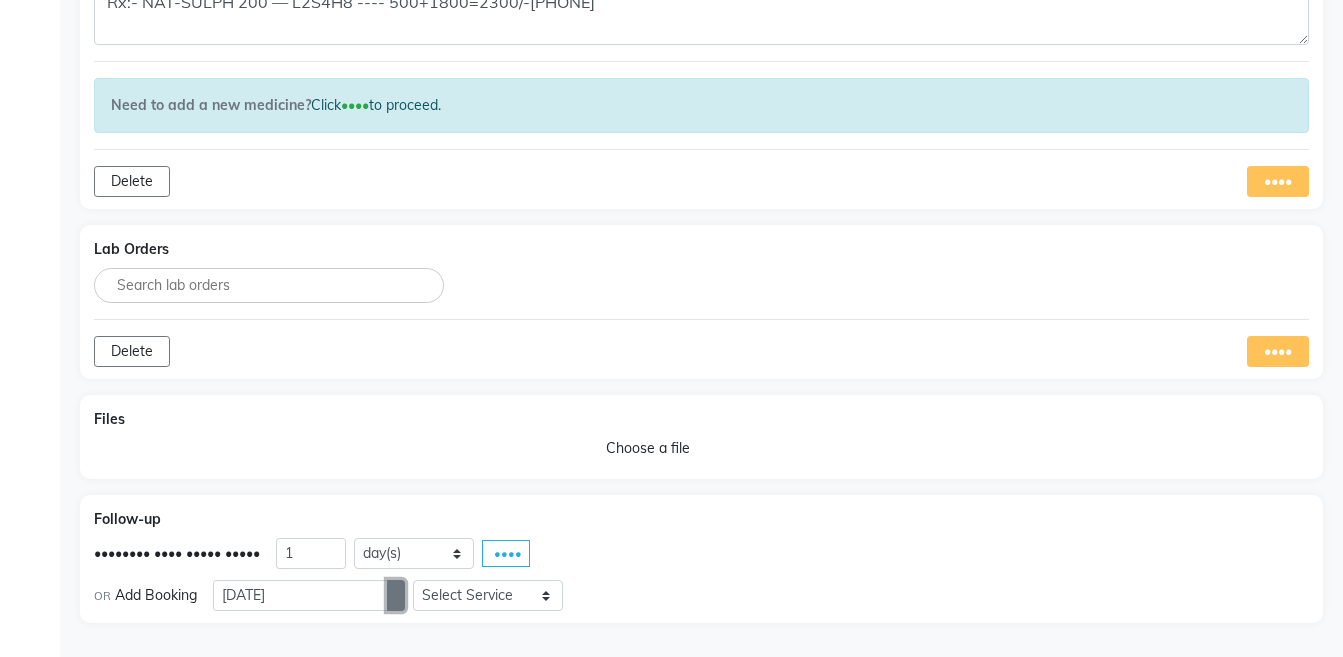 click at bounding box center (396, 595) 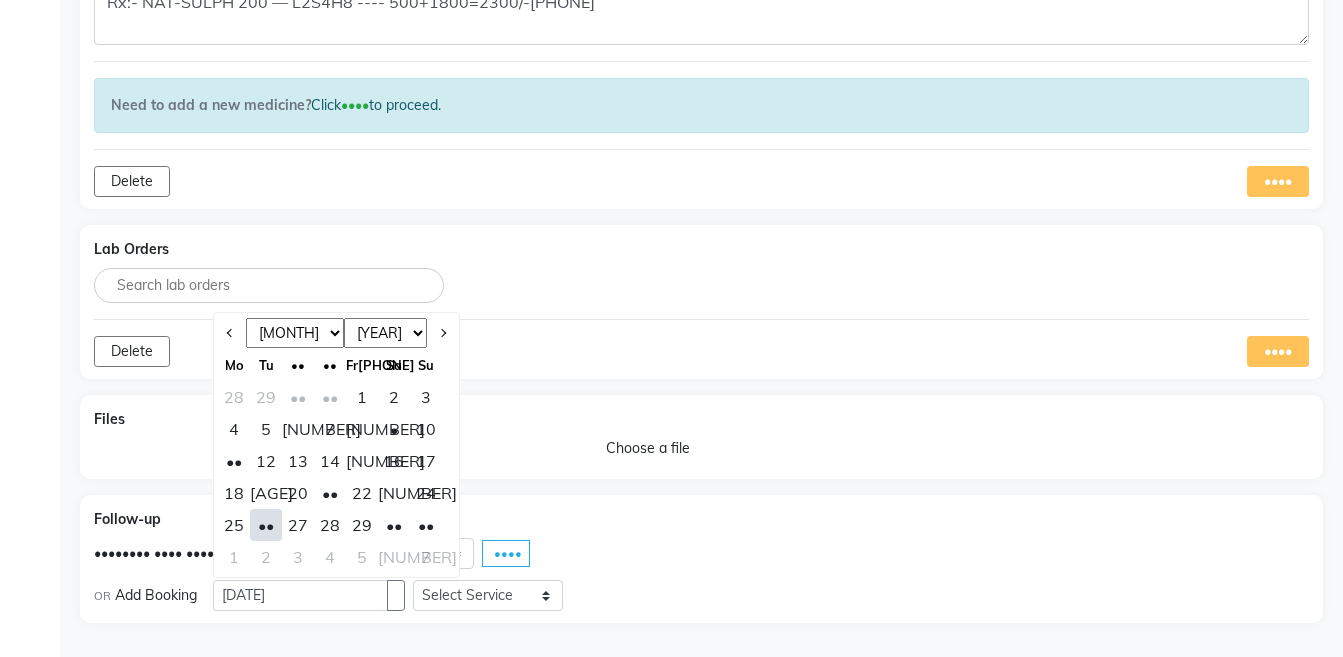 click on "[NUMBER]" at bounding box center (362, 429) 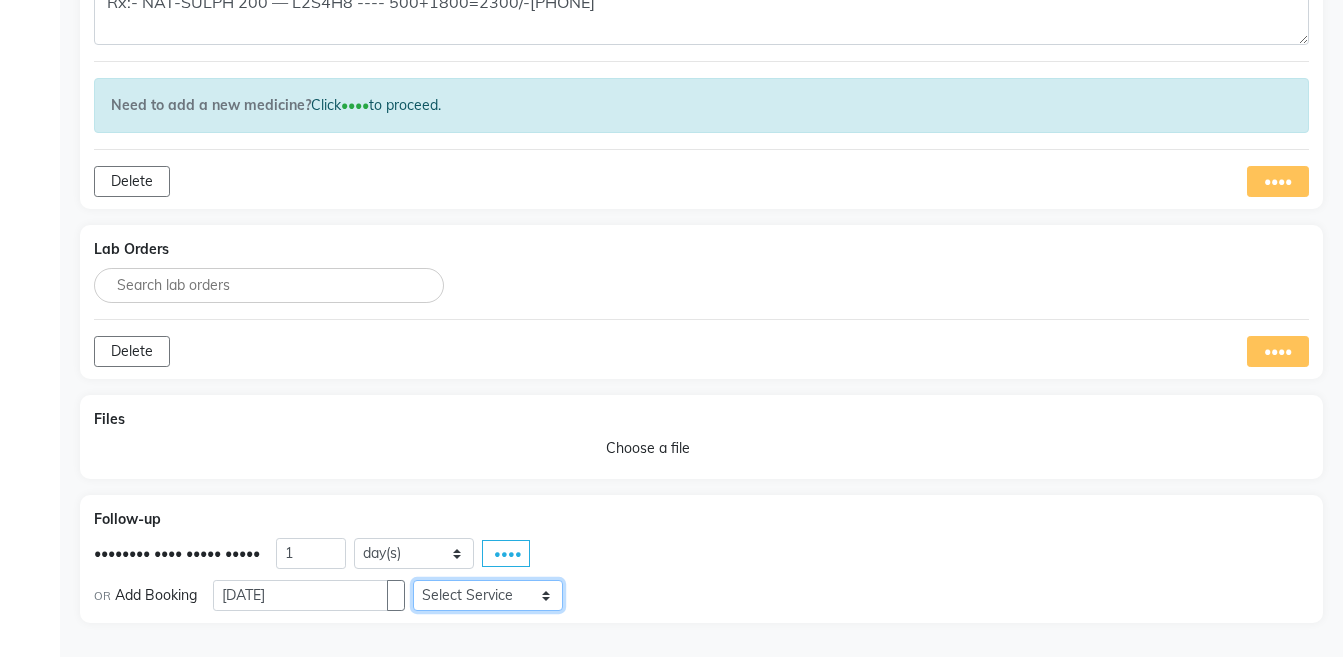 click on "Select Service Medicine Medicine 1 Hydra Facial Medi Facial Vampire Facial With Plasma Oxigeneo Facial Anti Aging Facial Korean Glass GLow Facial Full Face Upper Lip Chin Underarms Full Legs & arms Back-side Chest Abdomen Yellow Peel Black Peel Party Peel Glow Peel Argi Peel Under-arm Peel Depigmento Peel Anti Aging Peel Lip Peel Hair PRP GFC PRP Mesotherapy / Dermaroller Under Eye PRP Face PRP Dermapen / Mesotherapt for Full Face Dermapen / Mesotherapt for Scars Carbon Peel LASER BLEECH Laser Bleech BB Glow Indian Glass Glow In Person - Consultation Courier Charges in City Courier Charges out of City In Person - Follow Up Hair Treatment Skin Treatment Online - Consultation Online - Follow Up" at bounding box center [488, 595] 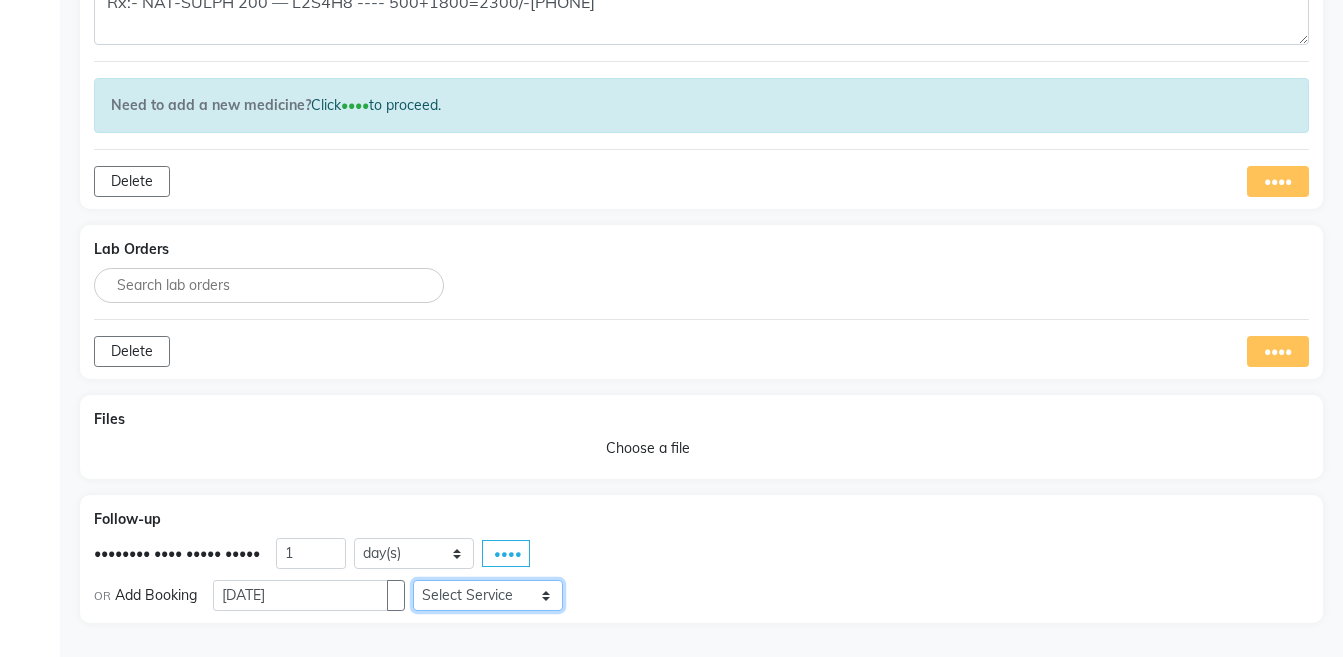 select on "••••••" 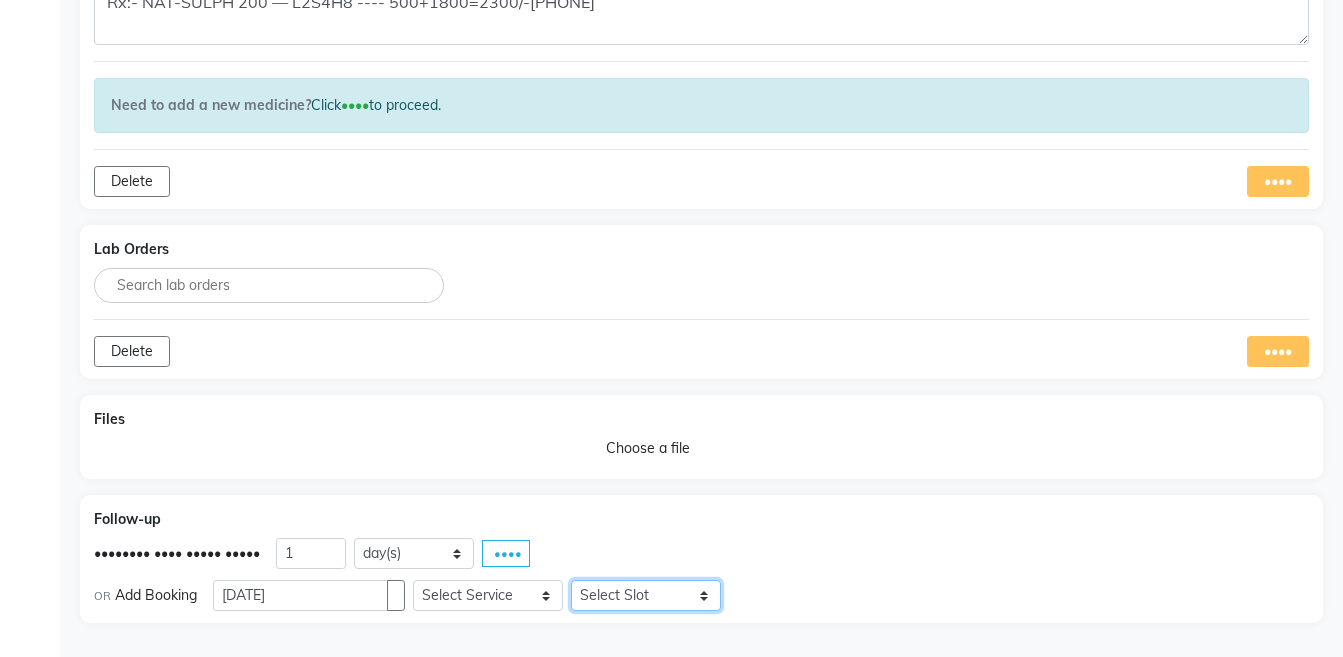 click on "Select Slot [TIME] [TIME] [TIME] [TIME] [TIME] [TIME] [TIME] [TIME] [TIME] [TIME] [TIME] [TIME] [TIME] [TIME] [TIME] [TIME] [TIME] [TIME] [TIME] [TIME] [TIME] [TIME] [TIME] [TIME] [TIME] [TIME] [TIME] [TIME] [TIME] [TIME] [TIME] [TIME] [TIME] [TIME] [TIME] [TIME] [TIME] [TIME] [TIME] [TIME] [TIME] [TIME] [TIME]" at bounding box center (646, 595) 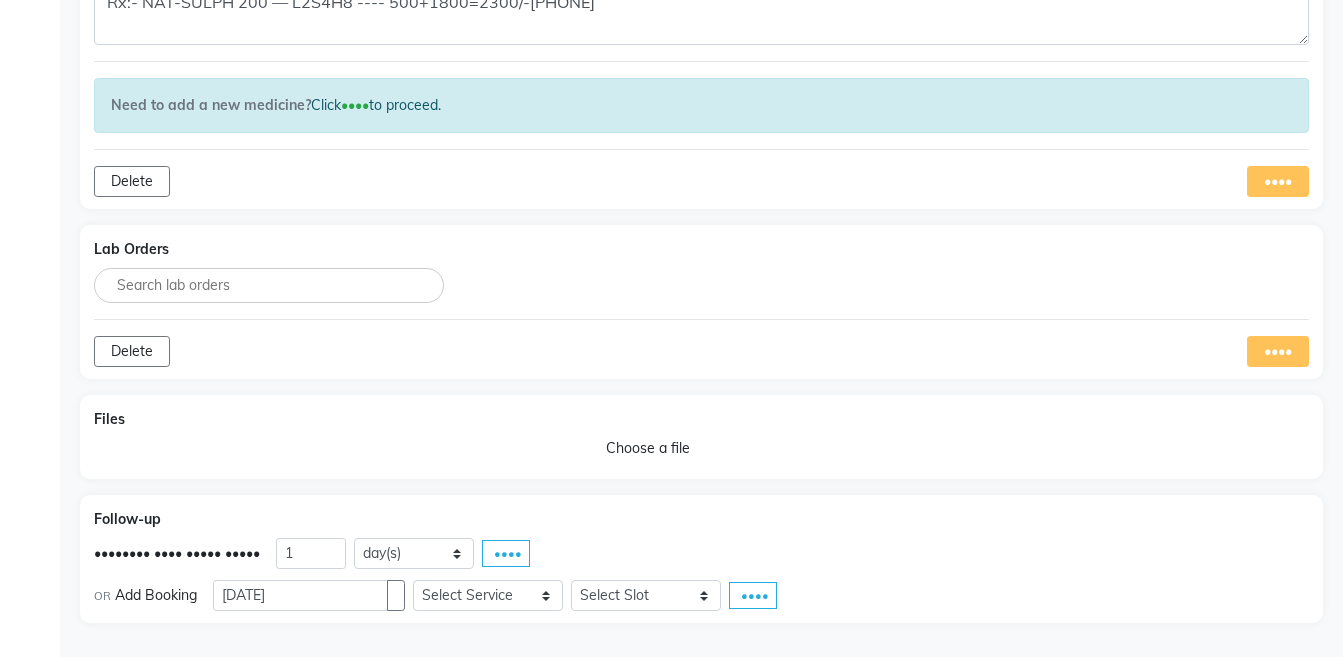 click on "••••" at bounding box center (755, 595) 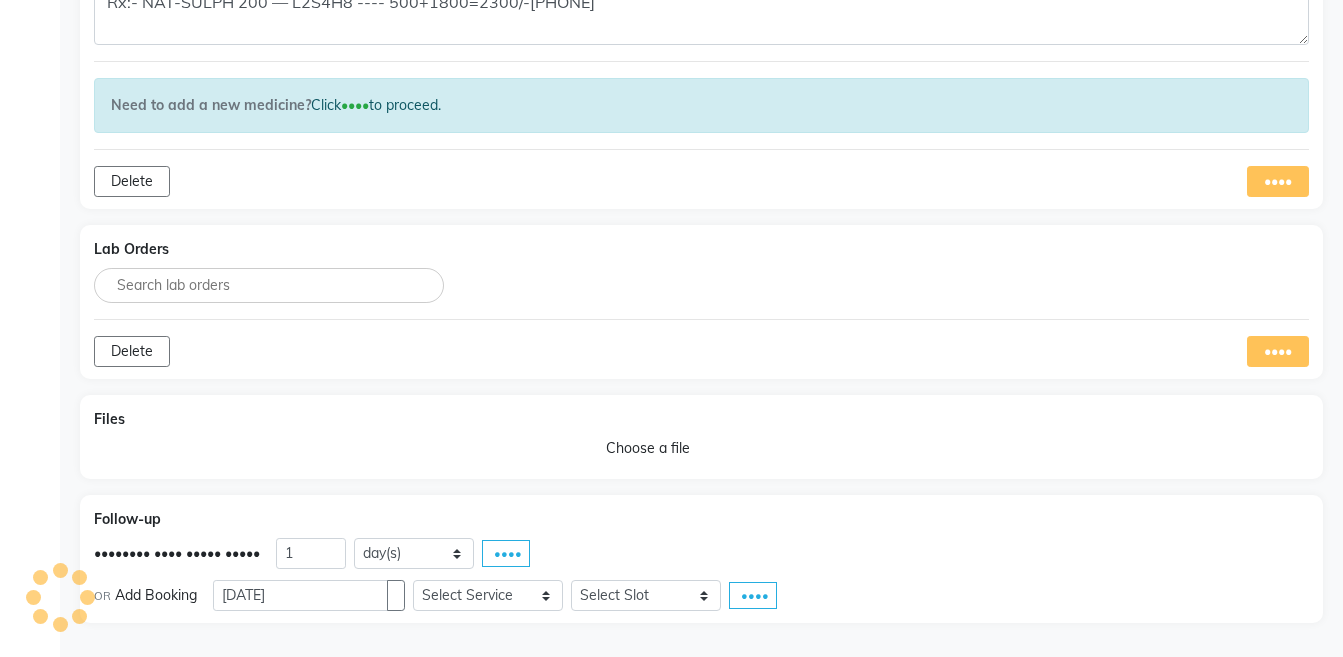 scroll, scrollTop: 2151, scrollLeft: 0, axis: vertical 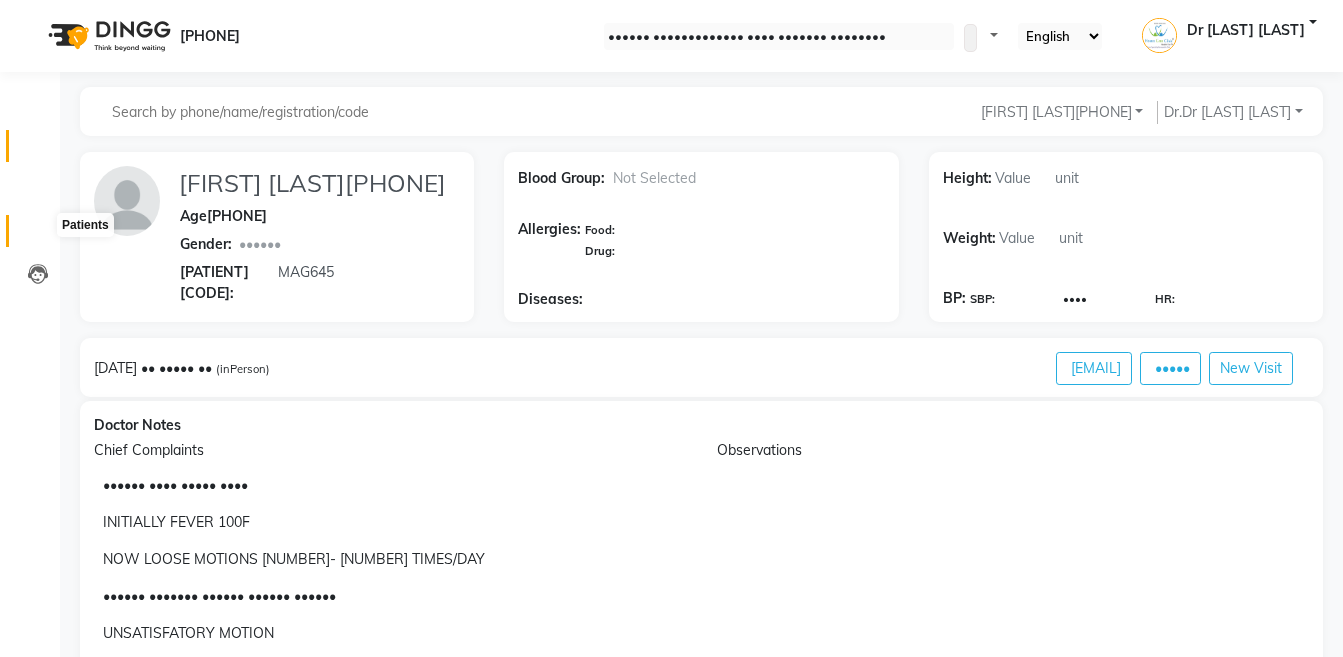 click at bounding box center (38, 236) 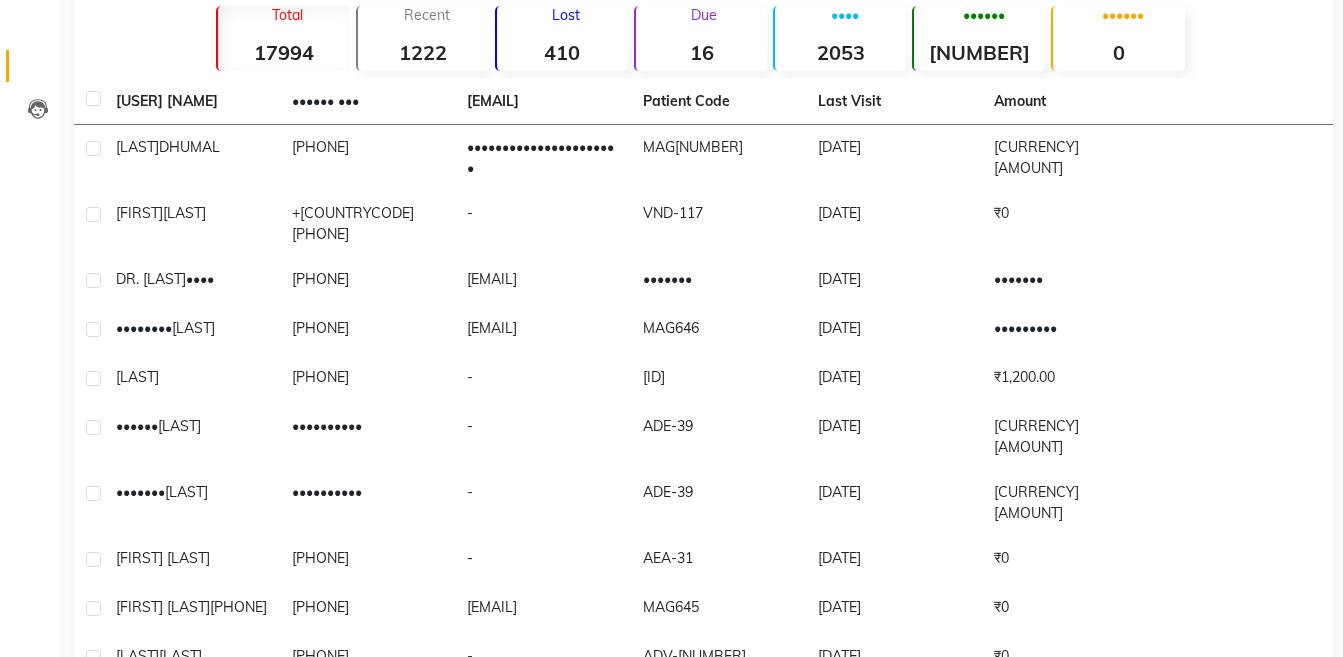 scroll, scrollTop: 178, scrollLeft: 0, axis: vertical 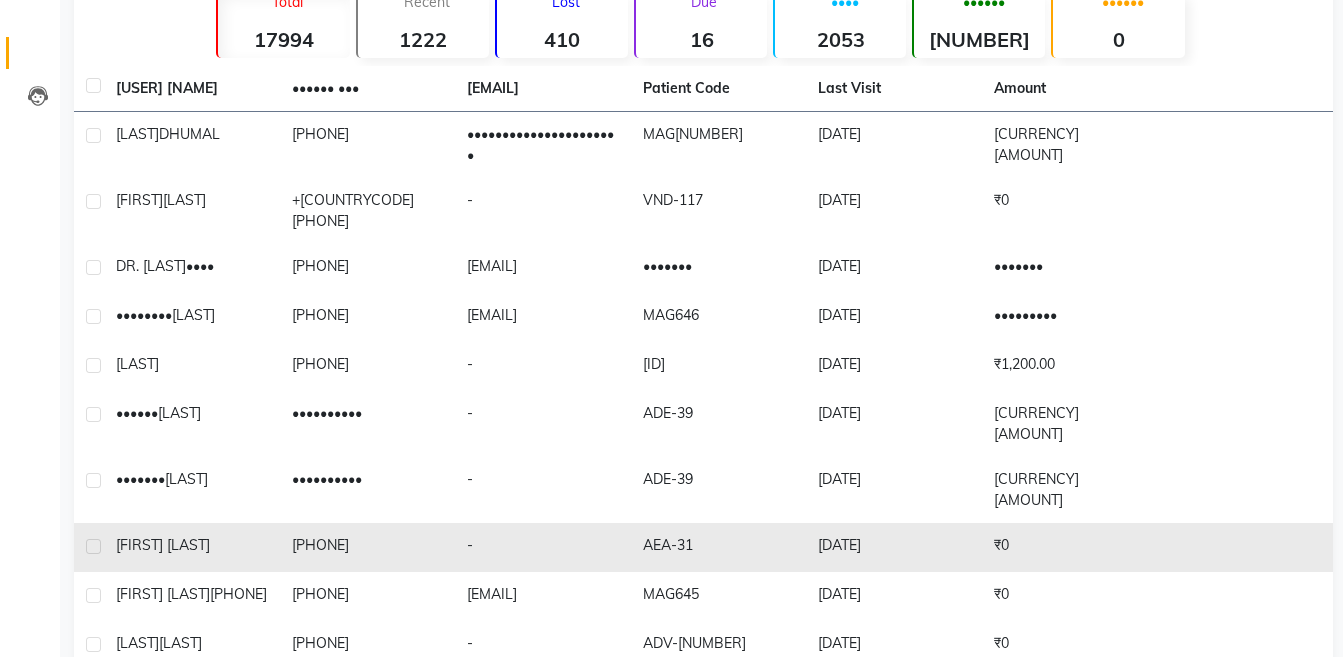 click on "AEA-31" at bounding box center (719, 145) 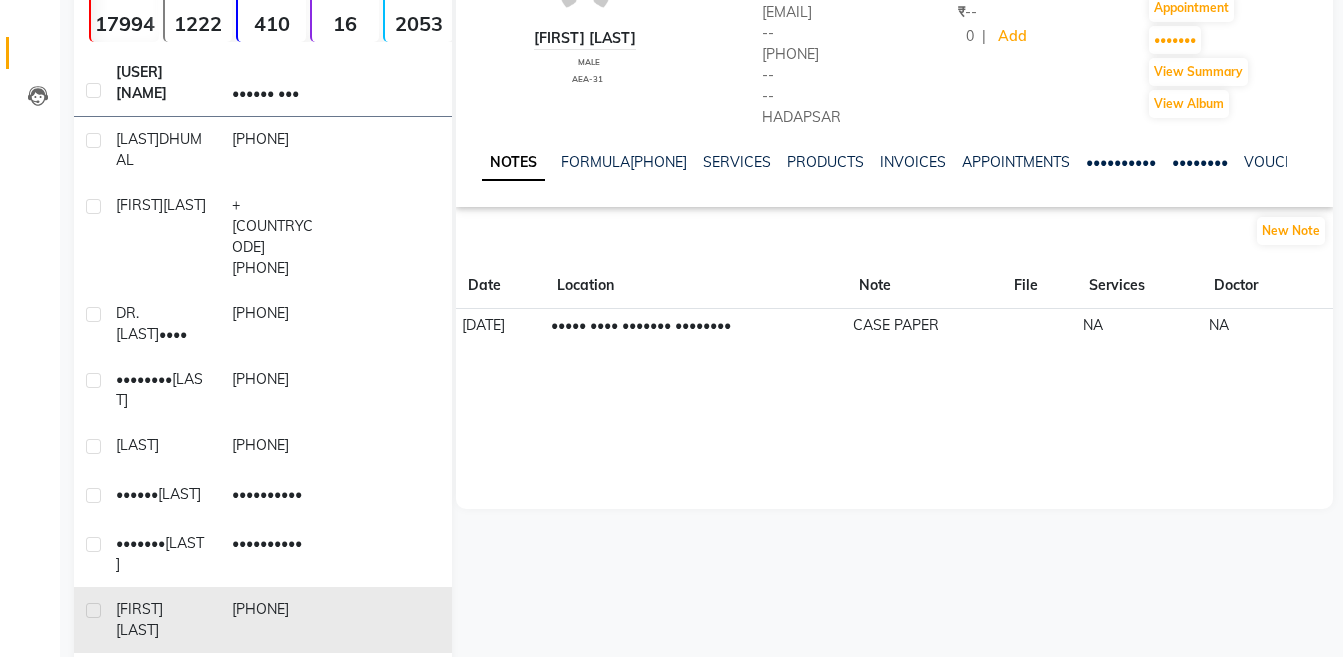 scroll, scrollTop: 0, scrollLeft: 0, axis: both 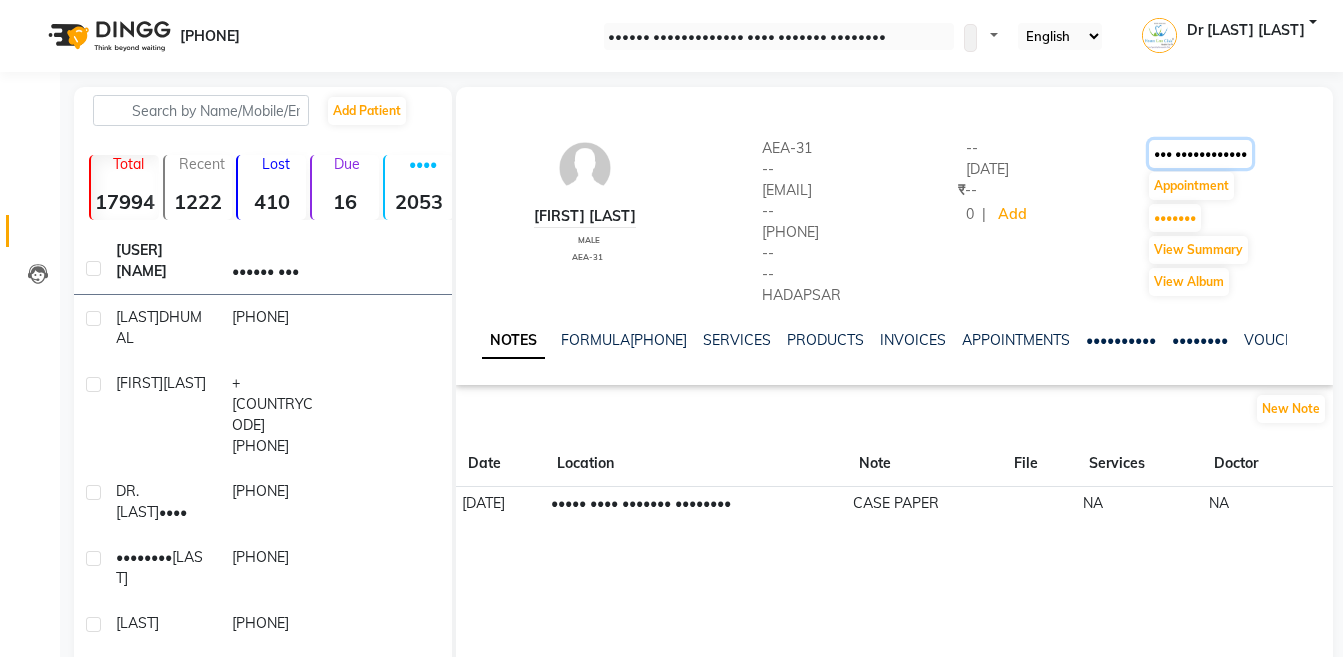 click on "••• ••••••••••••" at bounding box center (1200, 154) 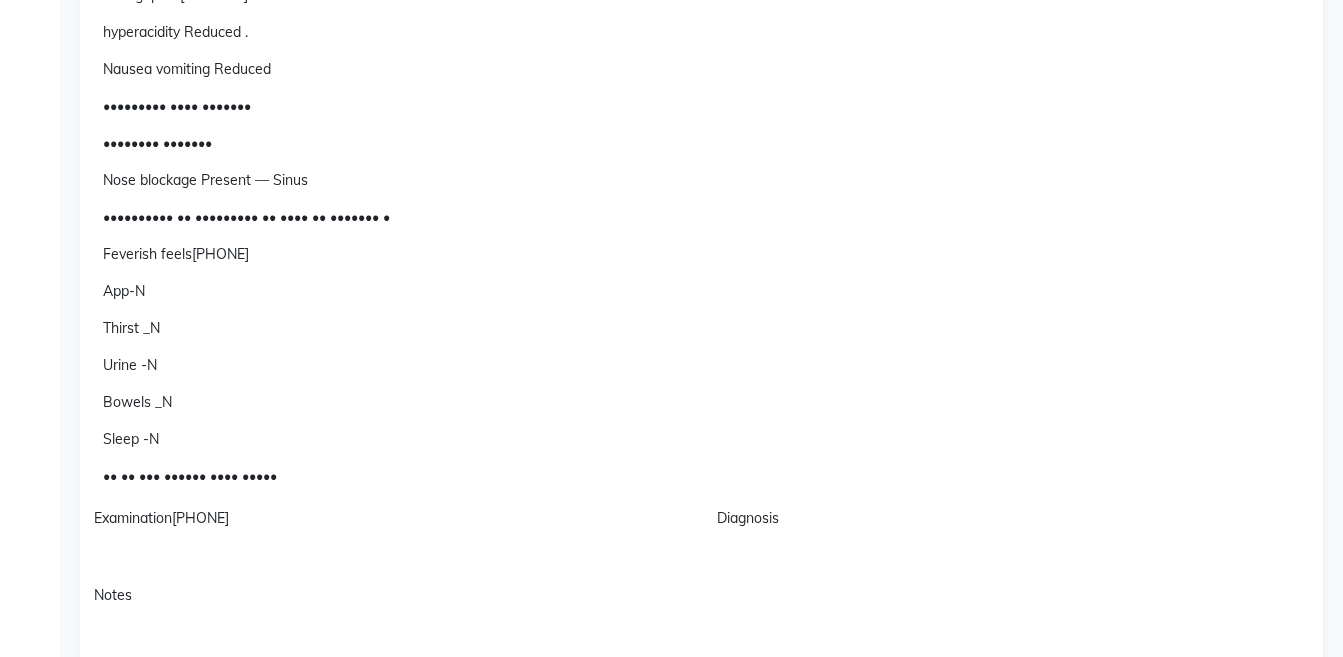 scroll, scrollTop: 516, scrollLeft: 0, axis: vertical 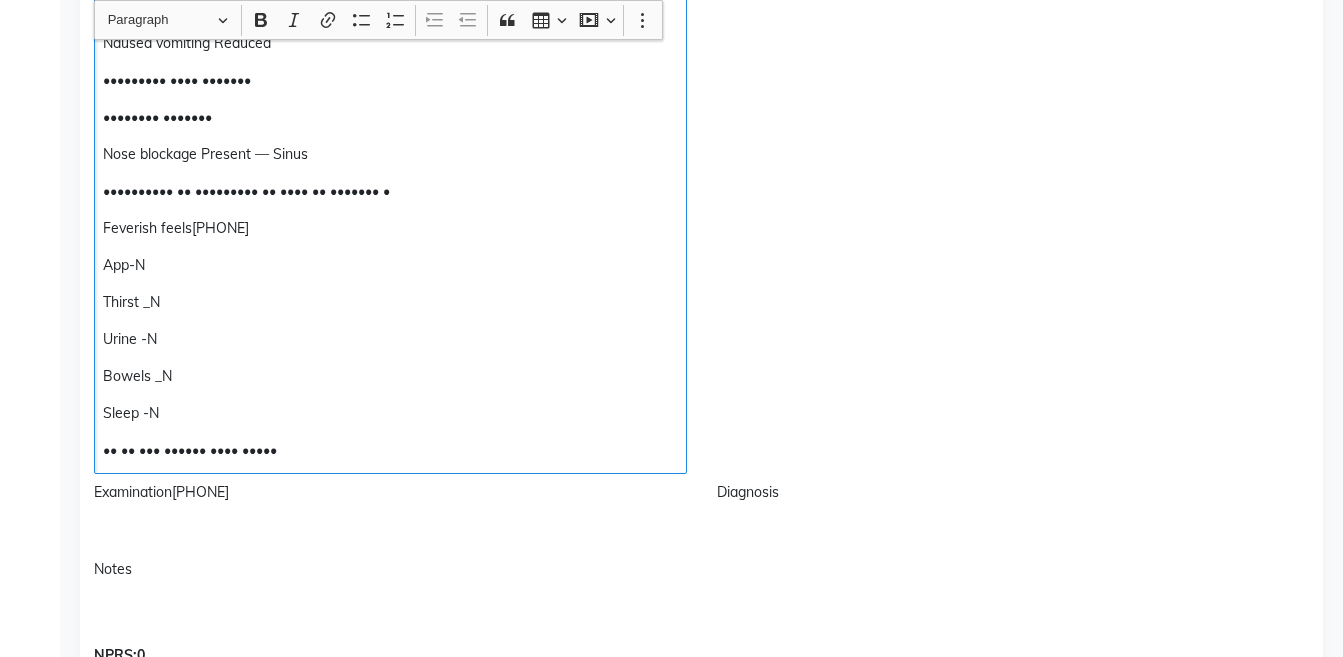 click on "•• •• ••• •••••• •••• •••••" at bounding box center (390, 450) 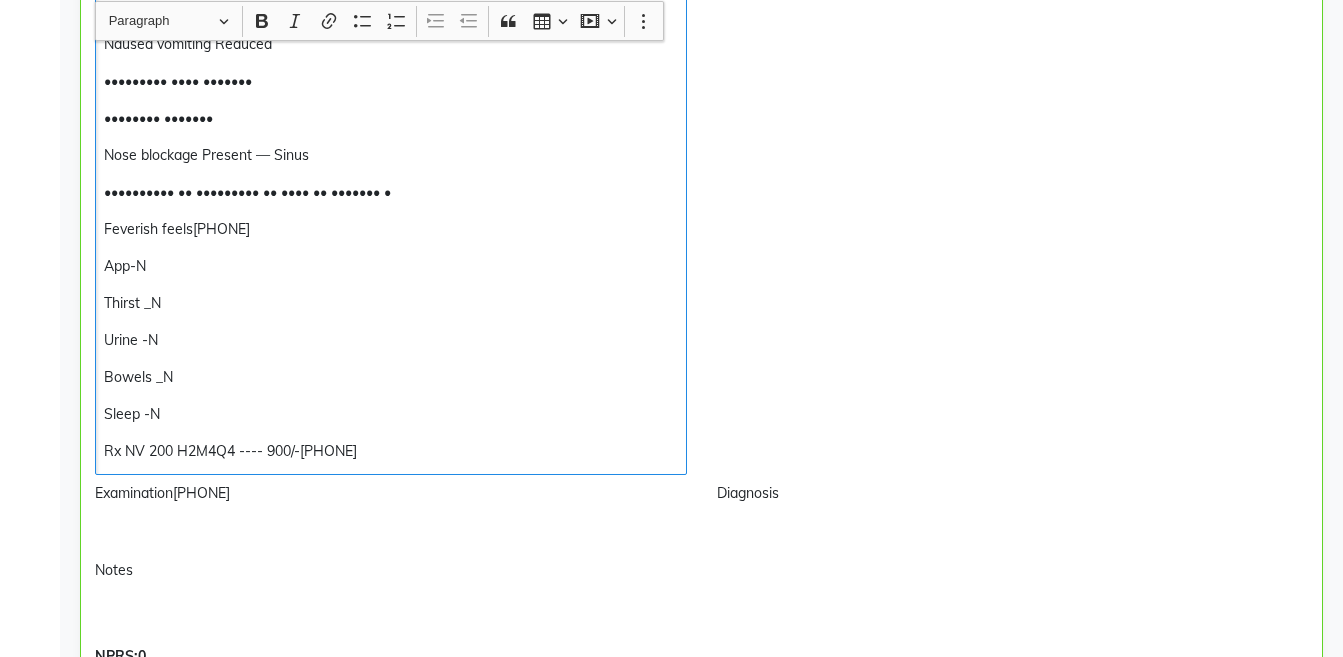 scroll, scrollTop: 517, scrollLeft: 0, axis: vertical 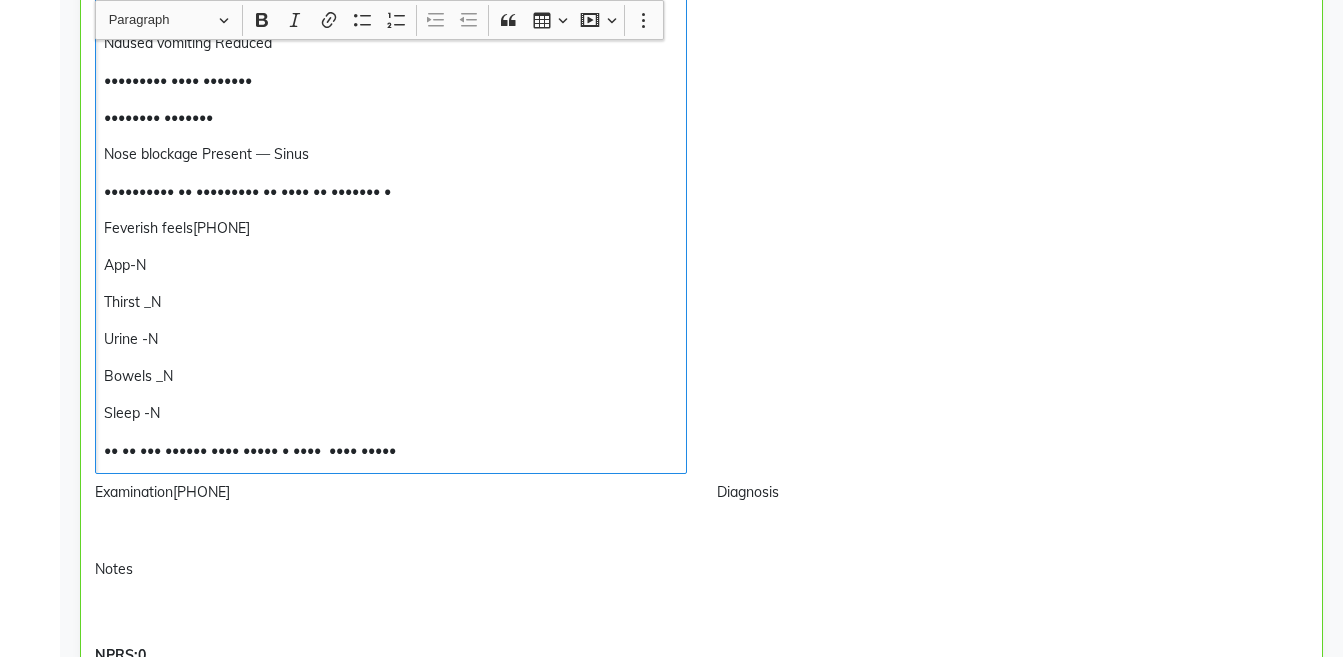 click on "•• •• ••• •••••• •••• ••••• • ••••  •••• •••••" at bounding box center [390, 450] 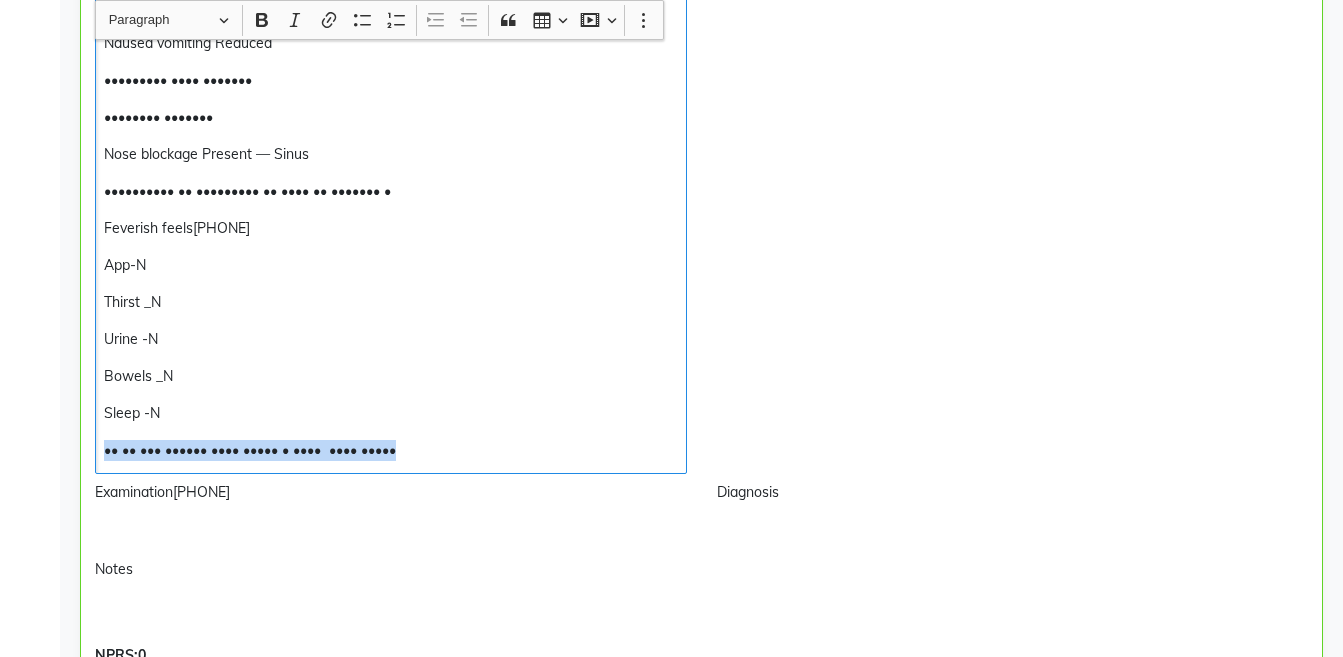 copy on "•• •• ••• •••••• •••• ••••• • ••••  •••• •••••" 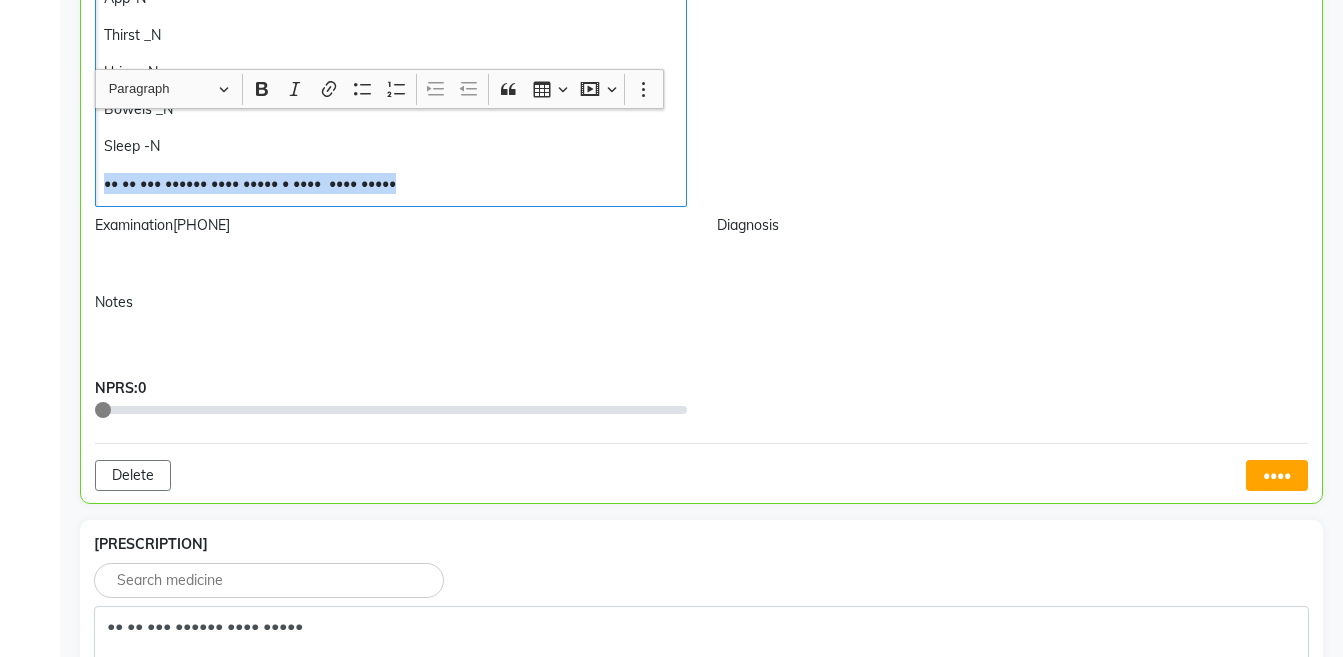 scroll, scrollTop: 853, scrollLeft: 0, axis: vertical 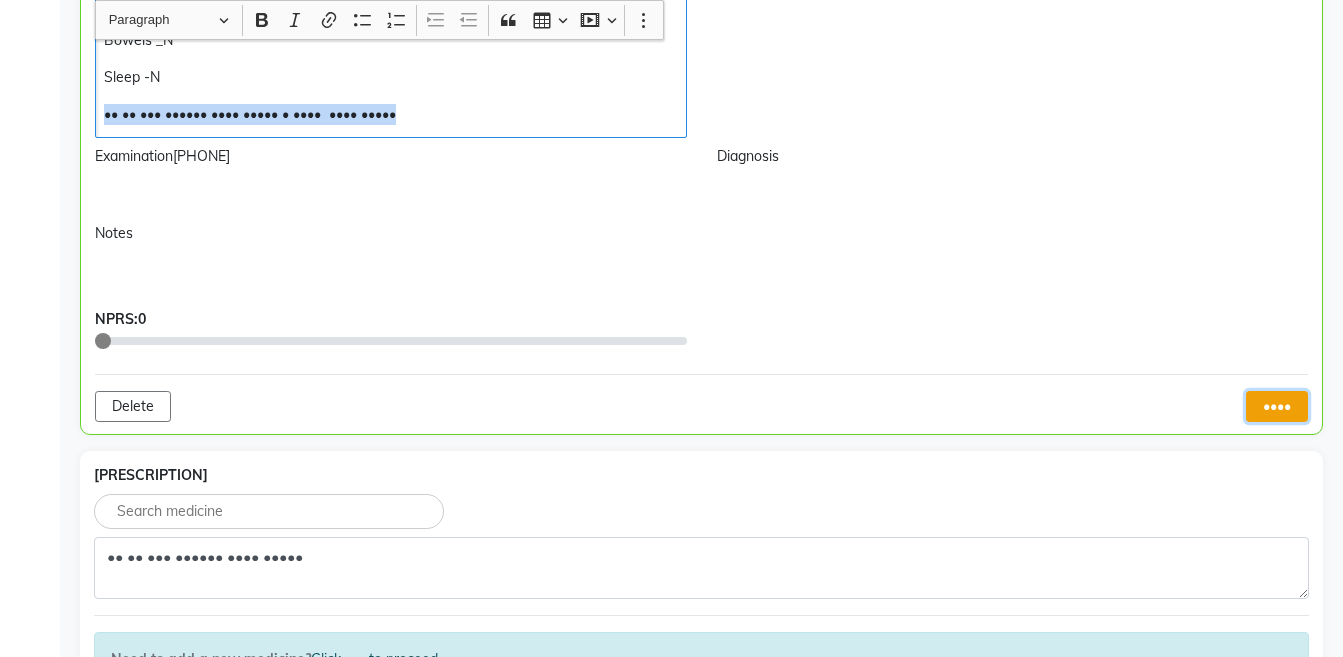 click on "••••" at bounding box center [1277, 406] 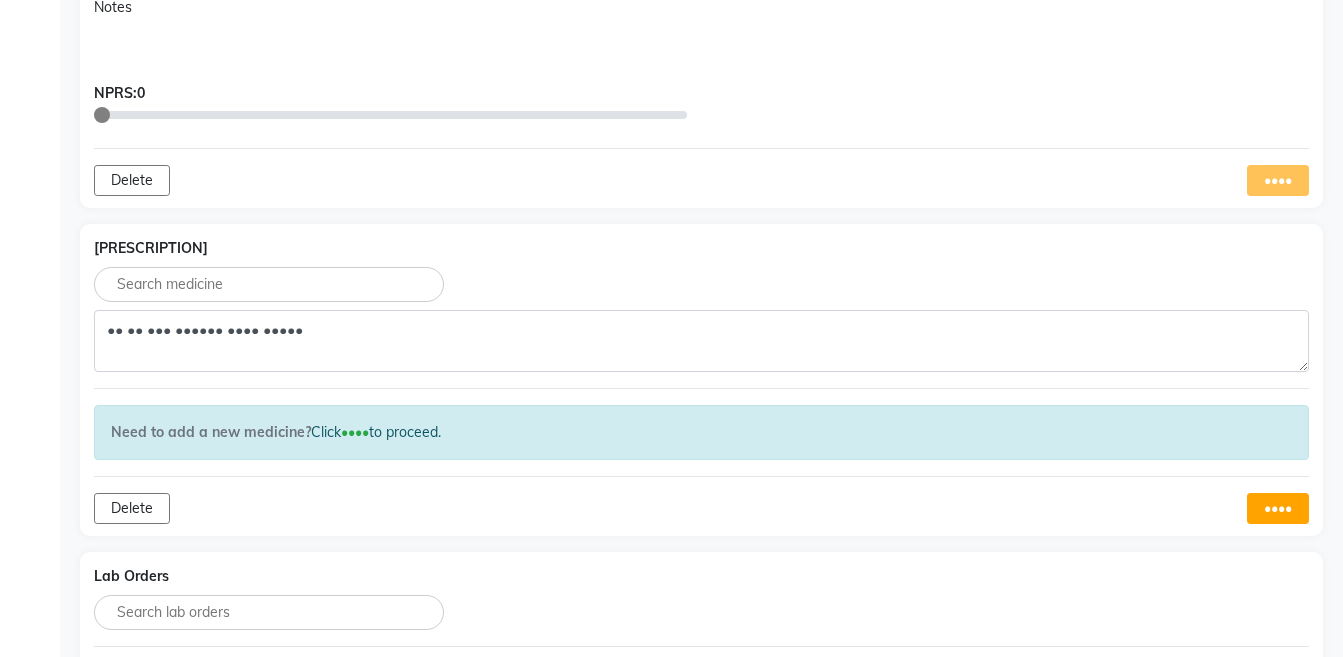 scroll, scrollTop: 1094, scrollLeft: 0, axis: vertical 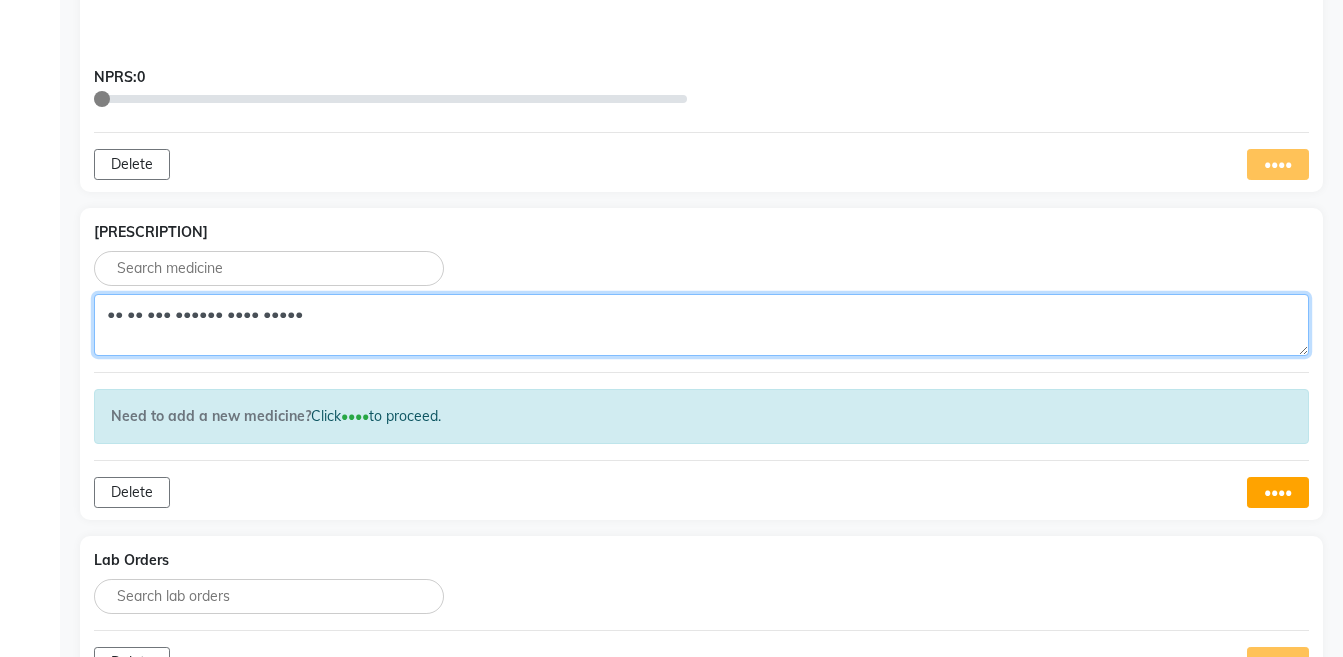 click on "•• •• ••• •••••• •••• •••••" at bounding box center [701, 325] 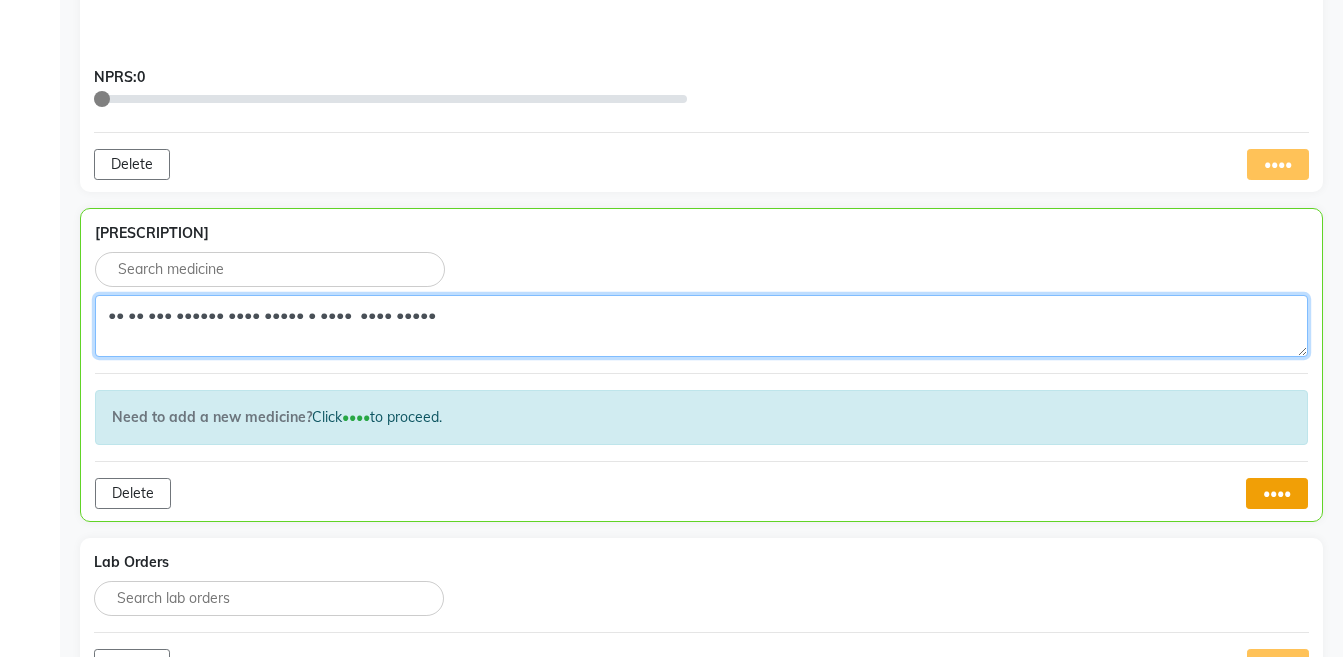 type on "•• •• ••• •••••• •••• ••••• • ••••  •••• •••••" 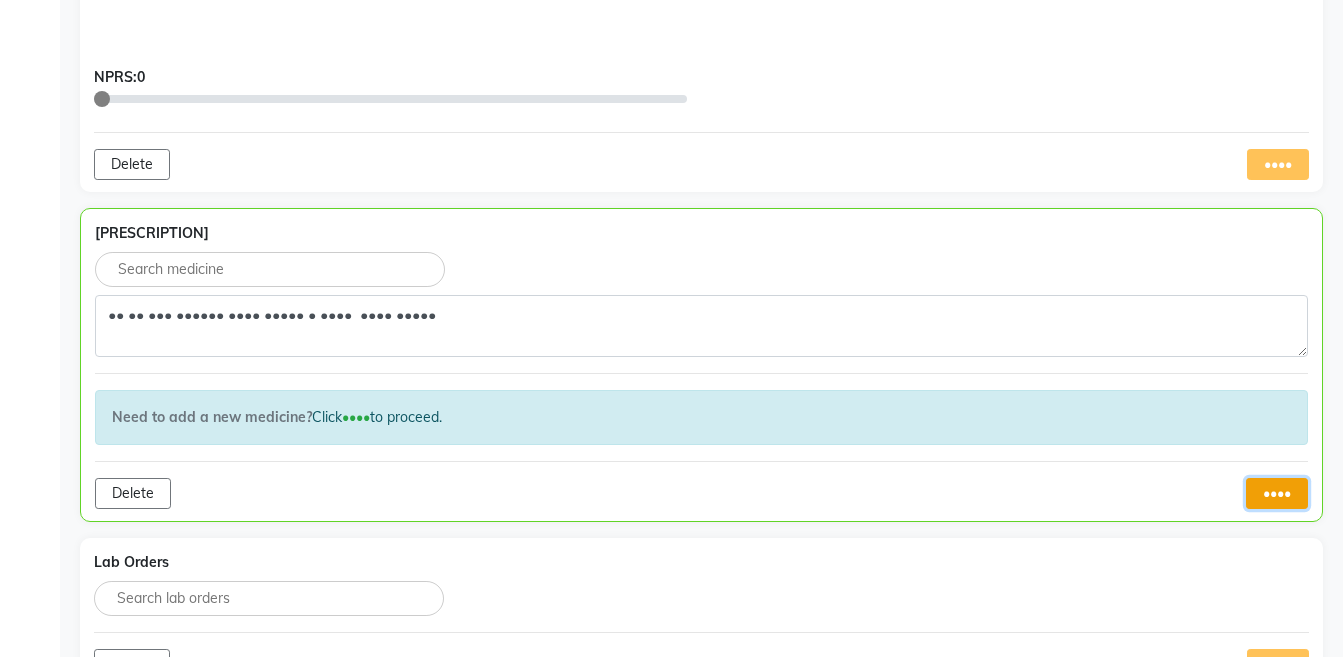 click on "••••" at bounding box center [1277, 493] 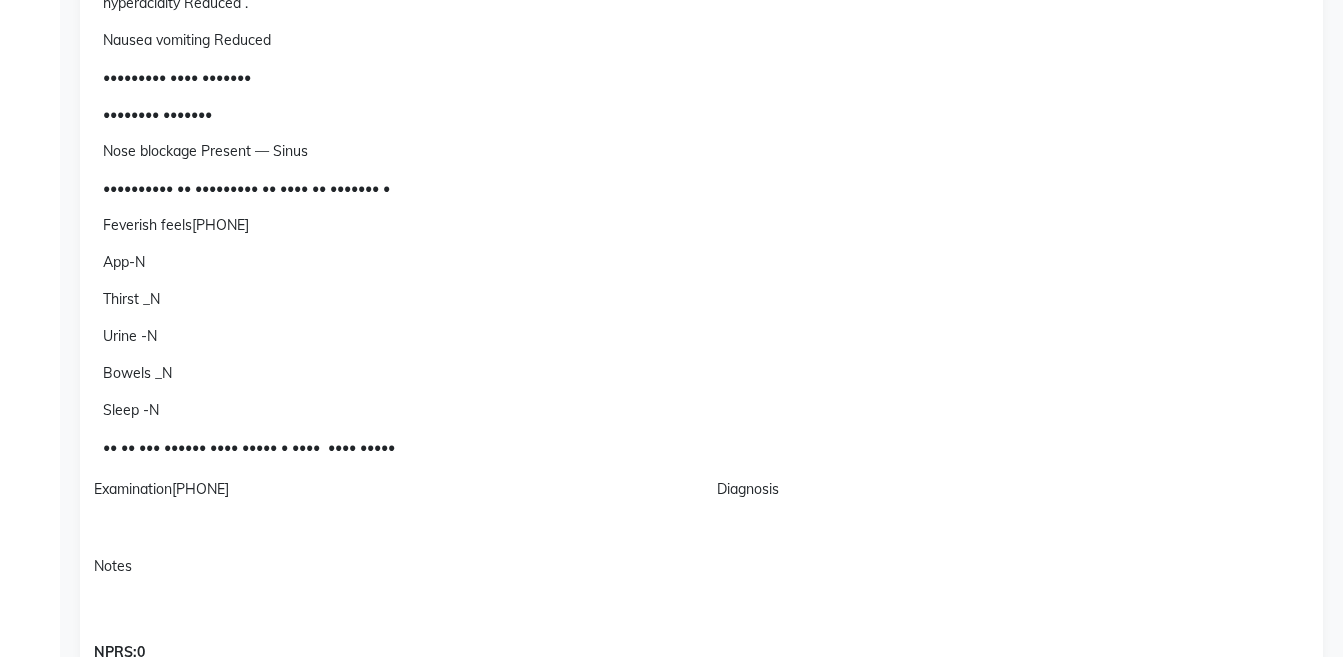 scroll, scrollTop: 136, scrollLeft: 0, axis: vertical 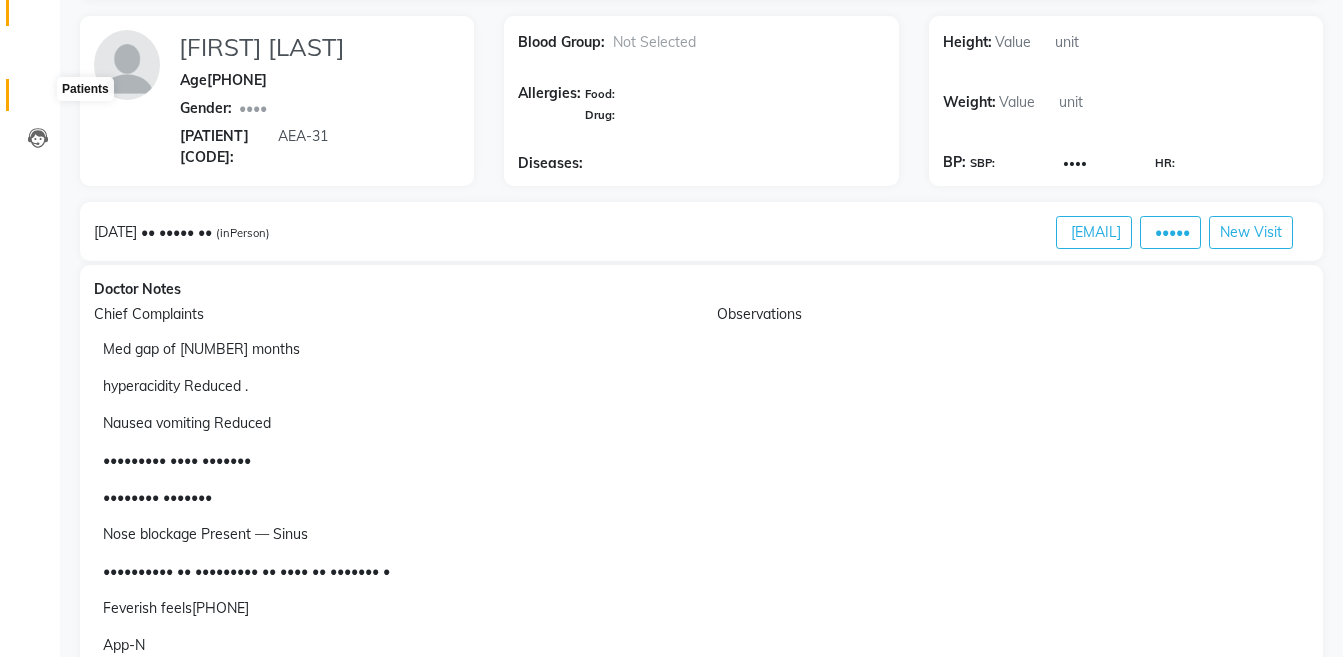 click at bounding box center (38, 100) 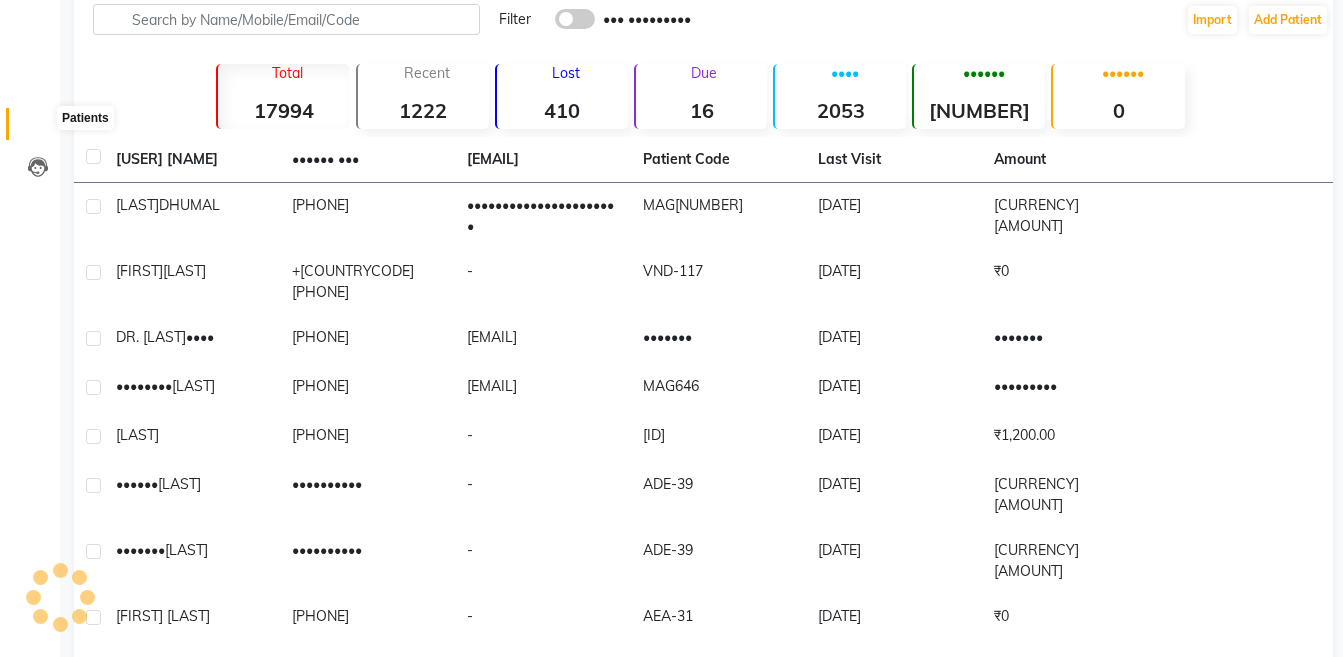 scroll, scrollTop: 136, scrollLeft: 0, axis: vertical 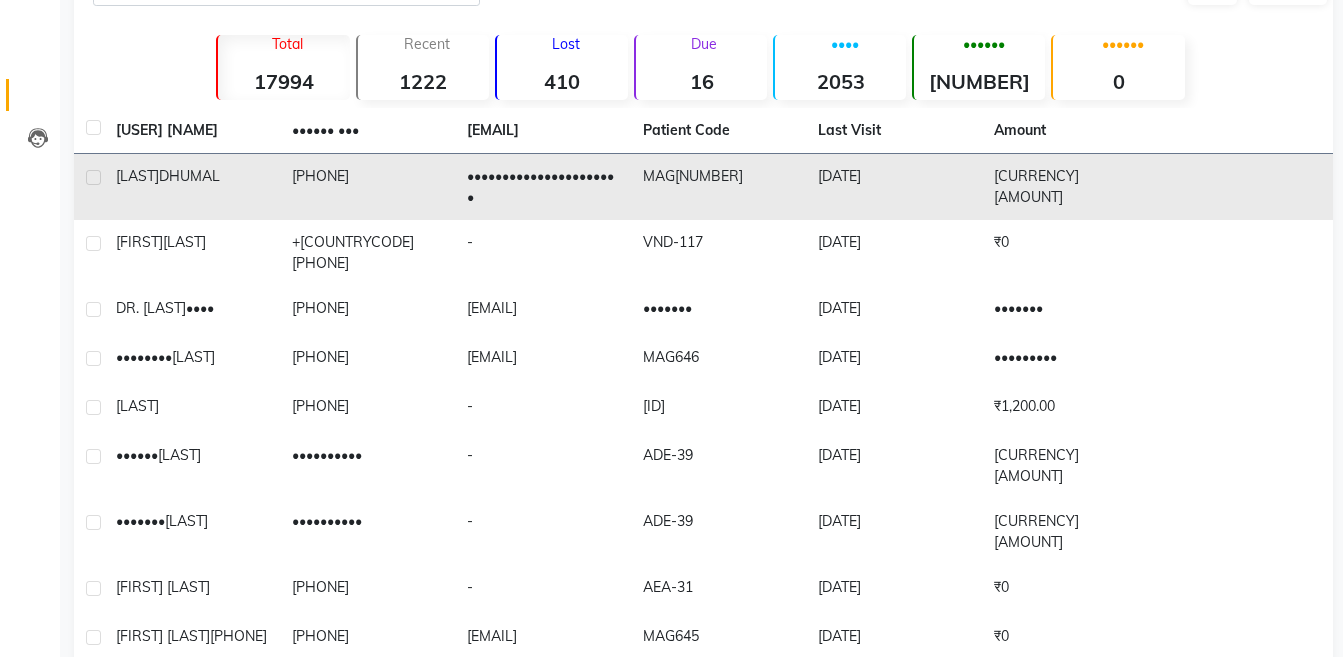 click on "DHUMAL" at bounding box center (189, 176) 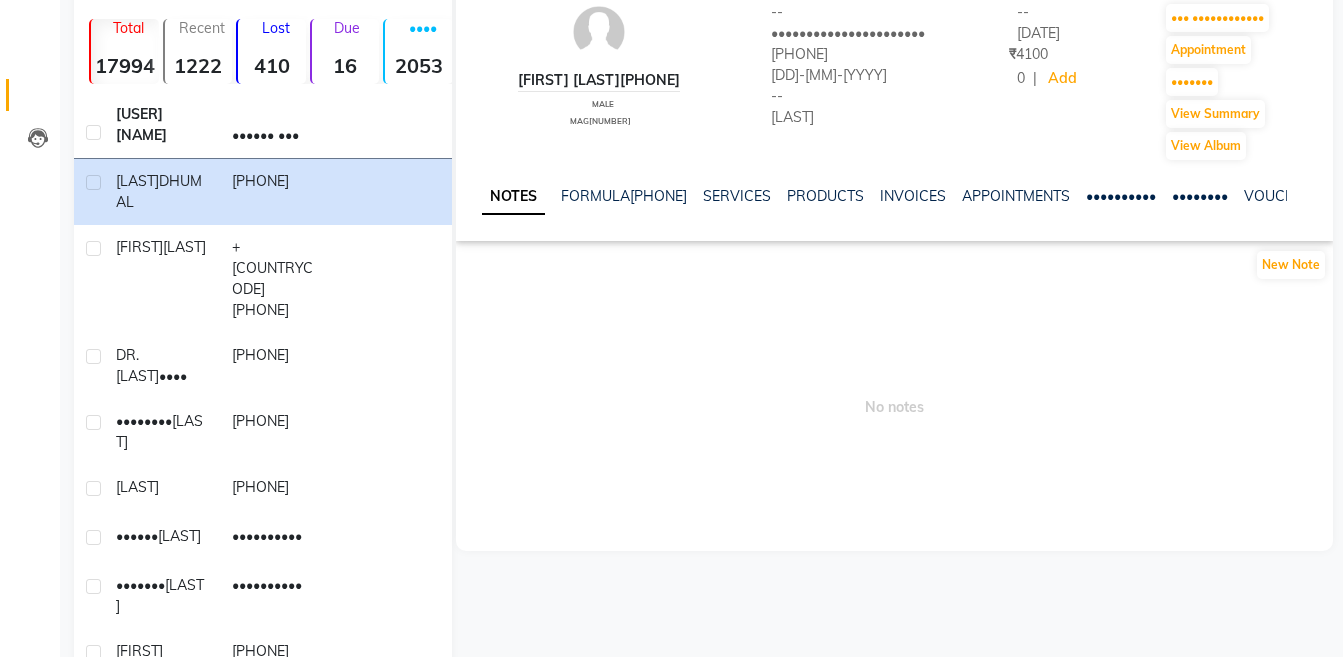 scroll, scrollTop: 0, scrollLeft: 0, axis: both 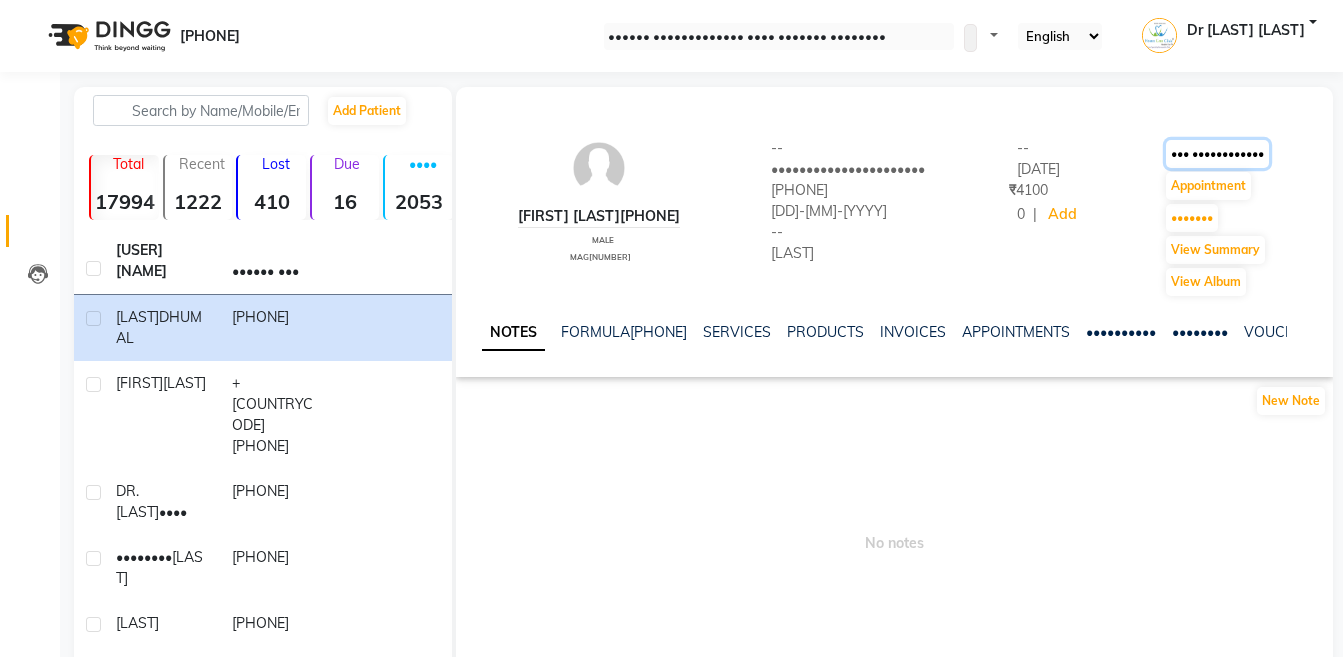 click on "••• ••••••••••••" at bounding box center (1217, 154) 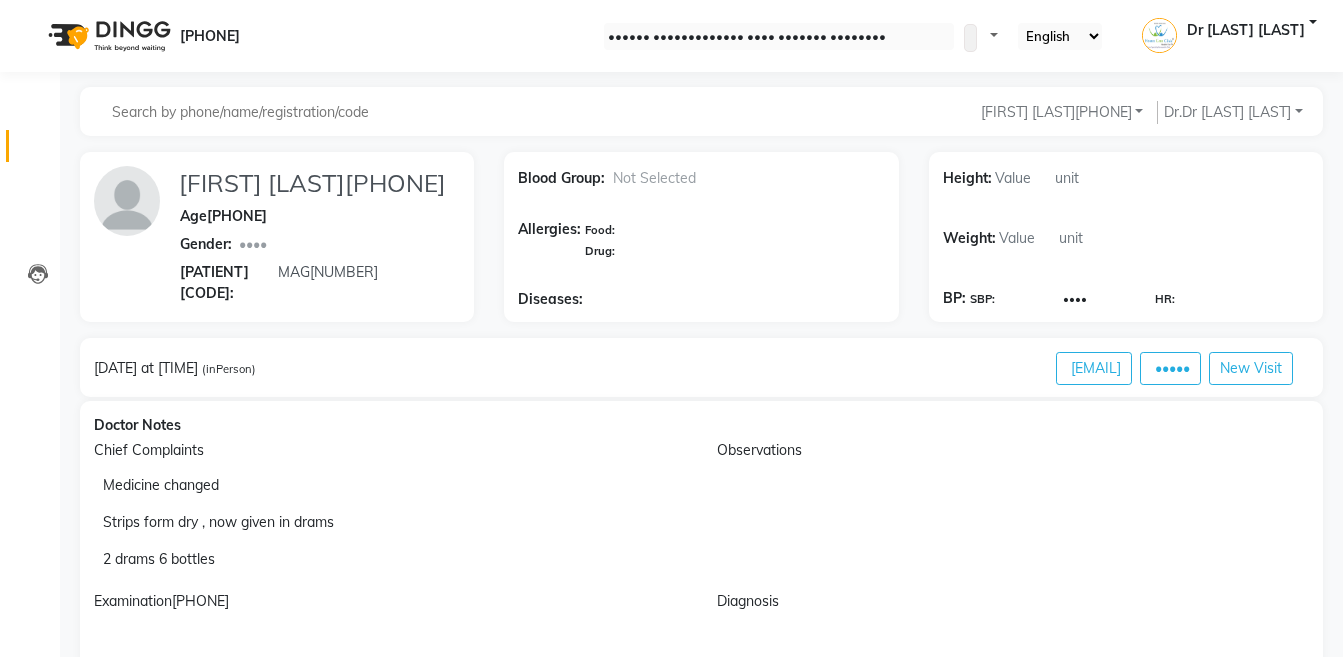 scroll, scrollTop: 64, scrollLeft: 0, axis: vertical 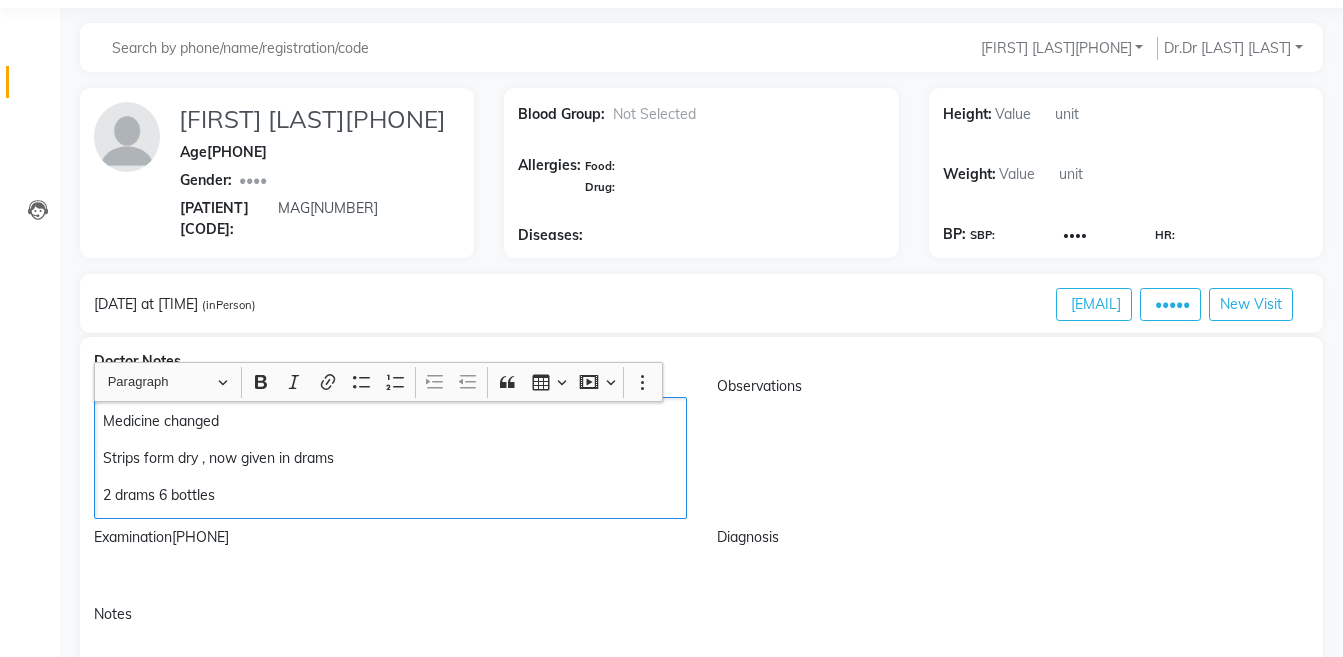 click on "Medicine changed Strips form dry , now given in drams 2 drams 6 bottles[PHONE]" at bounding box center [390, 458] 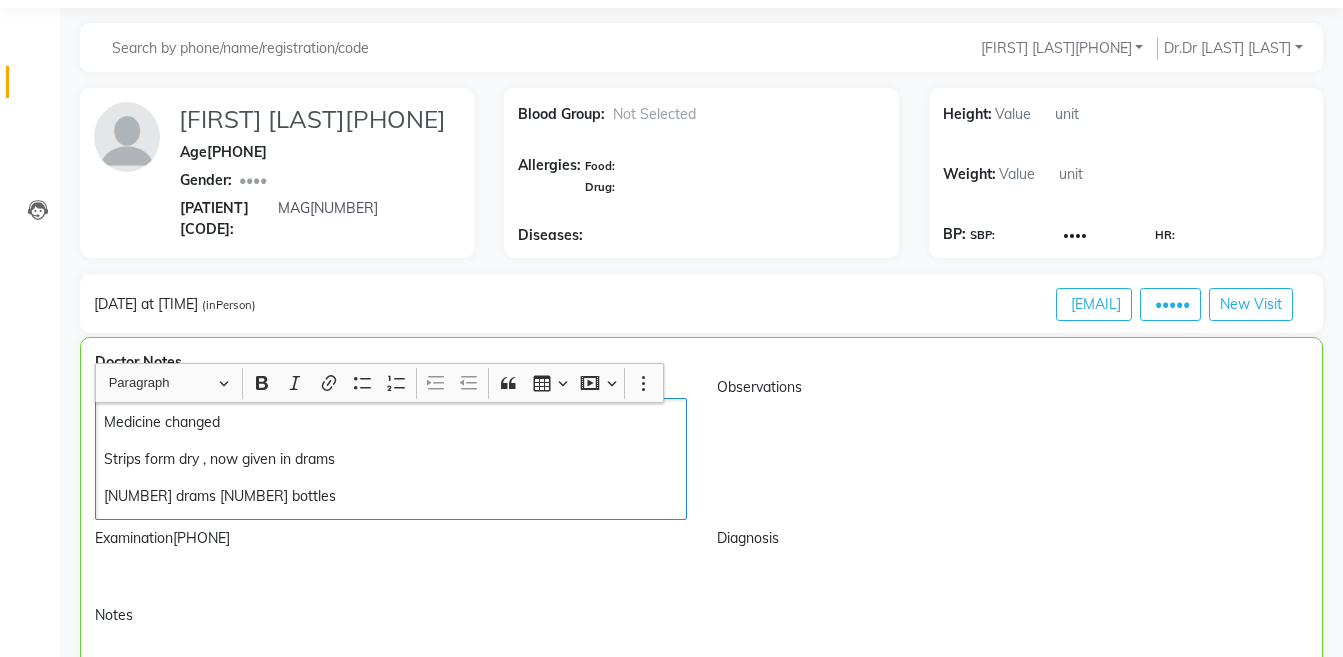 scroll, scrollTop: 65, scrollLeft: 0, axis: vertical 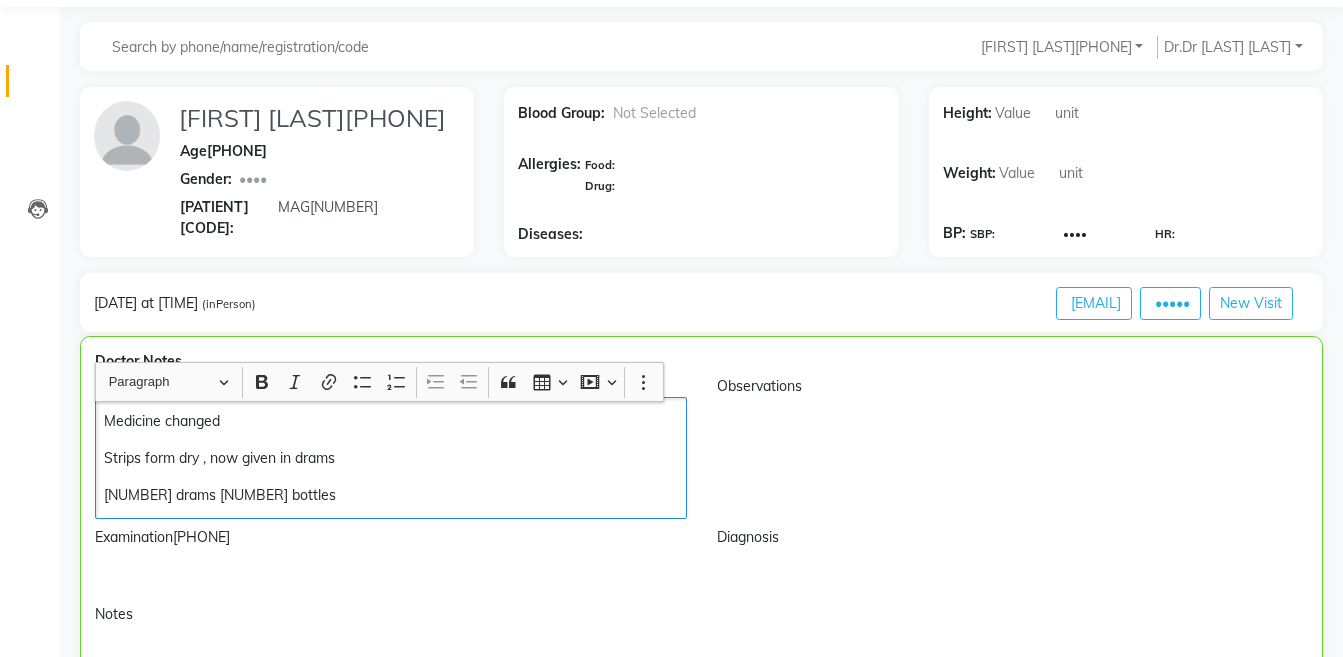 click on "Medicine changed Strips form dry , now given in drams 2 drams bottles" at bounding box center [391, 458] 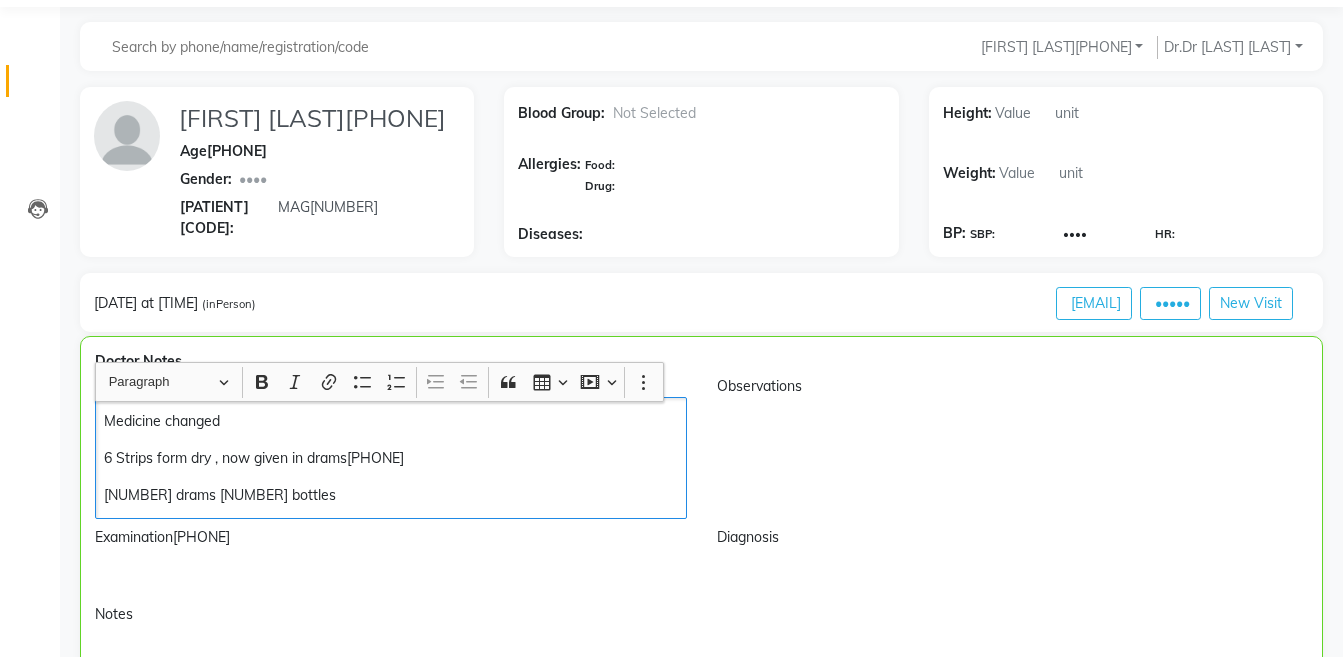 click on "6 Strips form dry , now given in drams[PHONE]" at bounding box center [390, 458] 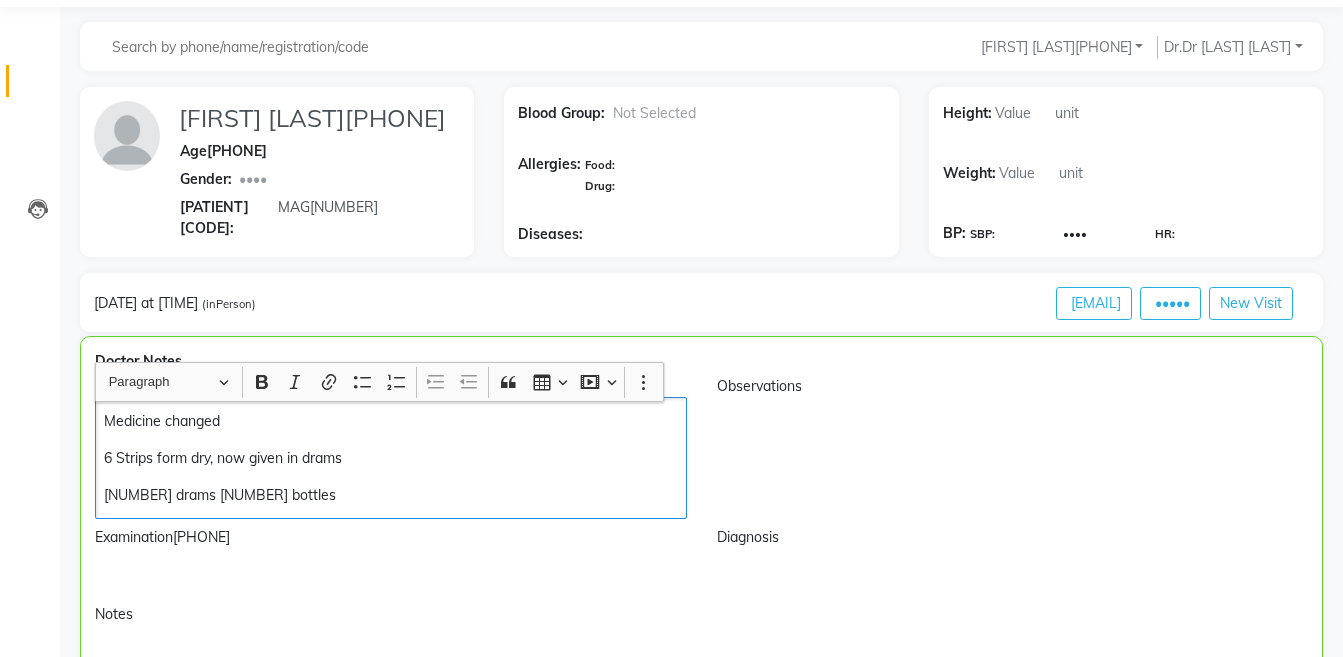 click on "[NUMBER] drams [NUMBER] bottles" at bounding box center [390, 495] 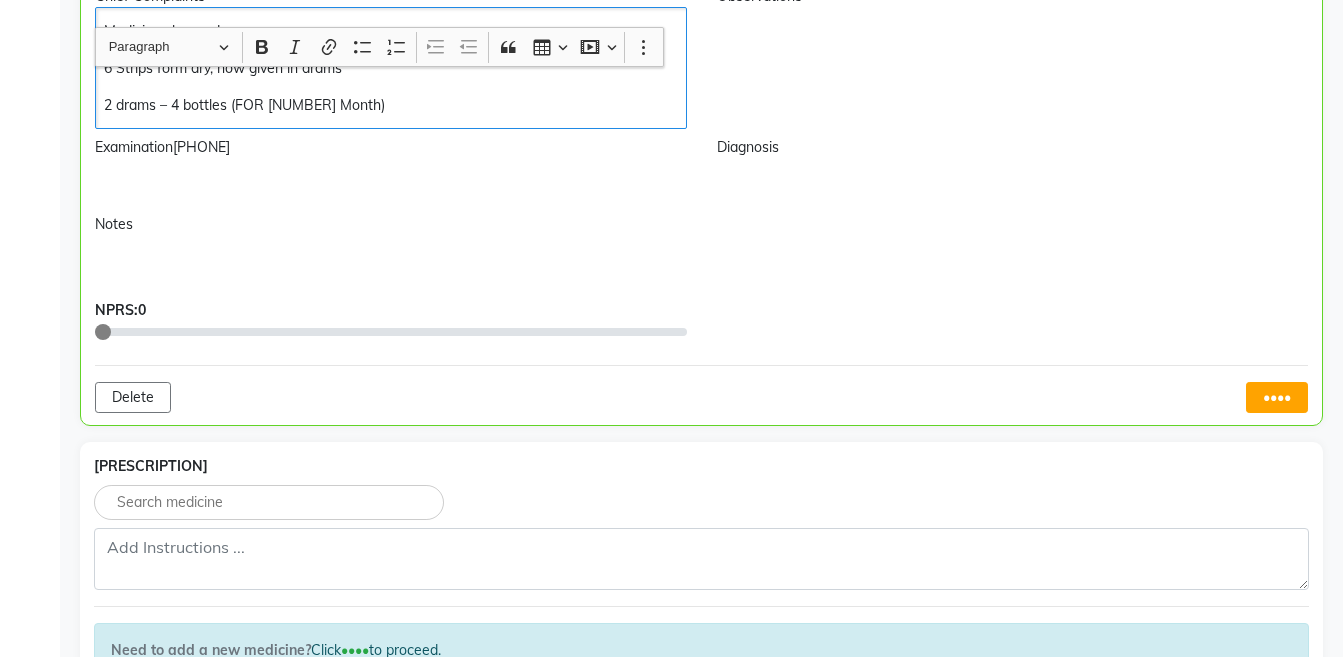 scroll, scrollTop: 482, scrollLeft: 0, axis: vertical 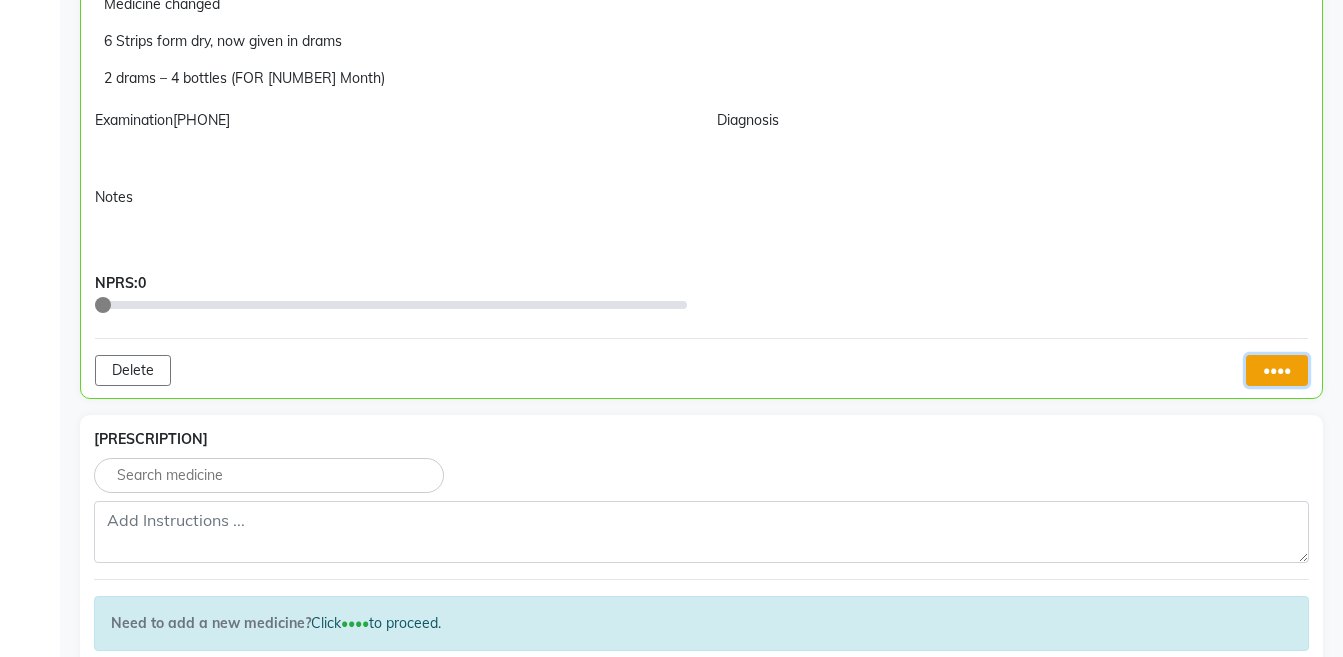 click on "••••" at bounding box center (1277, 370) 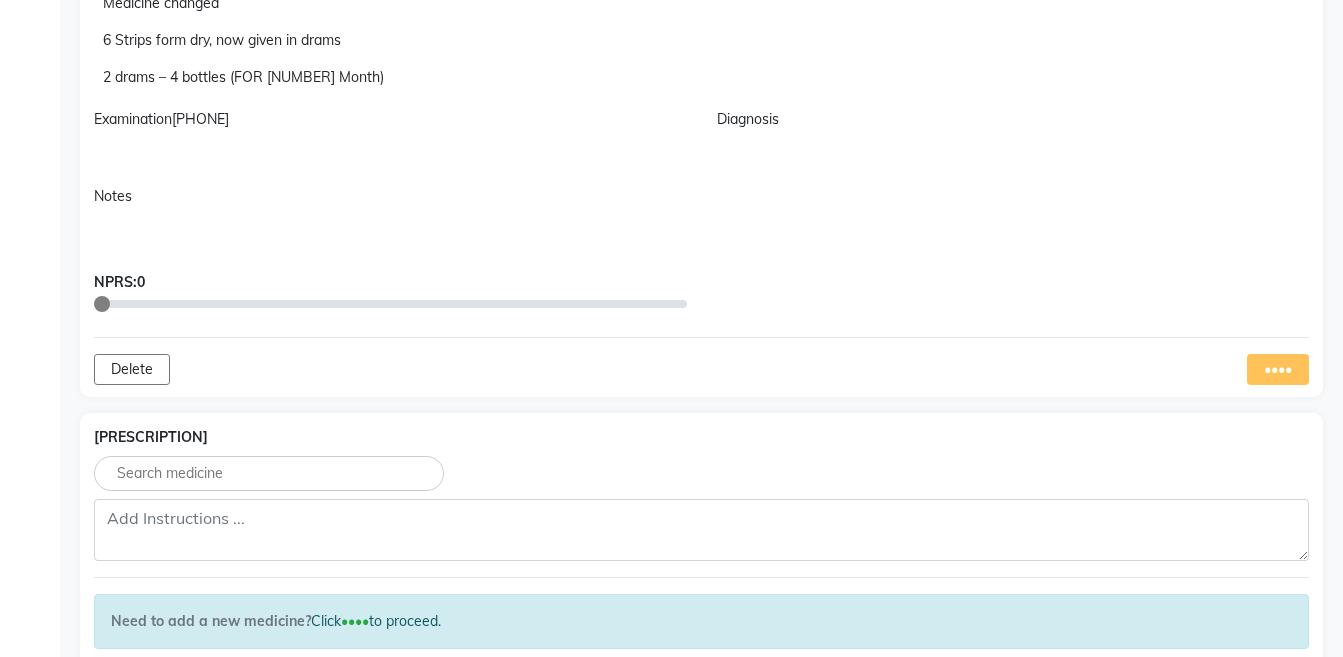 scroll, scrollTop: 0, scrollLeft: 0, axis: both 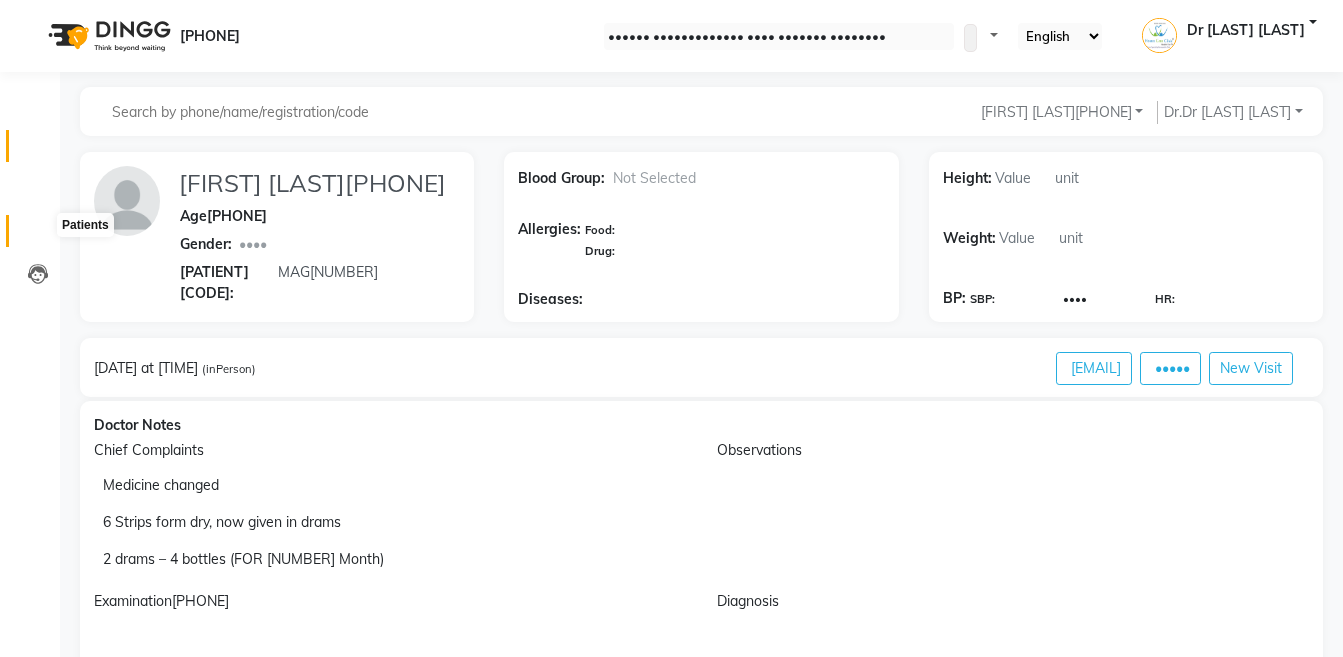 click at bounding box center [37, 236] 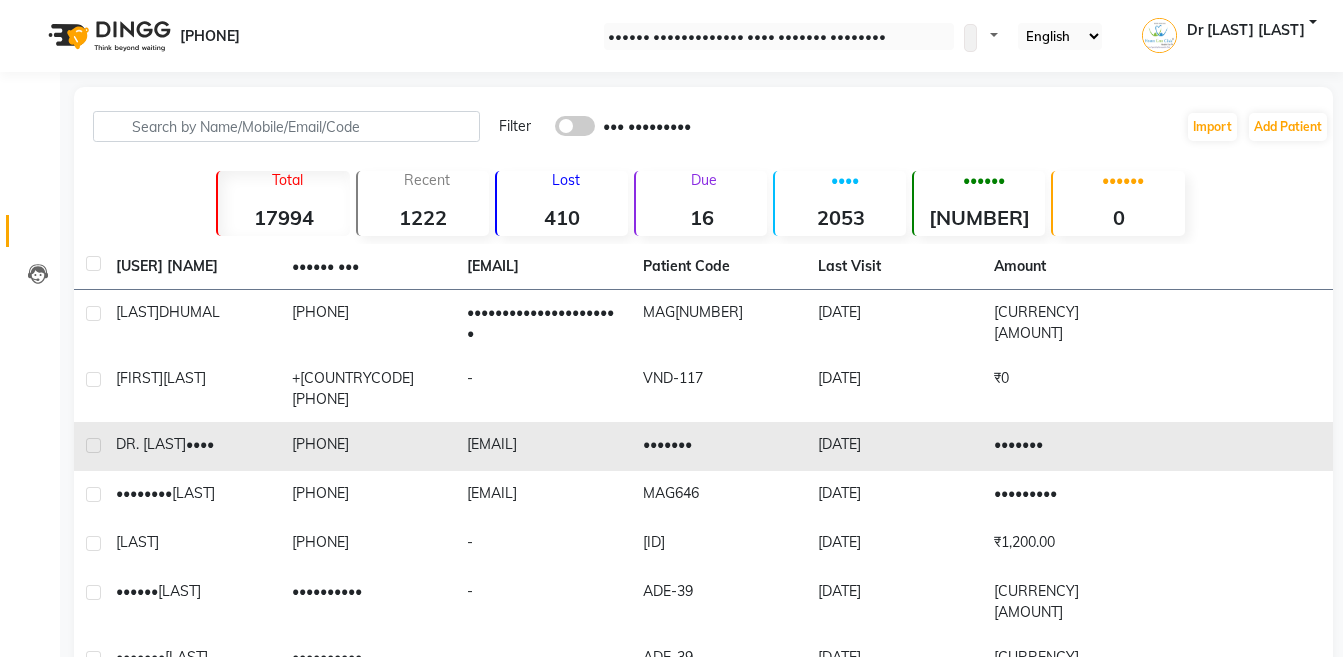 click on "[FIRST] [LAST]" at bounding box center [192, 323] 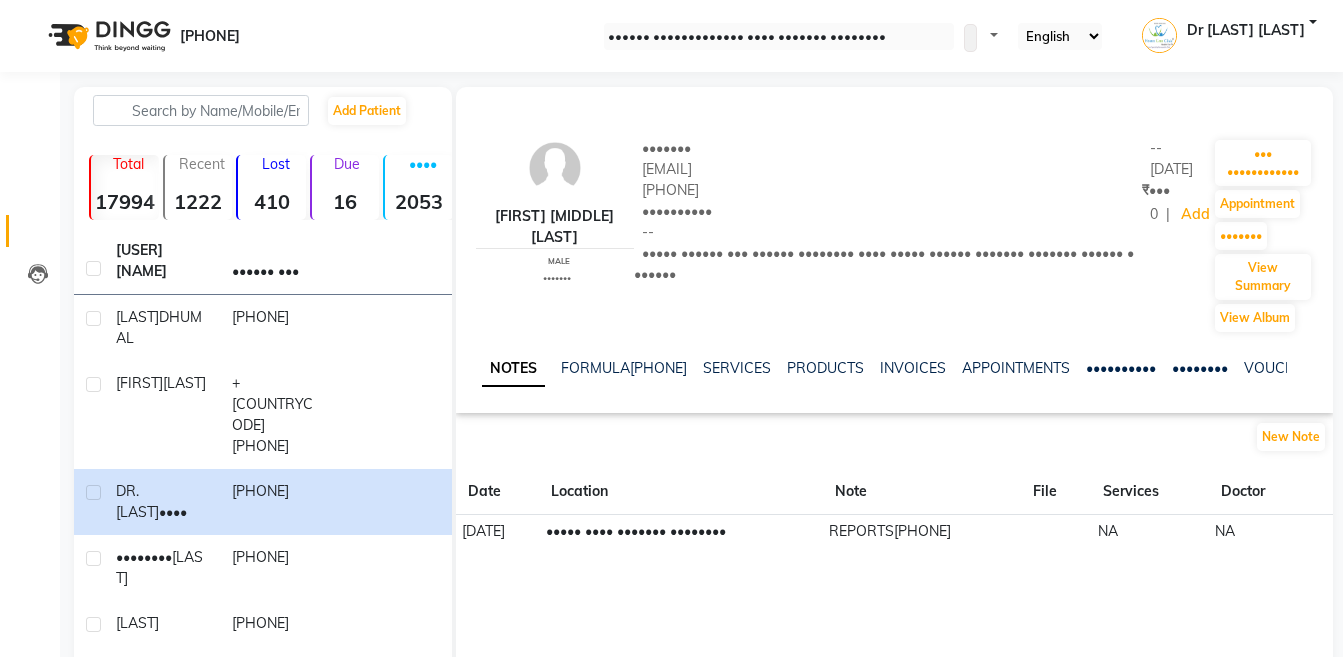 click at bounding box center (1302, 366) 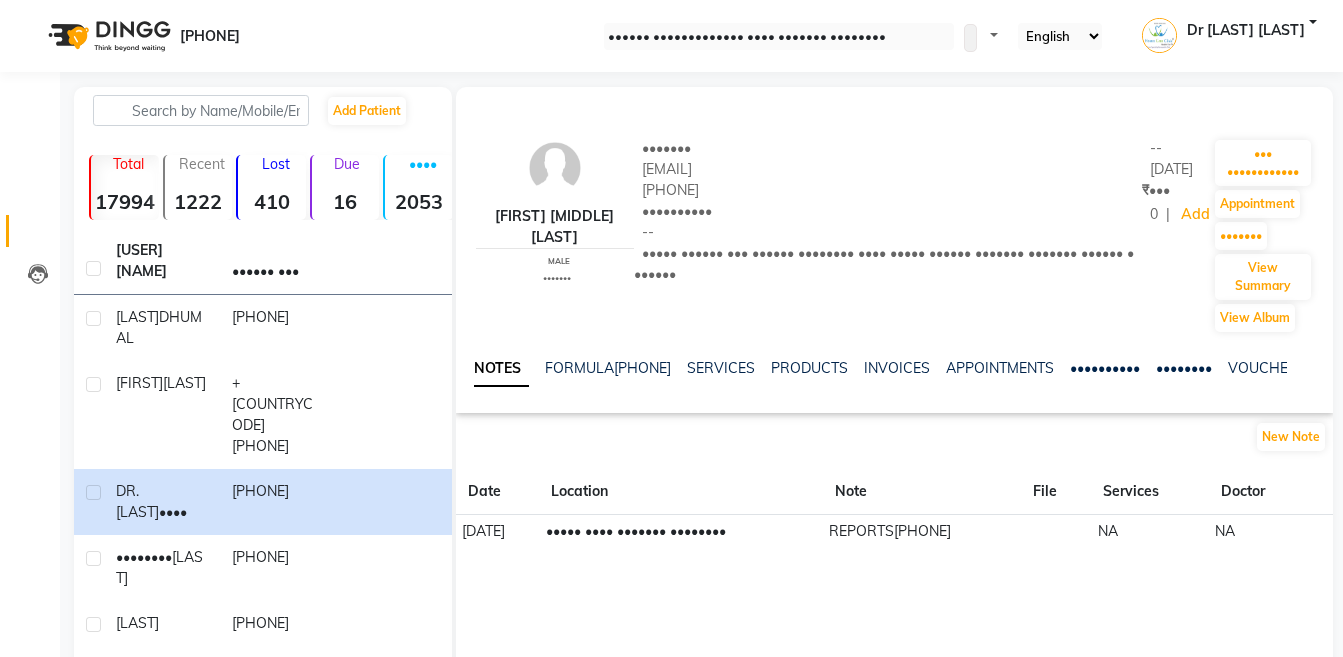 click at bounding box center (1302, 366) 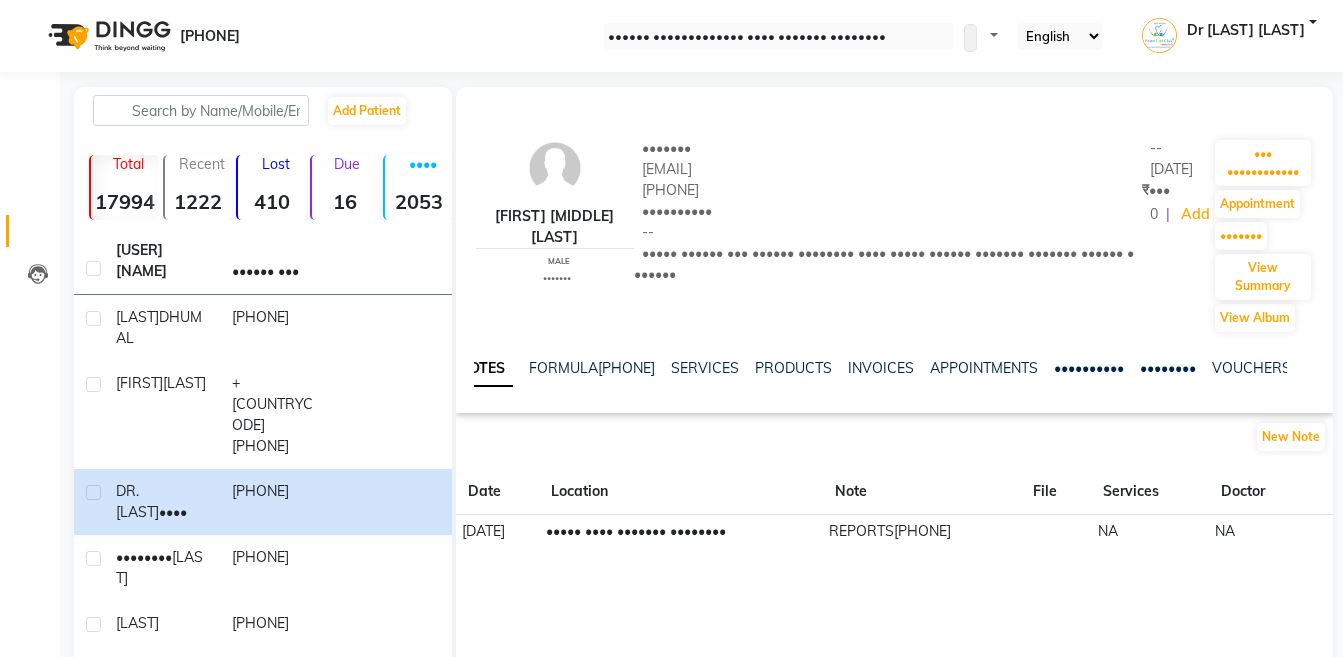 click at bounding box center [1302, 366] 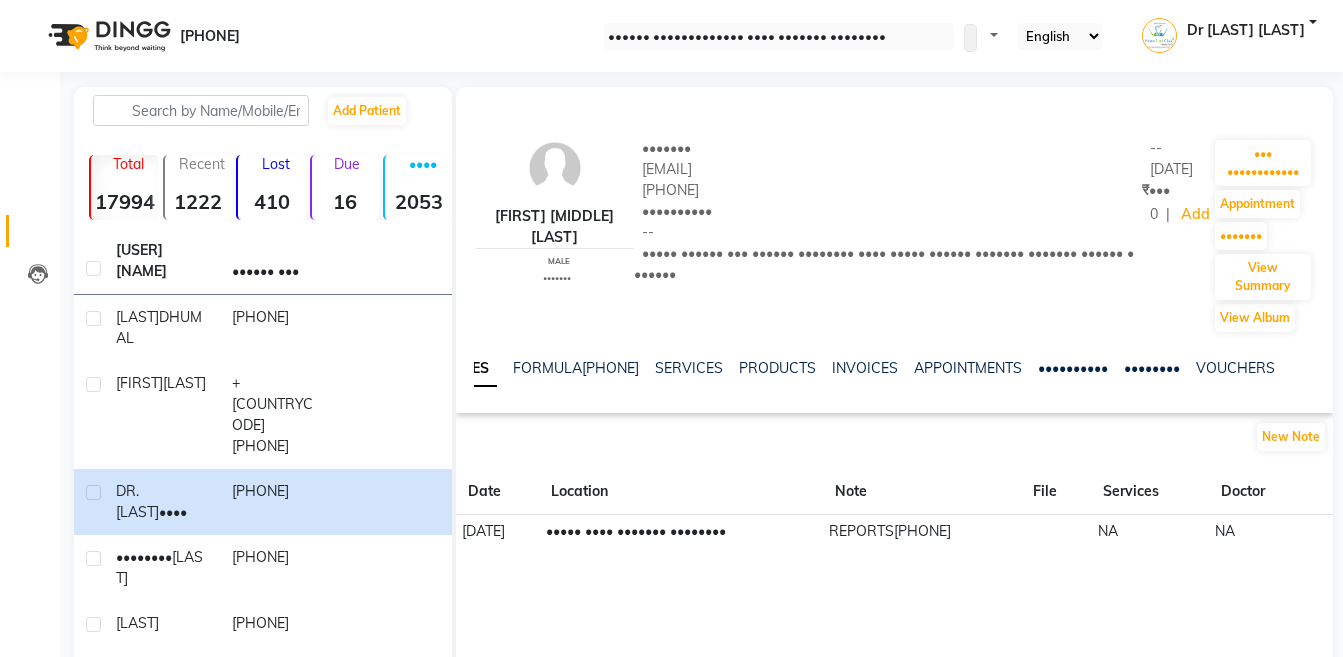 click at bounding box center [1302, 366] 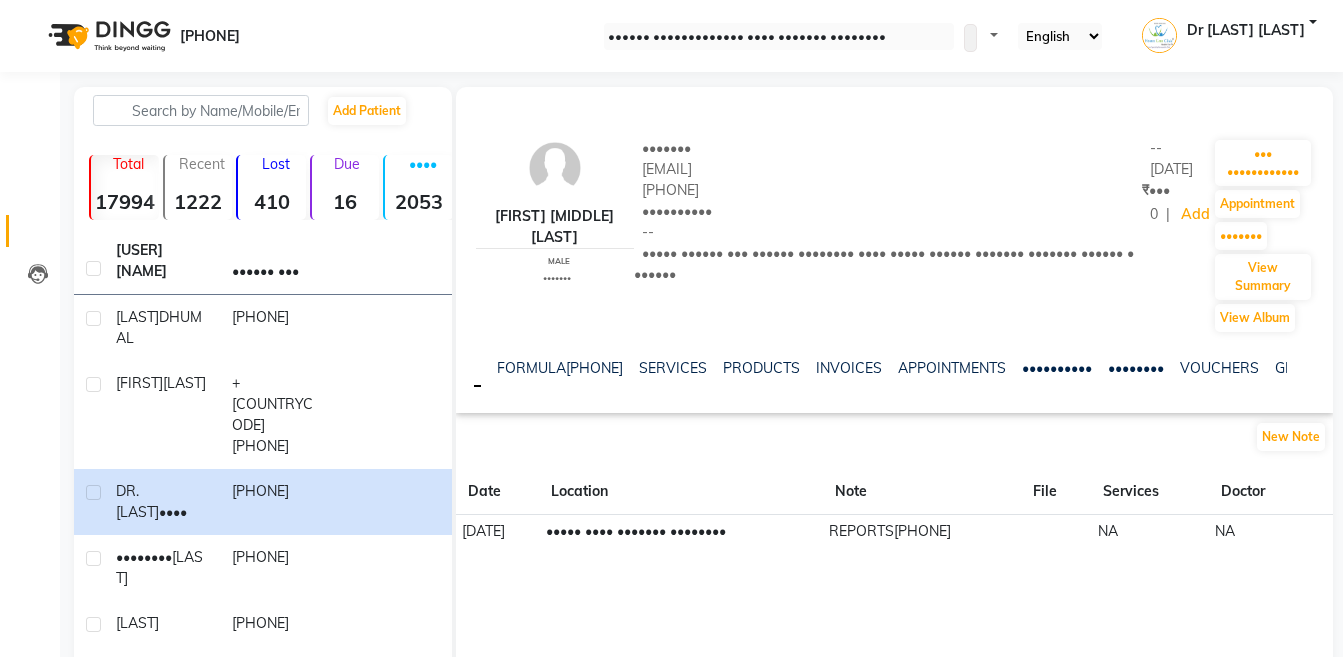 click at bounding box center [1302, 366] 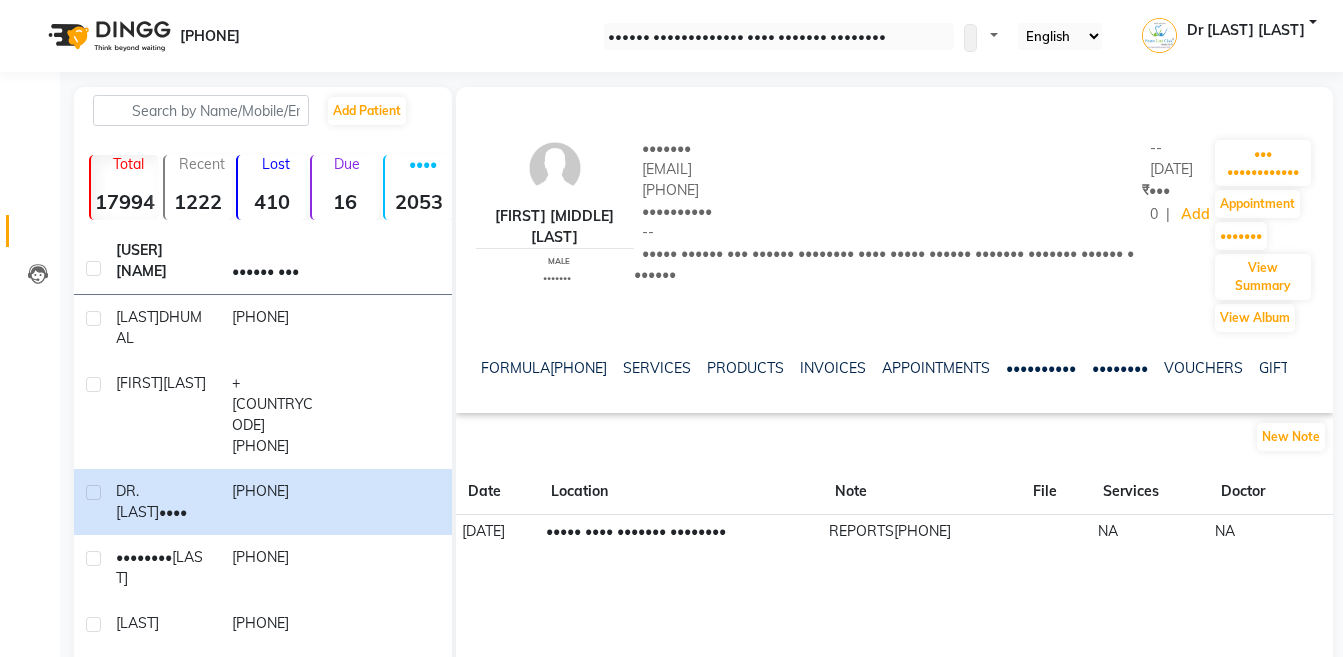 click at bounding box center (1302, 366) 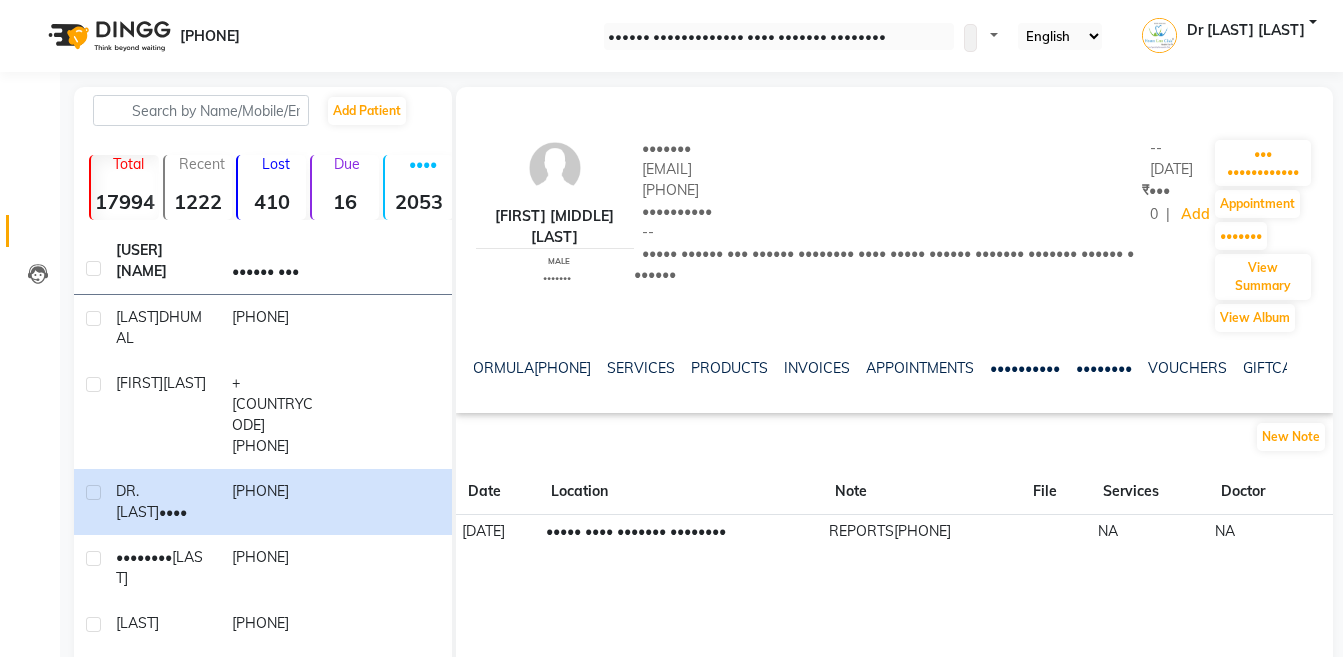 click at bounding box center [1302, 366] 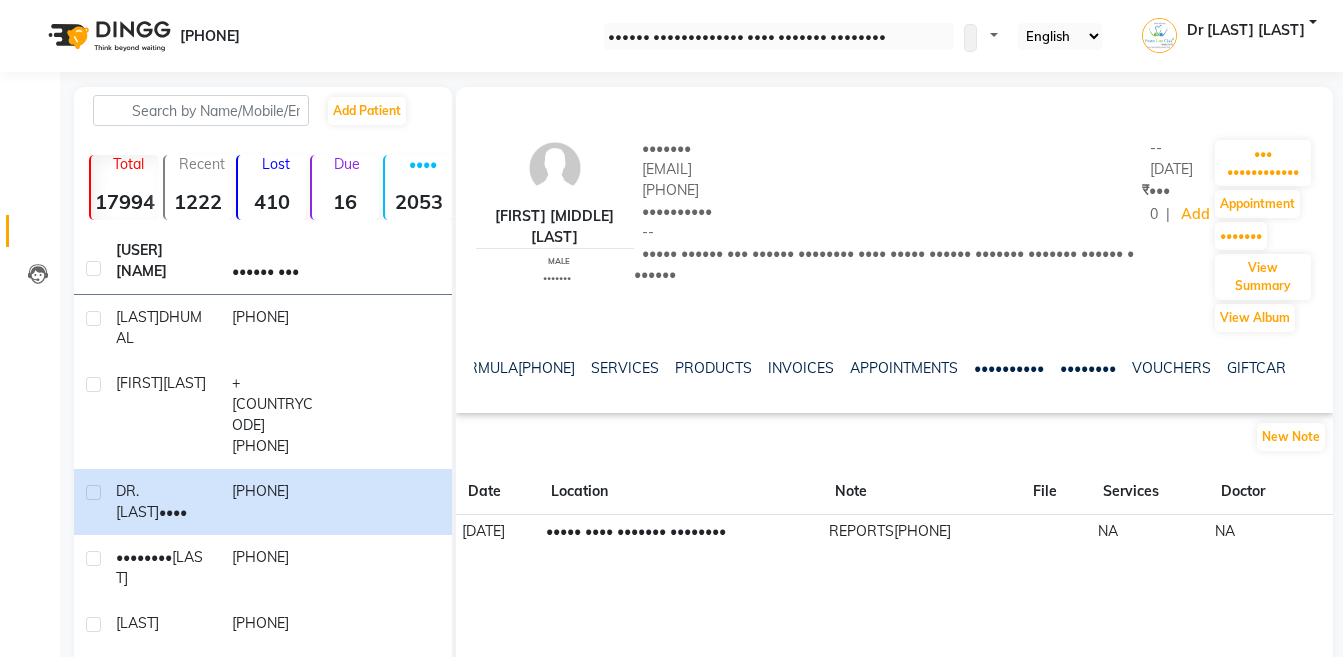 click at bounding box center (1302, 366) 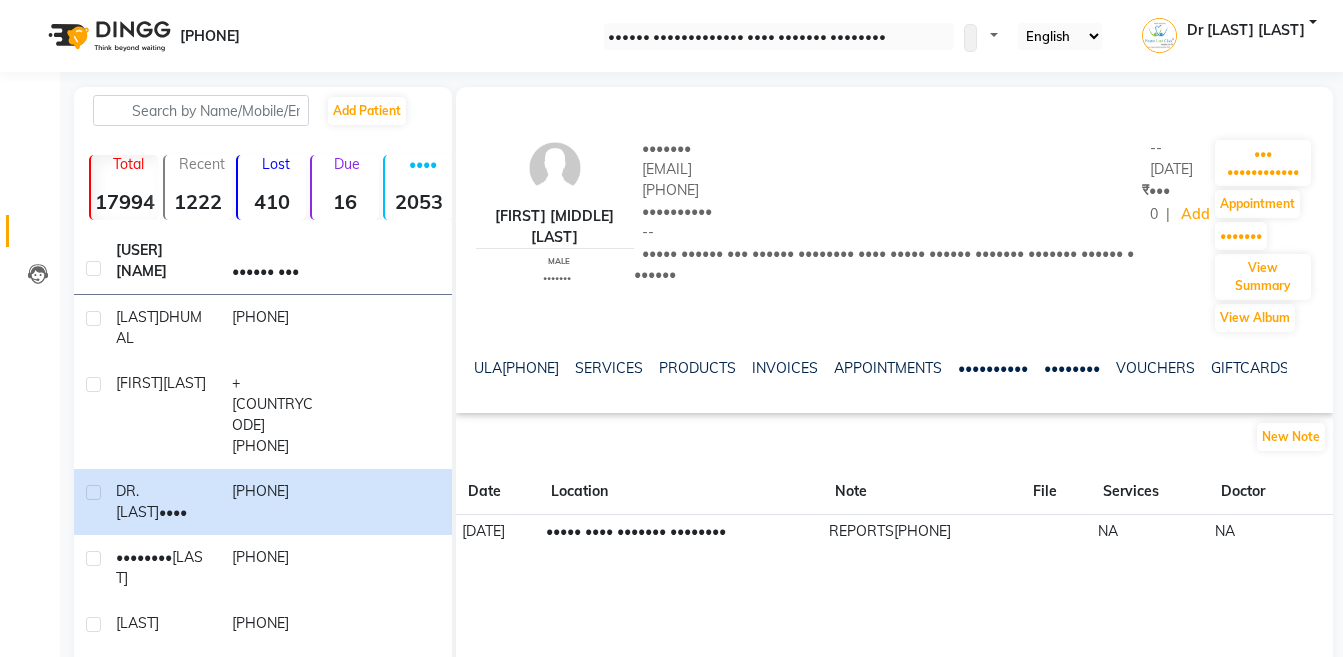click at bounding box center [1302, 366] 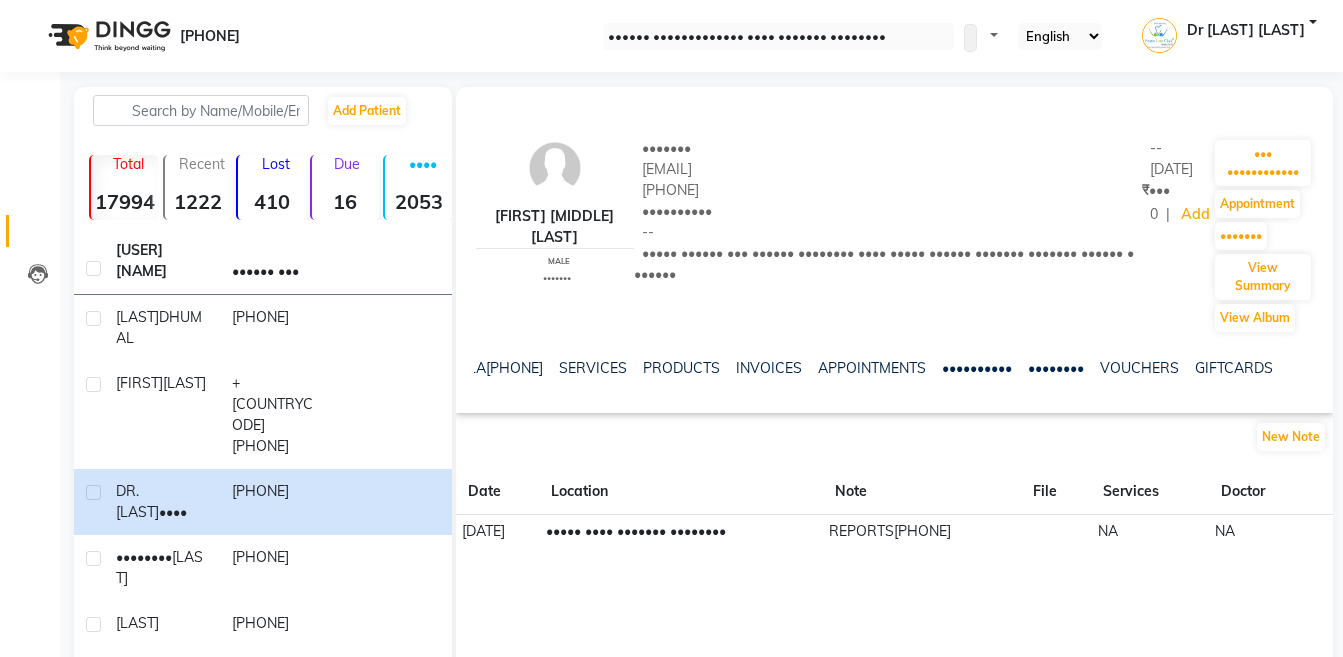 click at bounding box center (1302, 366) 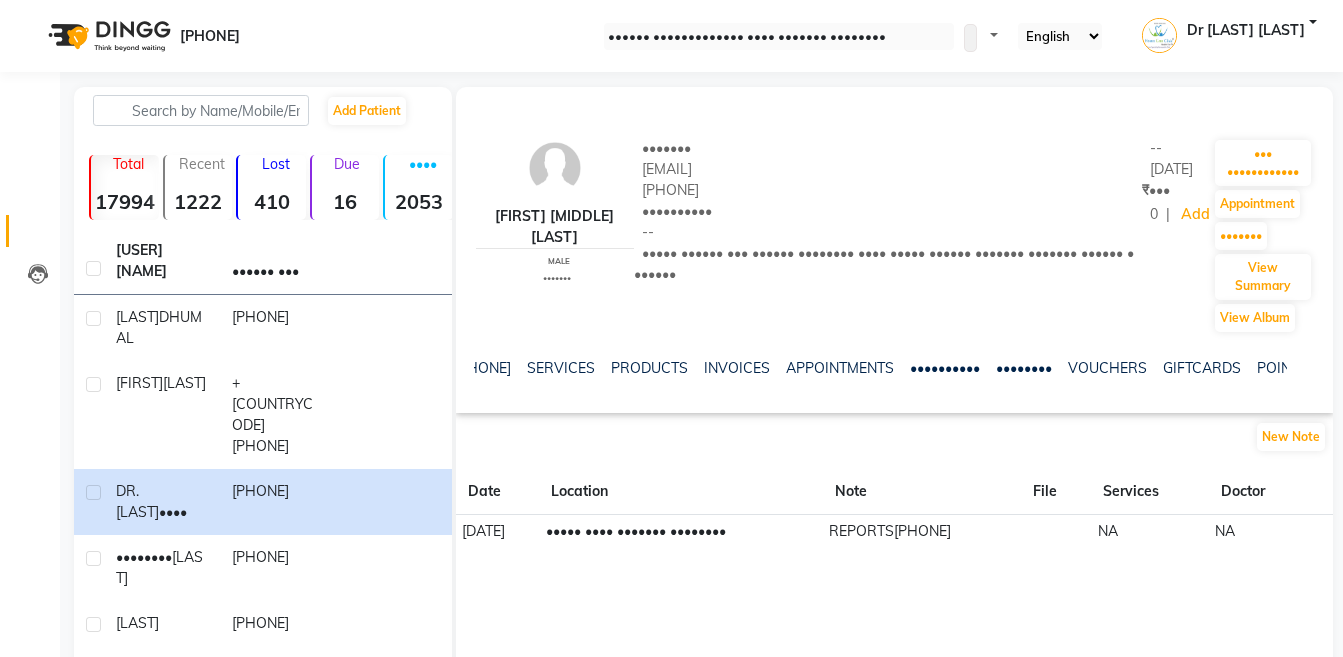 click at bounding box center [1302, 366] 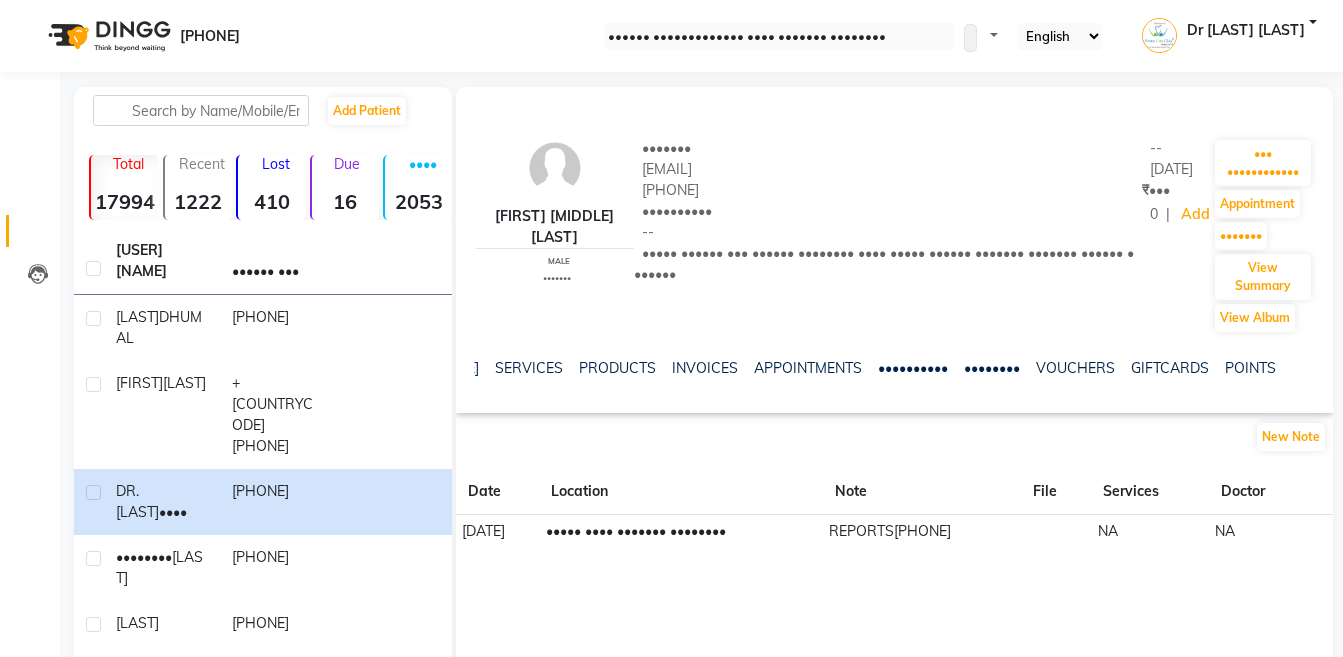 click at bounding box center [1302, 366] 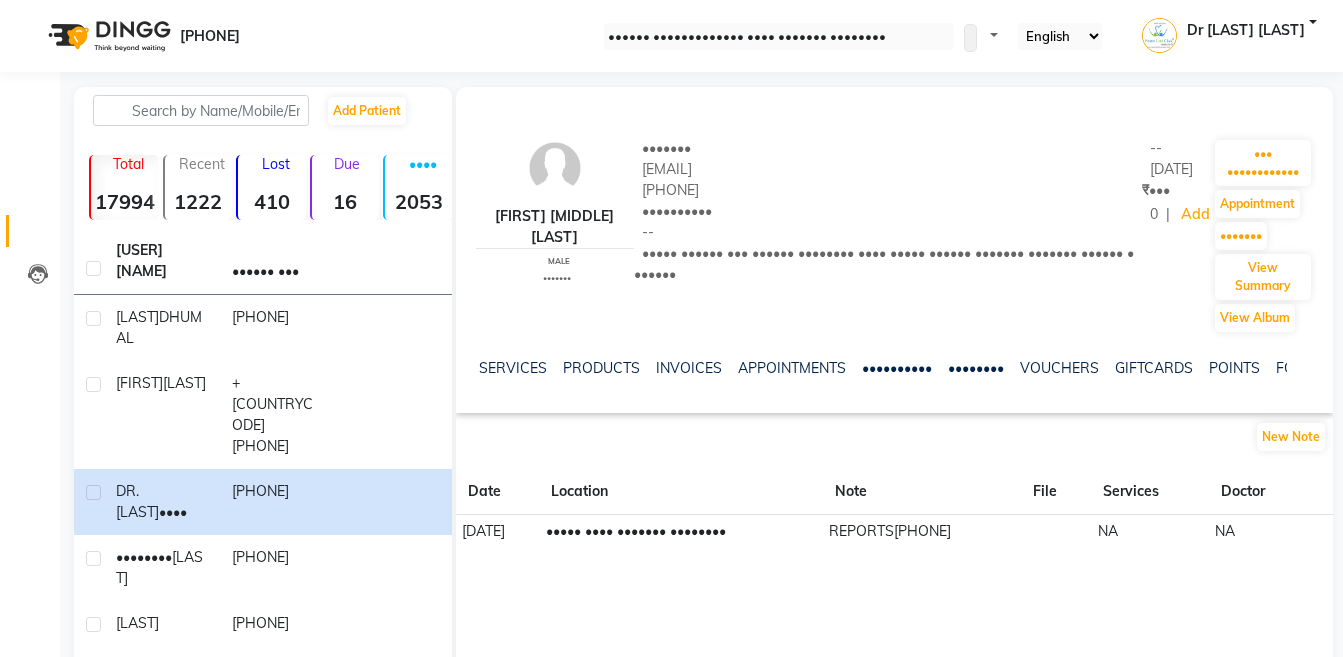 click on "NOTES FORMULA SERVICES PRODUCTS INVOICES APPOINTMENTS MEMBERSHIP PACKAGES VOUCHERS GIFTCARDS POINTS FORMS FAMILY CARDS WALLET" at bounding box center (894, 368) 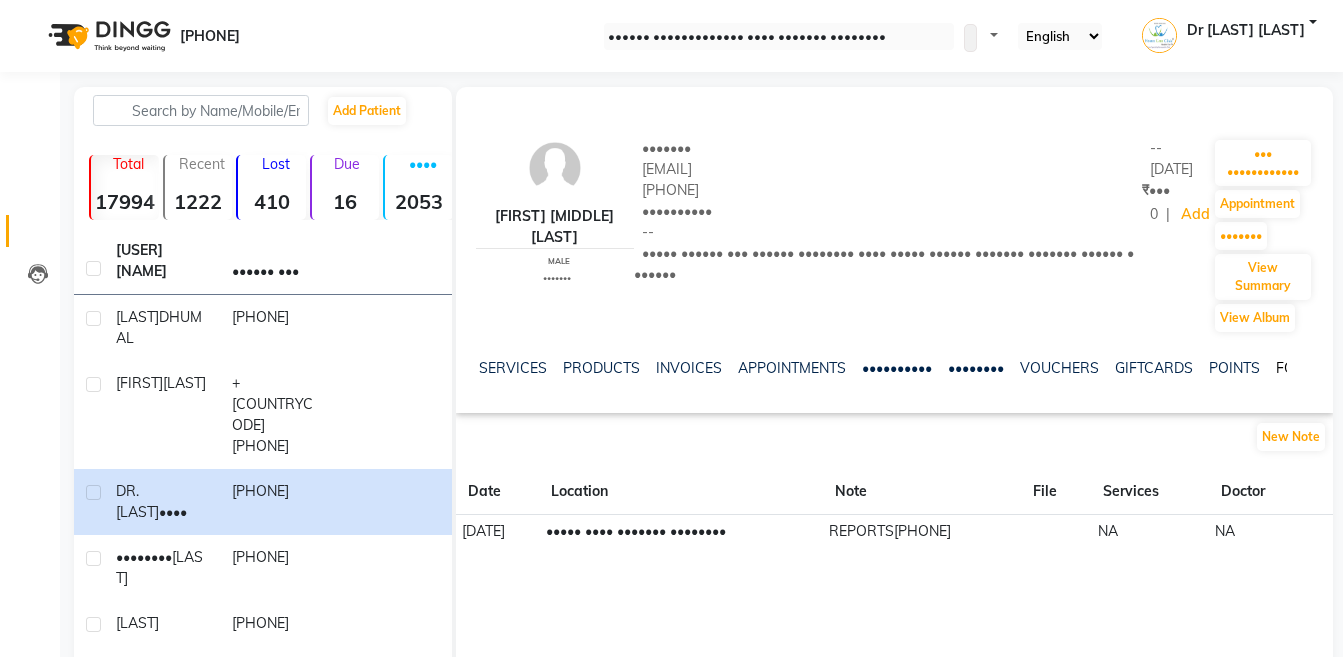click on "FORMS" at bounding box center (1301, 368) 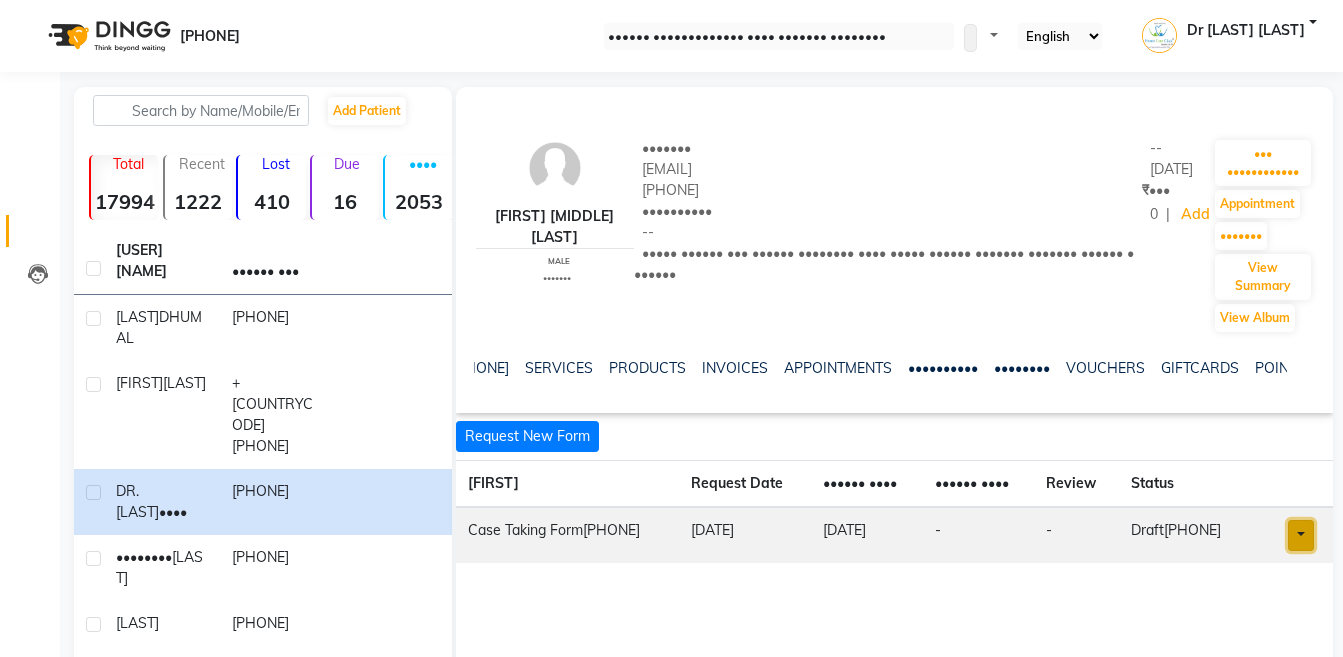 click at bounding box center [1301, 535] 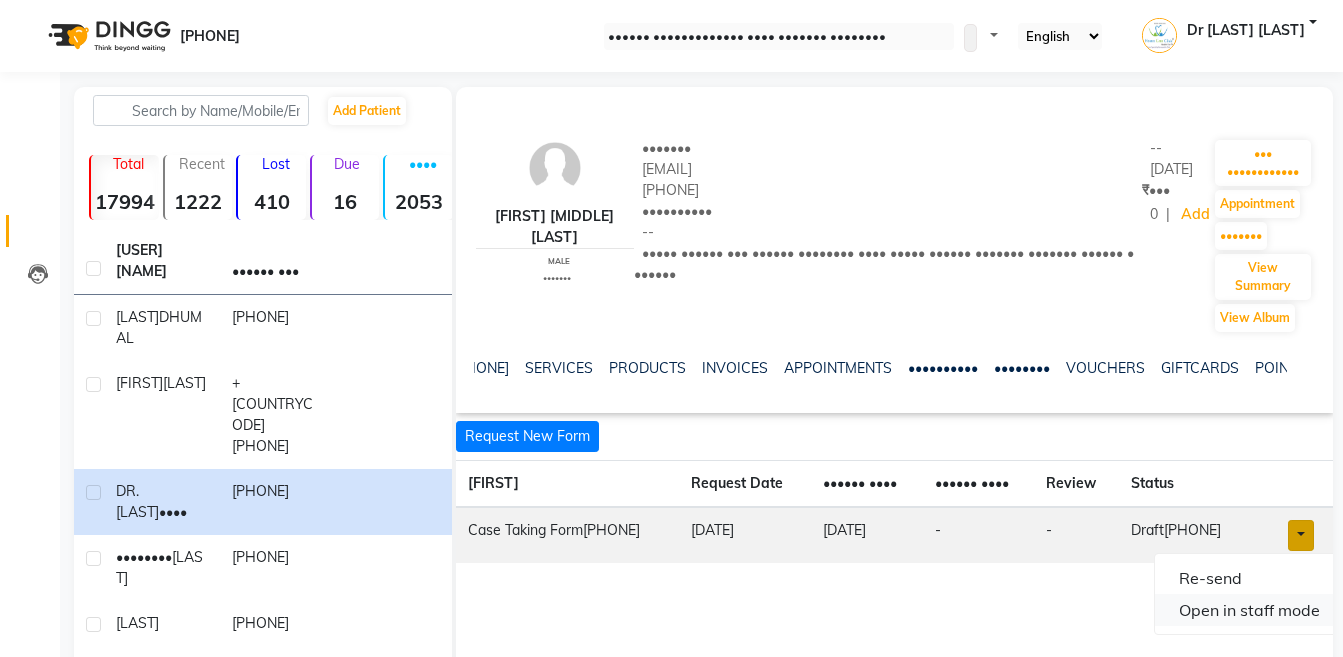 click on "Open in staff mode" at bounding box center (1249, 610) 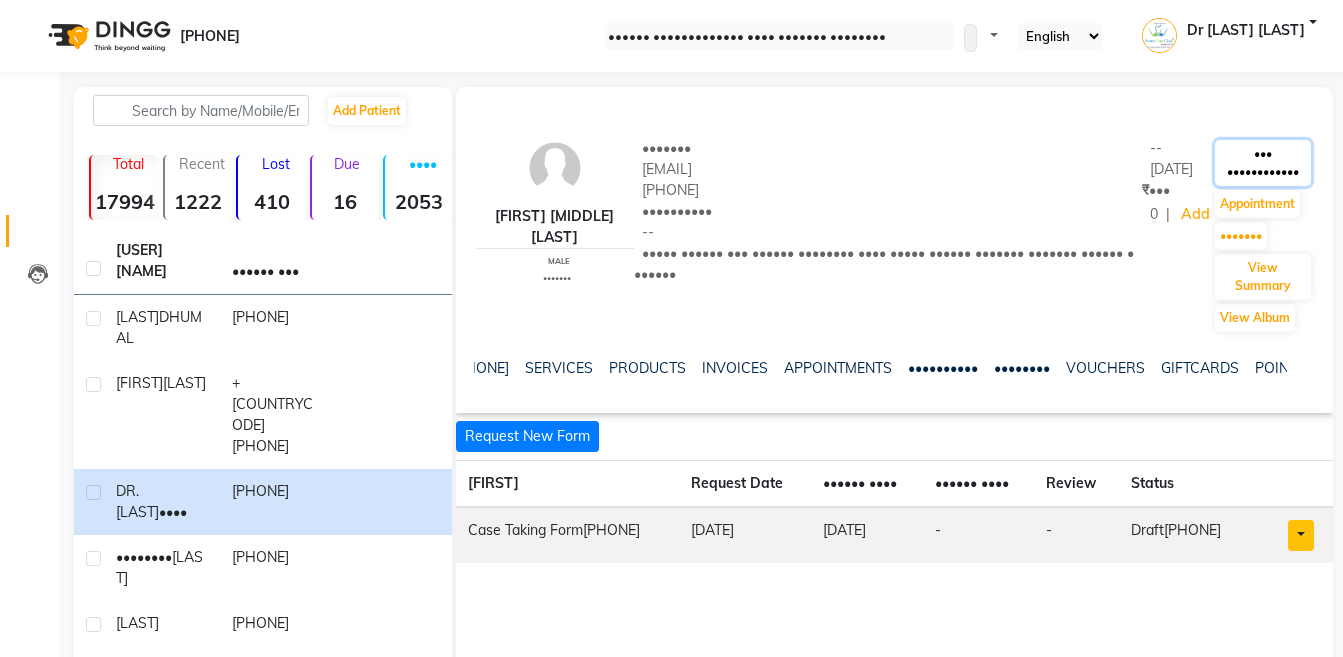 click on "••• ••••••••••••" at bounding box center [1263, 163] 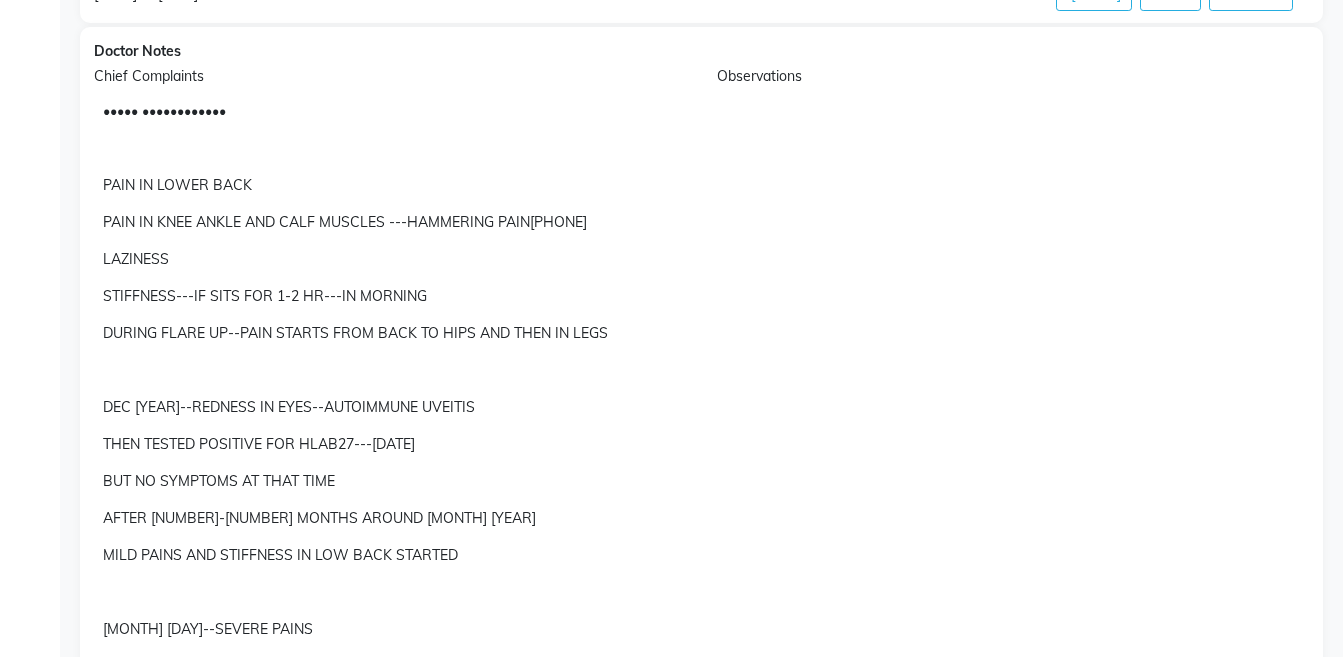 scroll, scrollTop: 390, scrollLeft: 0, axis: vertical 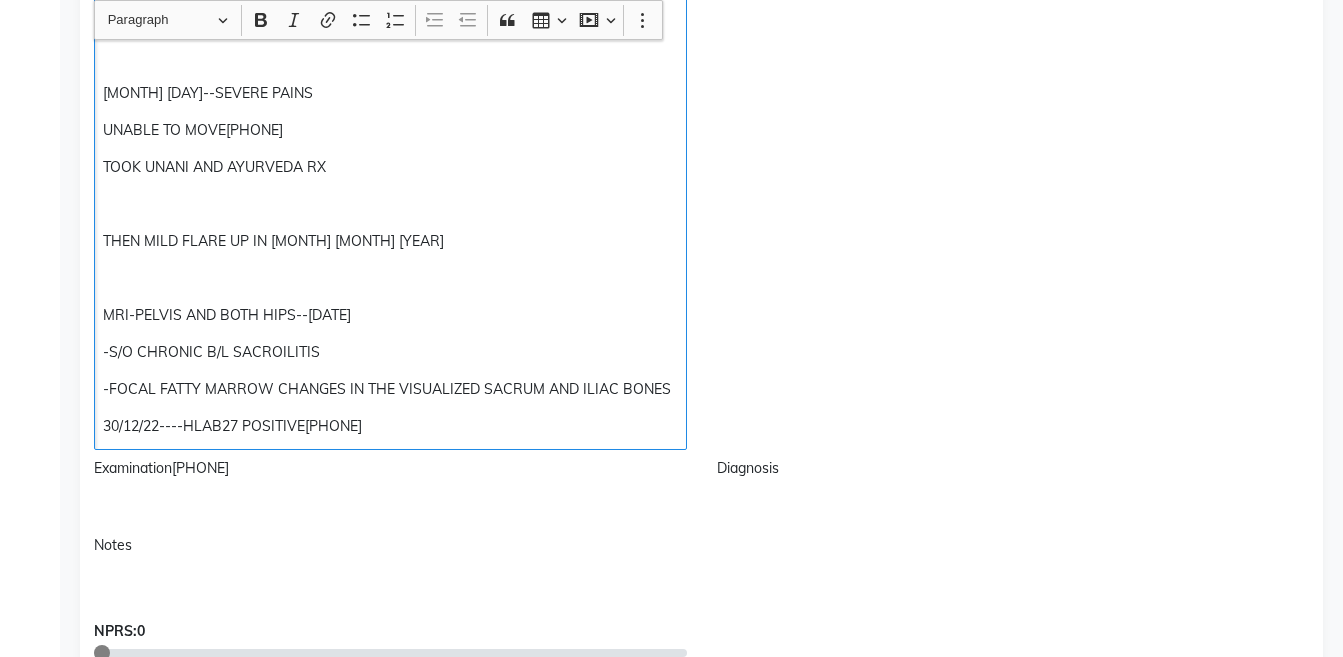 click on "30/12/22----HLAB27 POSITIVE[PHONE]" at bounding box center (390, 426) 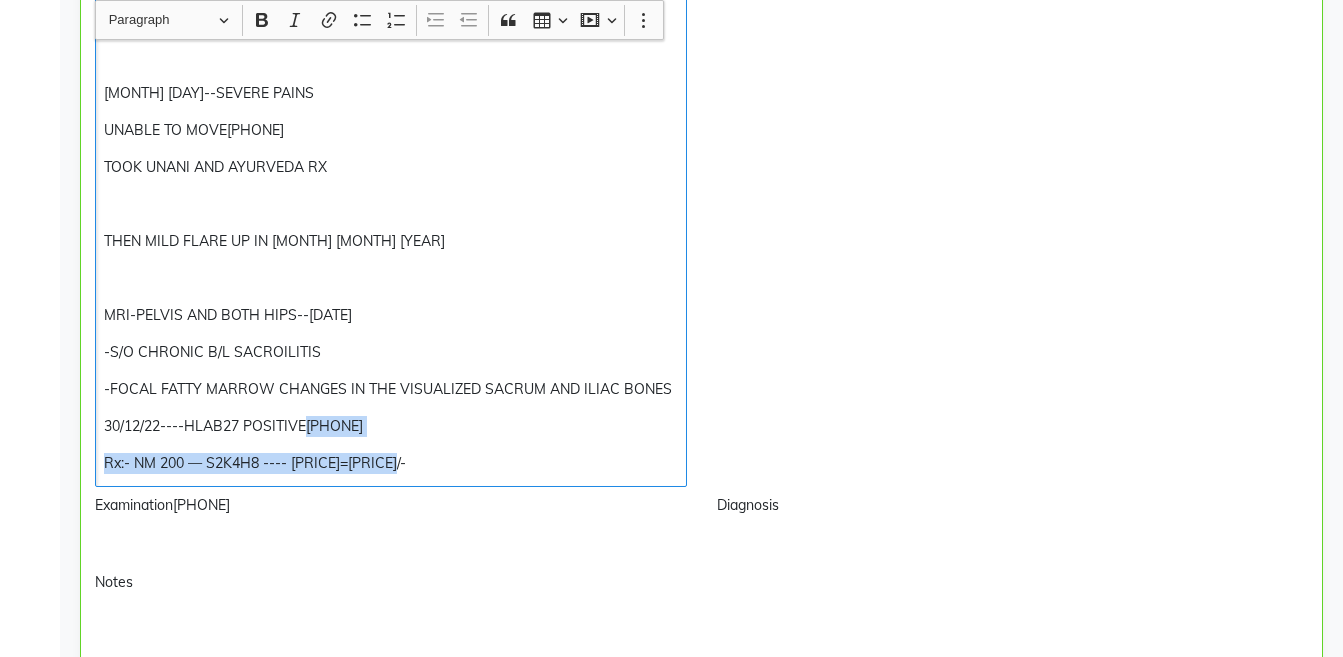 copy on "Rx:- NM 200 — S2K4H8 ---- [PRICE]=[PRICE]/-" 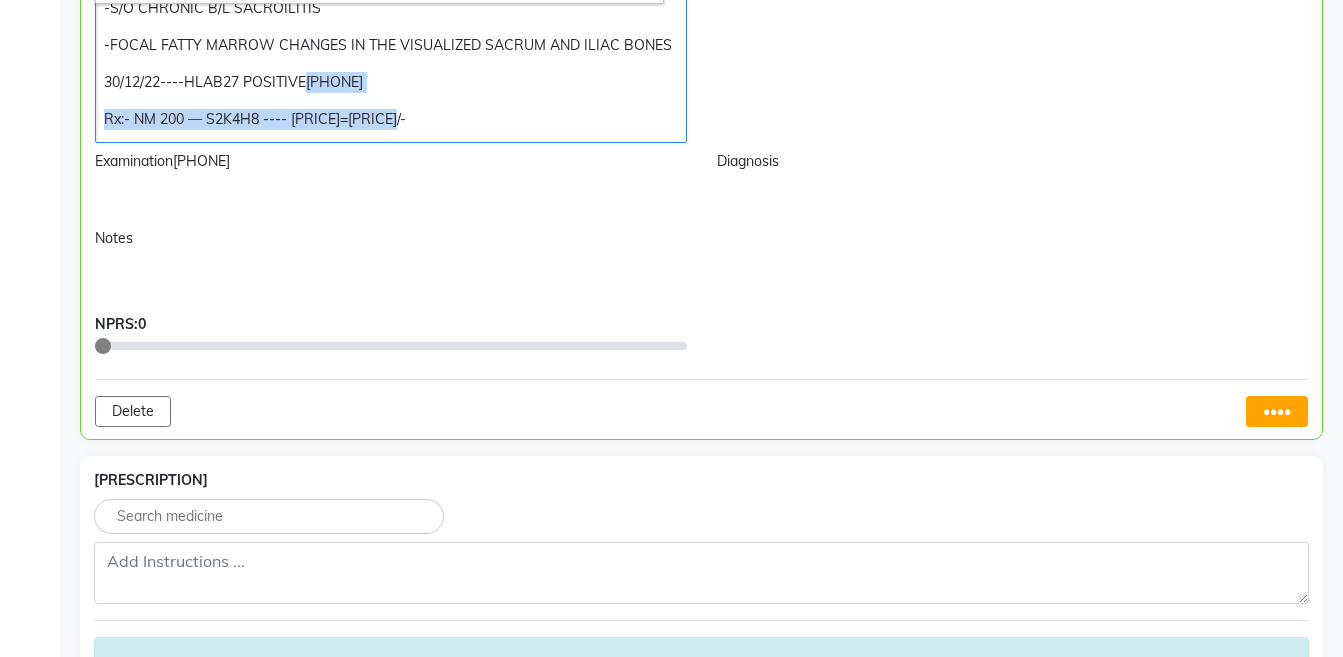 scroll, scrollTop: 1279, scrollLeft: 0, axis: vertical 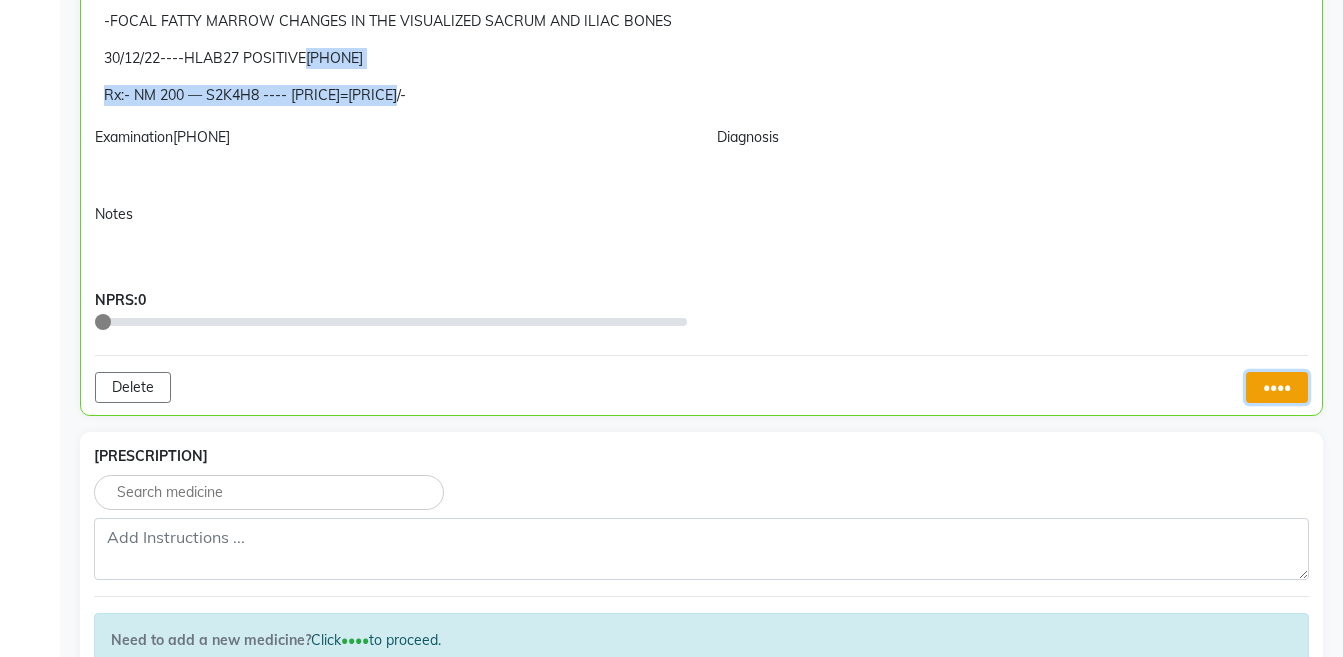 click on "••••" at bounding box center [1277, 387] 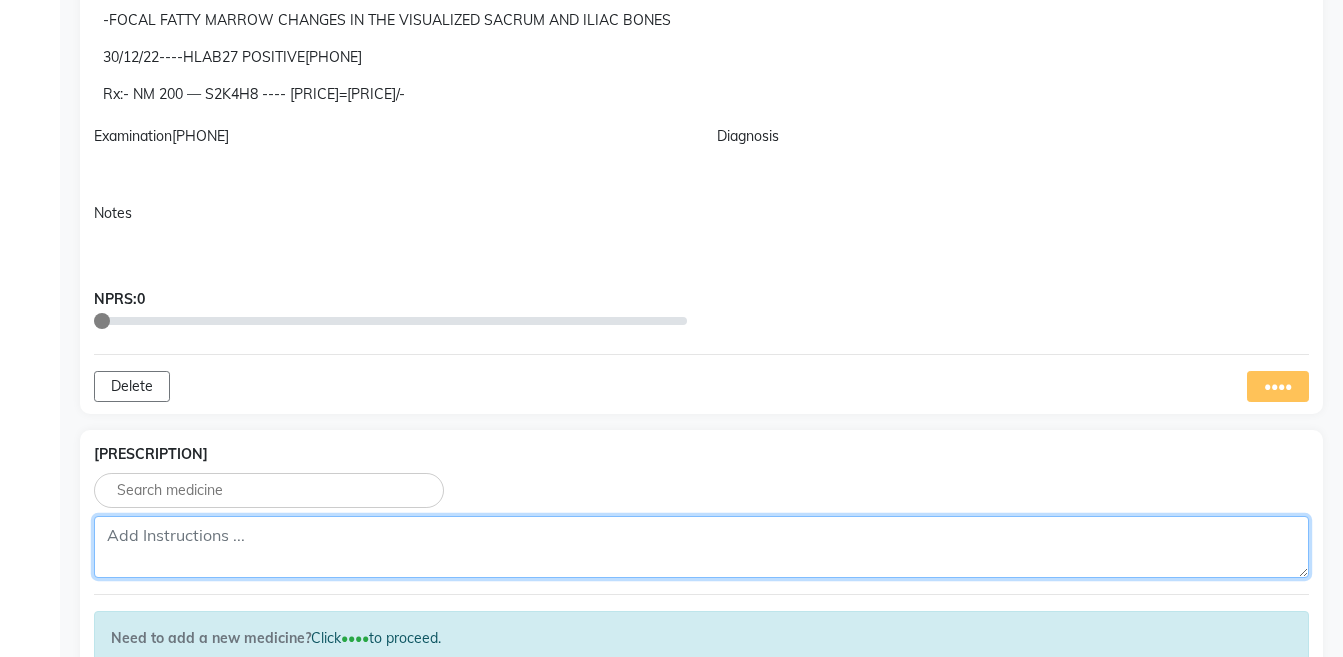 click at bounding box center (701, 547) 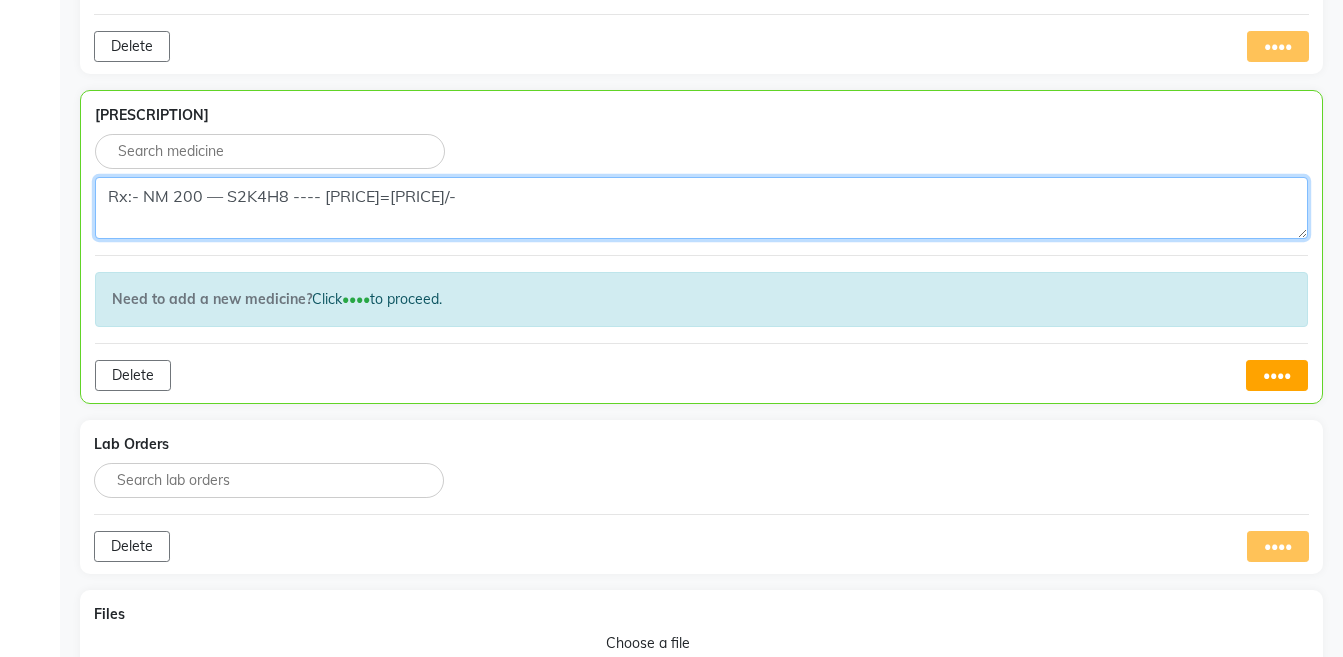 scroll, scrollTop: 1623, scrollLeft: 0, axis: vertical 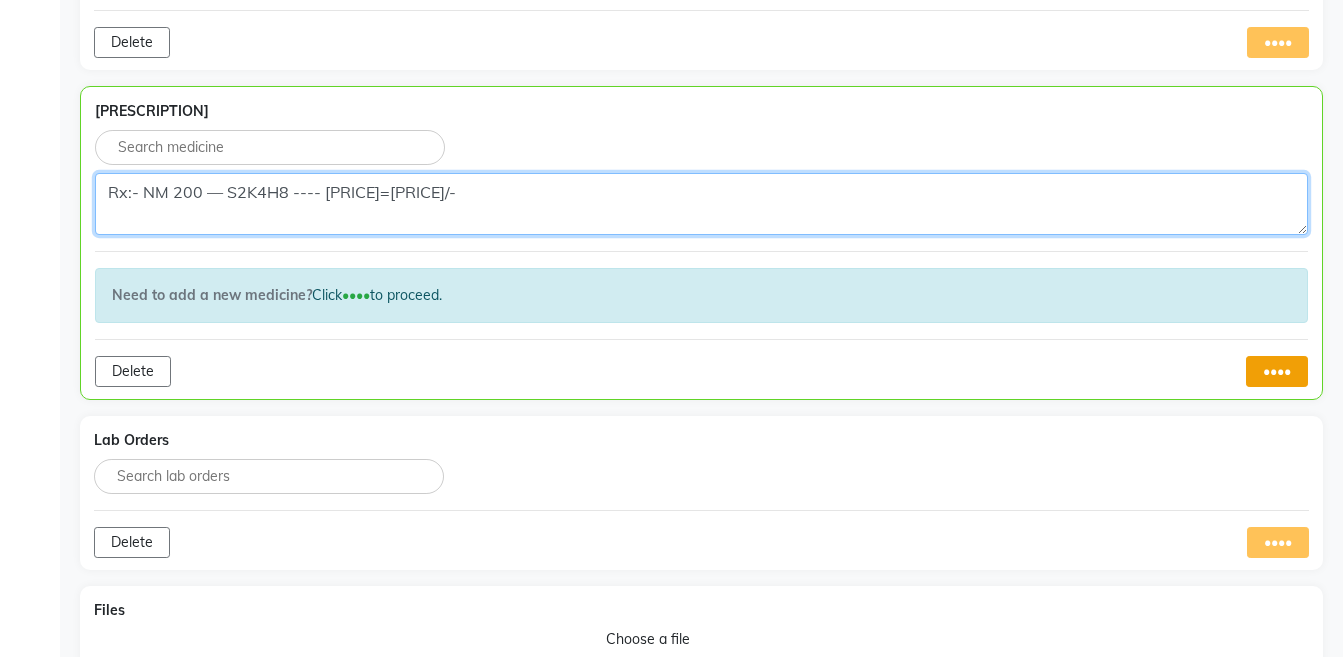 type on "Rx:- NM 200 — S2K4H8 ---- [PRICE]=[PRICE]/-" 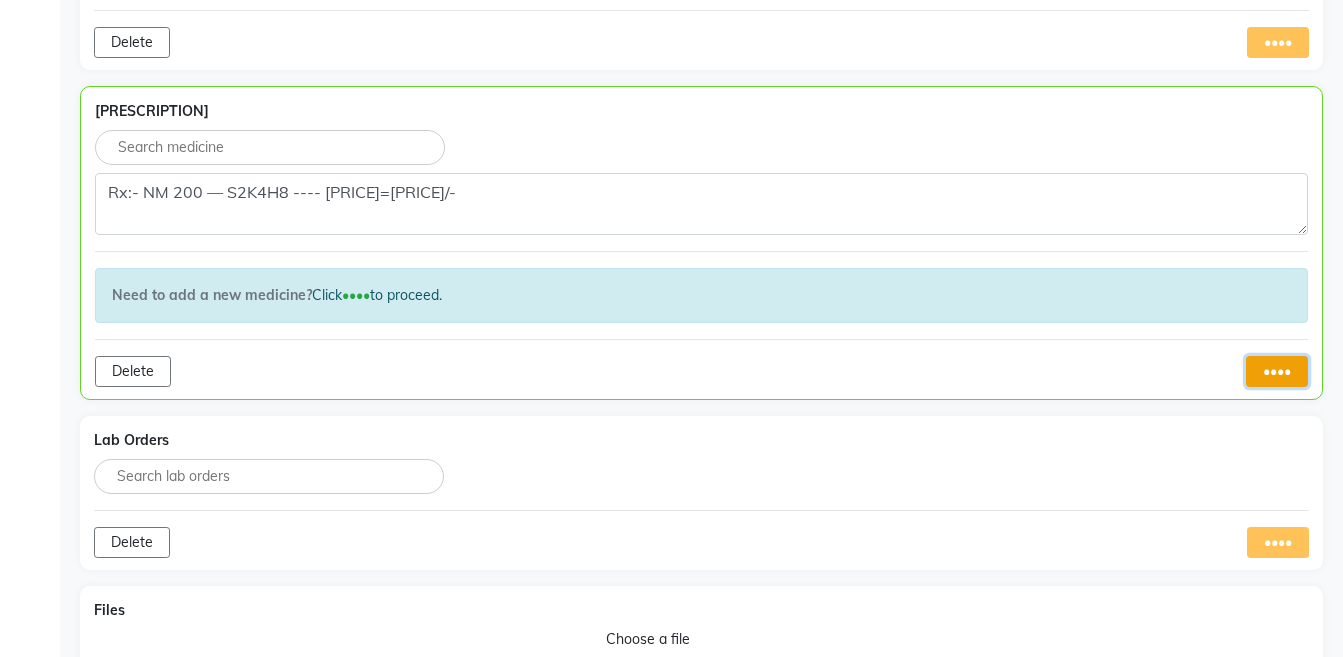 click on "••••" at bounding box center [1277, 371] 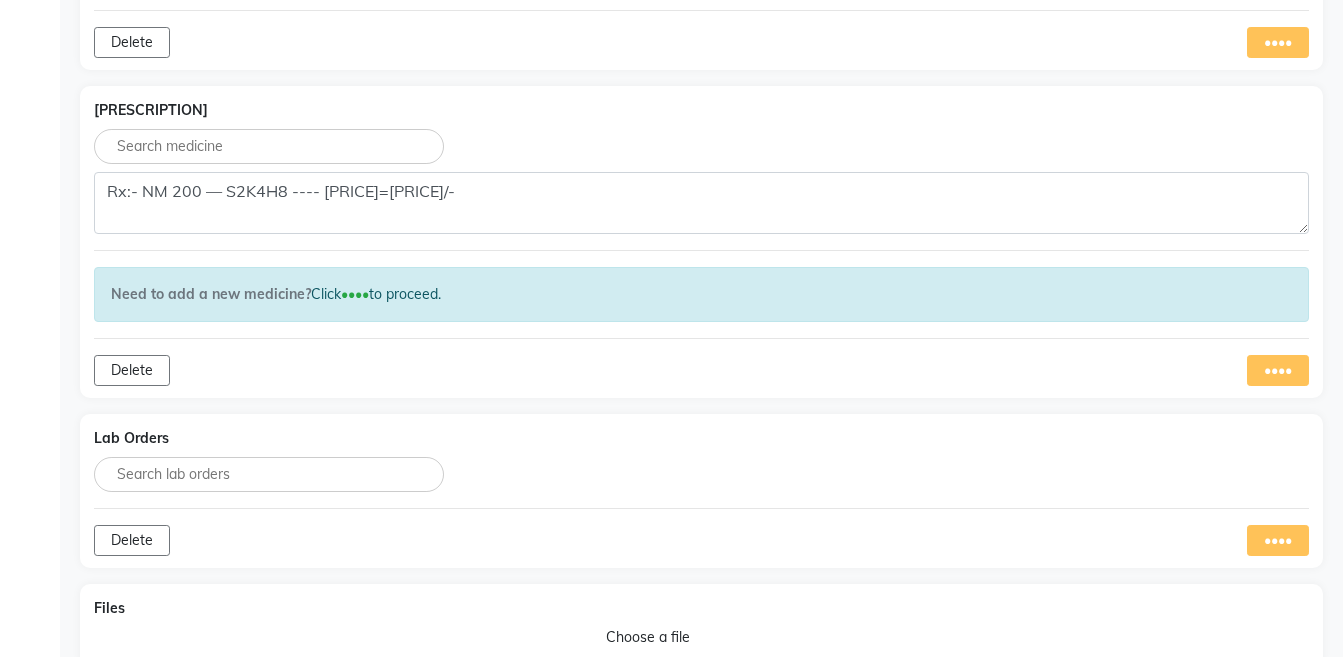 scroll, scrollTop: 1833, scrollLeft: 0, axis: vertical 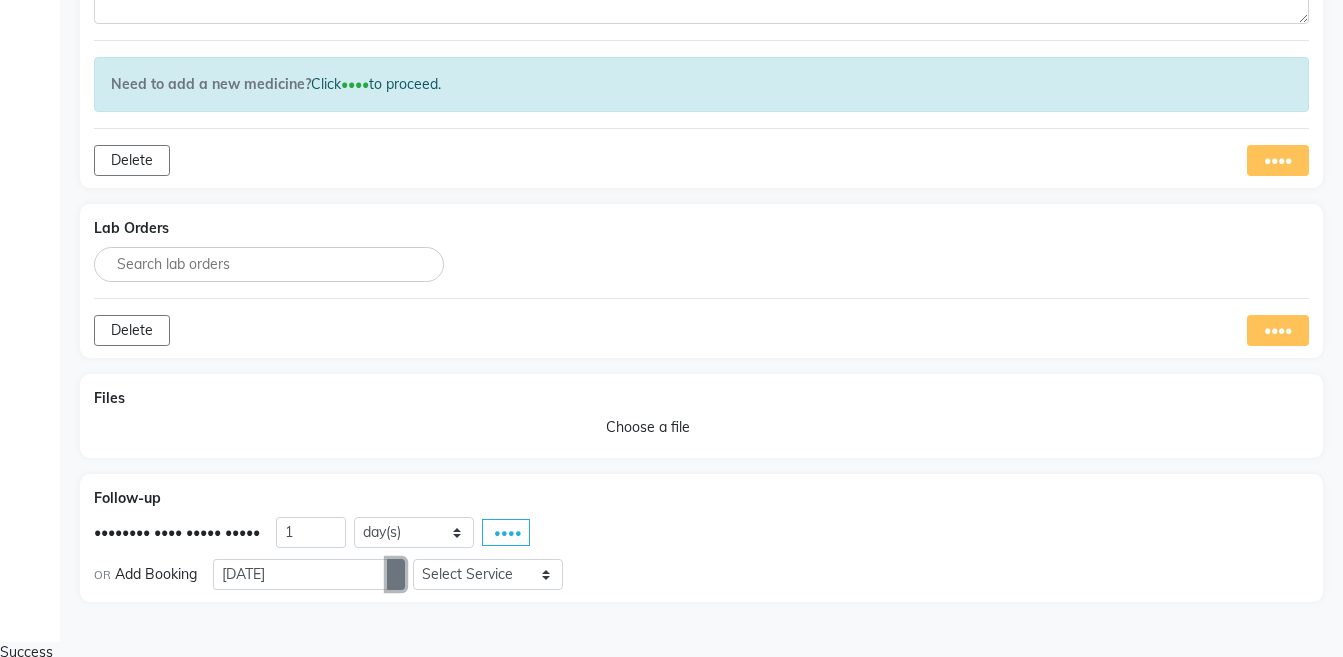 click at bounding box center [396, 574] 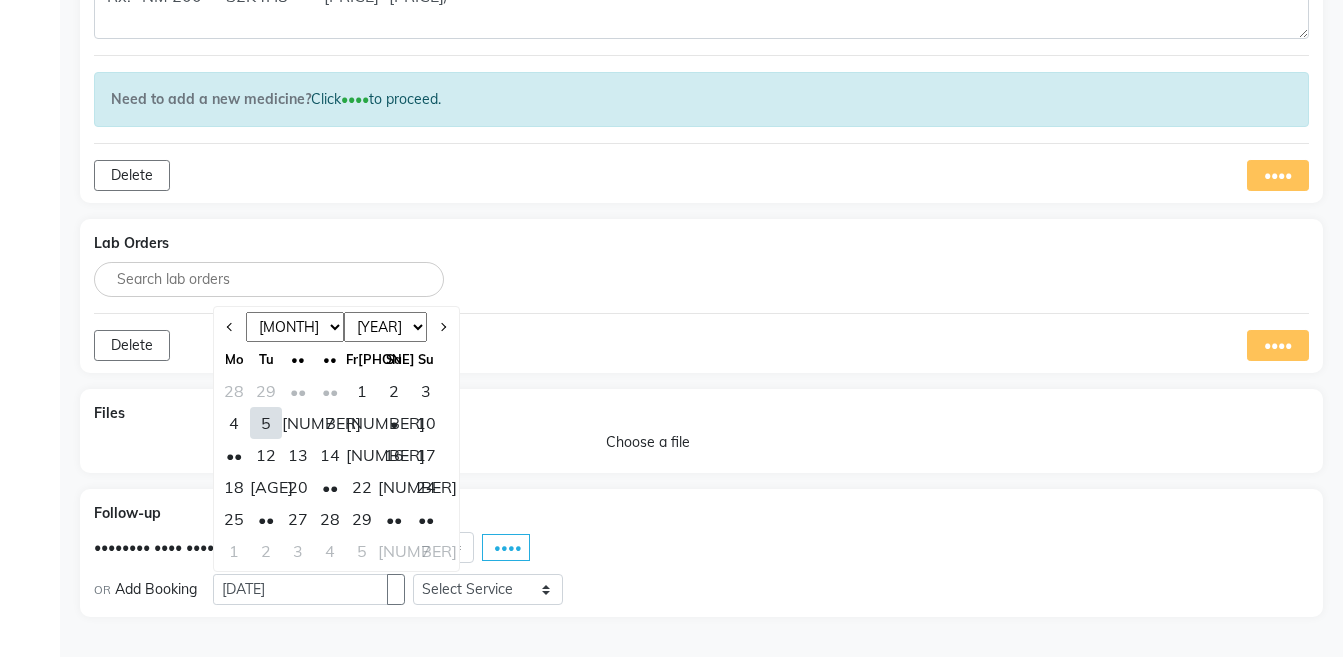 click on "[NUMBER]" at bounding box center (362, 423) 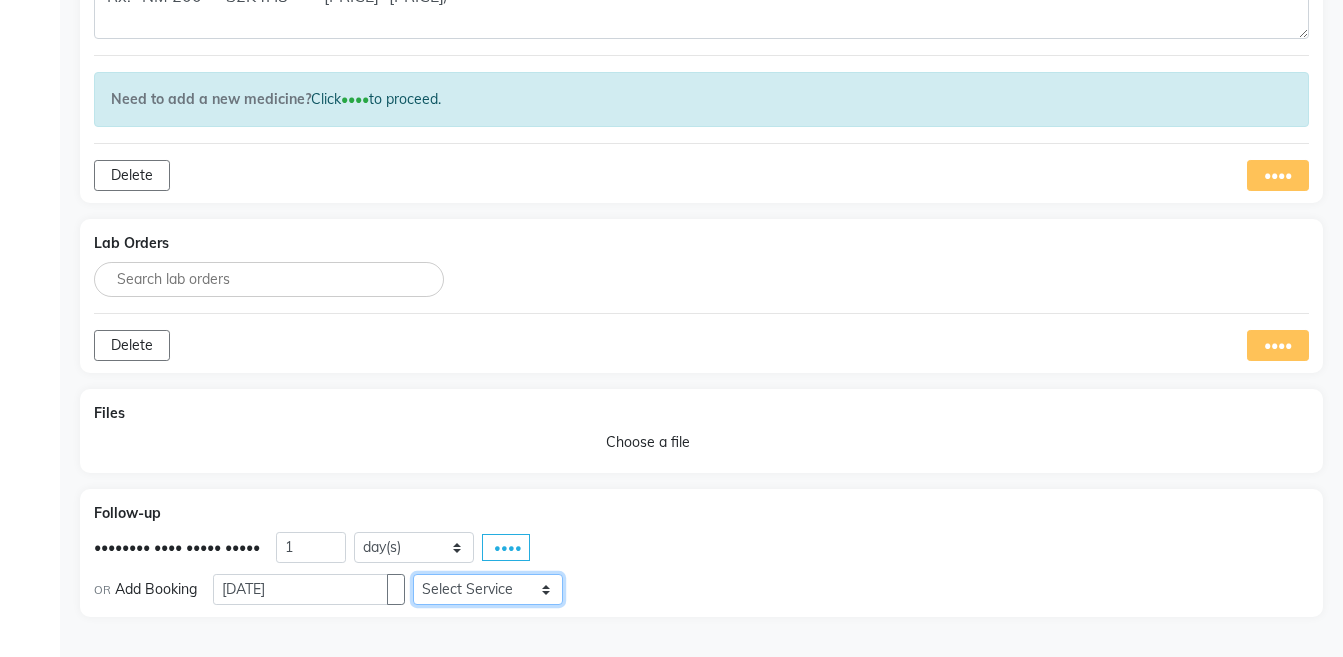 click on "Select Service Medicine Medicine 1 Hydra Facial Medi Facial Vampire Facial With Plasma Oxigeneo Facial Anti Aging Facial Korean Glass GLow Facial Full Face Upper Lip Chin Underarms Full Legs & arms Back-side Chest Abdomen Yellow Peel Black Peel Party Peel Glow Peel Argi Peel Under-arm Peel Depigmento Peel Anti Aging Peel Lip Peel Hair PRP GFC PRP Mesotherapy / Dermaroller Under Eye PRP Face PRP Dermapen / Mesotherapt for Full Face Dermapen / Mesotherapt for Scars Carbon Peel LASER BLEECH Laser Bleech BB Glow Indian Glass Glow In Person - Consultation Courier Charges in City Courier Charges out of City In Person - Follow Up Hair Treatment Skin Treatment Online - Consultation Online - Follow Up" at bounding box center [488, 589] 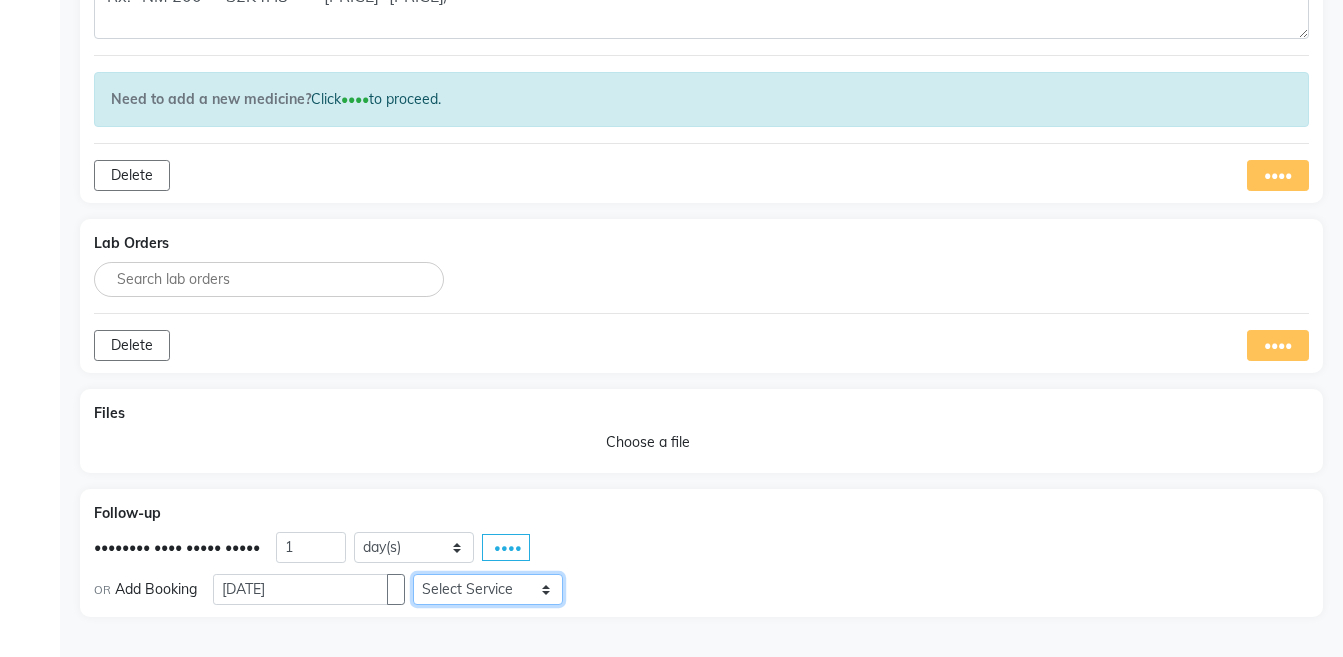 select on "••••••" 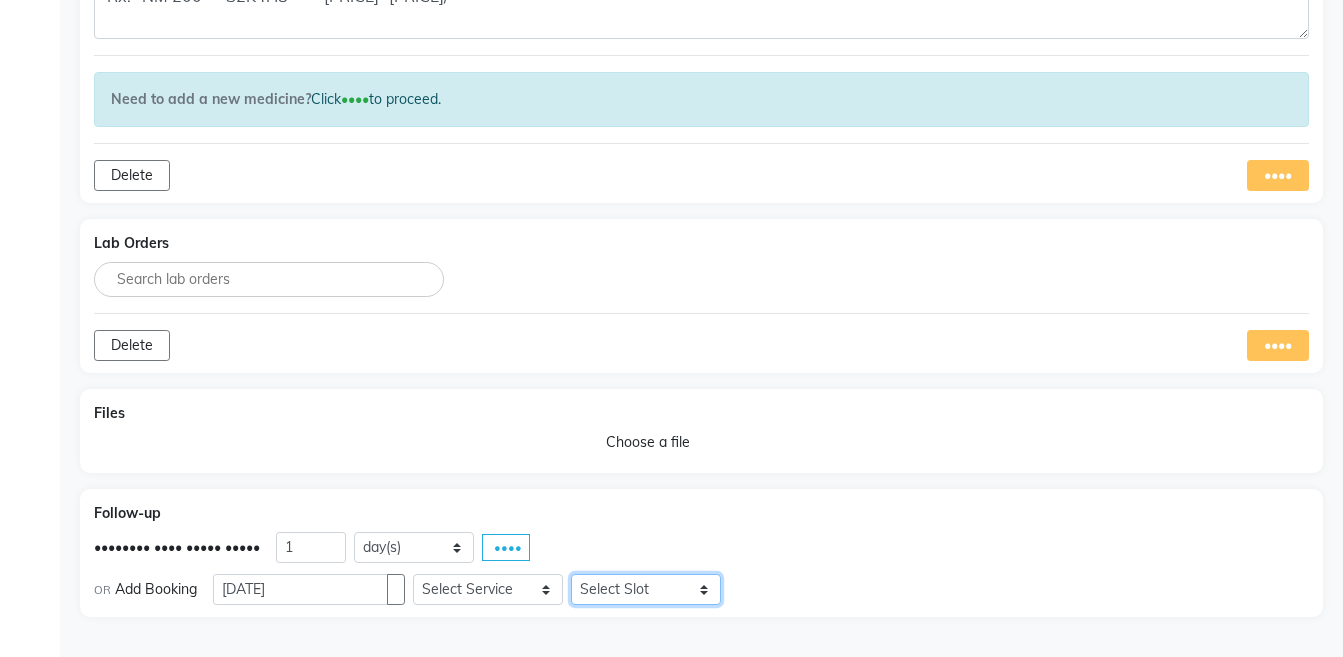 click on "Select Slot [TIME] [TIME] [TIME] [TIME] [TIME] [TIME] [TIME] [TIME] [TIME] [TIME] [TIME] [TIME] [TIME] [TIME] [TIME] [TIME] [TIME] [TIME] [TIME] [TIME] [TIME] [TIME] [TIME] [TIME] [TIME] [TIME] [TIME] [TIME] [TIME] [TIME] [TIME] [TIME] [TIME] [TIME] [TIME] [TIME] [TIME] [TIME] [TIME] [TIME] [TIME] [TIME] [TIME]" at bounding box center [646, 589] 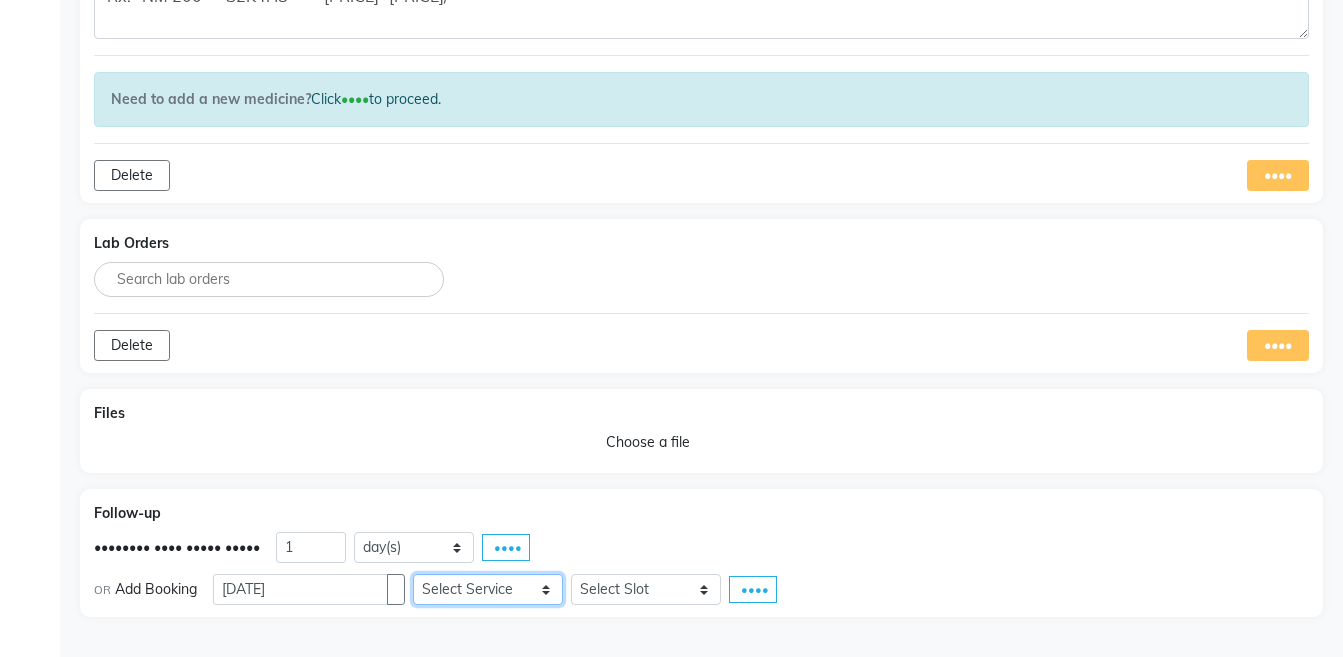 click on "Select Service Medicine Medicine 1 Hydra Facial Medi Facial Vampire Facial With Plasma Oxigeneo Facial Anti Aging Facial Korean Glass GLow Facial Full Face Upper Lip Chin Underarms Full Legs & arms Back-side Chest Abdomen Yellow Peel Black Peel Party Peel Glow Peel Argi Peel Under-arm Peel Depigmento Peel Anti Aging Peel Lip Peel Hair PRP GFC PRP Mesotherapy / Dermaroller Under Eye PRP Face PRP Dermapen / Mesotherapt for Full Face Dermapen / Mesotherapt for Scars Carbon Peel LASER BLEECH Laser Bleech BB Glow Indian Glass Glow In Person - Consultation Courier Charges in City Courier Charges out of City In Person - Follow Up Hair Treatment Skin Treatment Online - Consultation Online - Follow Up" at bounding box center (488, 589) 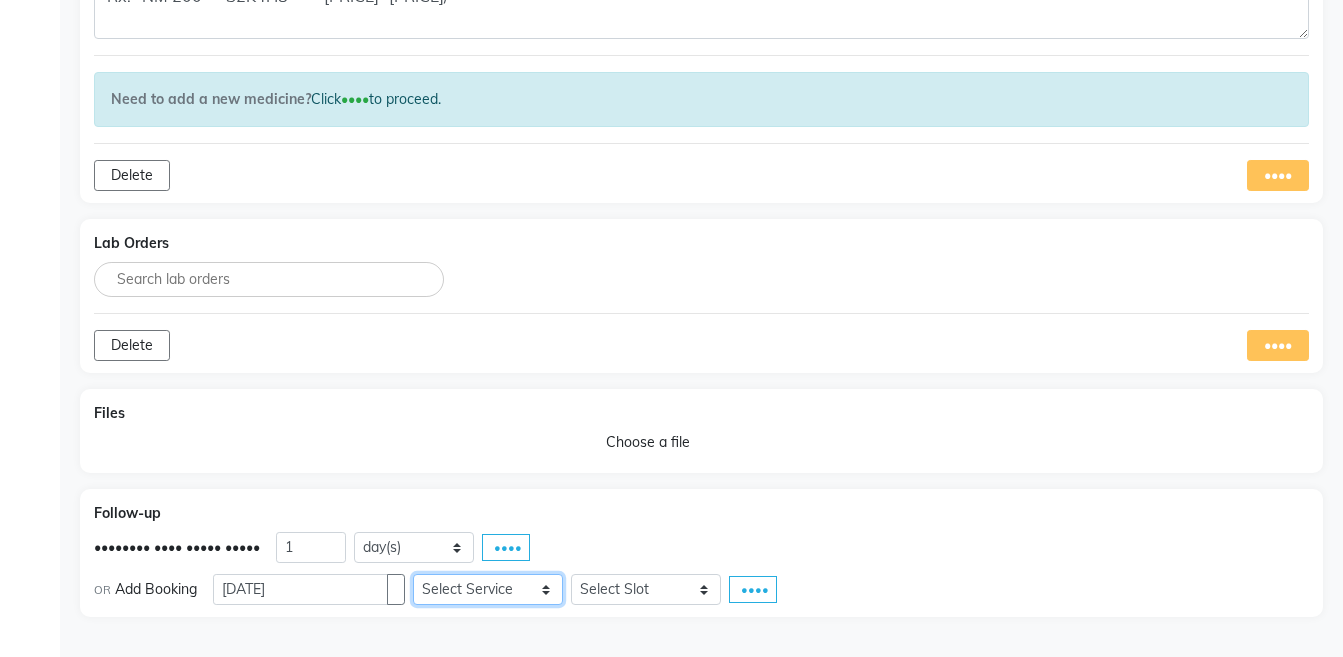select on "••••••" 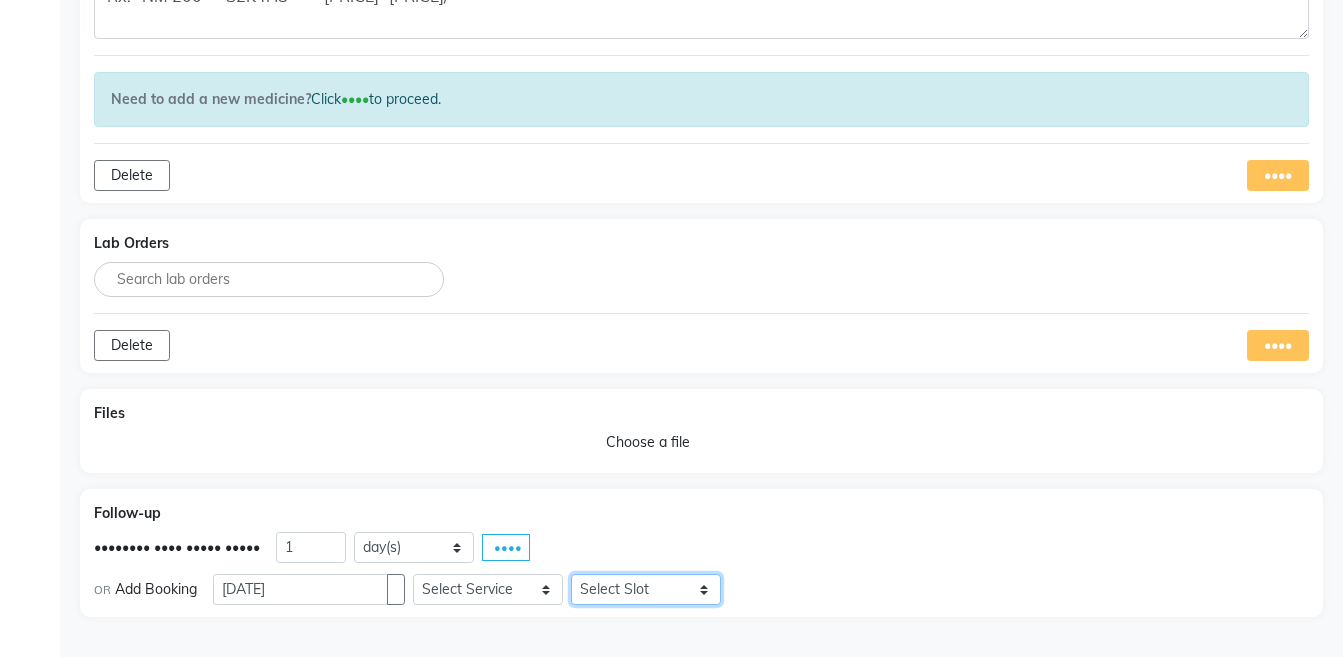 click on "Select Slot [TIME] [TIME] [TIME] [TIME] [TIME] [TIME] [TIME] [TIME] [TIME] [TIME] [TIME] [TIME] [TIME] [TIME] [TIME] [TIME] [TIME] [TIME] [TIME] [TIME] [TIME] [TIME] [TIME] [TIME] [TIME] [TIME] [TIME] [TIME] [TIME] [TIME] [TIME] [TIME] [TIME] [TIME] [TIME] [TIME] [TIME] [TIME] [TIME] [TIME] [TIME] [TIME] [TIME]" at bounding box center [646, 589] 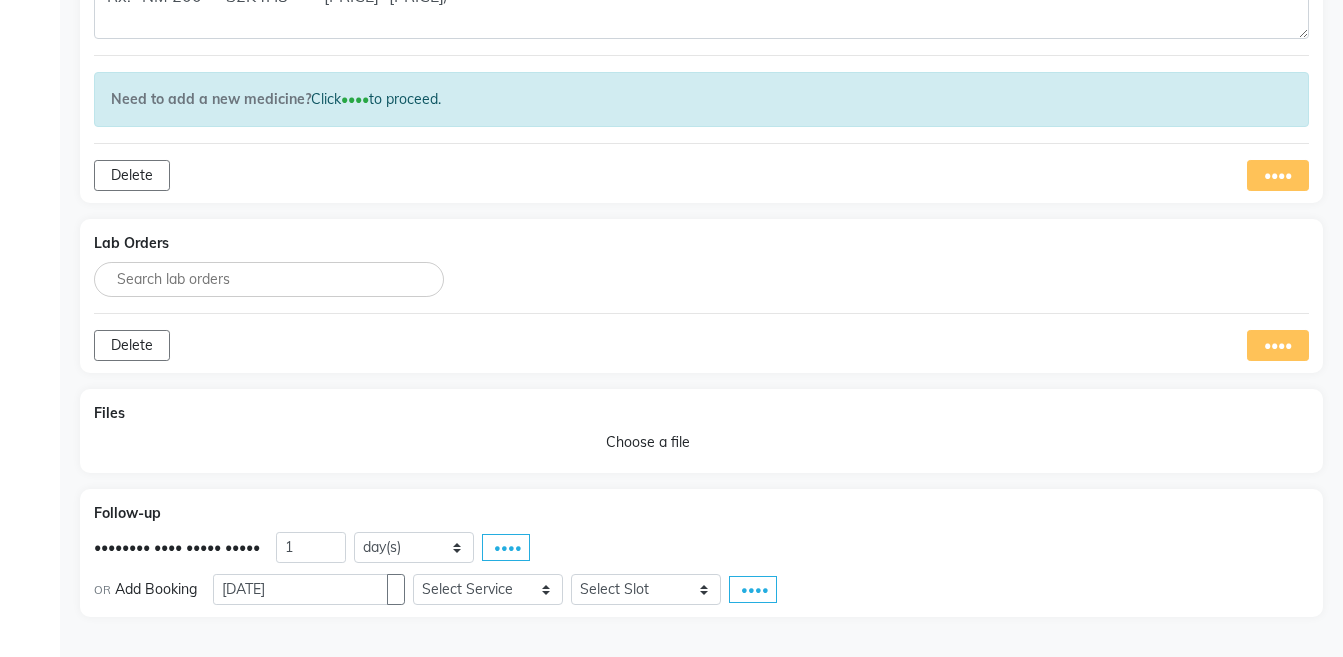 click at bounding box center (737, 589) 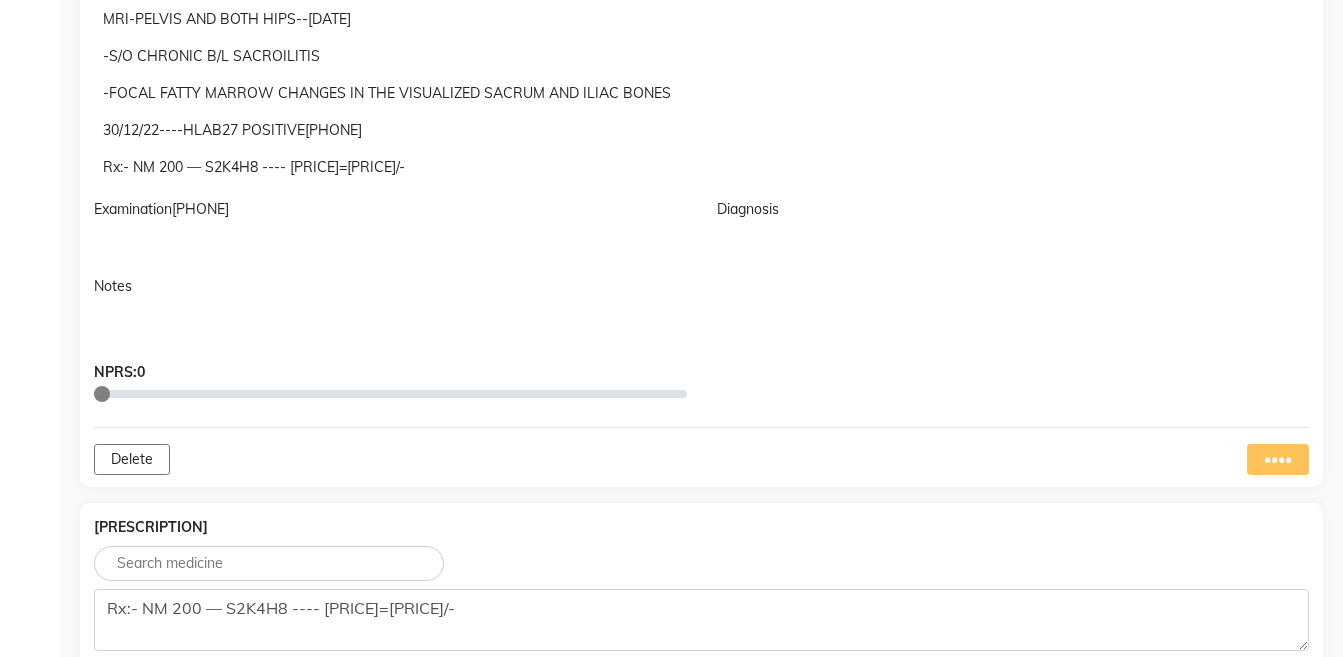 scroll, scrollTop: 56, scrollLeft: 0, axis: vertical 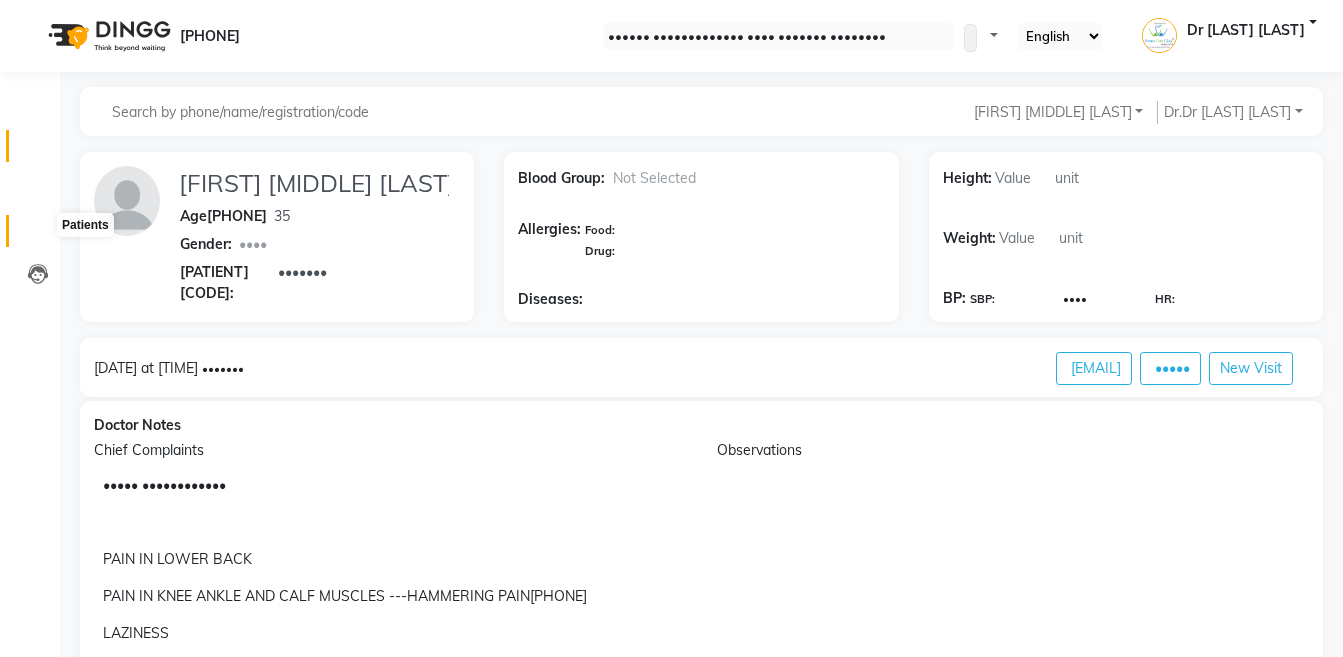 click at bounding box center [37, 236] 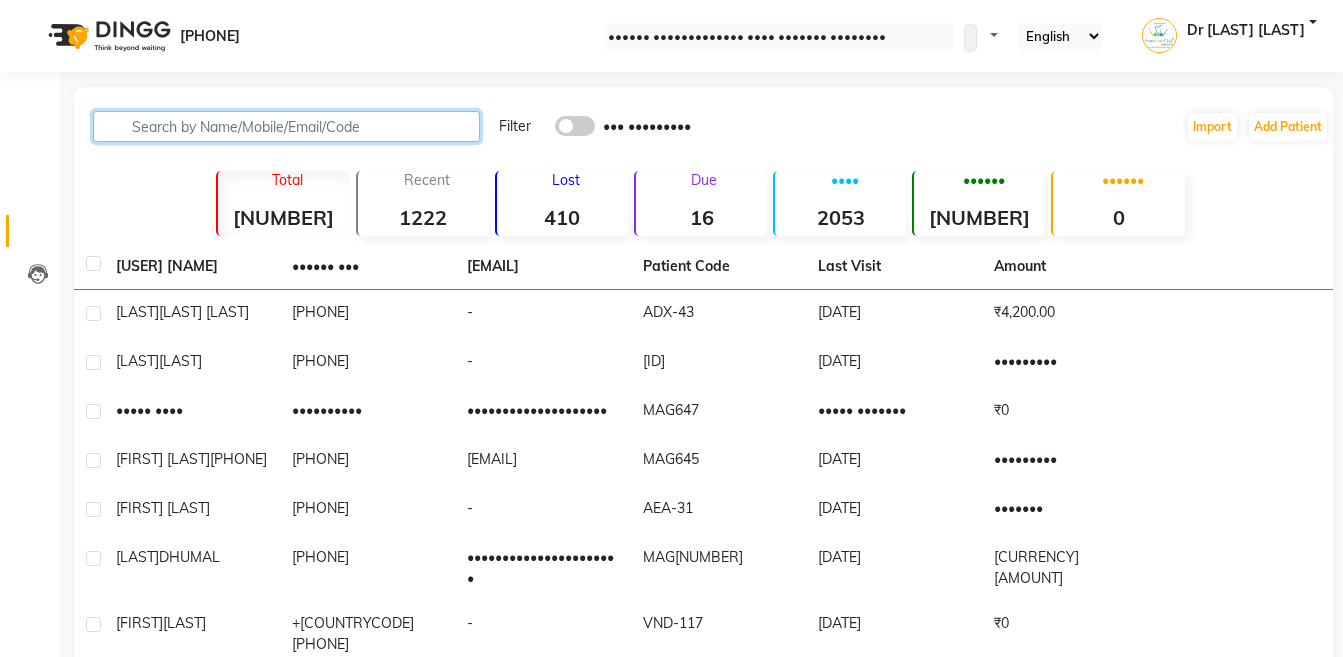click at bounding box center (286, 126) 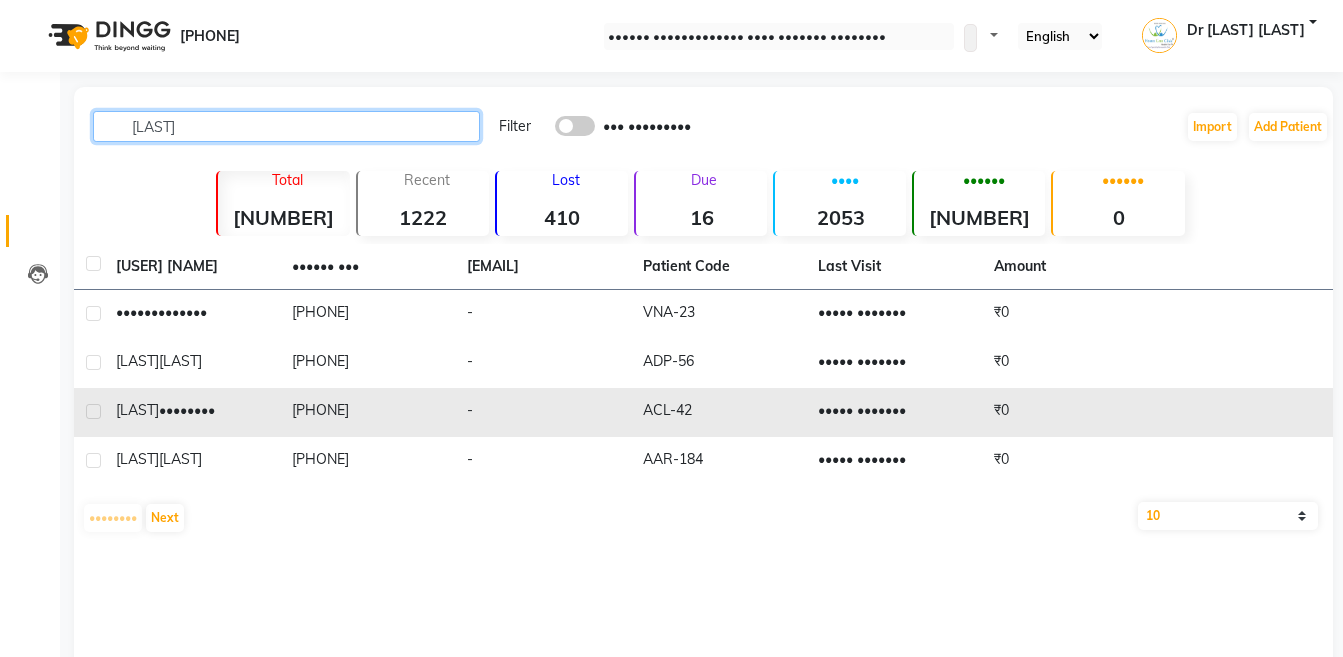 type on "[LAST]" 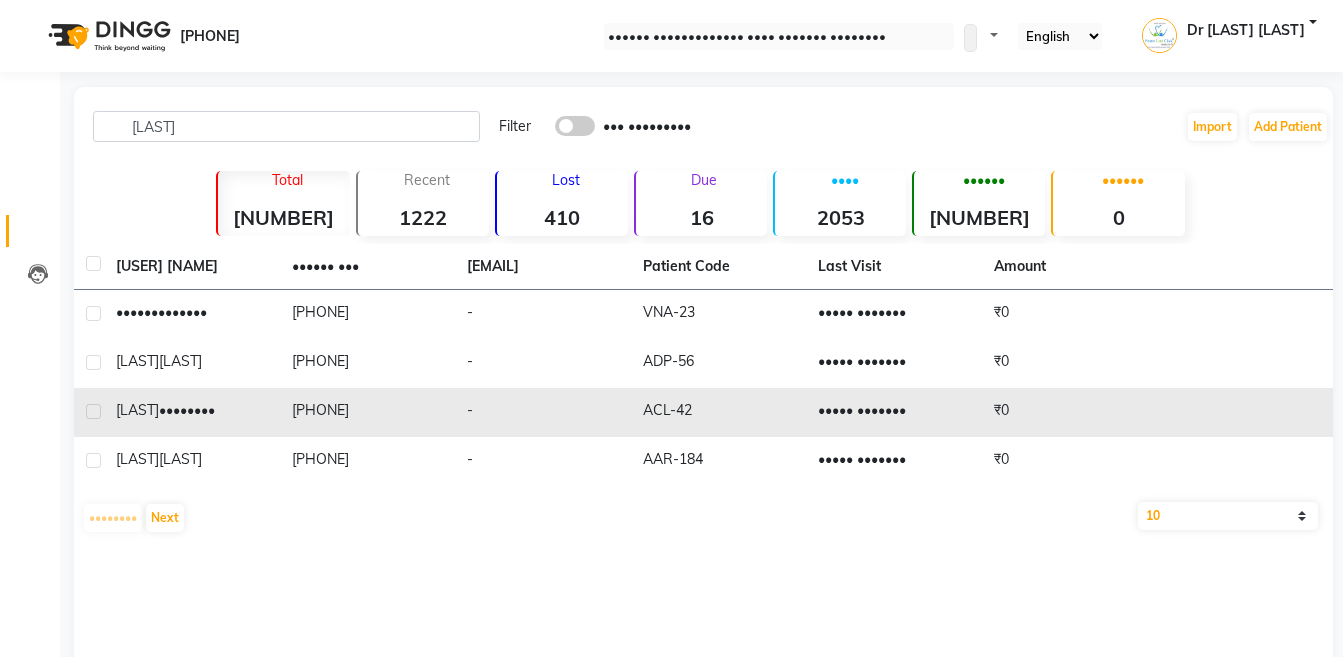 click on "[LAST]" at bounding box center (192, 312) 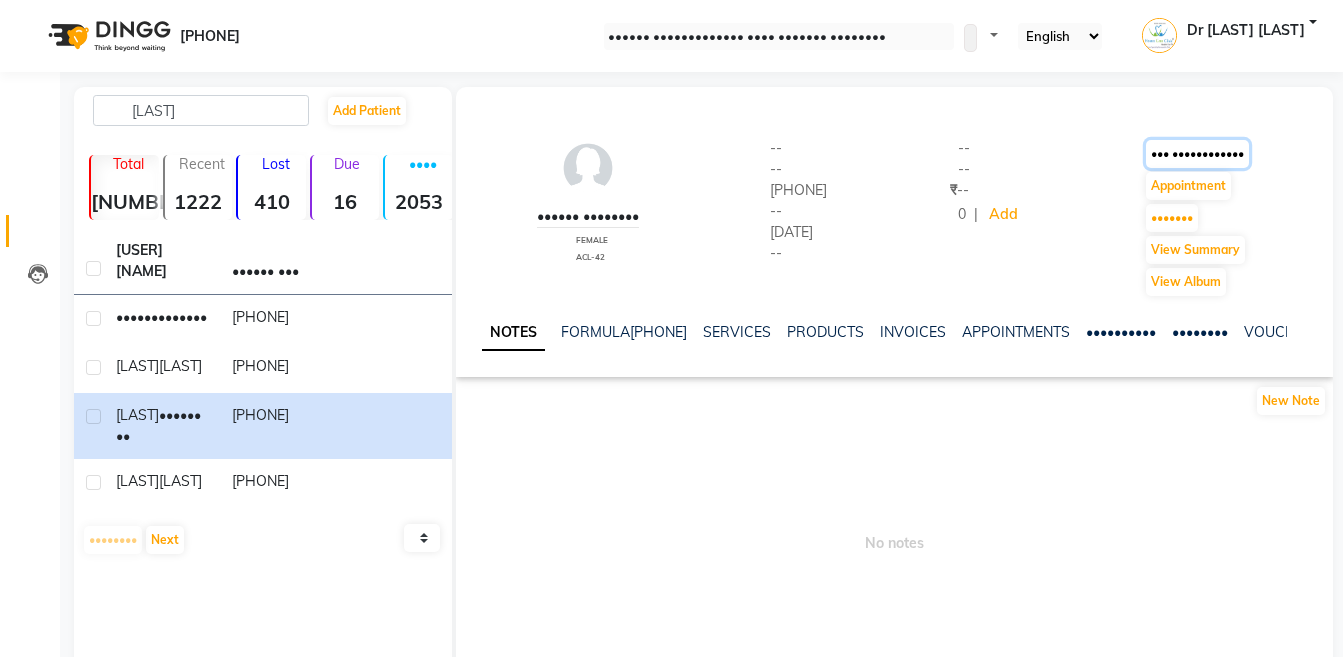 click on "••• ••••••••••••" at bounding box center (1197, 154) 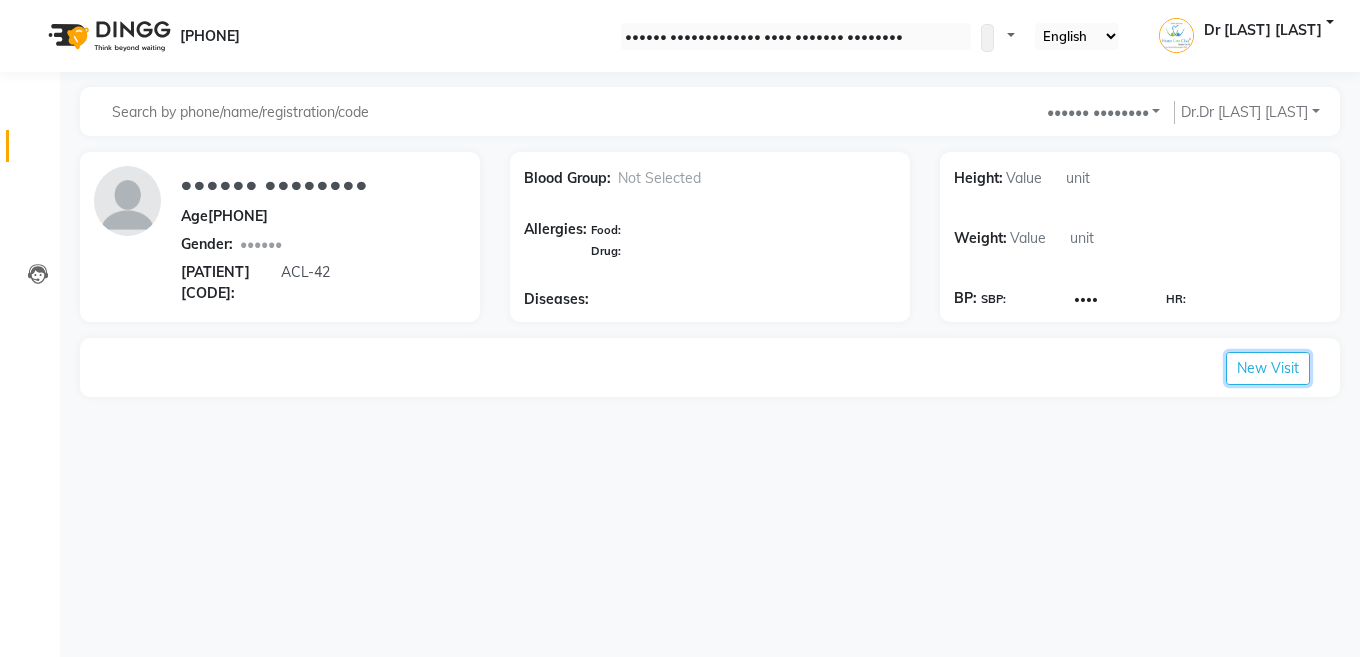 click on "New Visit" at bounding box center [1268, 368] 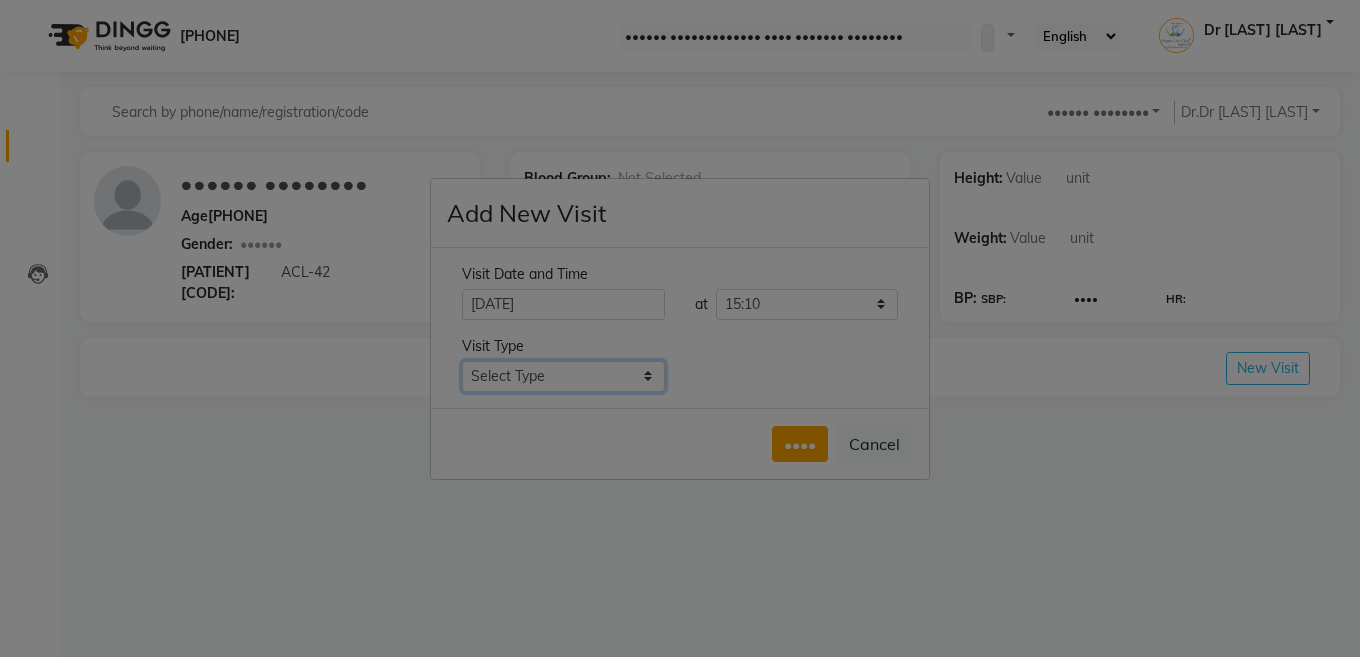 click on "Select Type In Person Video Phone Chat" at bounding box center [563, 376] 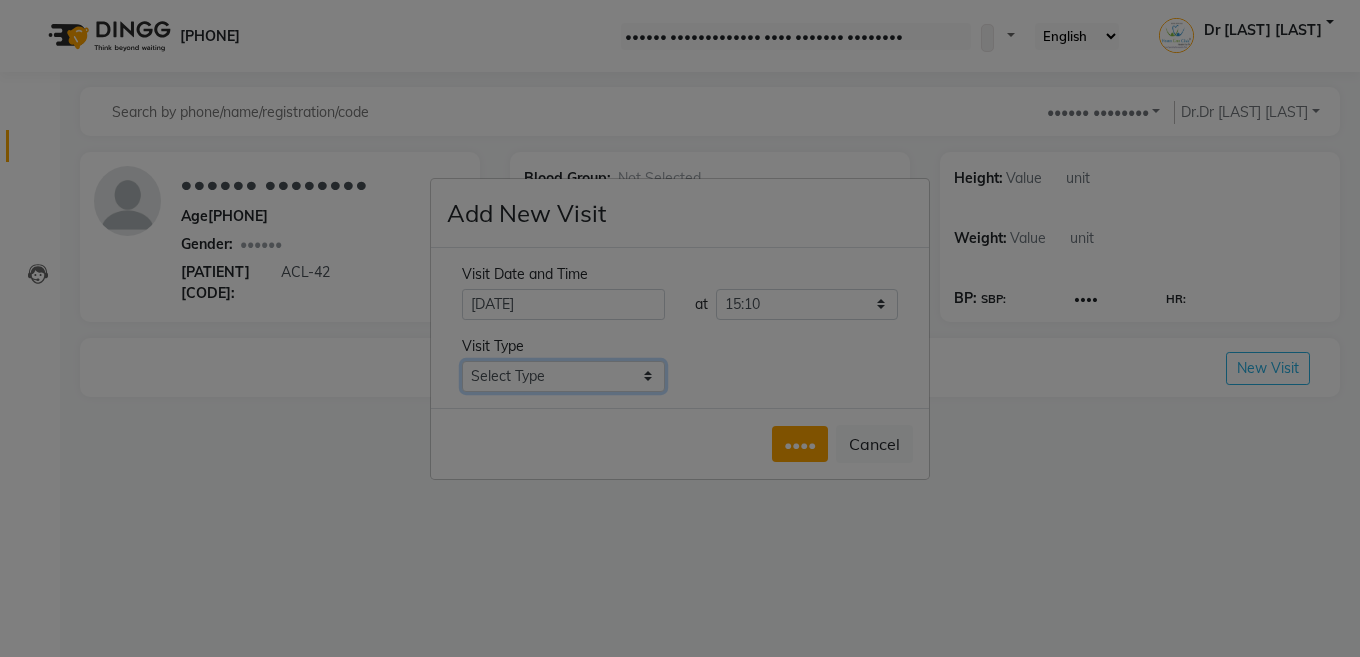 select on "phone" 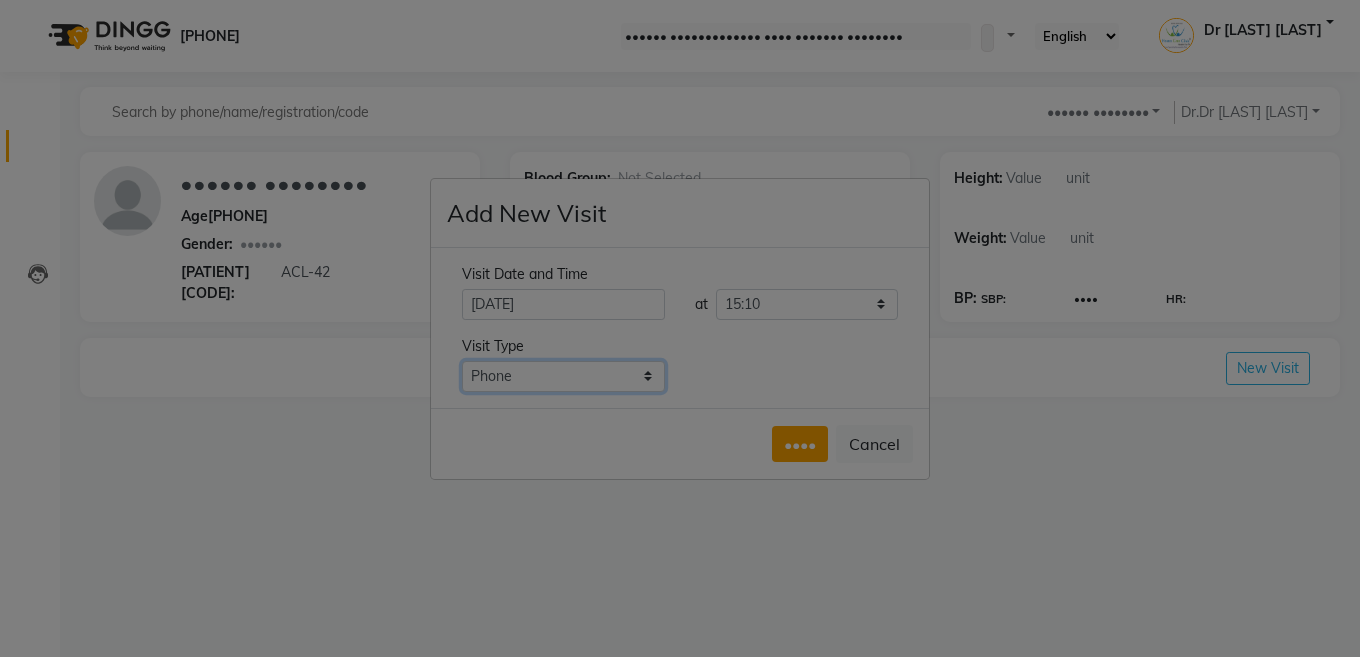 click on "Select Type In Person Video Phone Chat" at bounding box center [563, 376] 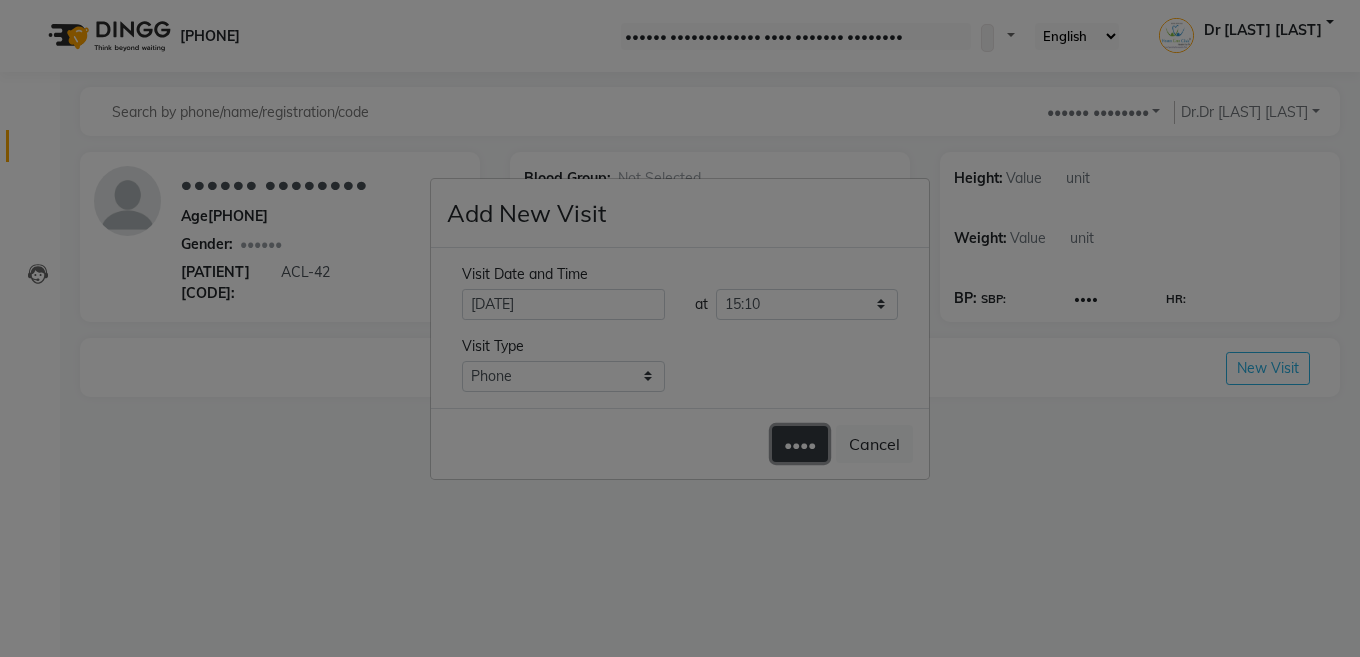 click on "••••" at bounding box center [800, 444] 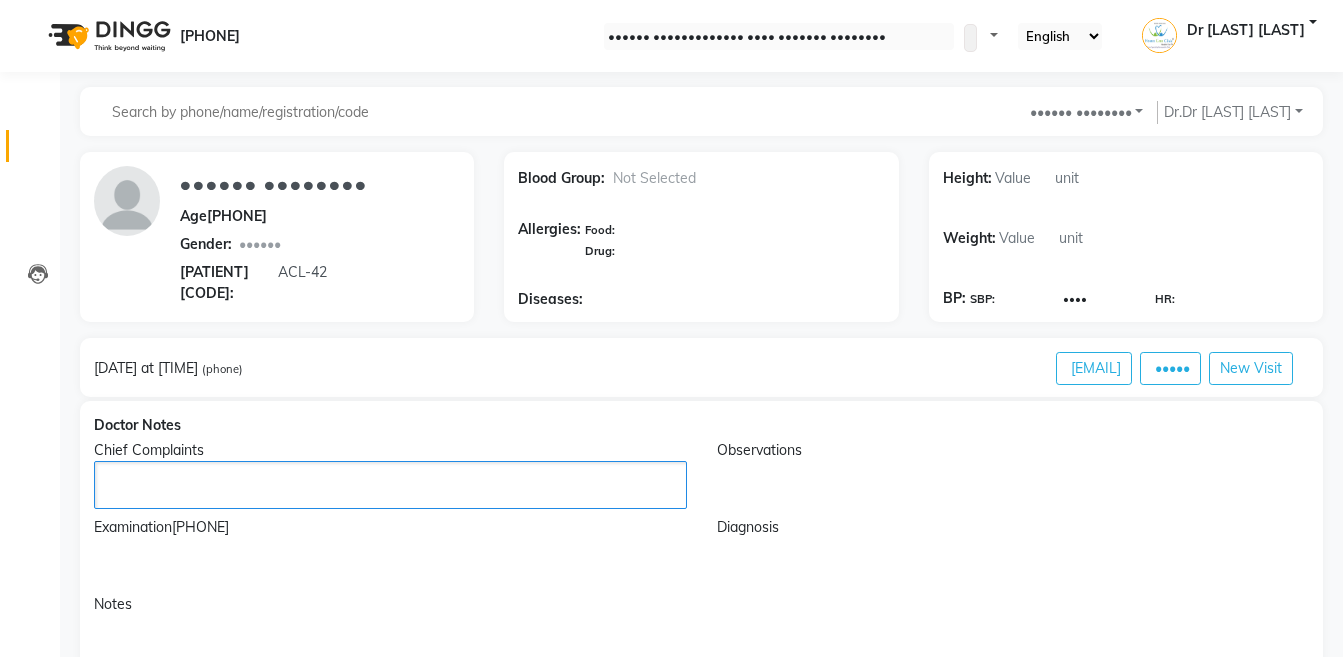click at bounding box center (390, 485) 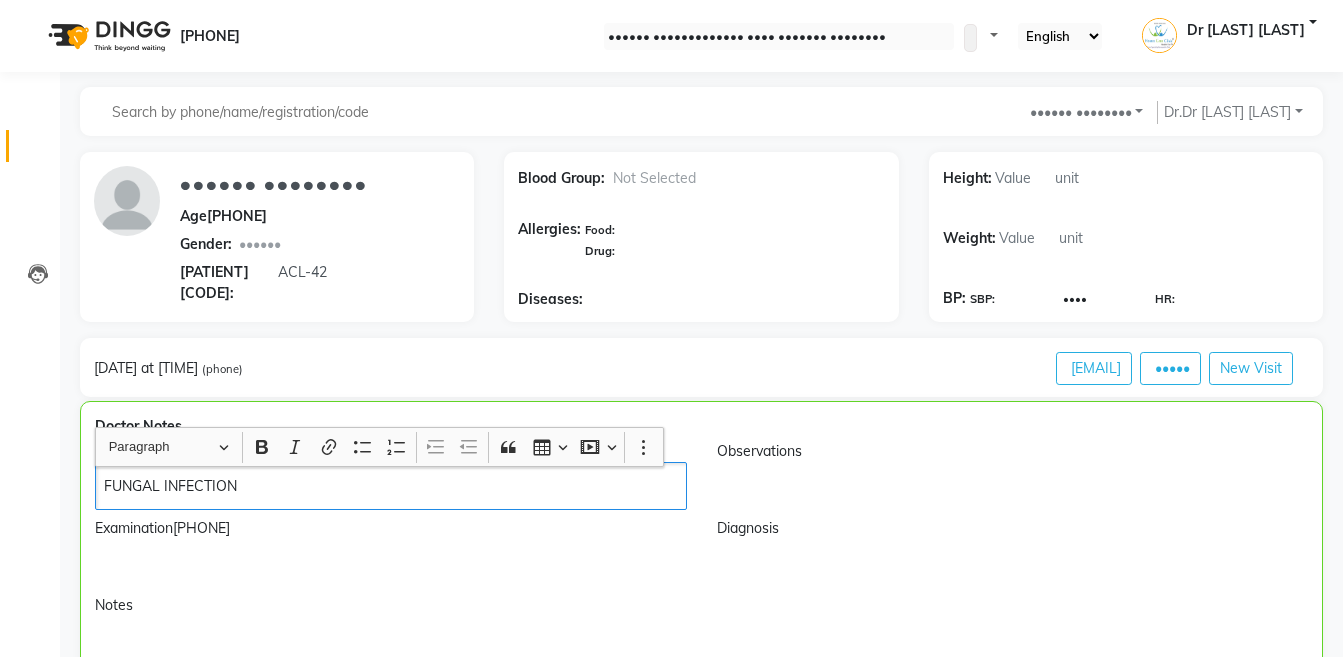 click on "[DATE] at [TIME] (phone) Email Print New Visit" at bounding box center (701, 367) 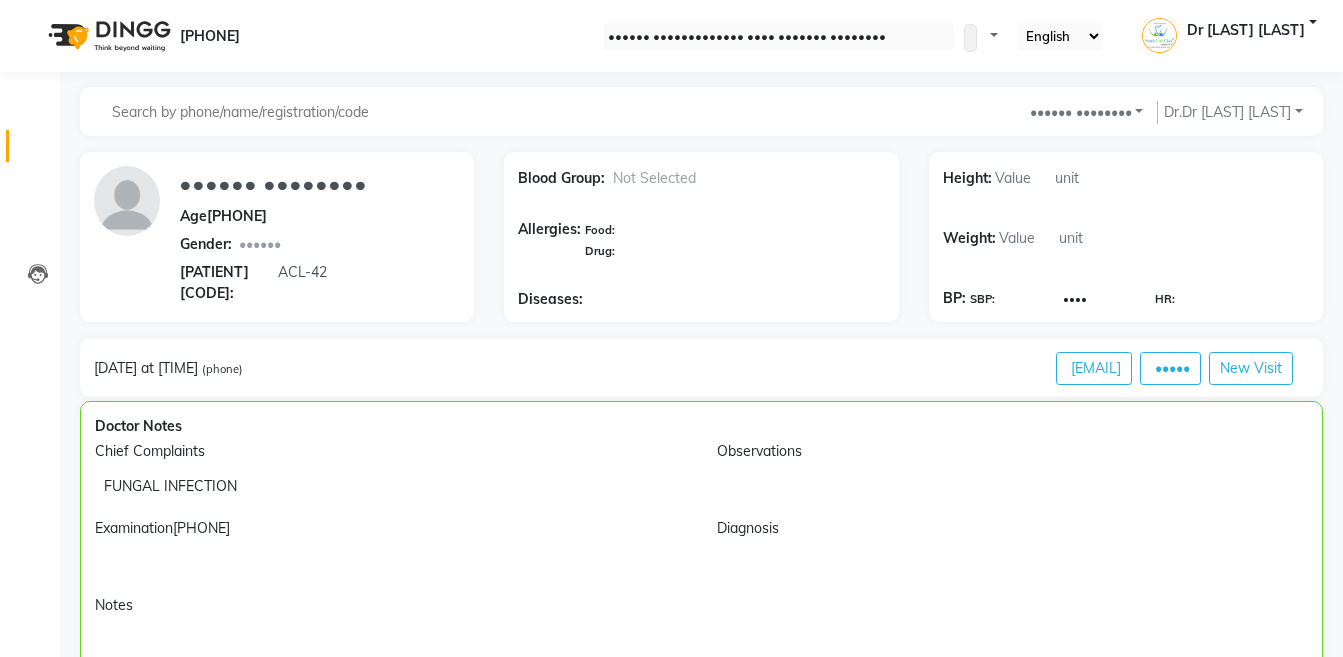 click on "FUNGAL INFECTION" at bounding box center (391, 486) 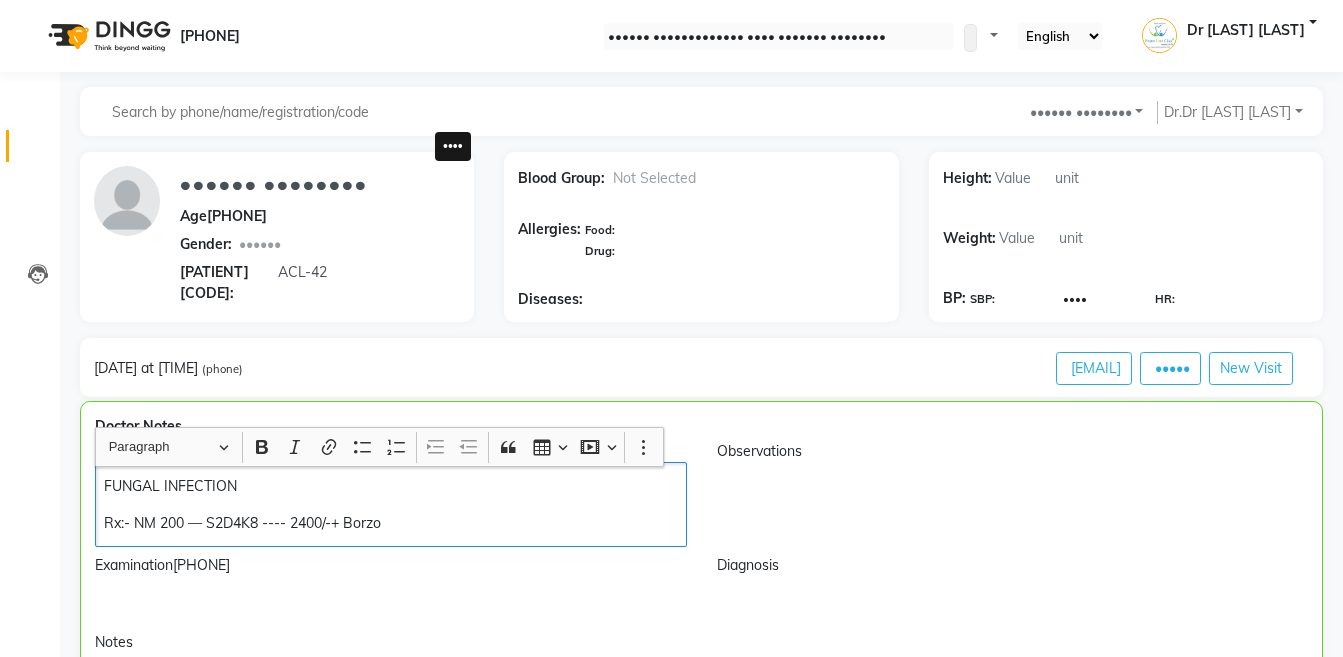 copy on "FUNGAL INFECTION Rx:- [MEDICATION] — [CODE] ---- [PRICE]/- [MEDICATION]" 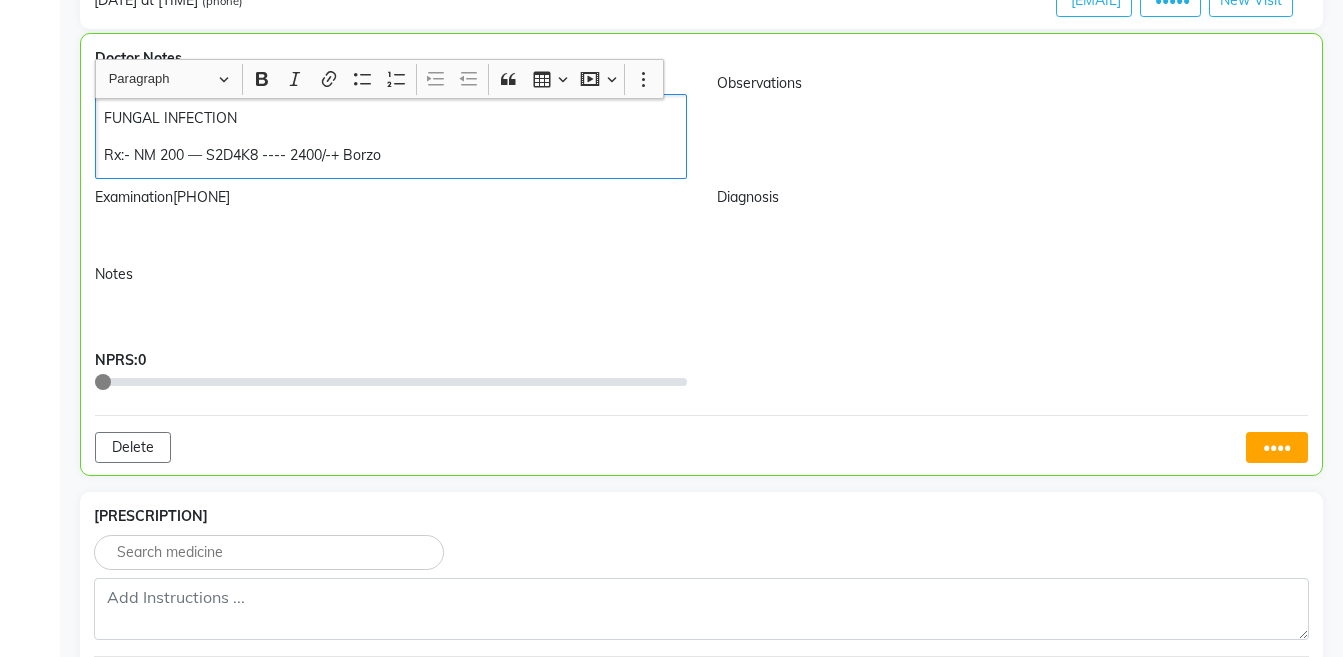 scroll, scrollTop: 439, scrollLeft: 0, axis: vertical 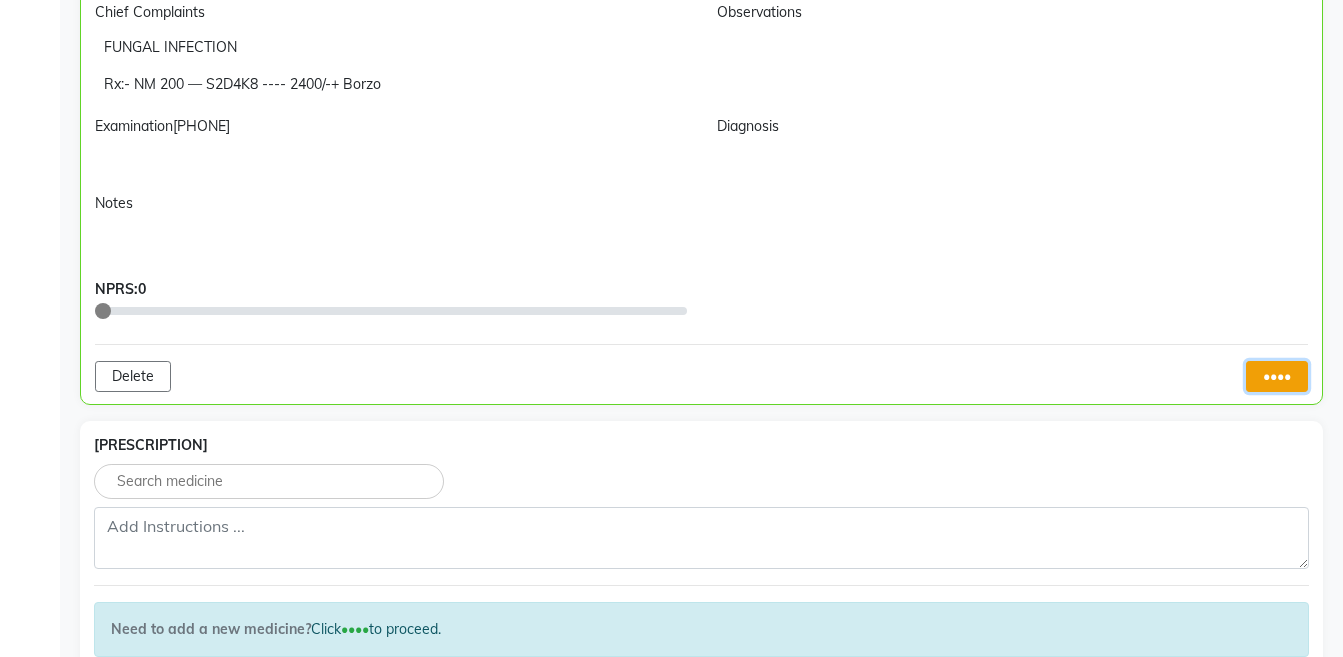 click on "••••" at bounding box center (1277, 376) 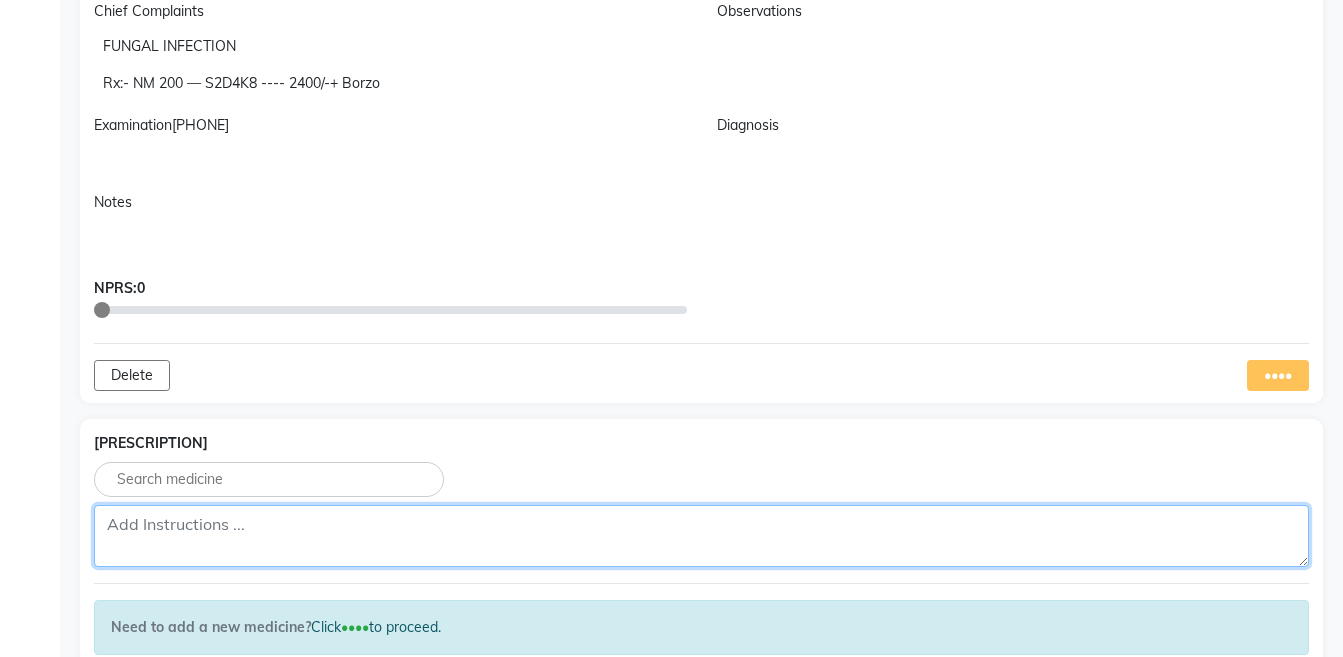 click at bounding box center (701, 536) 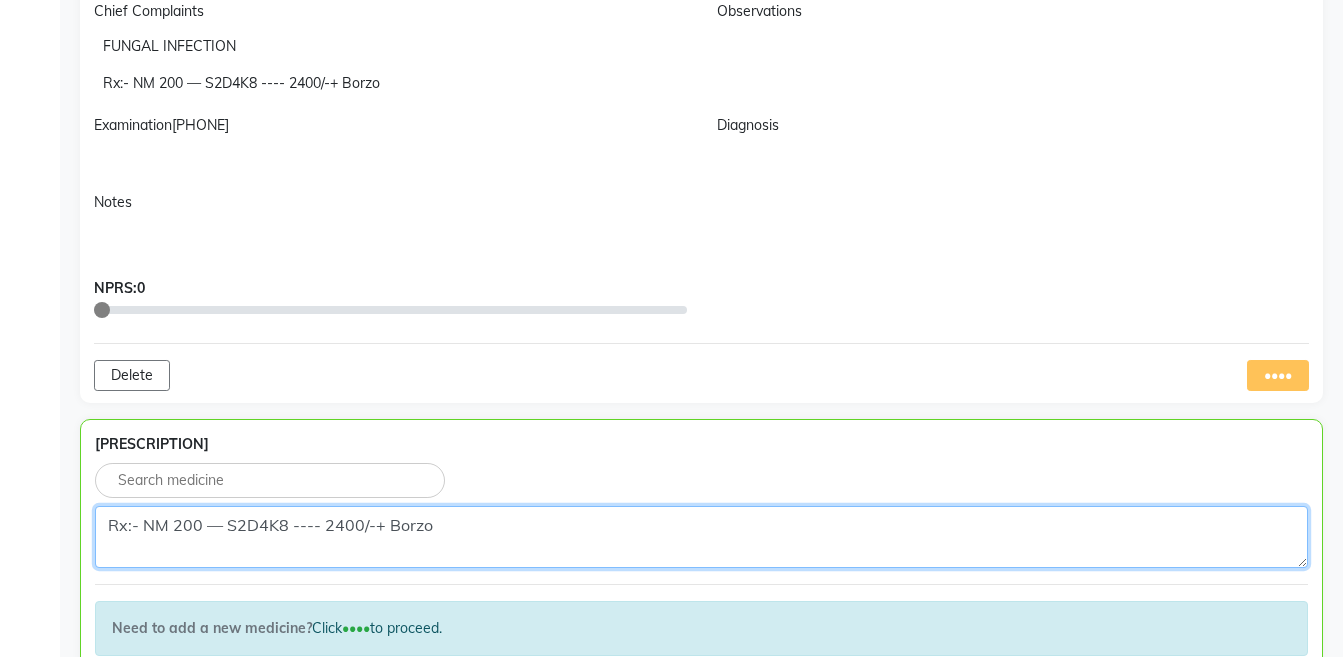 scroll, scrollTop: 679, scrollLeft: 0, axis: vertical 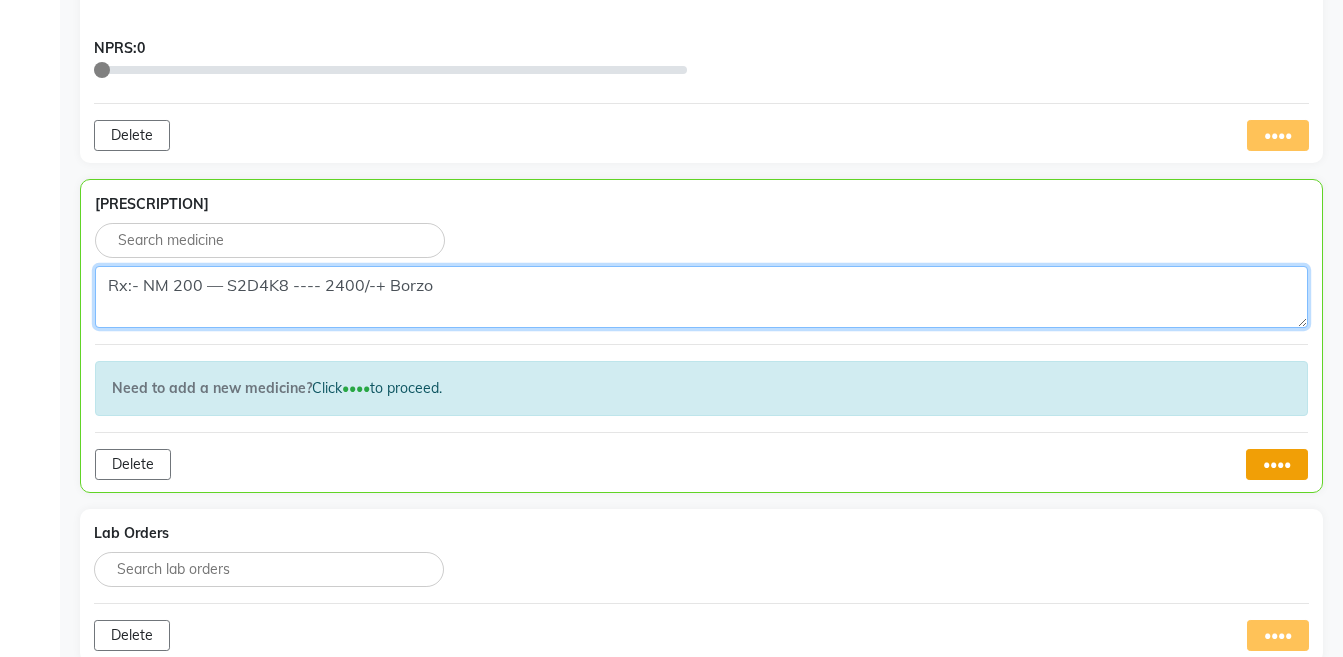 type on "Rx:- NM 200 — S2D4K8 ---- 2400/-+ Borzo" 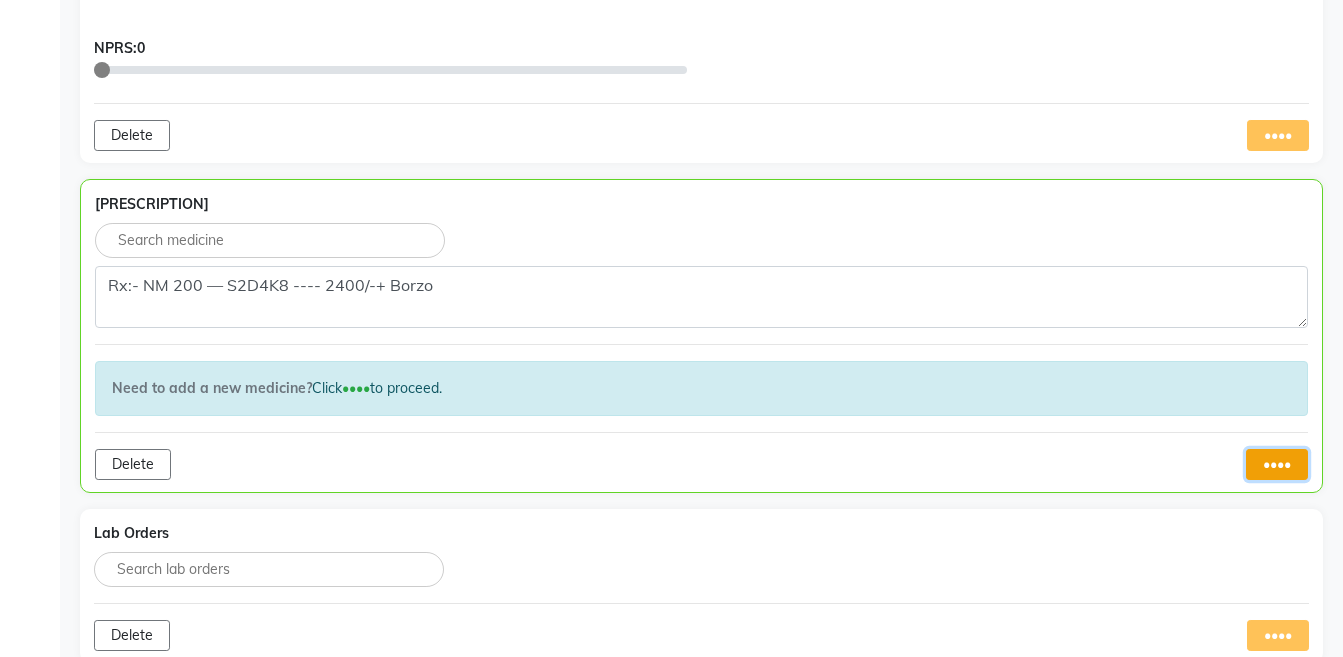 click on "••••" at bounding box center [1277, 464] 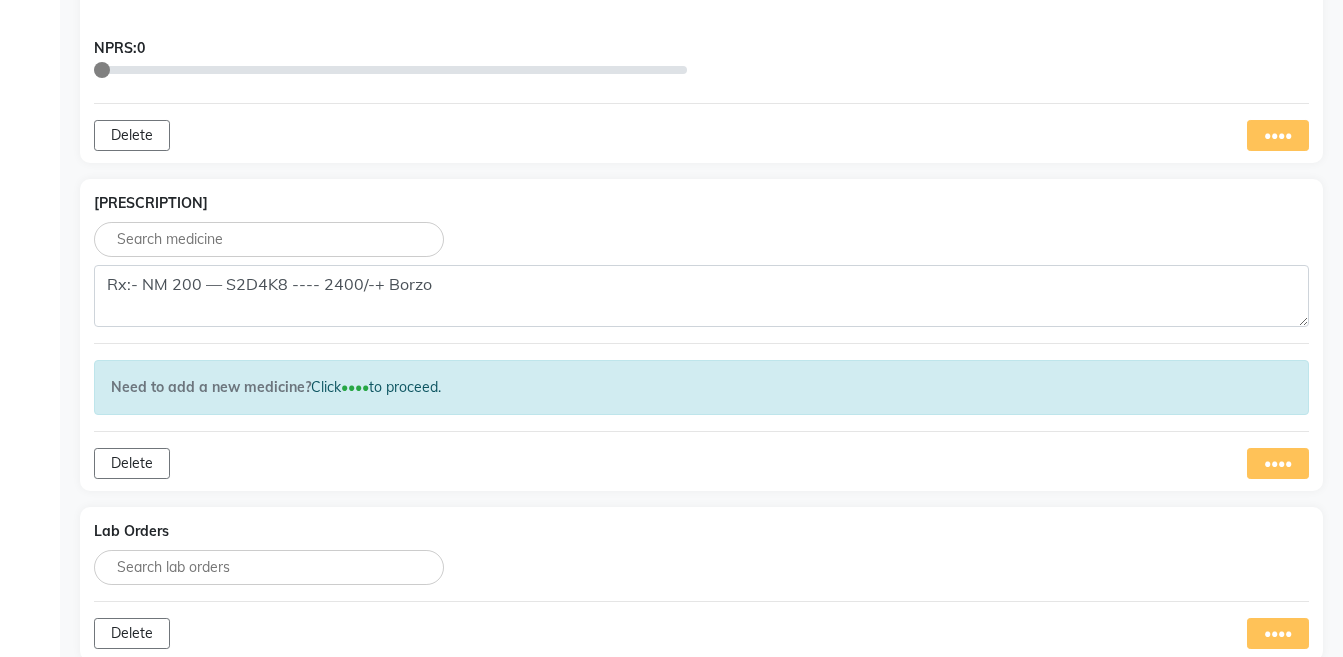 scroll, scrollTop: 982, scrollLeft: 0, axis: vertical 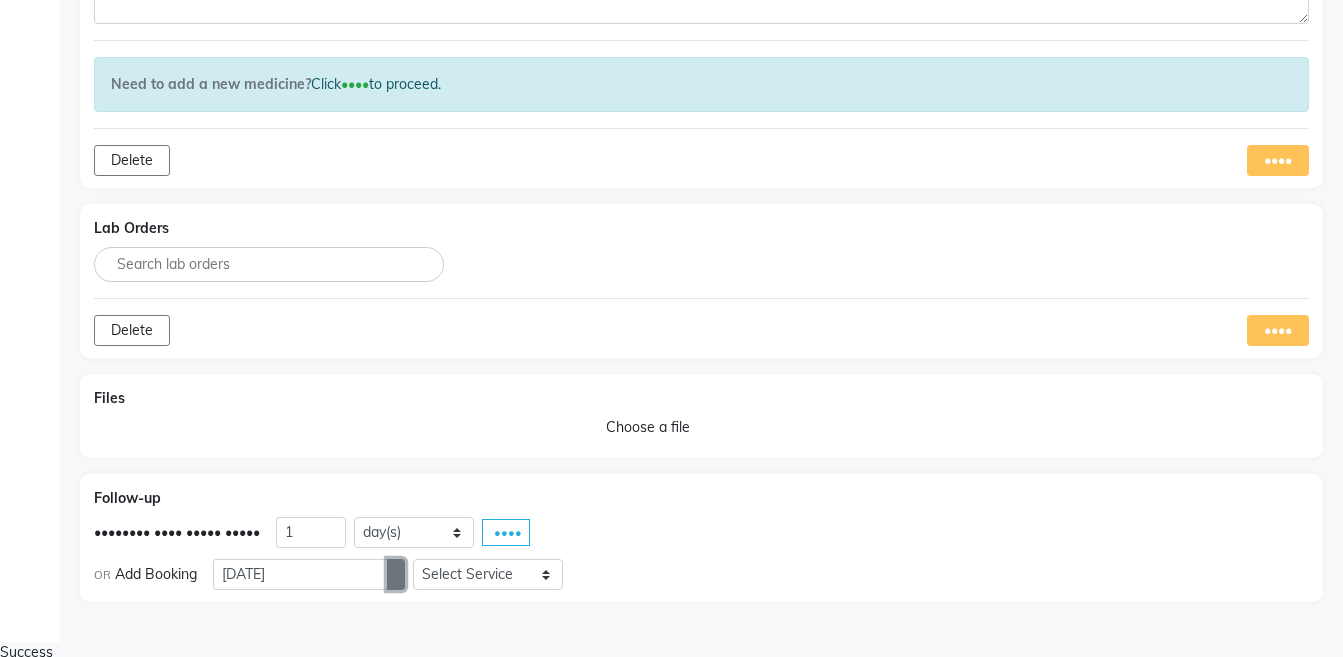 click at bounding box center (396, 574) 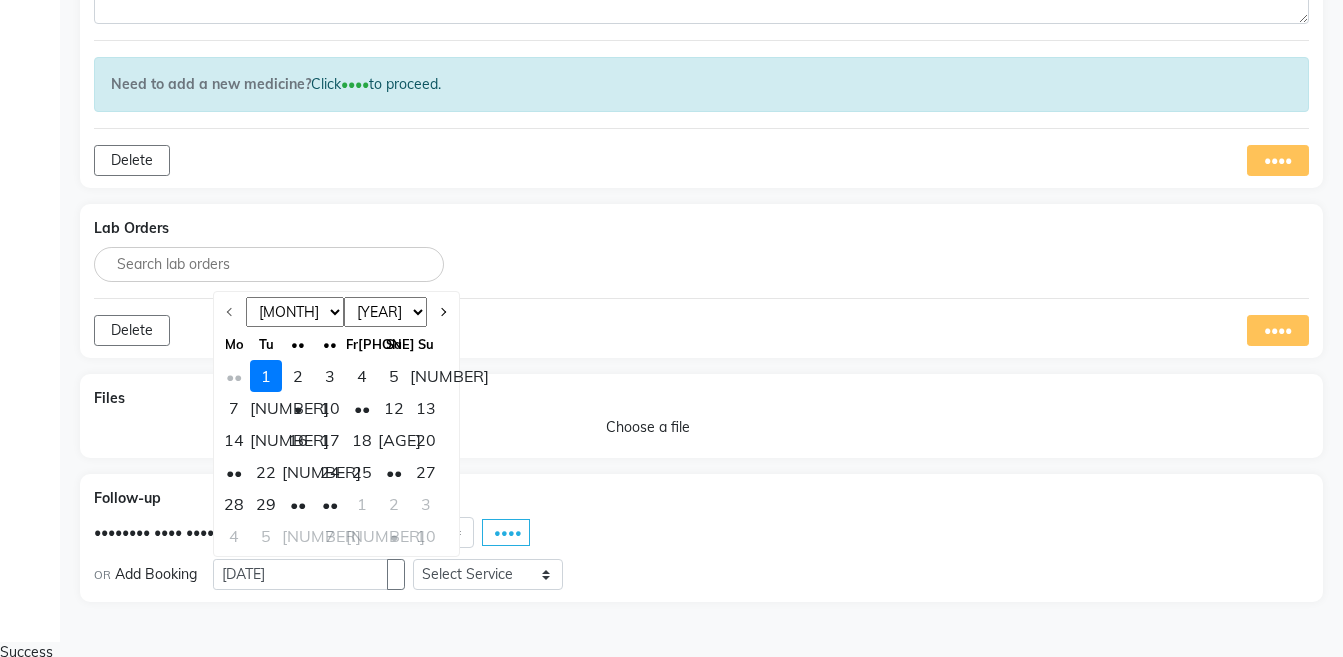 click on "[NUMBER]" at bounding box center (362, 536) 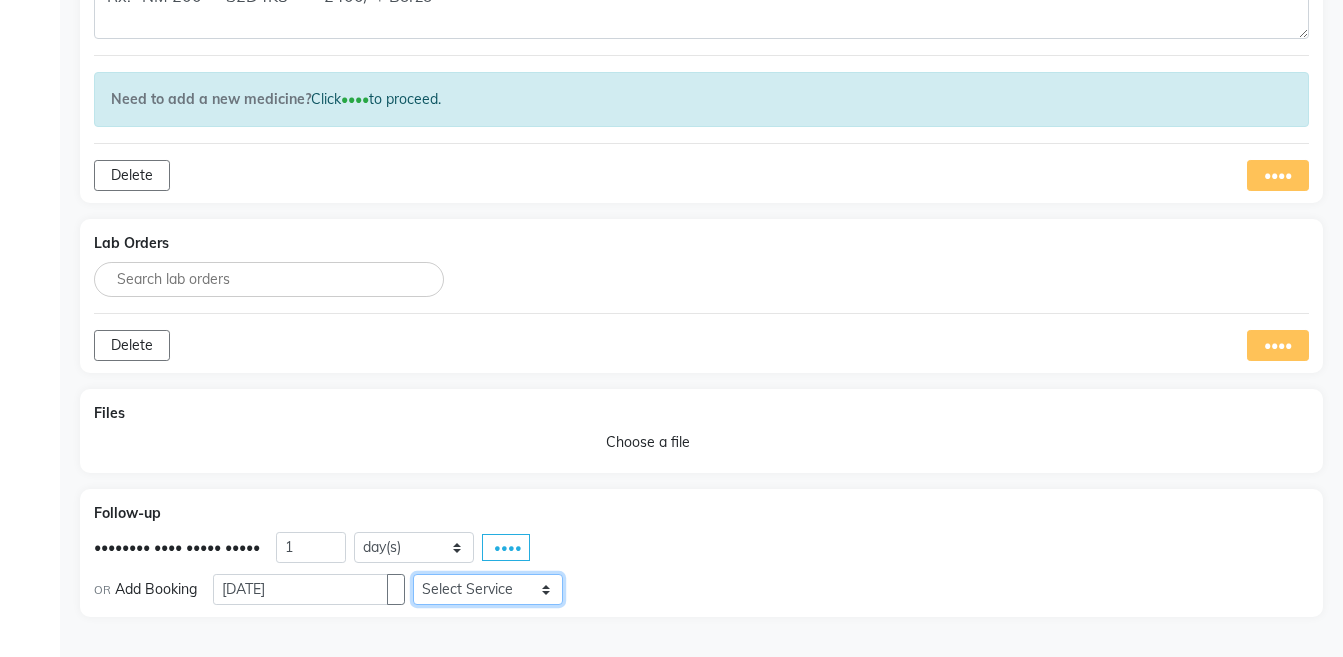 click on "Select Service Medicine Medicine 1 Hydra Facial Medi Facial Vampire Facial With Plasma Oxigeneo Facial Anti Aging Facial Korean Glass GLow Facial Full Face Upper Lip Chin Underarms Full Legs & arms Back-side Chest Abdomen Yellow Peel Black Peel Party Peel Glow Peel Argi Peel Under-arm Peel Depigmento Peel Anti Aging Peel Lip Peel Hair PRP GFC PRP Mesotherapy / Dermaroller Under Eye PRP Face PRP Dermapen / Mesotherapt for Full Face Dermapen / Mesotherapt for Scars Carbon Peel LASER BLEECH Laser Bleech BB Glow Indian Glass Glow In Person - Consultation Courier Charges in City Courier Charges out of City In Person - Follow Up Hair Treatment Skin Treatment Online - Consultation Online - Follow Up" at bounding box center (488, 589) 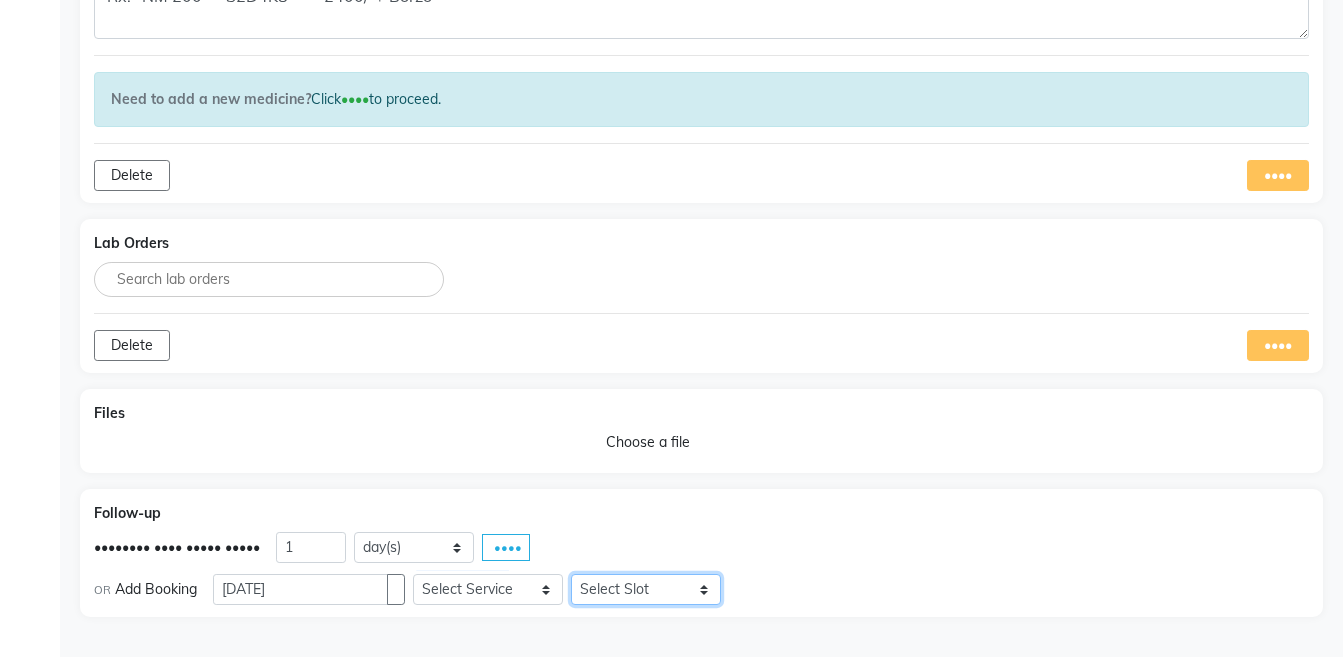 click on "Select Slot [TIME] [TIME] [TIME] [TIME] [TIME] [TIME] [TIME] [TIME] [TIME] [TIME] [TIME] [TIME] [TIME] [TIME] [TIME] [TIME] [TIME] [TIME] [TIME] [TIME] [TIME] [TIME] [TIME] [TIME] [TIME] [TIME] [TIME] [TIME] [TIME] [TIME] [TIME] [TIME] [TIME] [TIME] [TIME] [TIME] [TIME] [TIME] [TIME] [TIME] [TIME] [TIME] [TIME]" at bounding box center (646, 589) 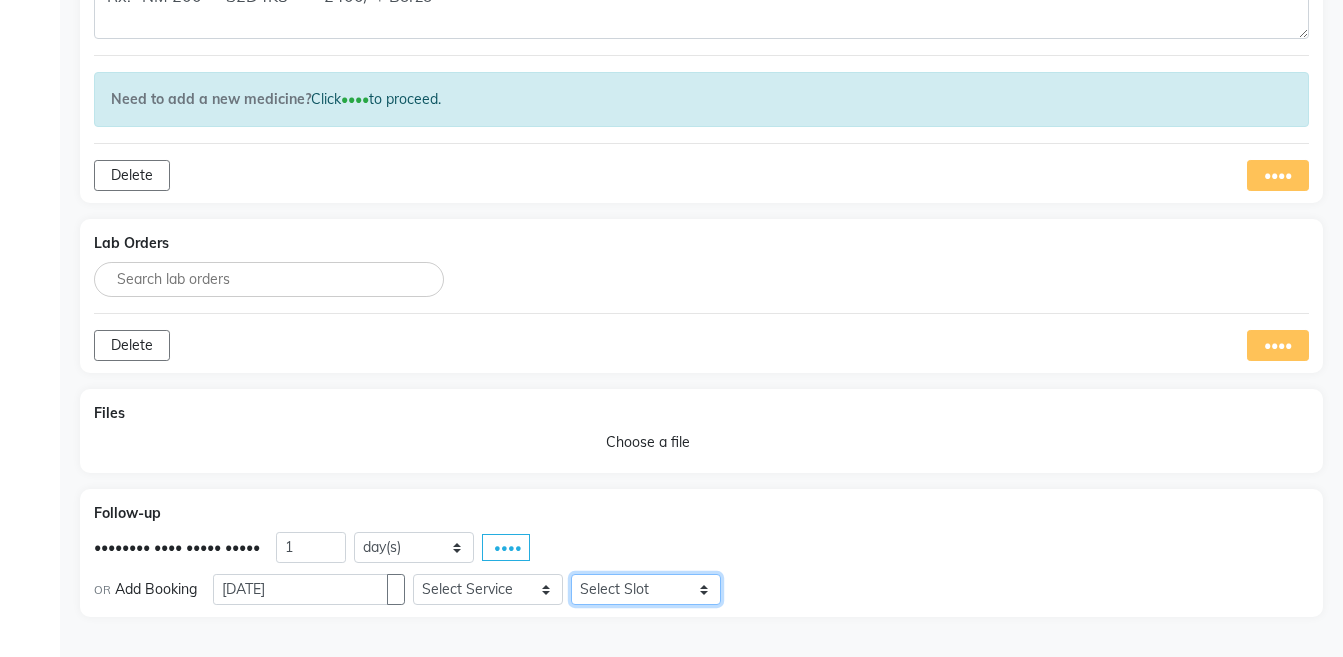 select on "•••" 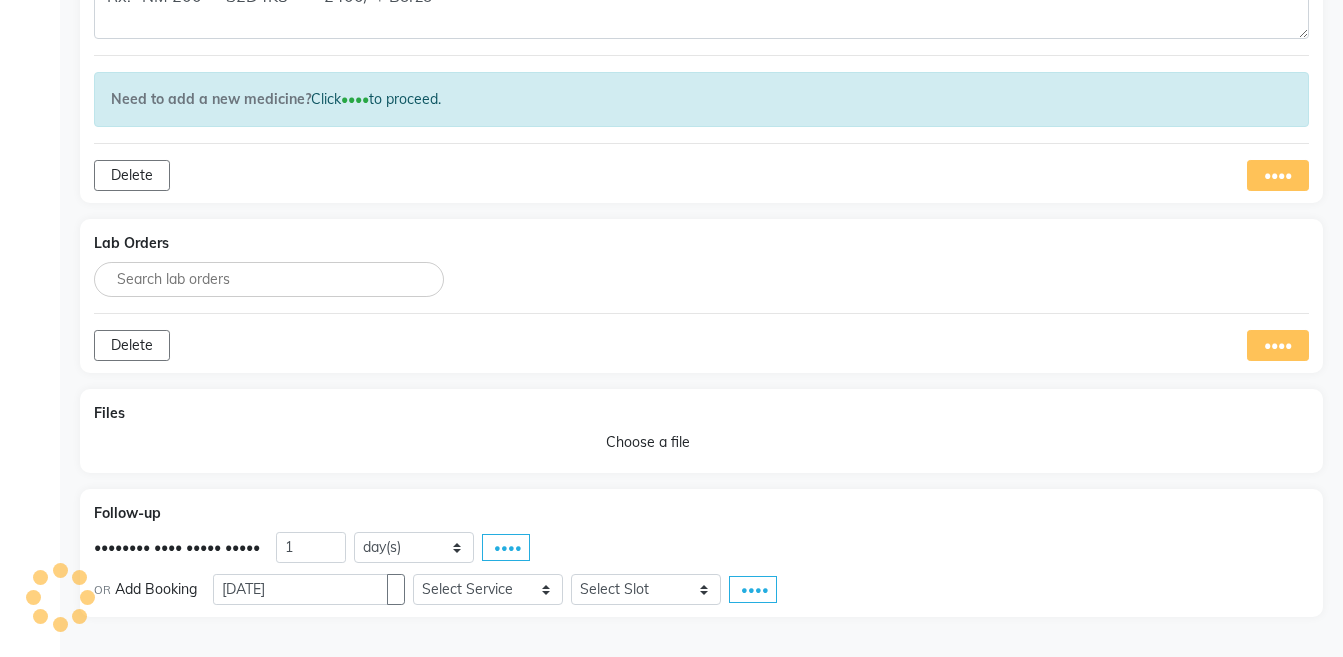 click on "••••" at bounding box center (755, 589) 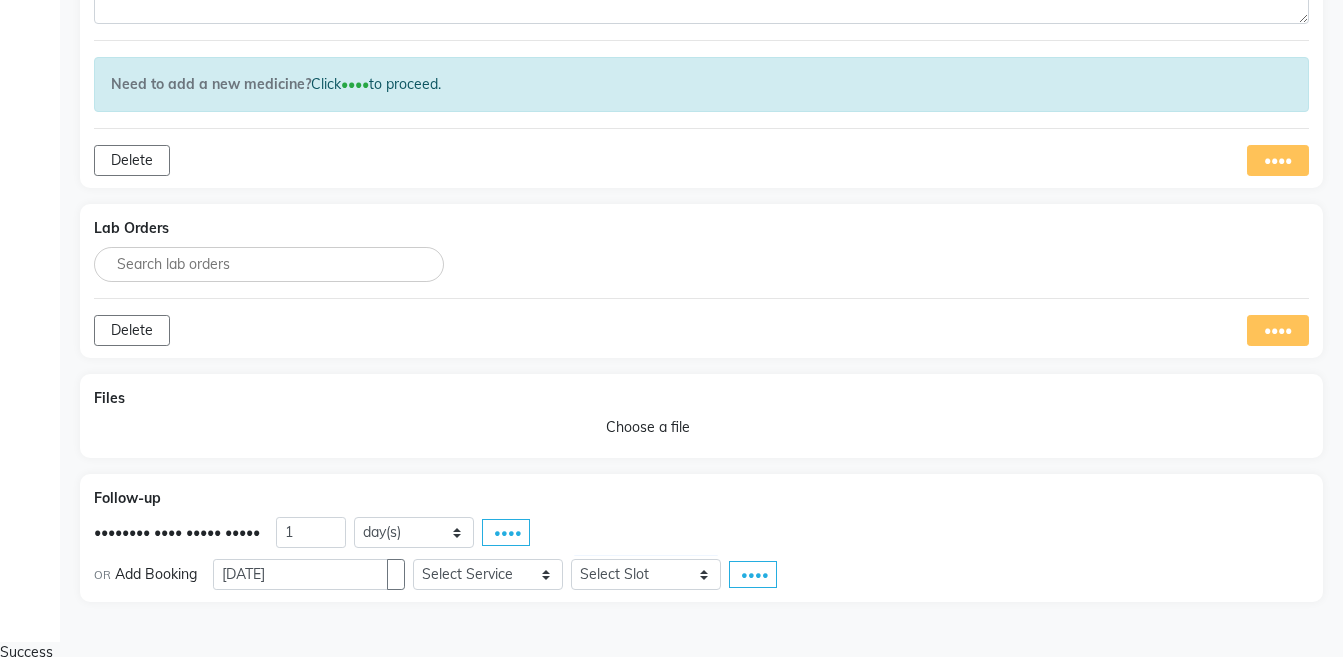 scroll, scrollTop: 930, scrollLeft: 0, axis: vertical 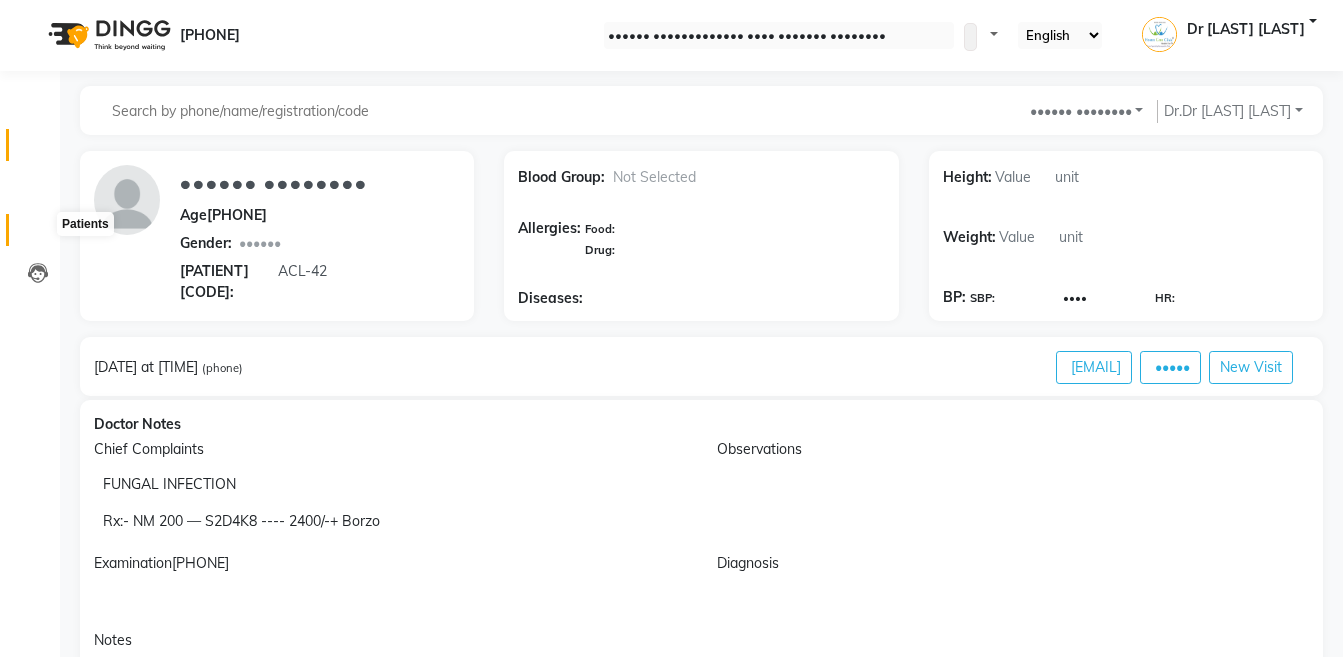 click at bounding box center (38, 235) 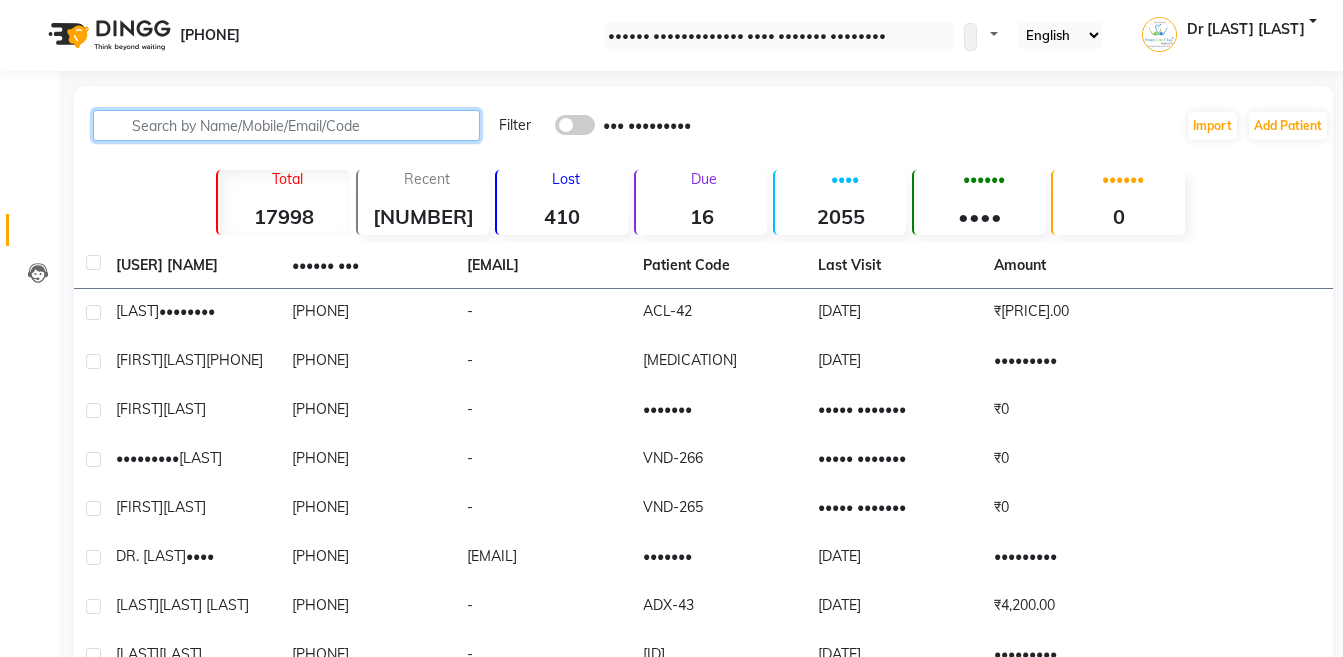click at bounding box center [286, 125] 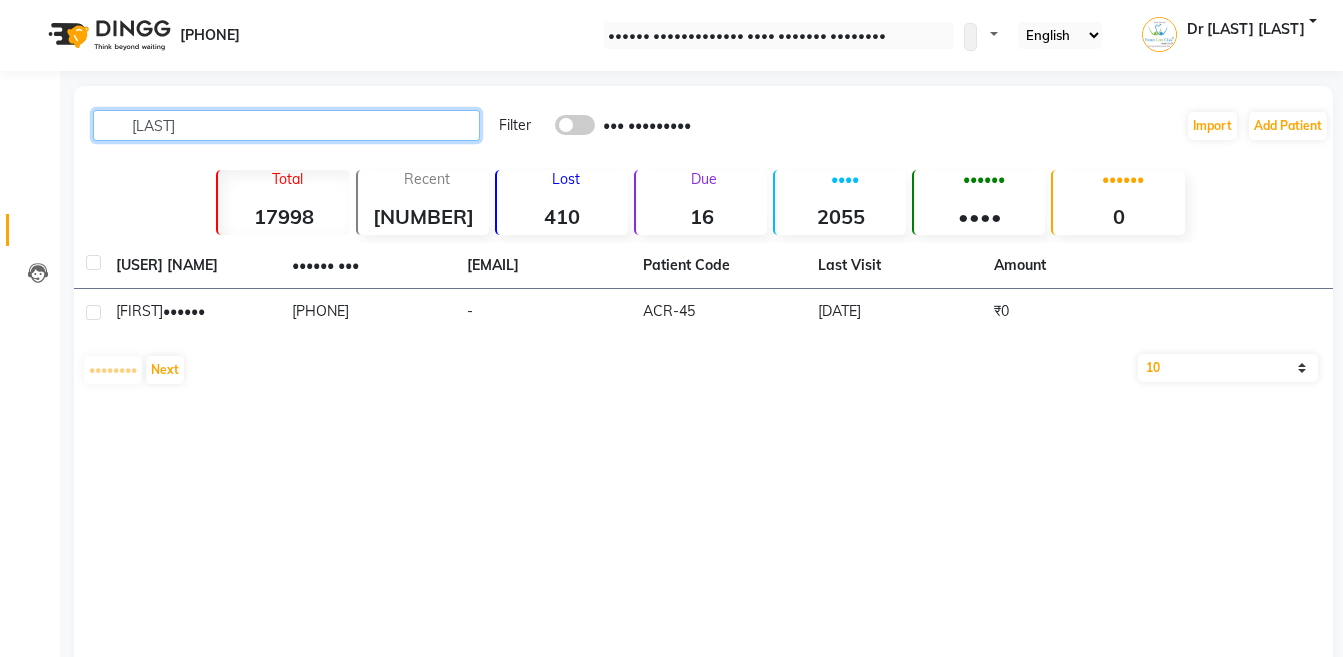 type on "[LAST]" 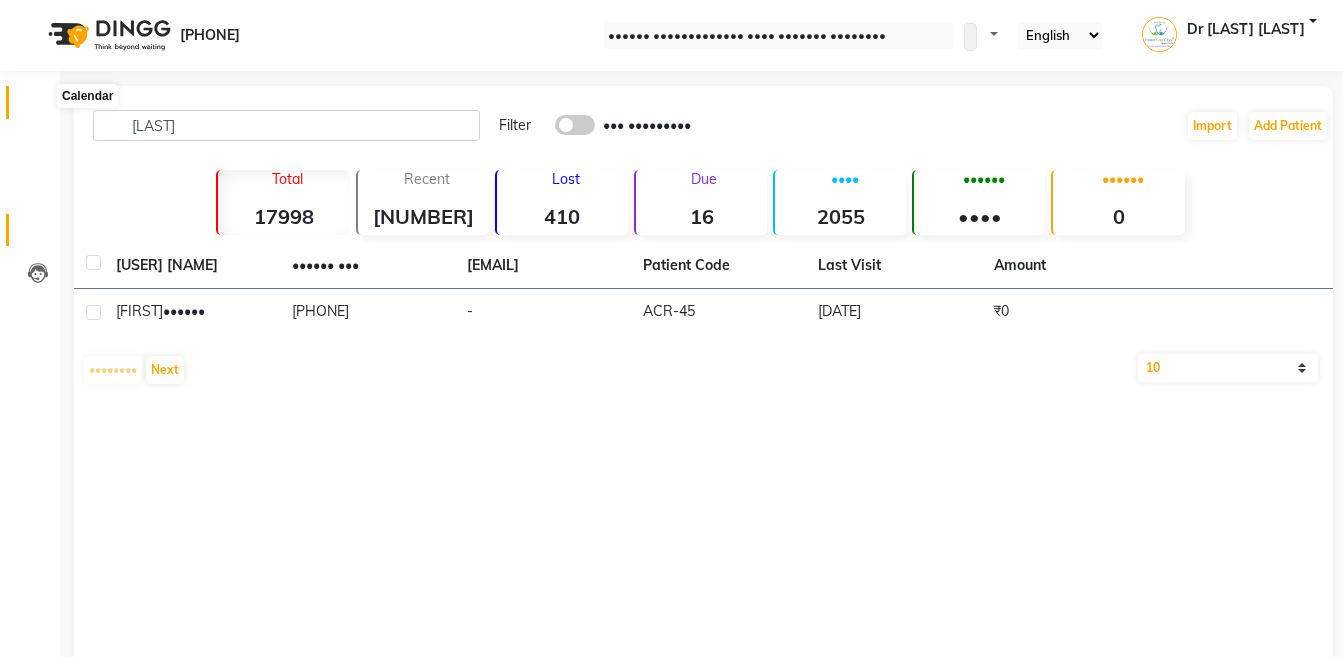 click at bounding box center (37, 107) 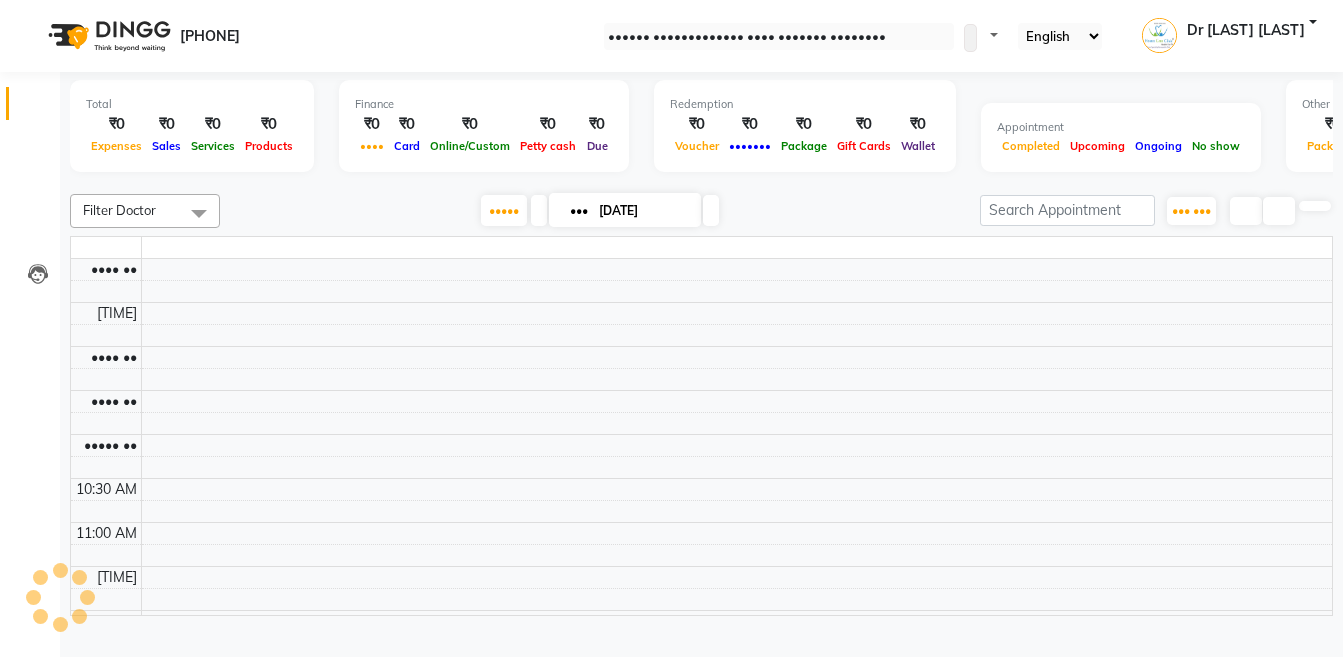 scroll, scrollTop: 0, scrollLeft: 0, axis: both 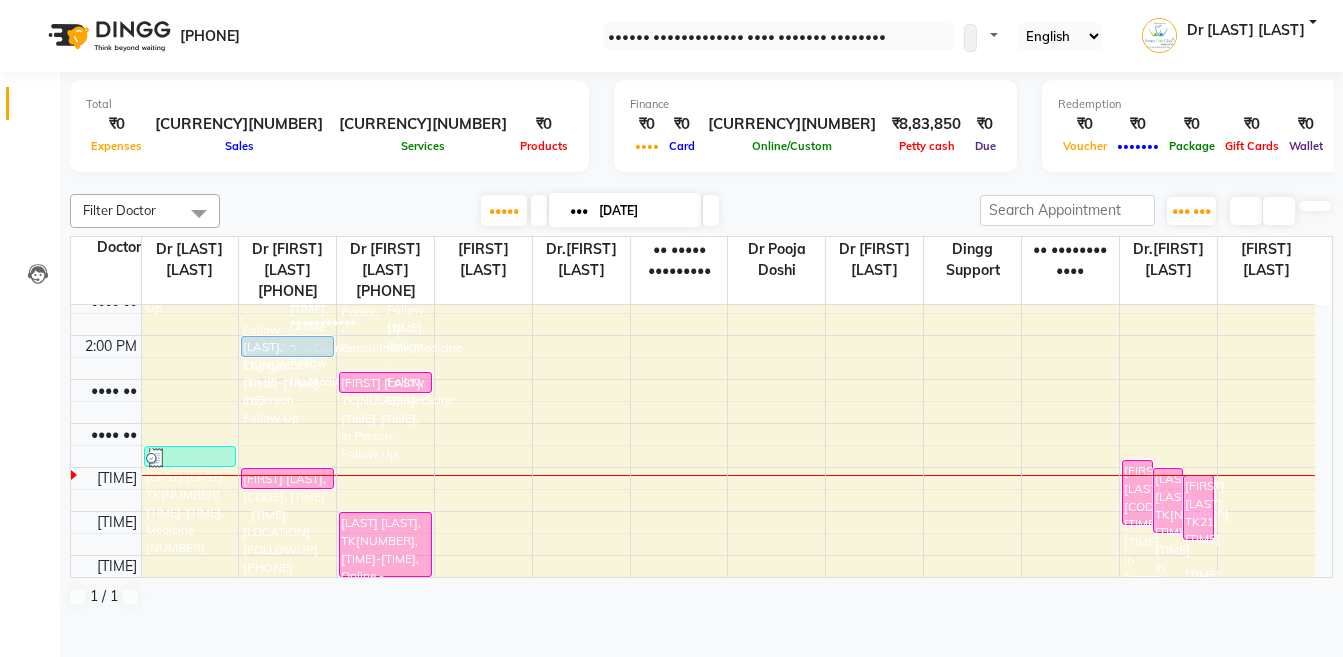 click on "Start Service" at bounding box center (50, 670) 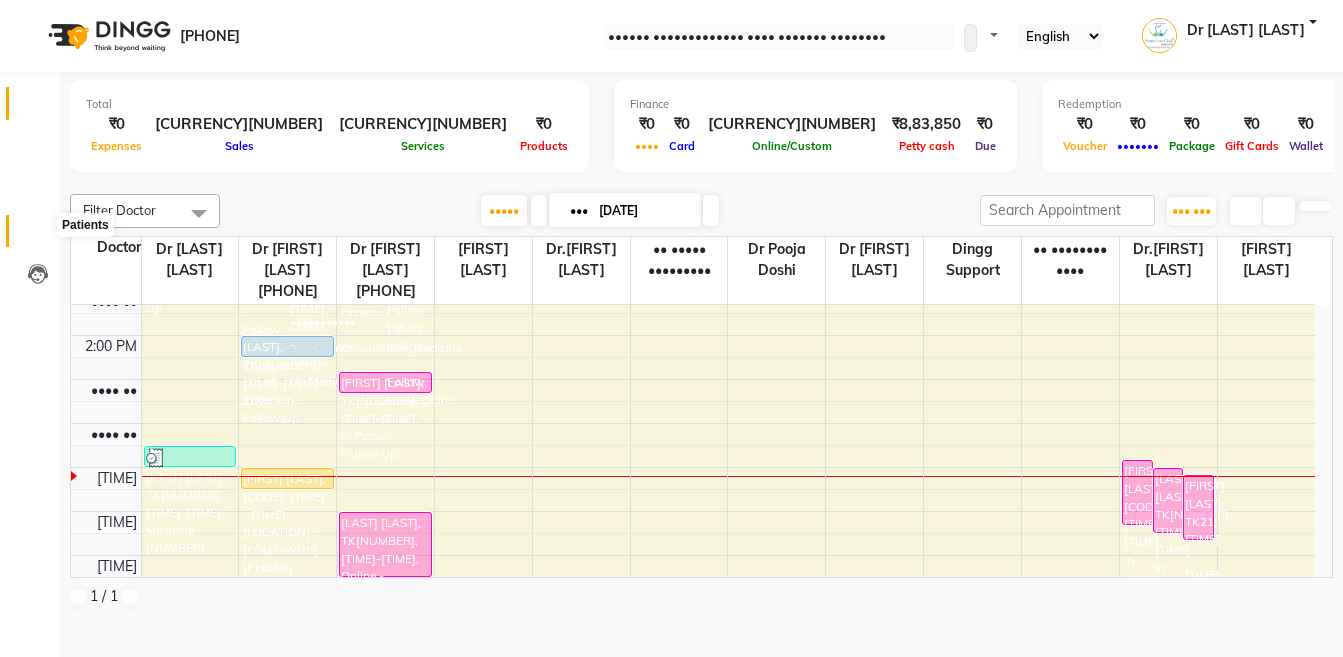 click at bounding box center (37, 236) 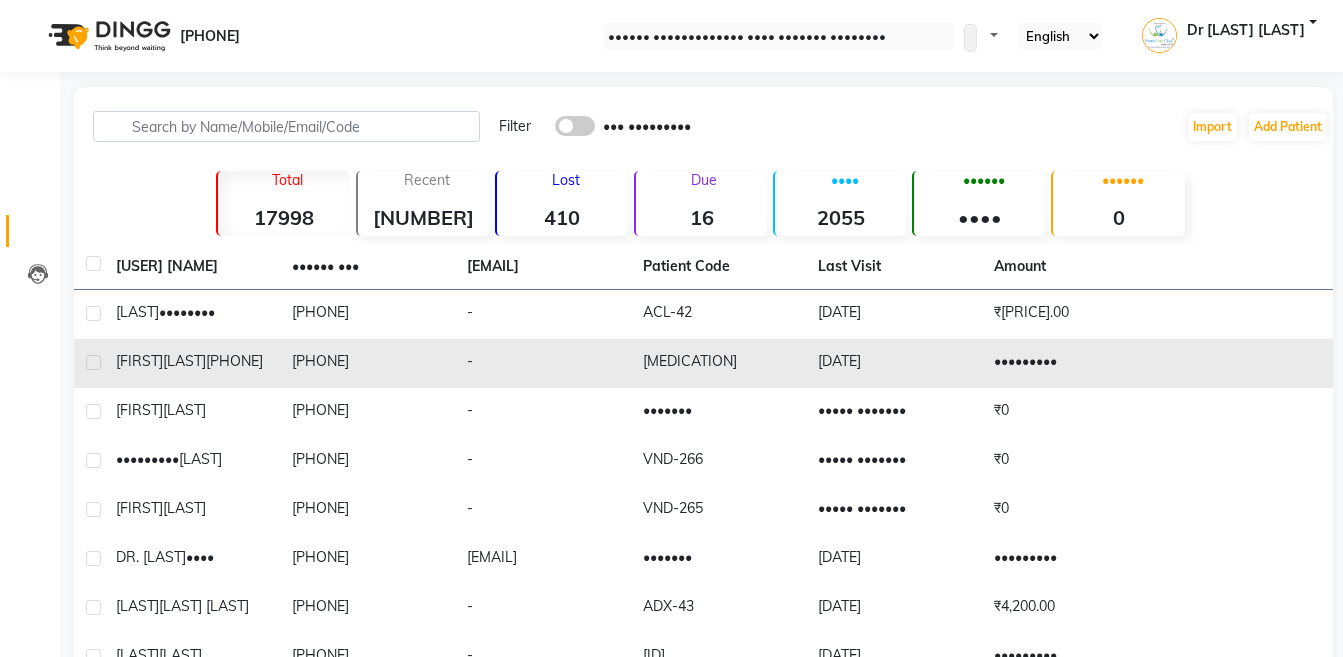 click on "[FIRST] [LAST]" at bounding box center (192, 312) 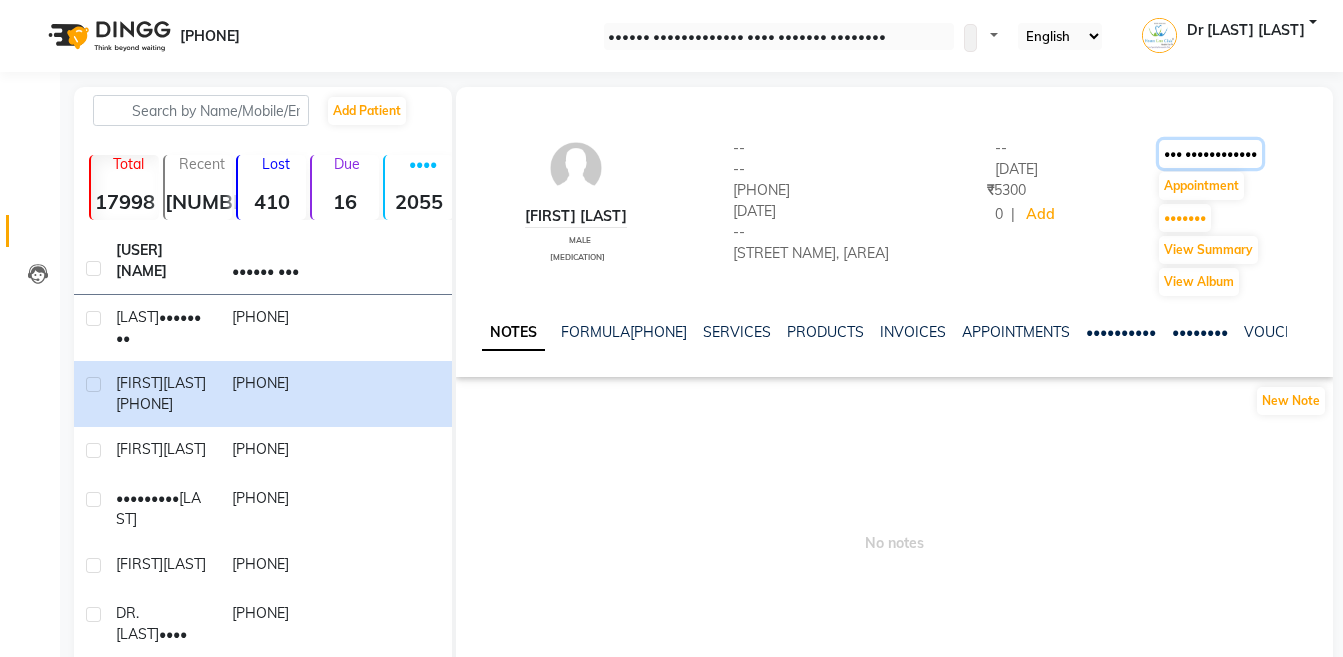 click on "••• ••••••••••••" at bounding box center [1210, 154] 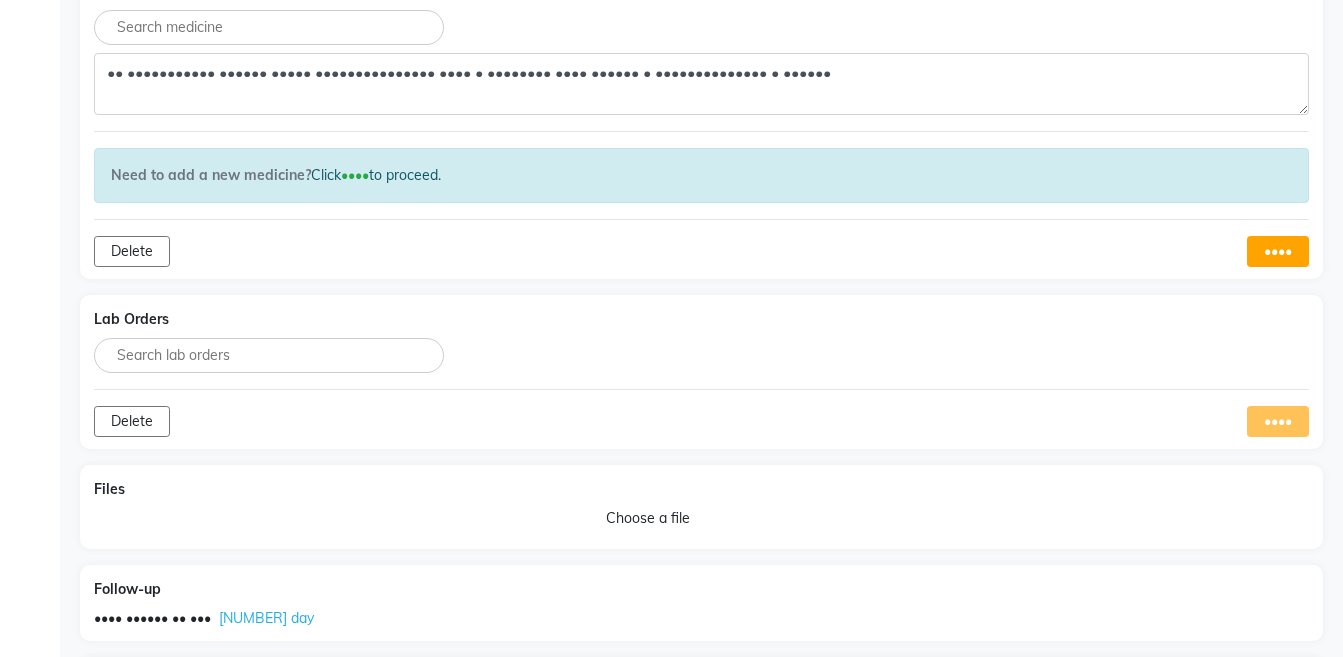 scroll, scrollTop: 1510, scrollLeft: 0, axis: vertical 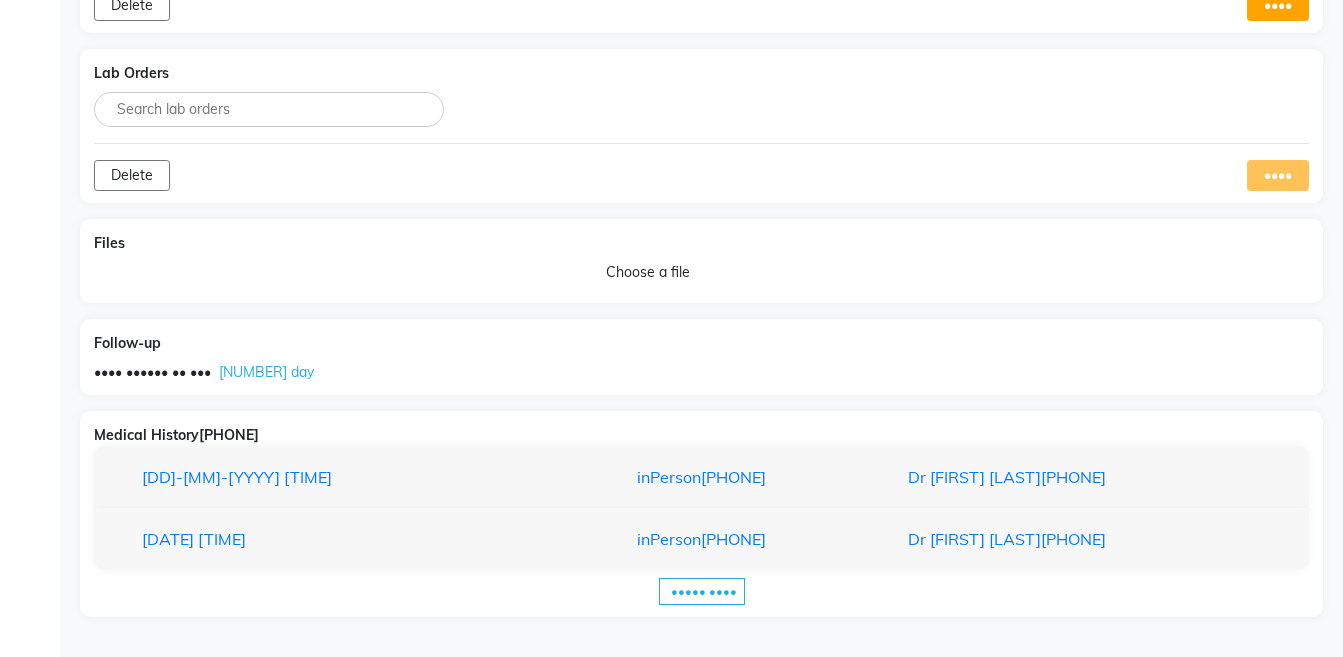 click on "[DATE] [TIME] inPerson Dr [LAST]" at bounding box center (701, 477) 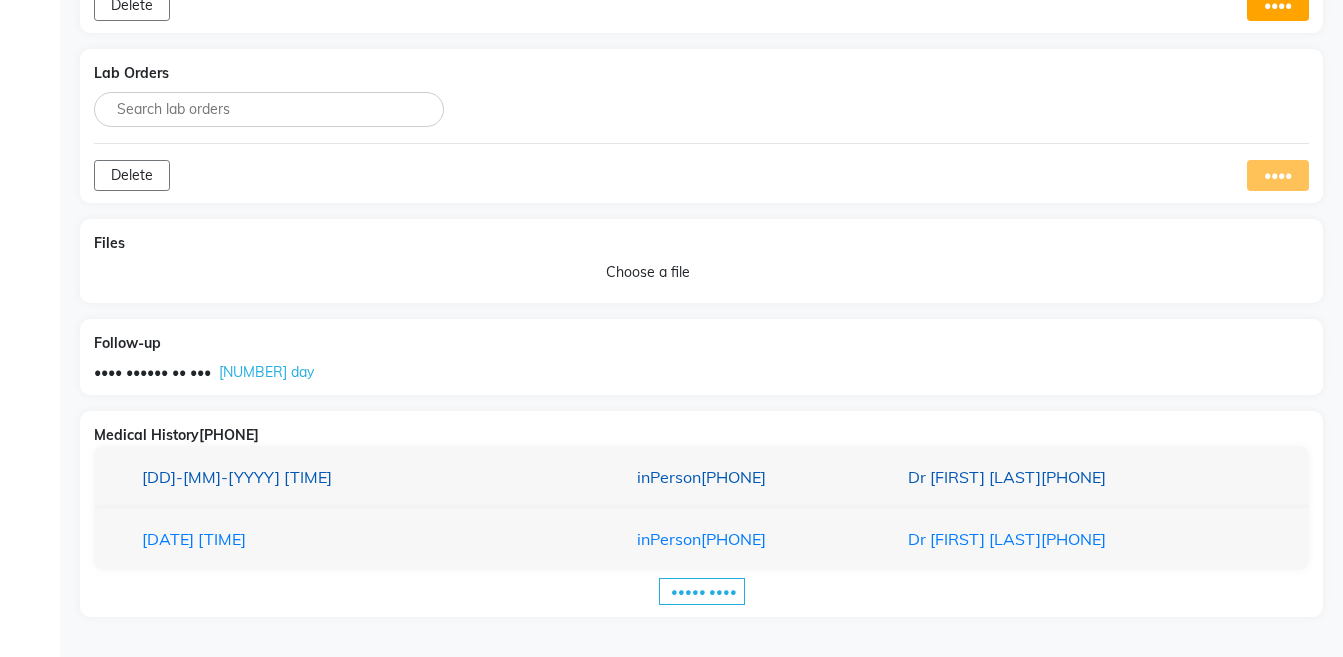 click on "inPerson[PHONE]" at bounding box center (701, 477) 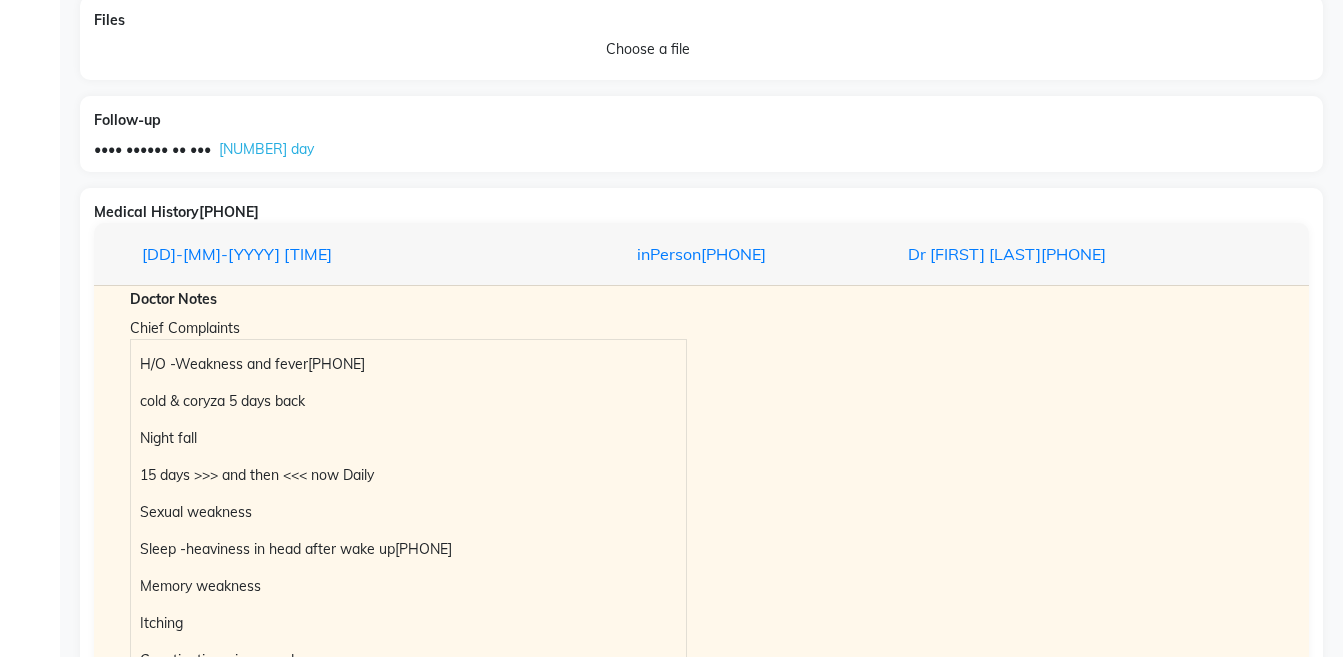 scroll, scrollTop: 2047, scrollLeft: 0, axis: vertical 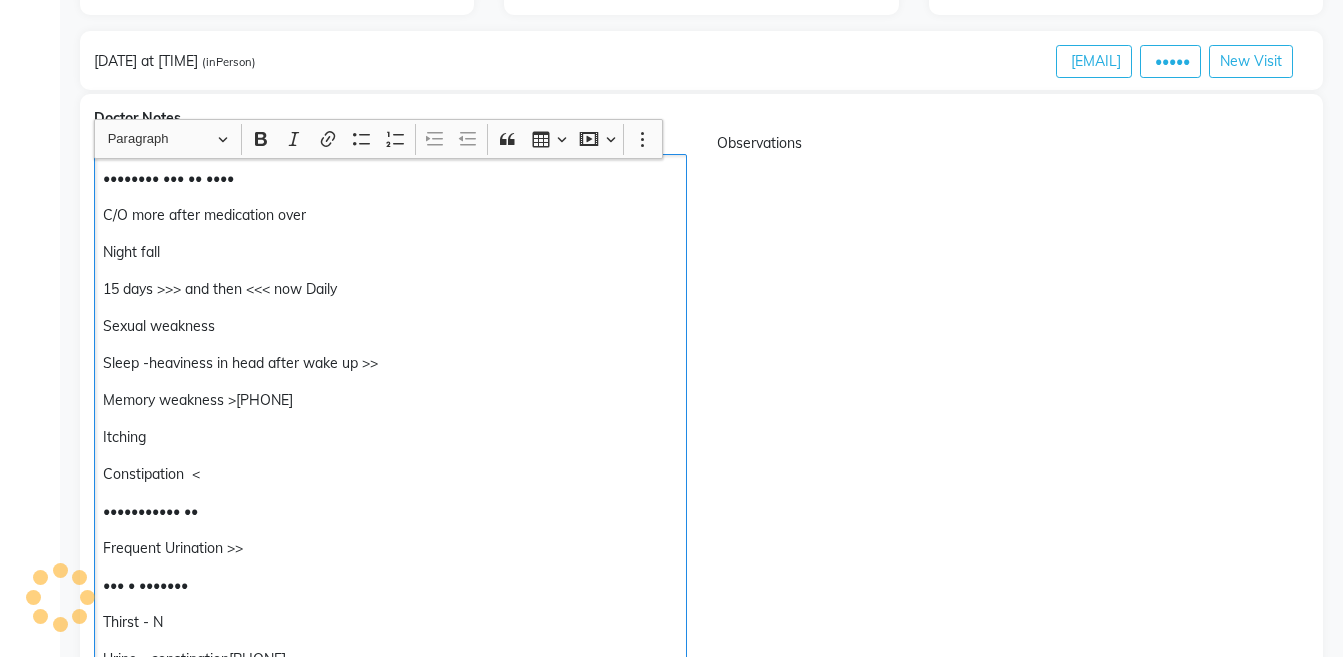 click on "•••••••• ••• •• •••• ••• •••• ••••• •••••••••• •••• ••••• ••••  •• •••• ••• ••• •••• ••• ••• ••••• •••••• •••••••• ••••• •••••••••• •• •••• ••••• •••• •• •• •••••• •••••••• • ••••••• • ••••••••••••  • ••••••••••• •• •••••••• ••••••••• •• ••• • ••••••• •••••• • • ••••• • •••••••••••• •••••• • • ••••• • •••••••• •• ••••••••••• •••••• ••••• ••••••••••••••• •••• • •••••••• •••• •••••• • •••••••••••••• • ••••••" at bounding box center [390, 484] 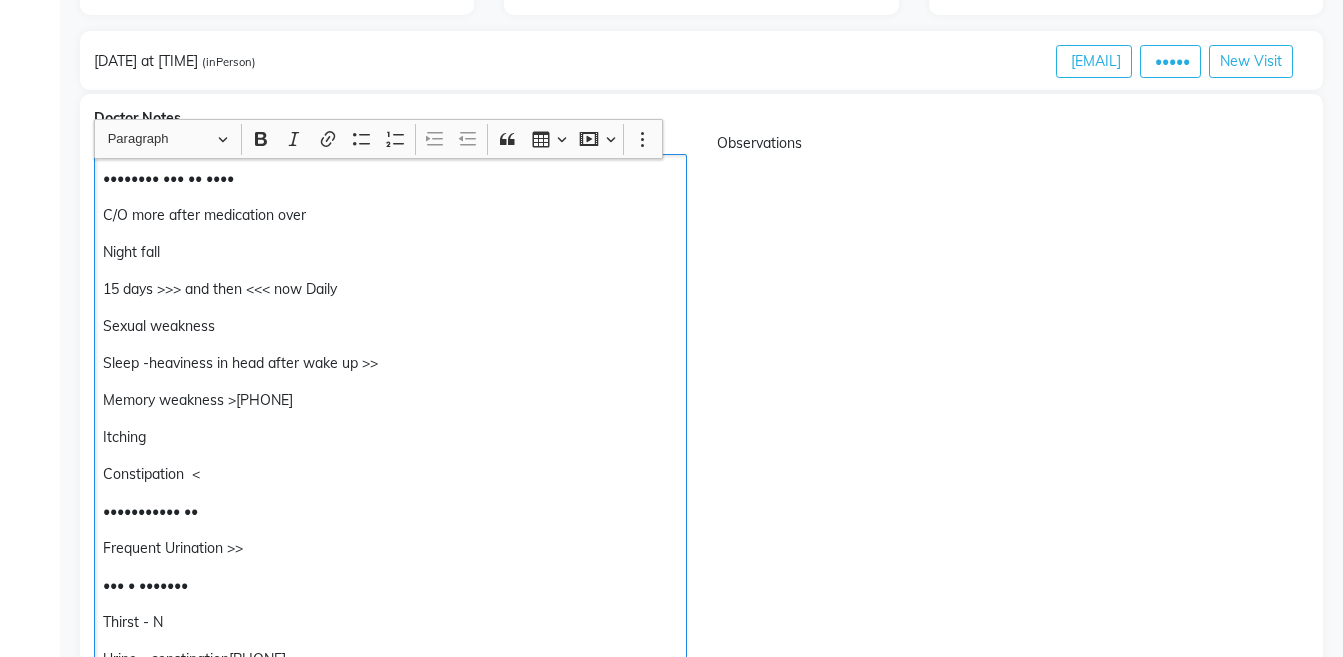 click on "15 days >>> and then <<< now Daily" at bounding box center (390, 289) 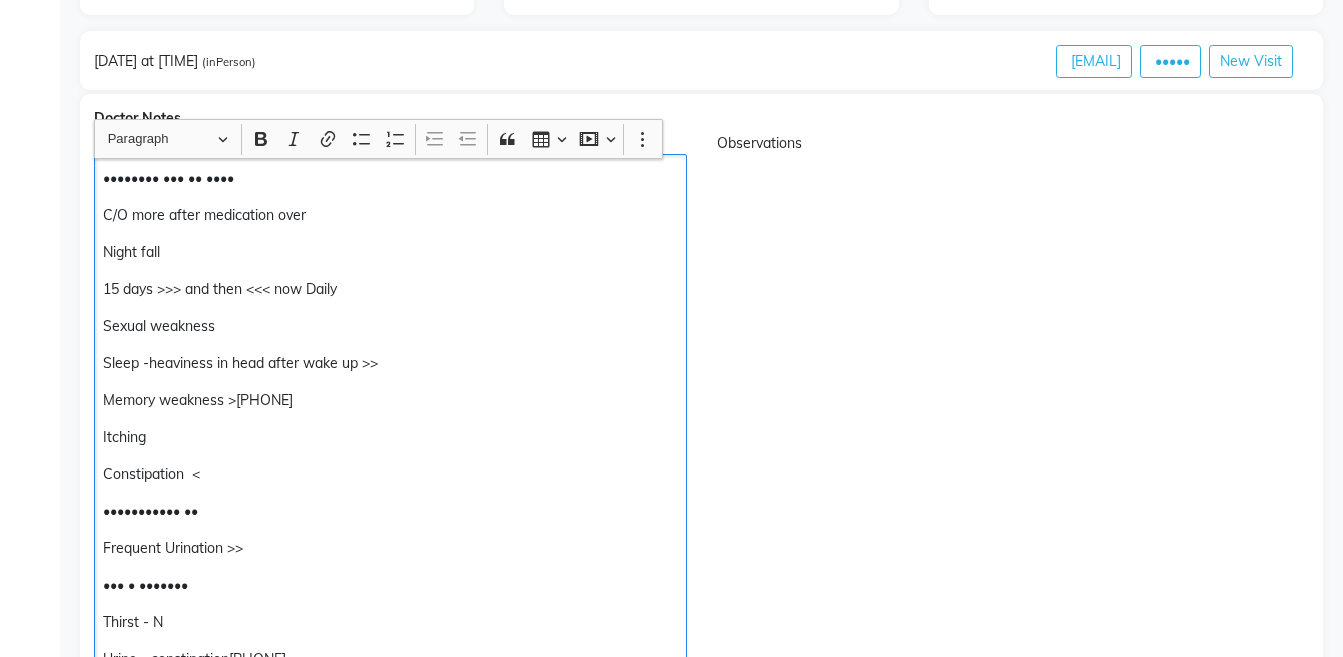 click on "•••••••• ••• •• ••••" at bounding box center [390, 178] 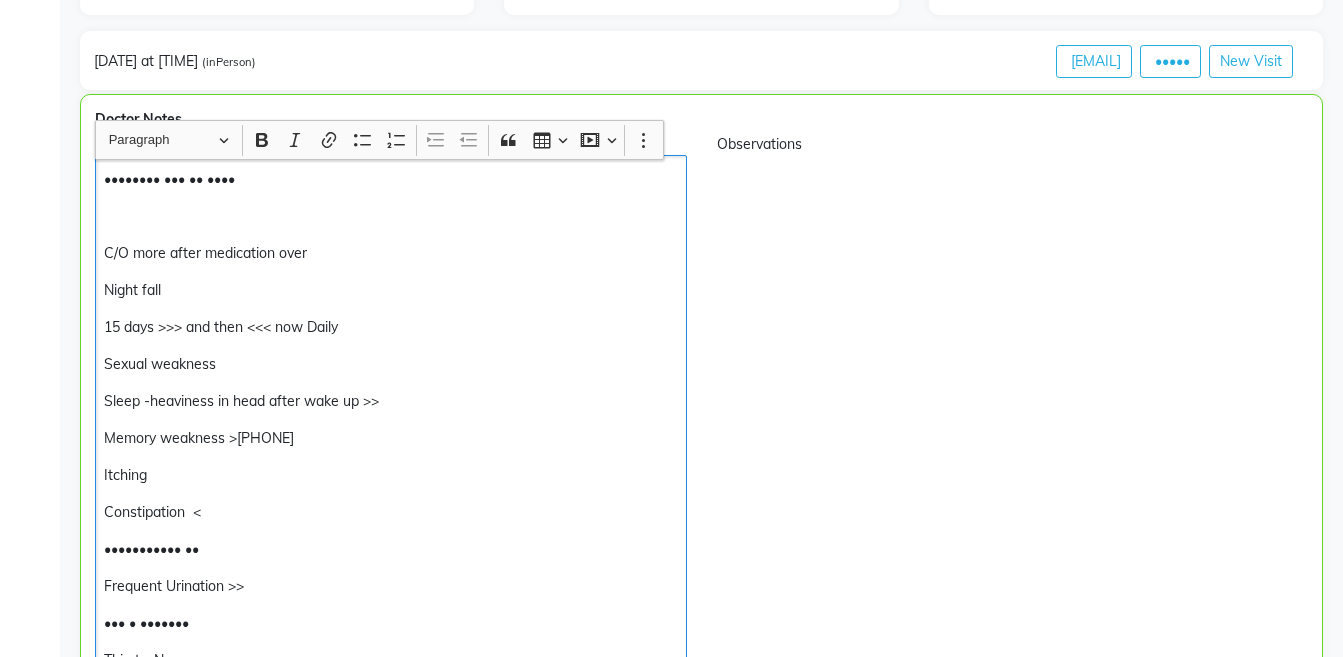 scroll, scrollTop: 308, scrollLeft: 0, axis: vertical 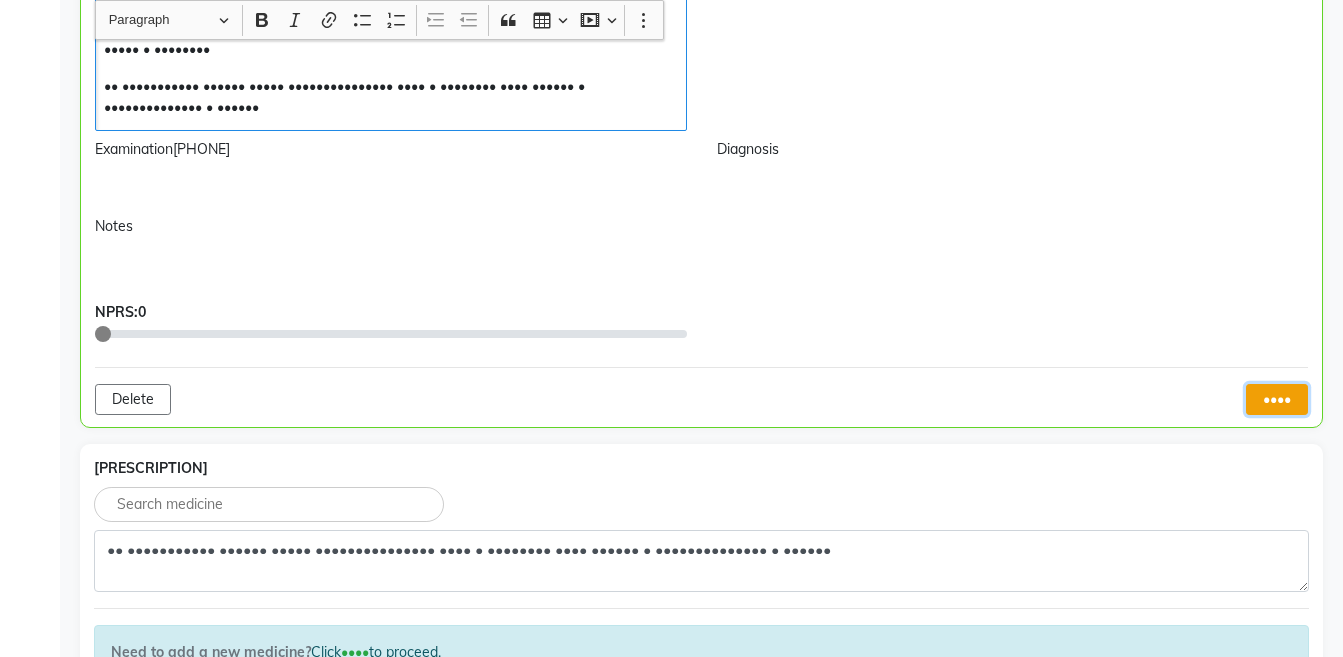 click on "••••" at bounding box center [1277, 399] 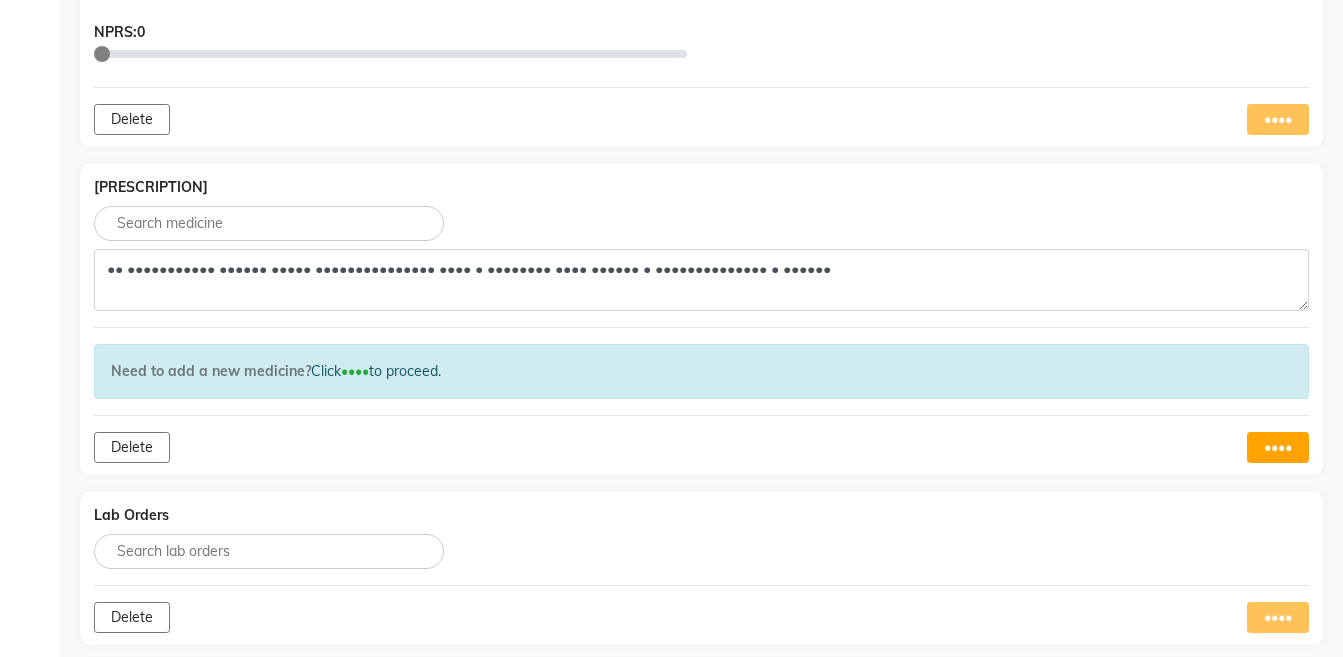 scroll, scrollTop: 1351, scrollLeft: 0, axis: vertical 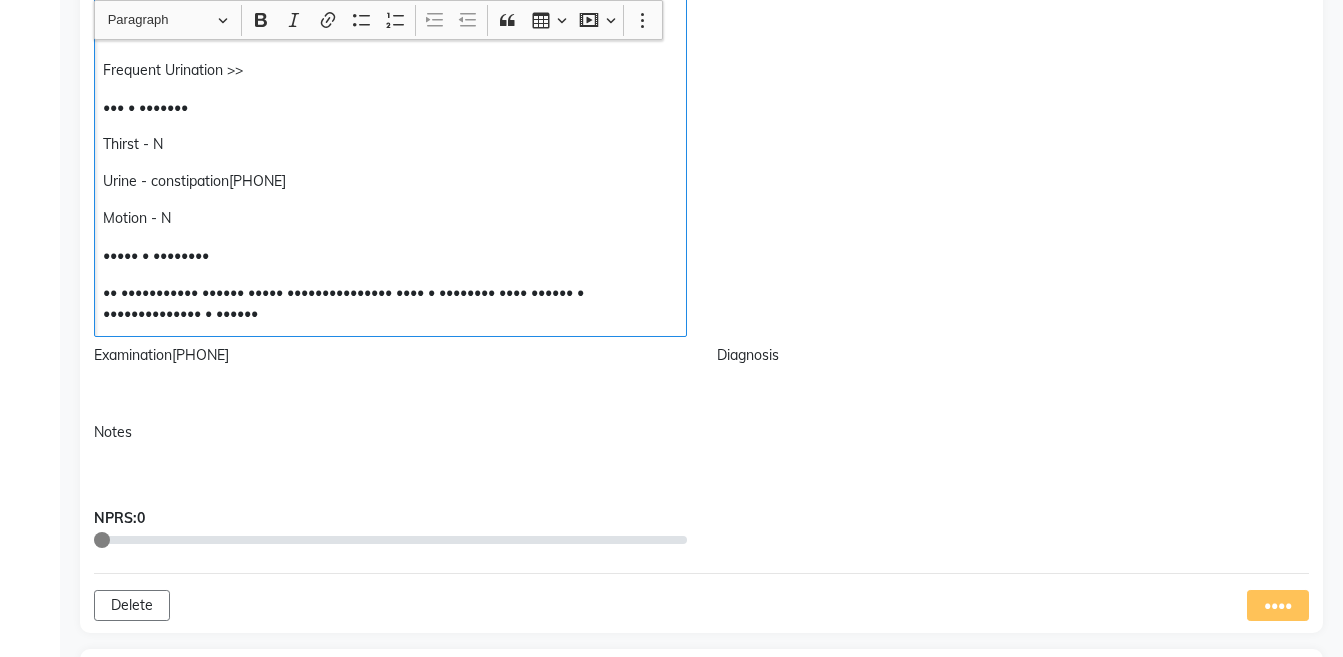 click on "•• ••••••••••• •••••• ••••• ••••••••••••••• •••• • •••••••• •••• •••••• • •••••••••••••• • ••••••" at bounding box center [390, 303] 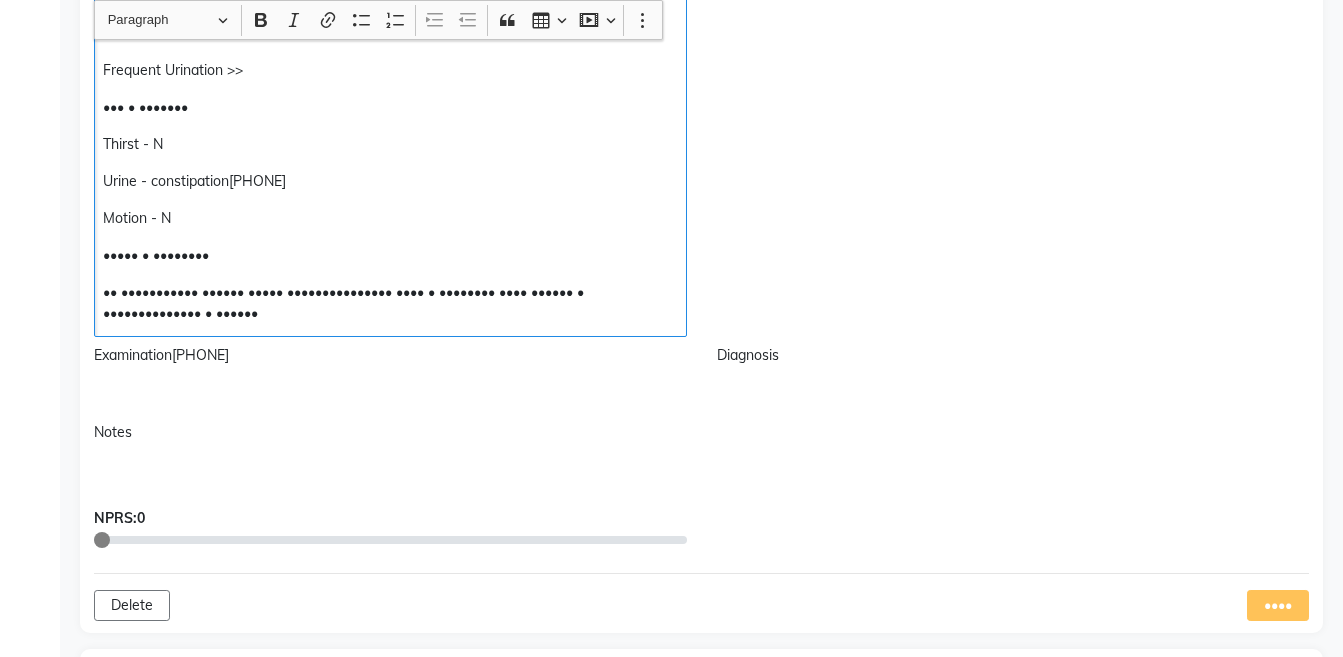 scroll, scrollTop: 823, scrollLeft: 0, axis: vertical 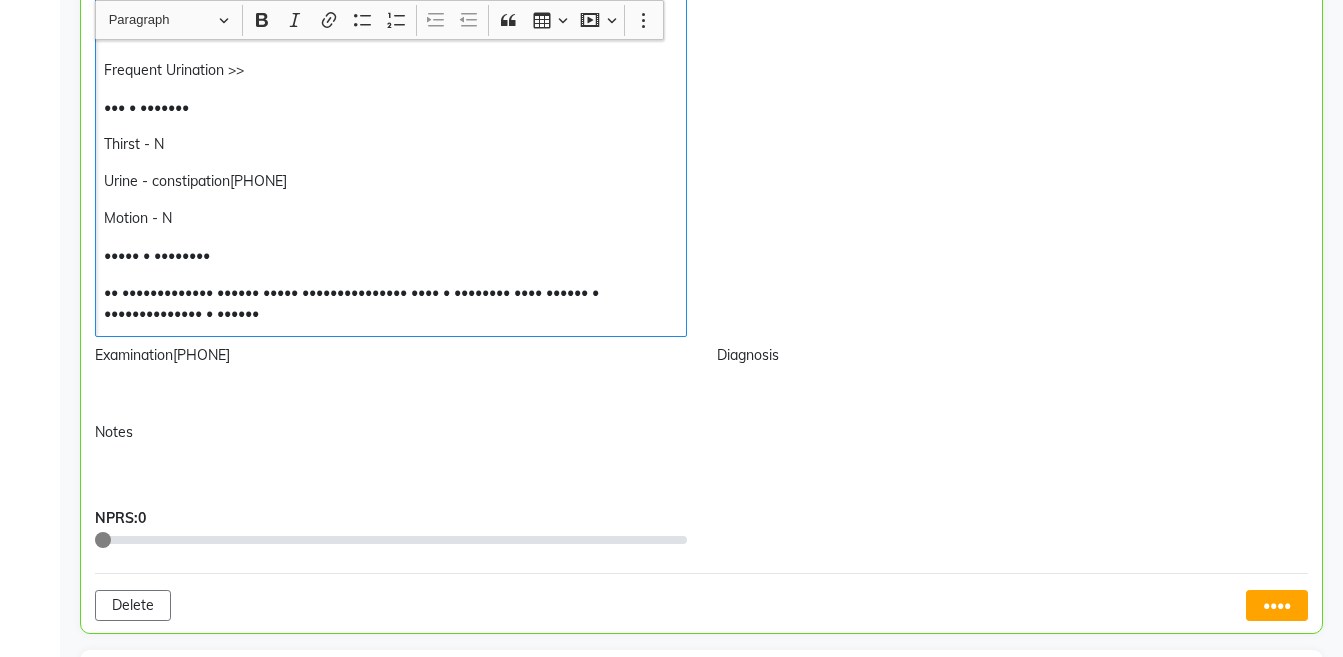 click on "•• ••••••••••••• •••••• ••••• ••••••••••••••• •••• • •••••••• •••• •••••• • •••••••••••••• • ••••••" at bounding box center [390, 303] 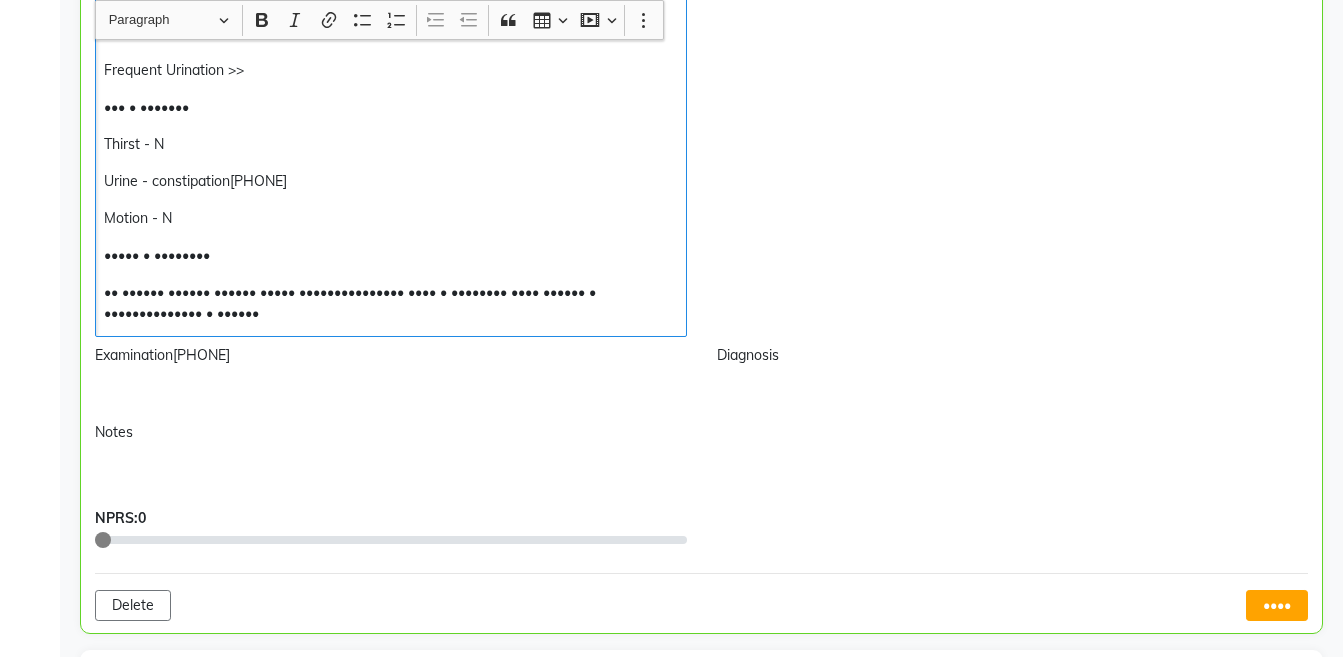 click on "•• •••••• •••••• •••••• ••••• ••••••••••••••• •••• • •••••••• •••• •••••• • •••••••••••••• • ••••••" at bounding box center (390, 303) 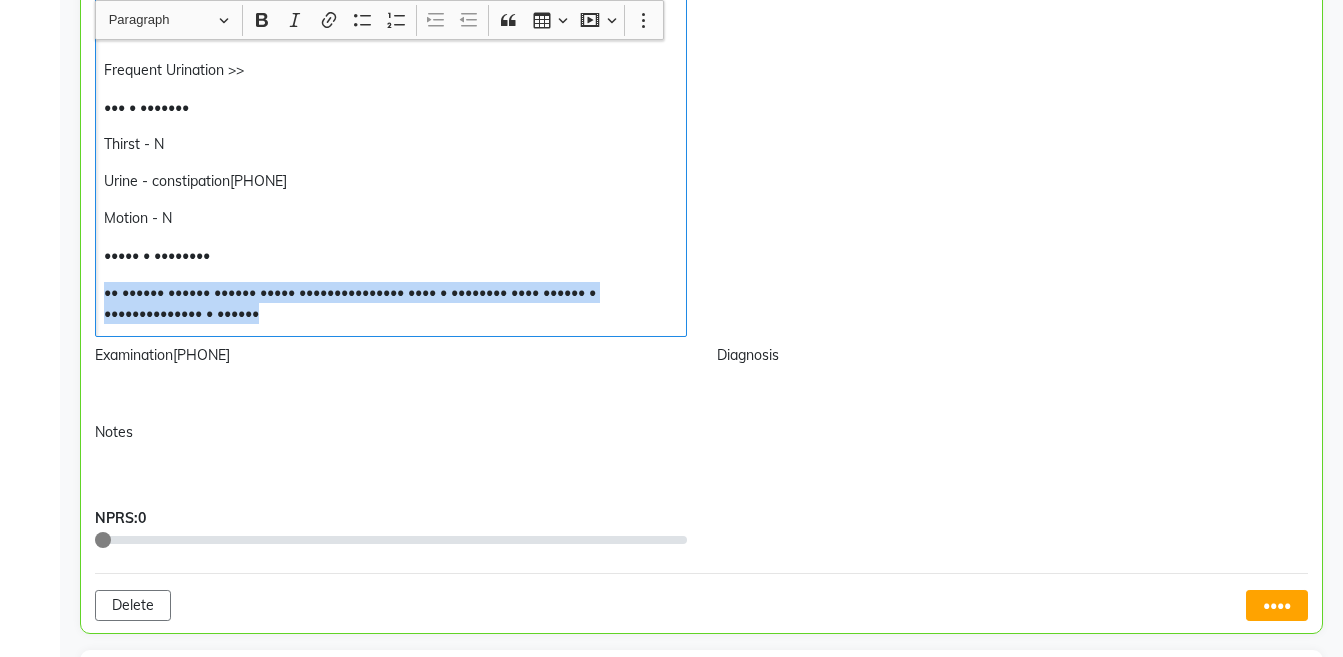 copy on "•• •••••• •••••• •••••• ••••• ••••••••••••••• •••• • •••••••• •••• •••••• • •••••••••••••• • ••••••" 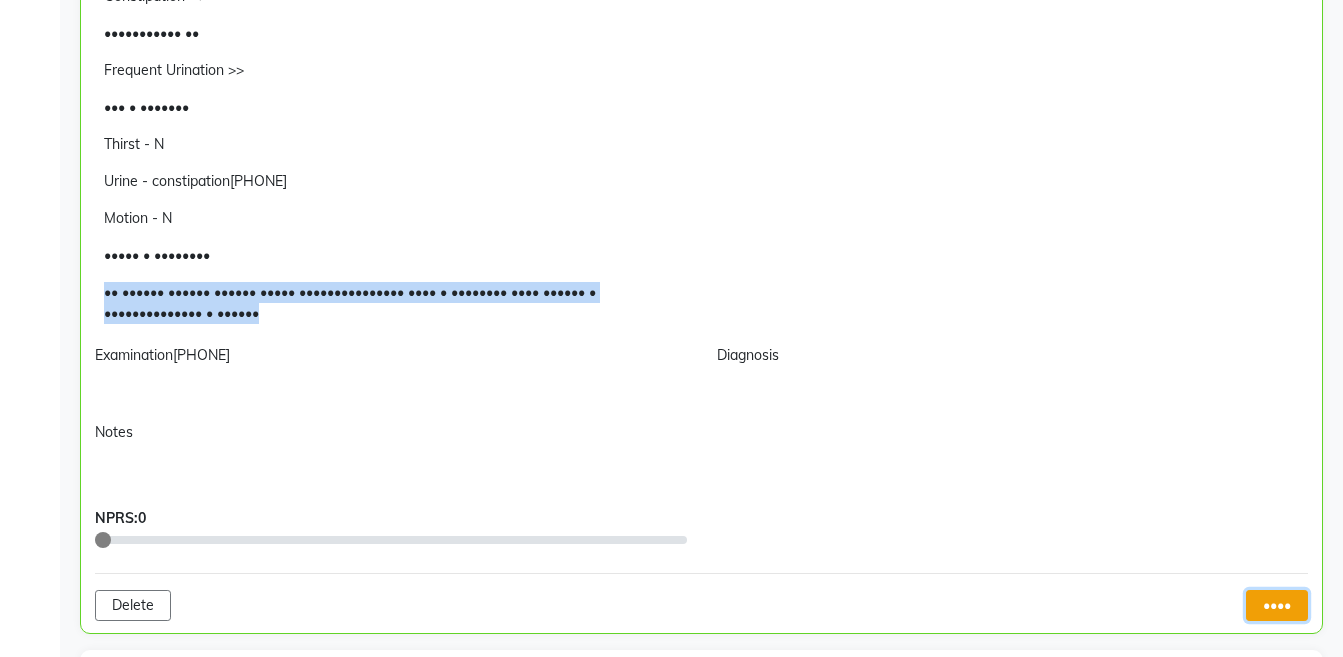 click on "••••" at bounding box center (1277, 605) 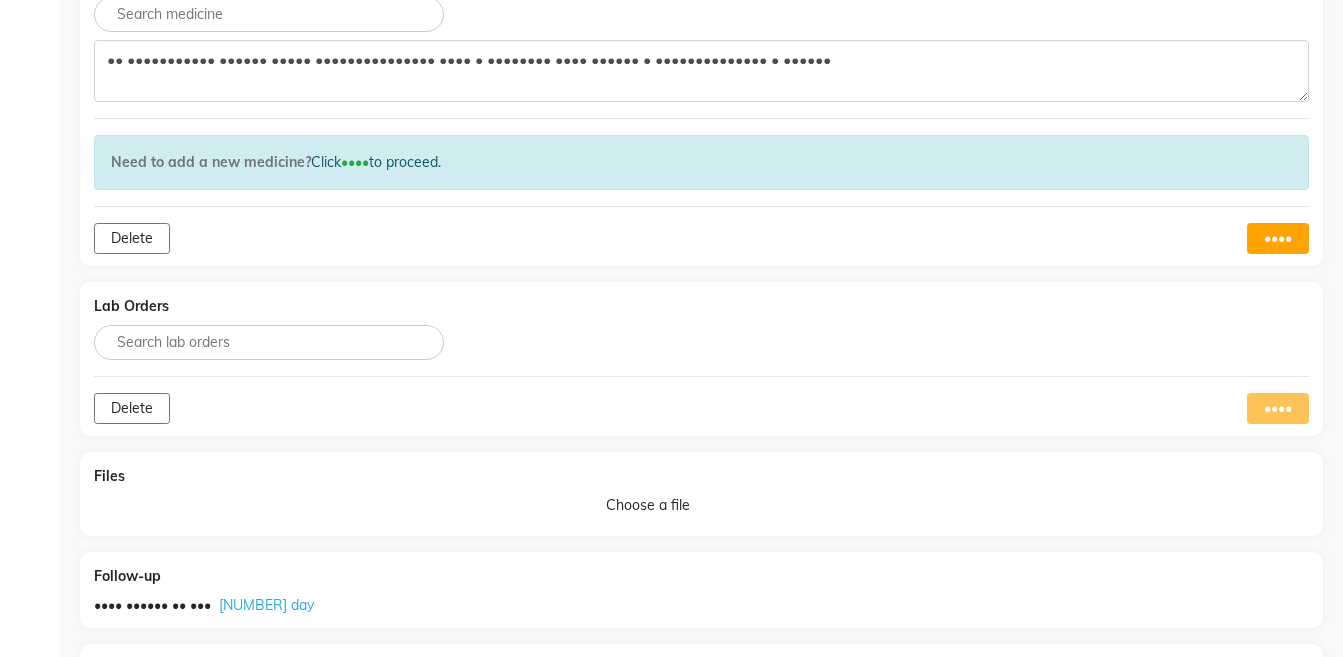 scroll, scrollTop: 1501, scrollLeft: 0, axis: vertical 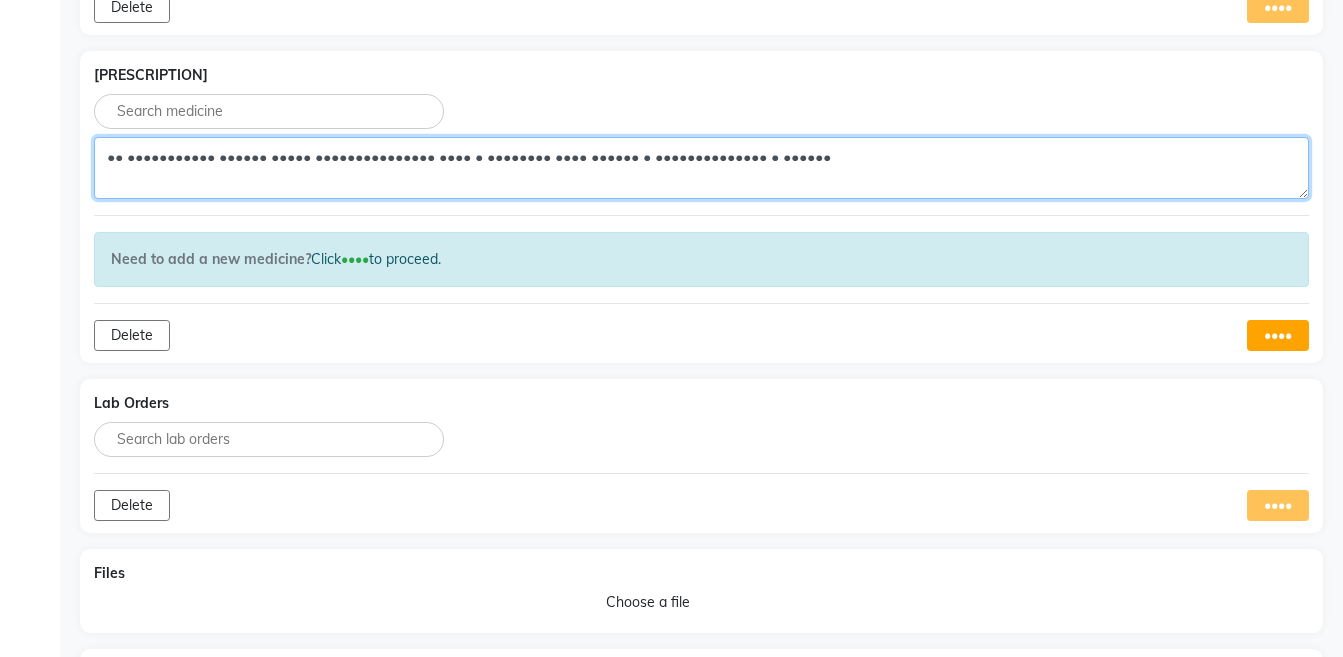 click on "•• ••••••••••• •••••• ••••• ••••••••••••••• •••• • •••••••• •••• •••••• • •••••••••••••• • ••••••" at bounding box center [701, 168] 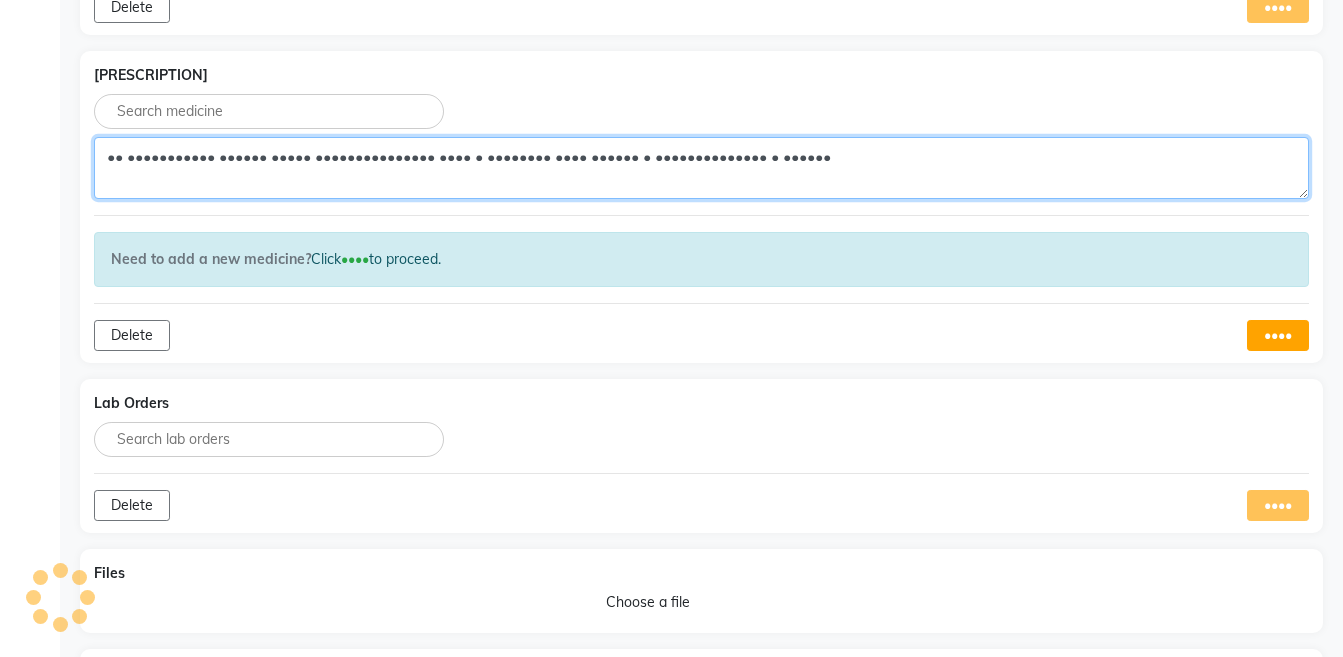 paste on "••••" 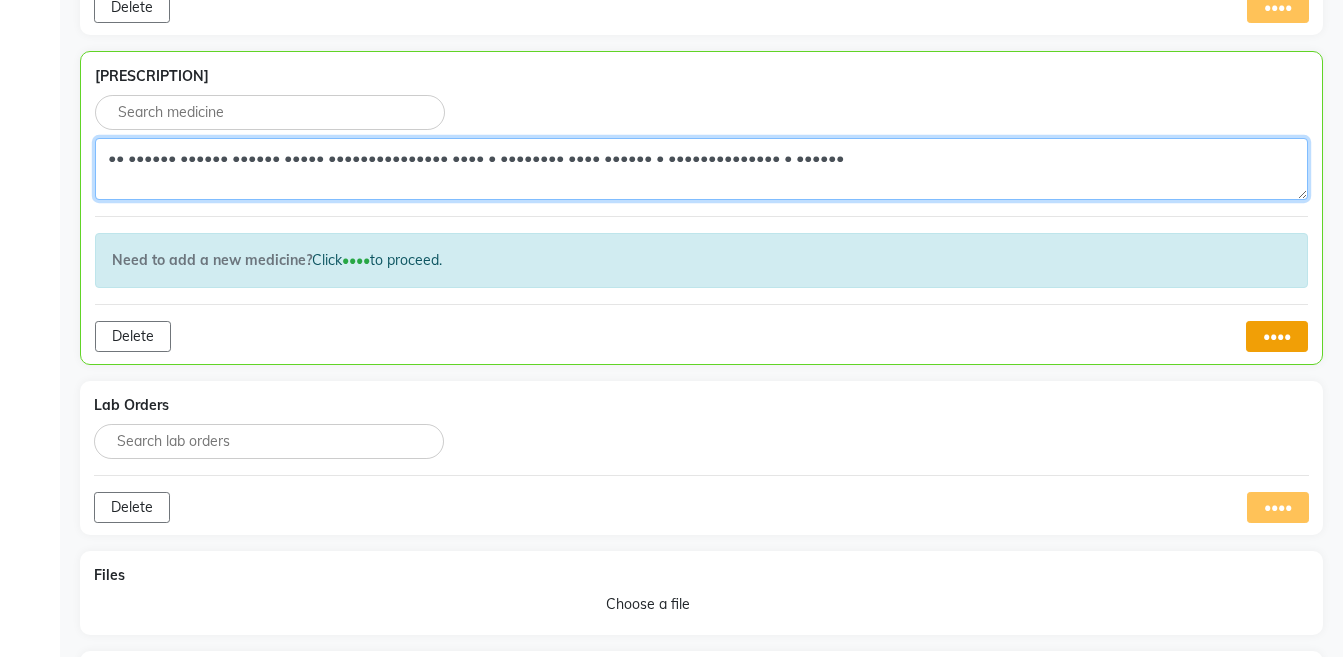 type on "•• •••••• •••••• •••••• ••••• ••••••••••••••• •••• • •••••••• •••• •••••• • •••••••••••••• • ••••••" 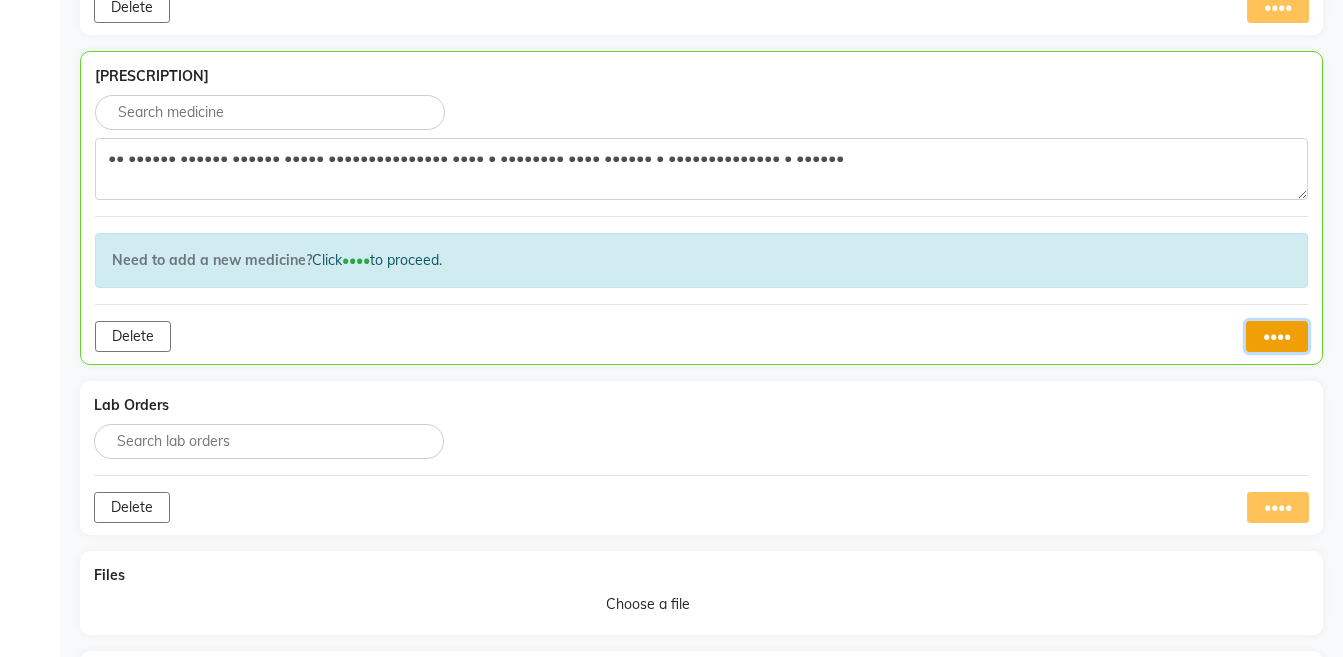 click on "••••" at bounding box center (1277, 336) 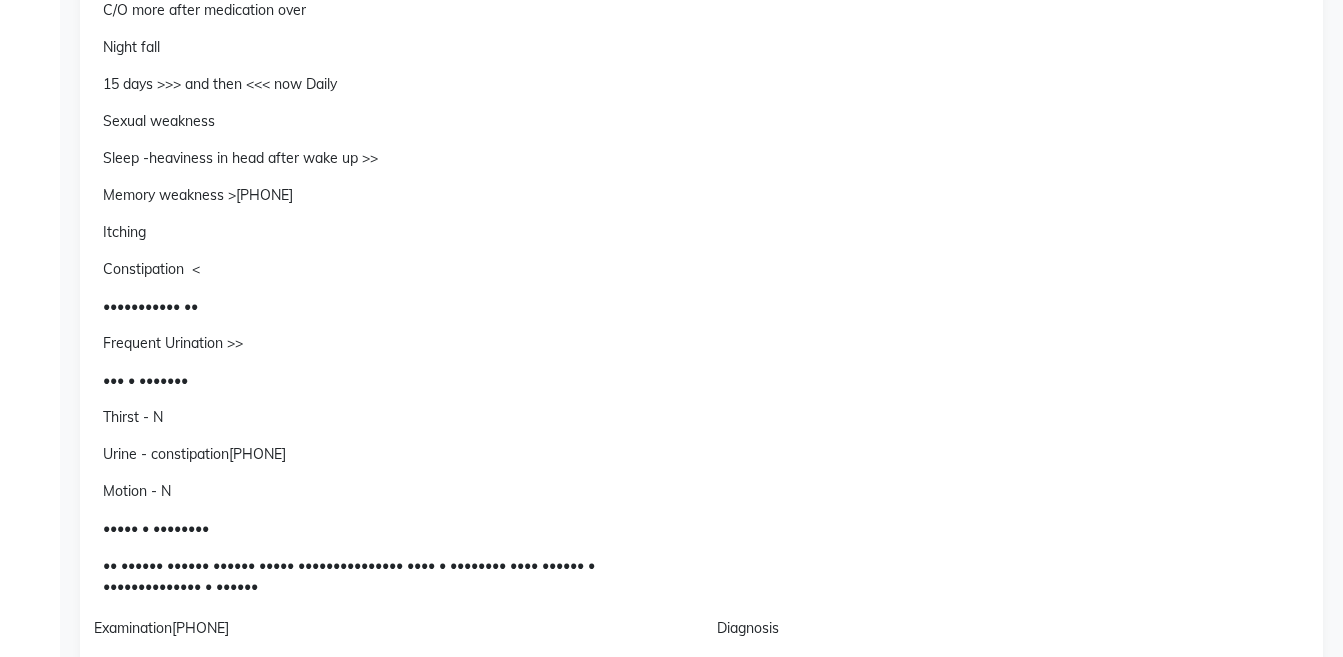 scroll, scrollTop: 539, scrollLeft: 0, axis: vertical 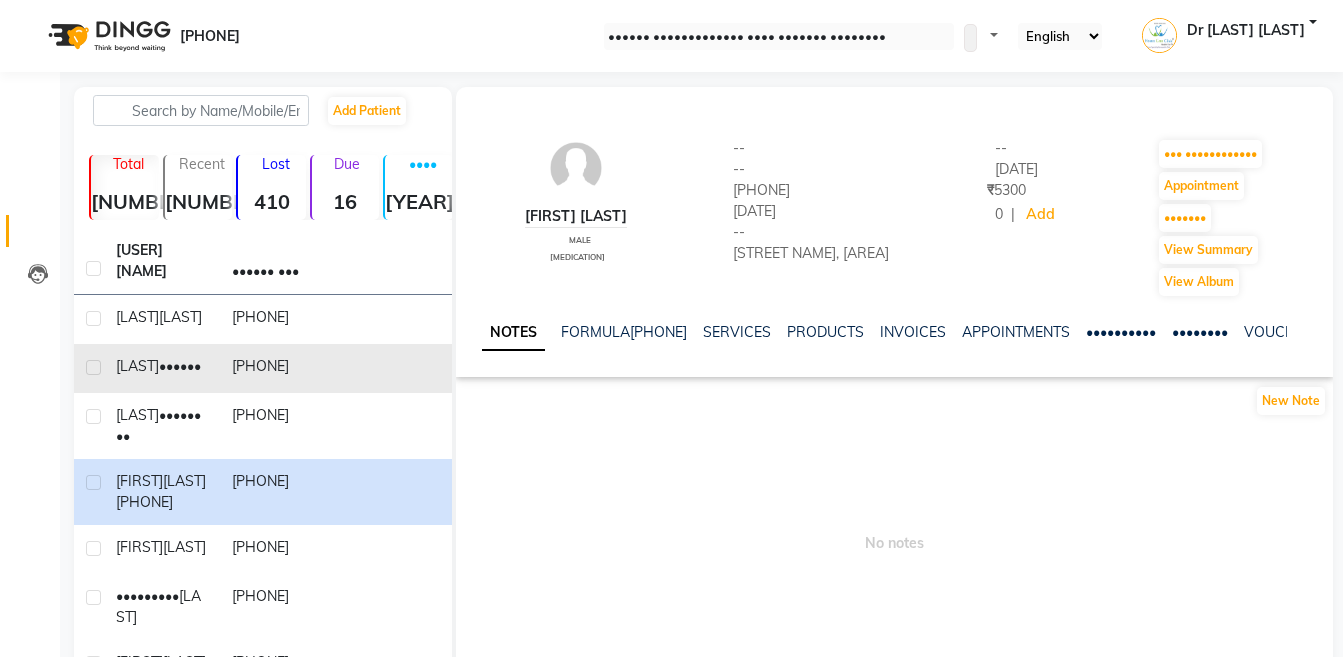 click on "[FIRST] [LAST]" at bounding box center [162, 317] 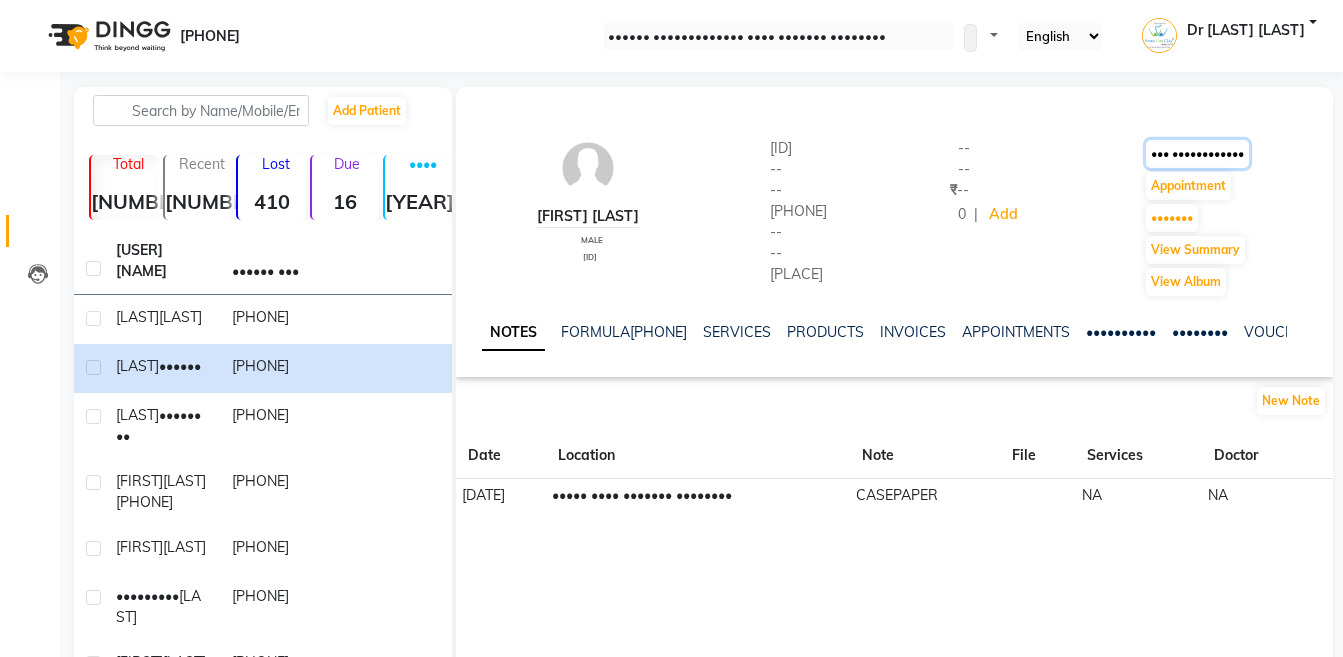 click on "••• ••••••••••••" at bounding box center [1197, 154] 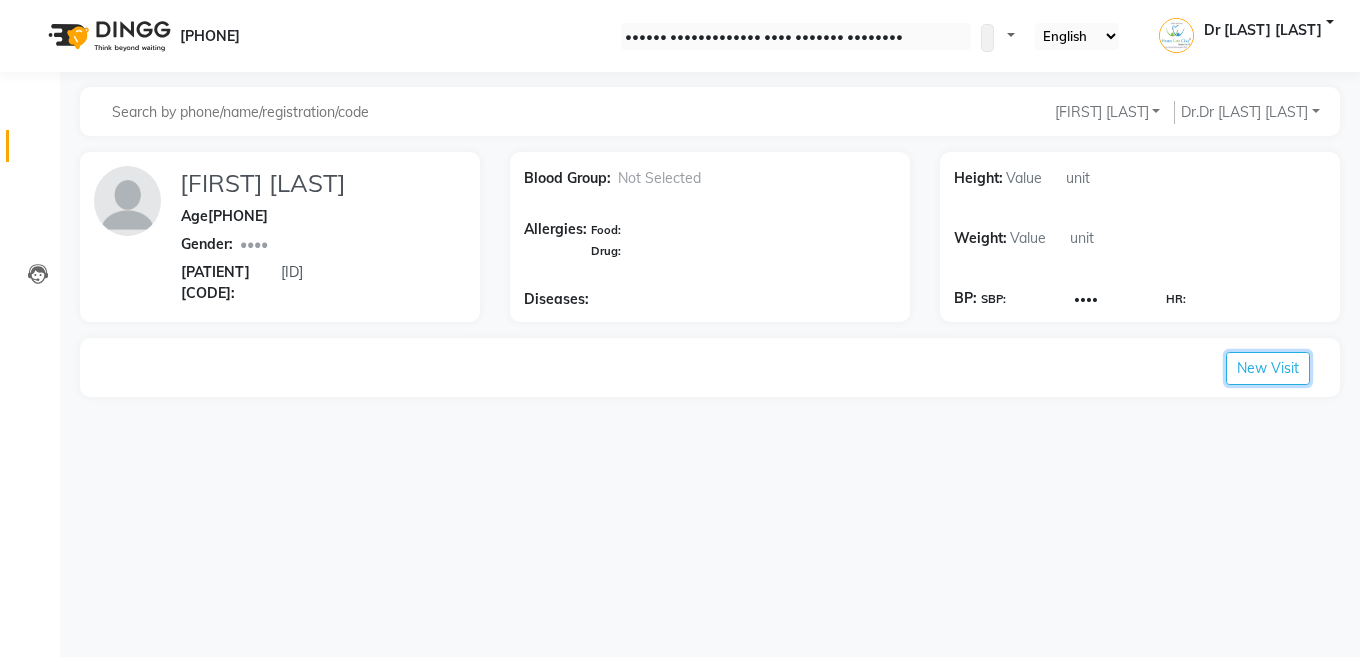 click on "New Visit" at bounding box center [1268, 368] 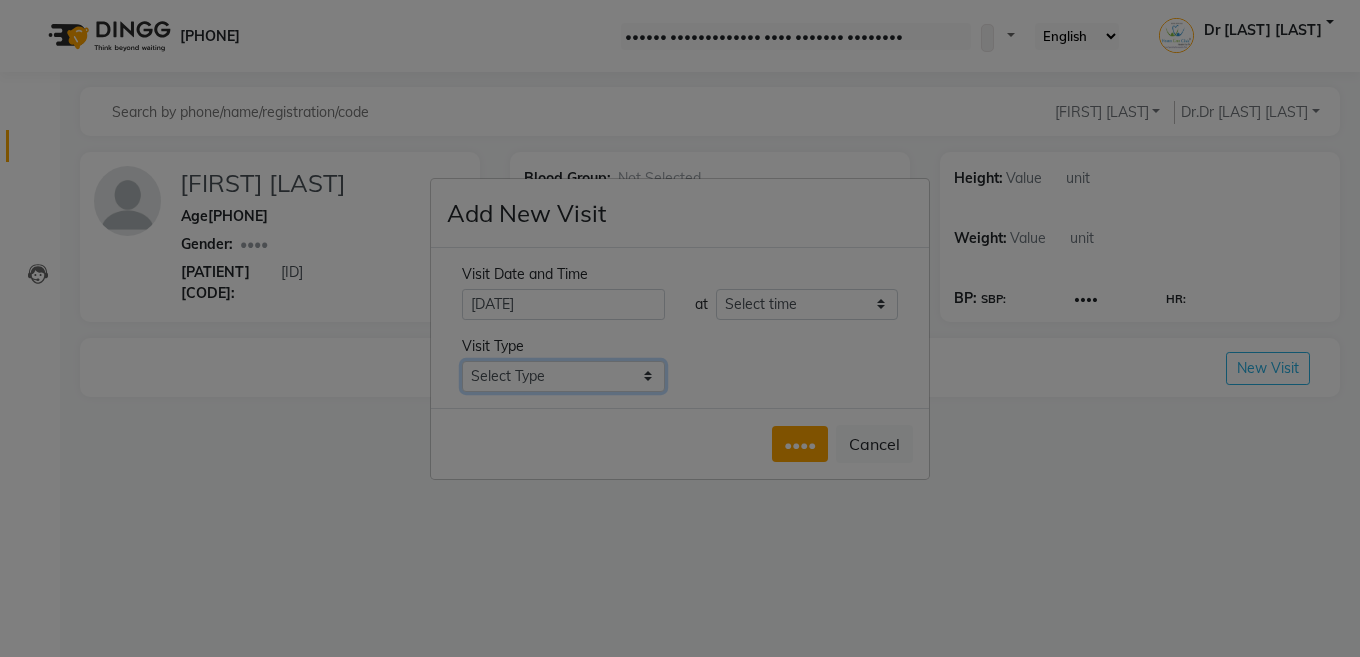 click on "Select Type In Person Video Phone Chat" at bounding box center [563, 376] 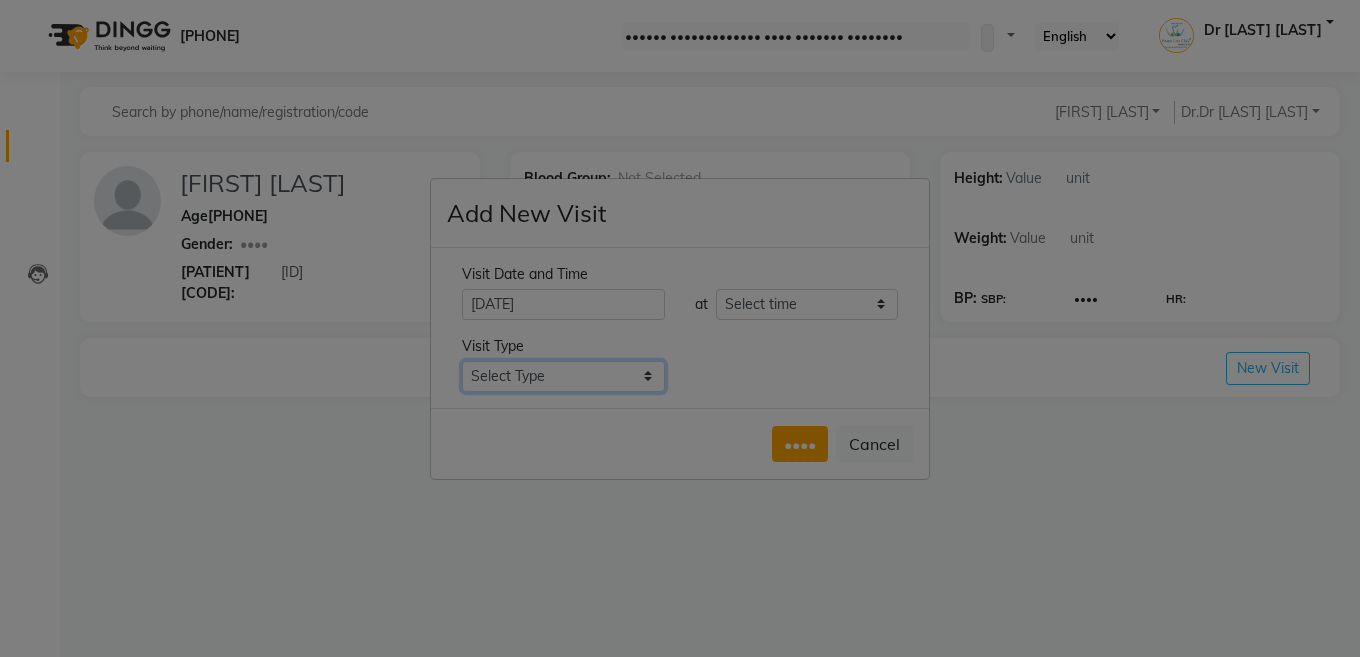 select on "phone" 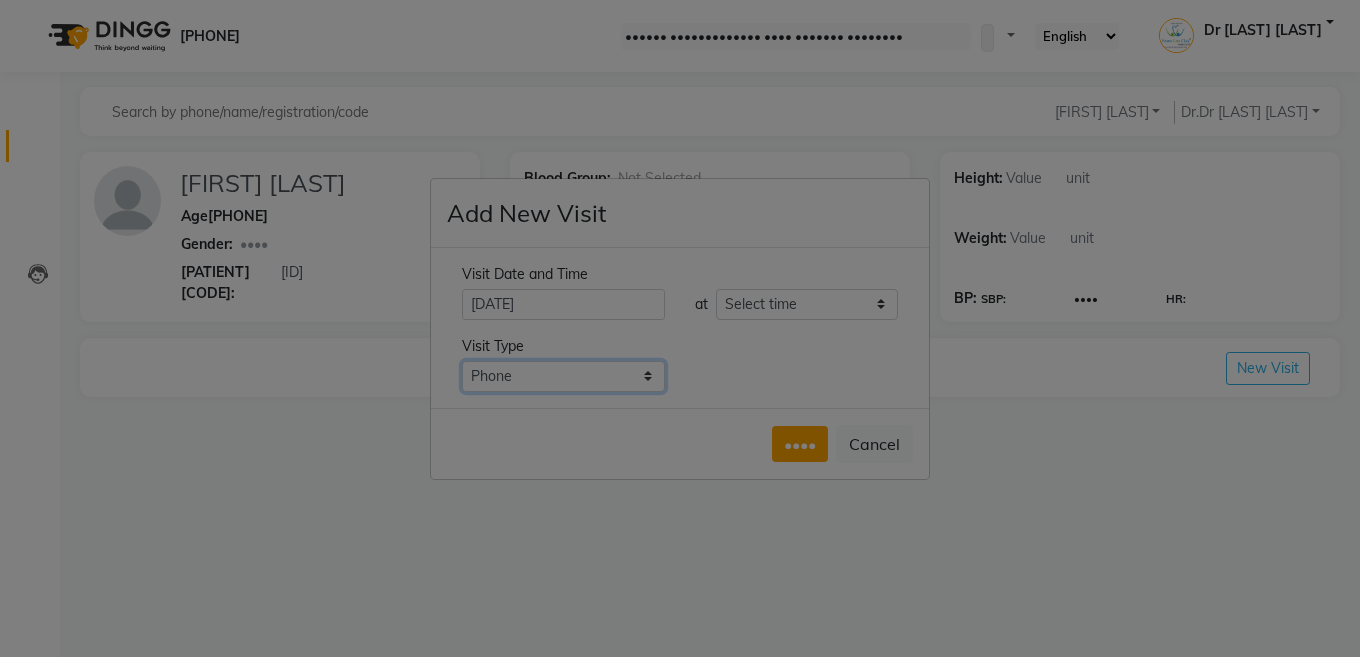 click on "Select Type In Person Video Phone Chat" at bounding box center [563, 376] 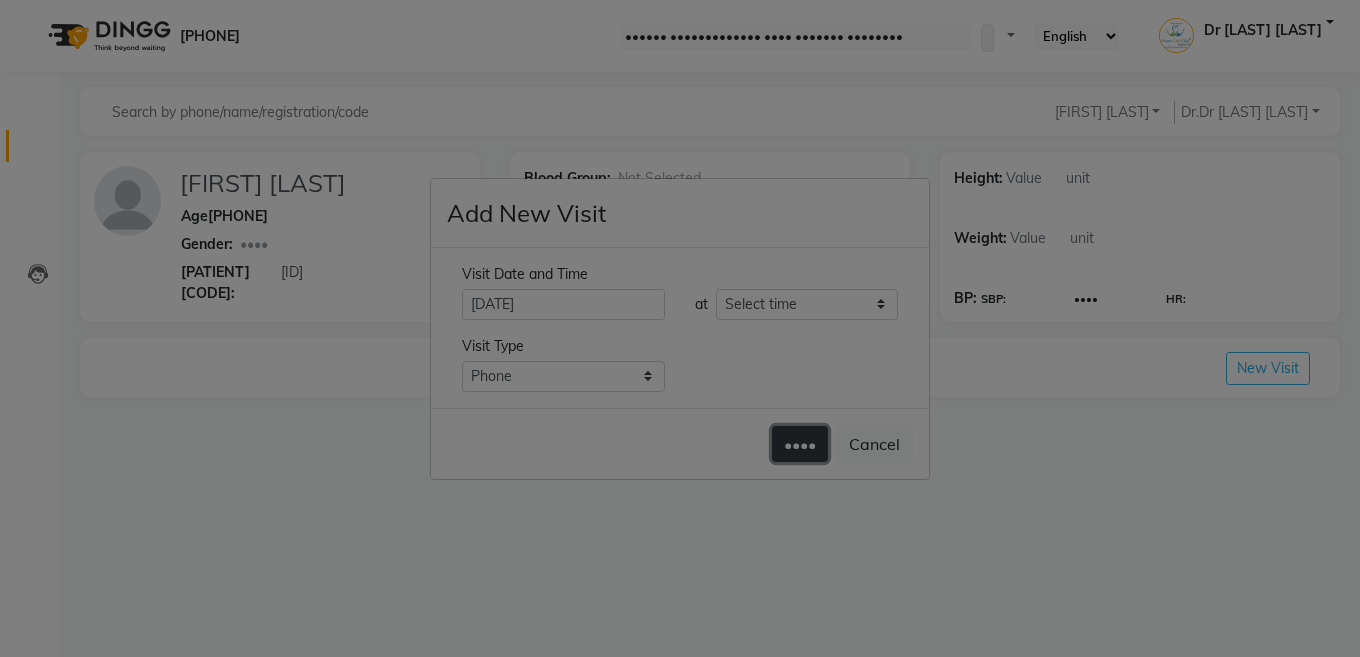 click on "••••" at bounding box center (800, 444) 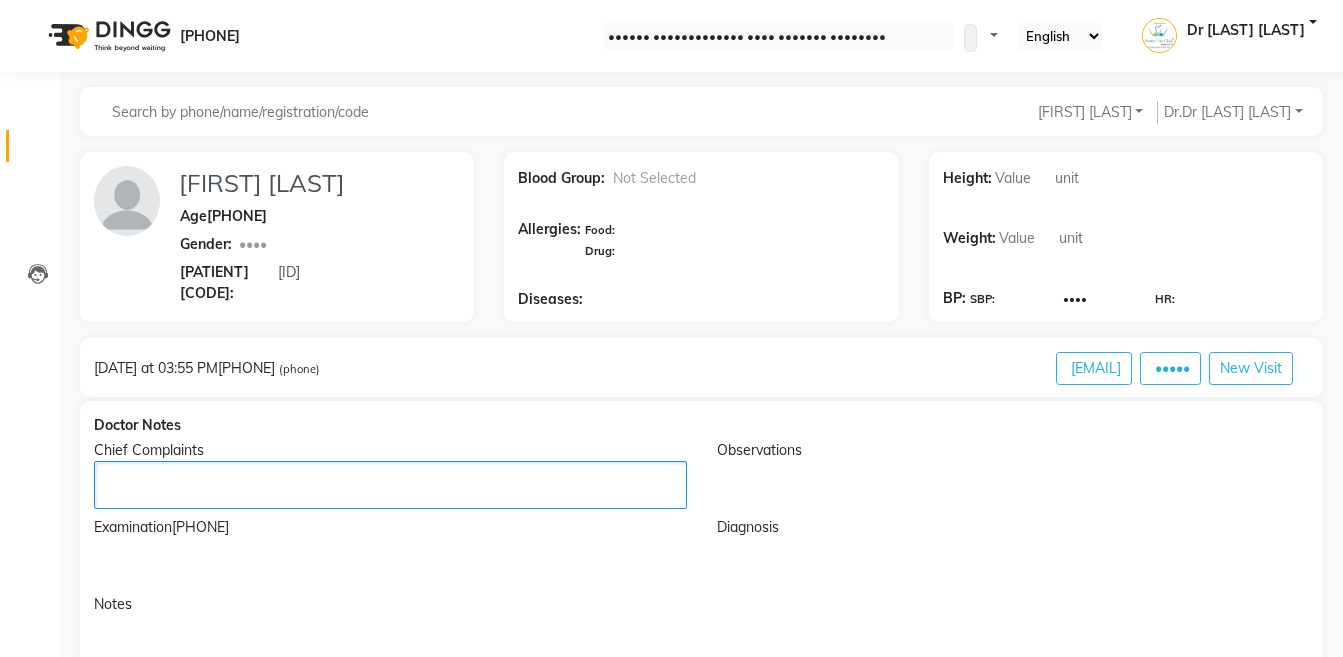 click at bounding box center (390, 485) 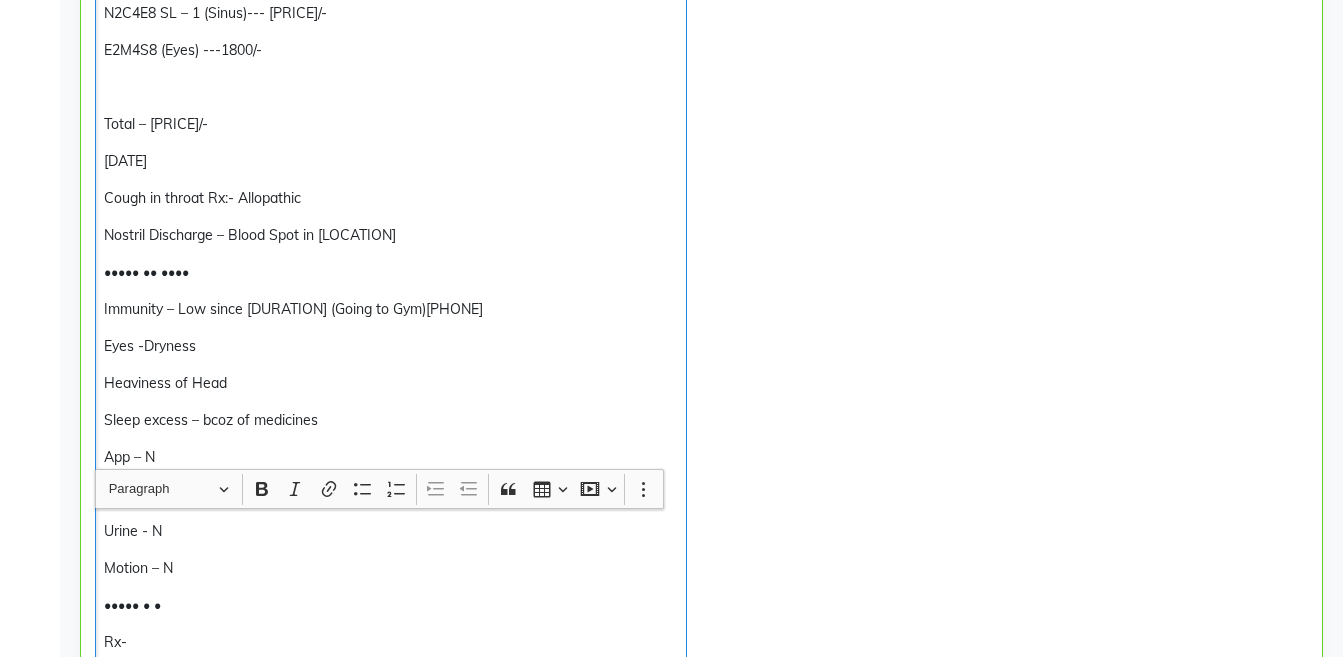 scroll, scrollTop: 4084, scrollLeft: 0, axis: vertical 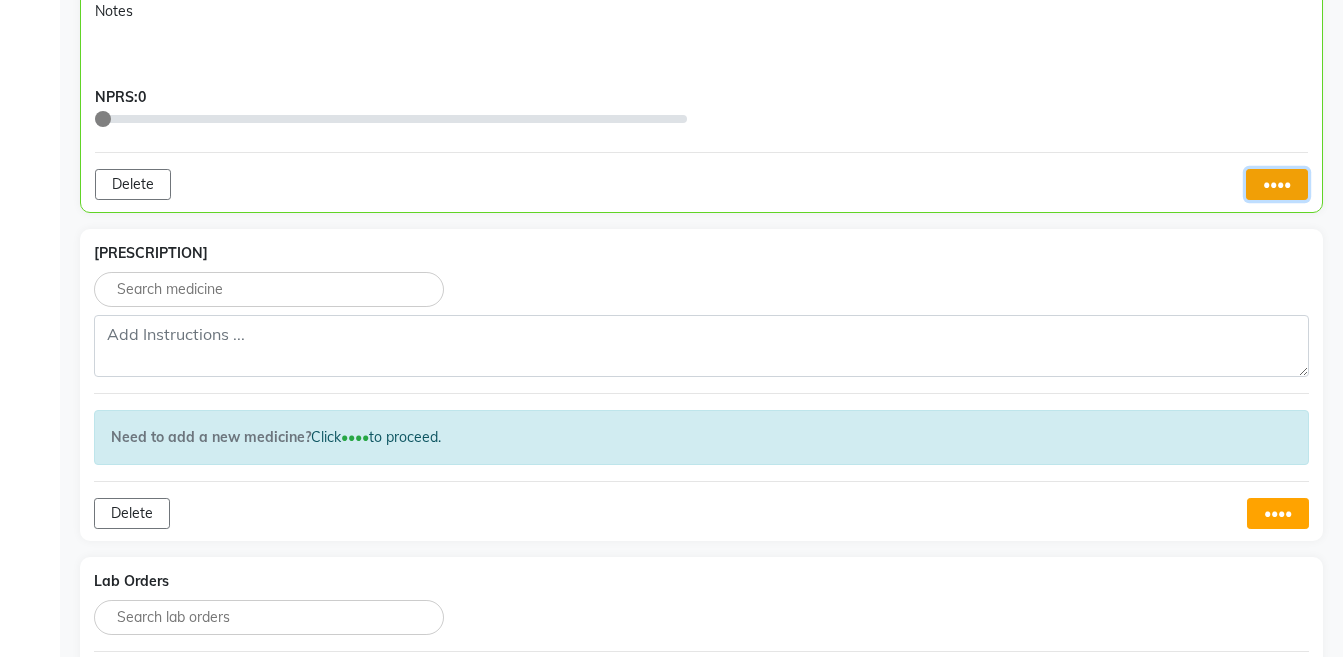 click on "••••" at bounding box center [1277, 184] 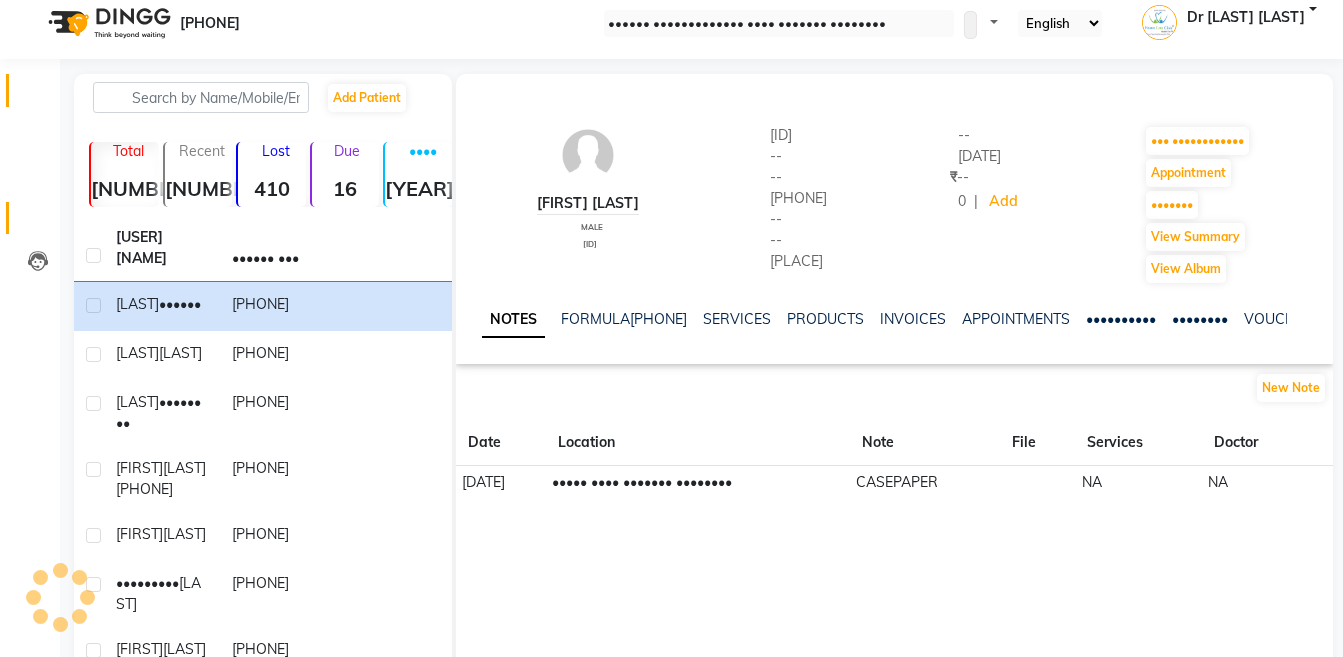 scroll, scrollTop: 0, scrollLeft: 0, axis: both 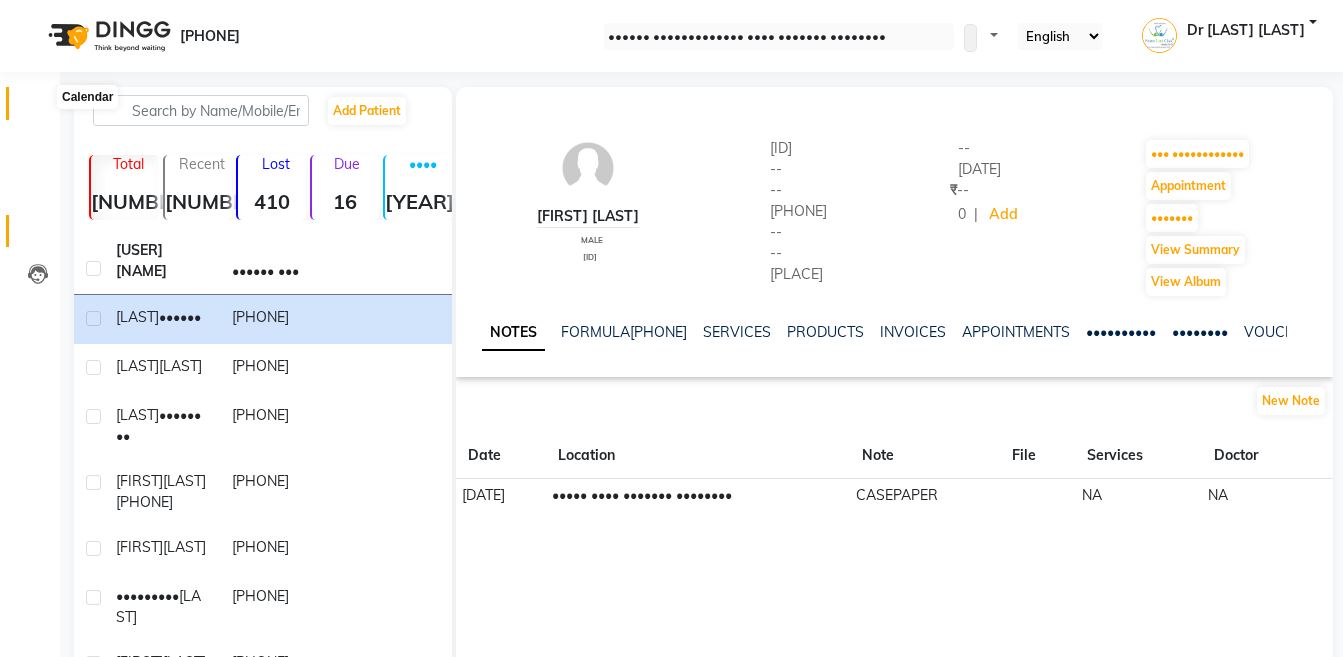 click at bounding box center (38, 108) 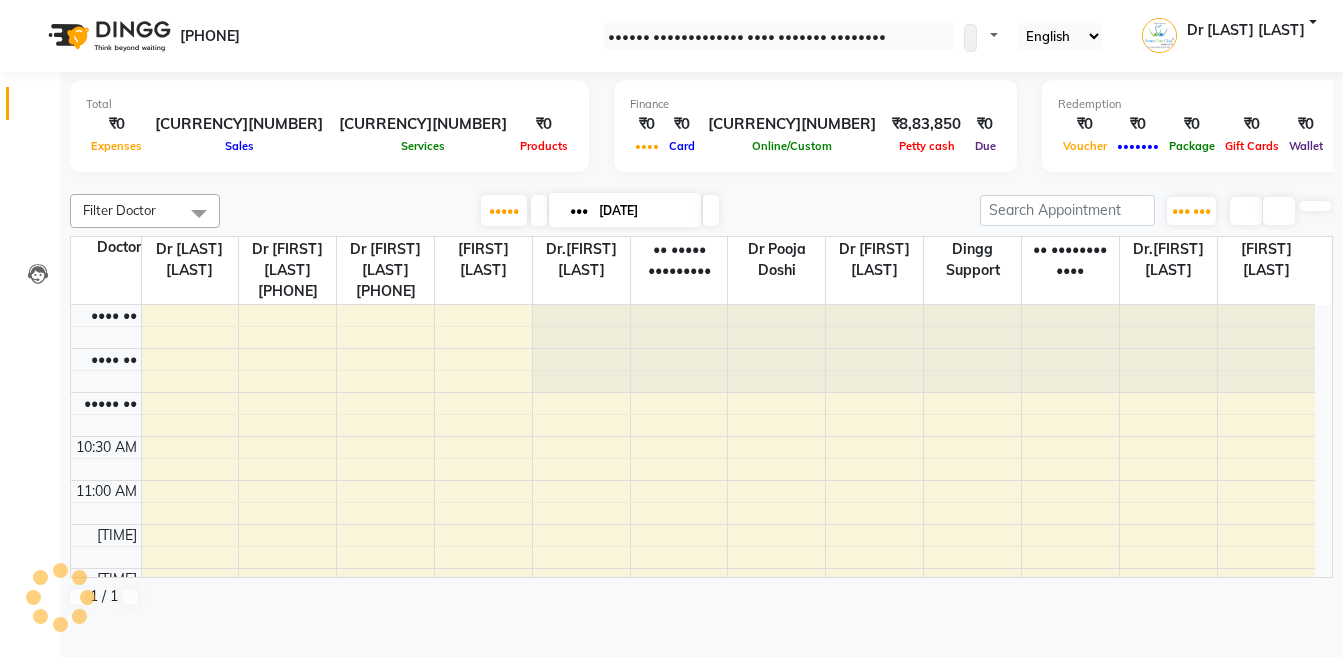 scroll, scrollTop: 0, scrollLeft: 0, axis: both 